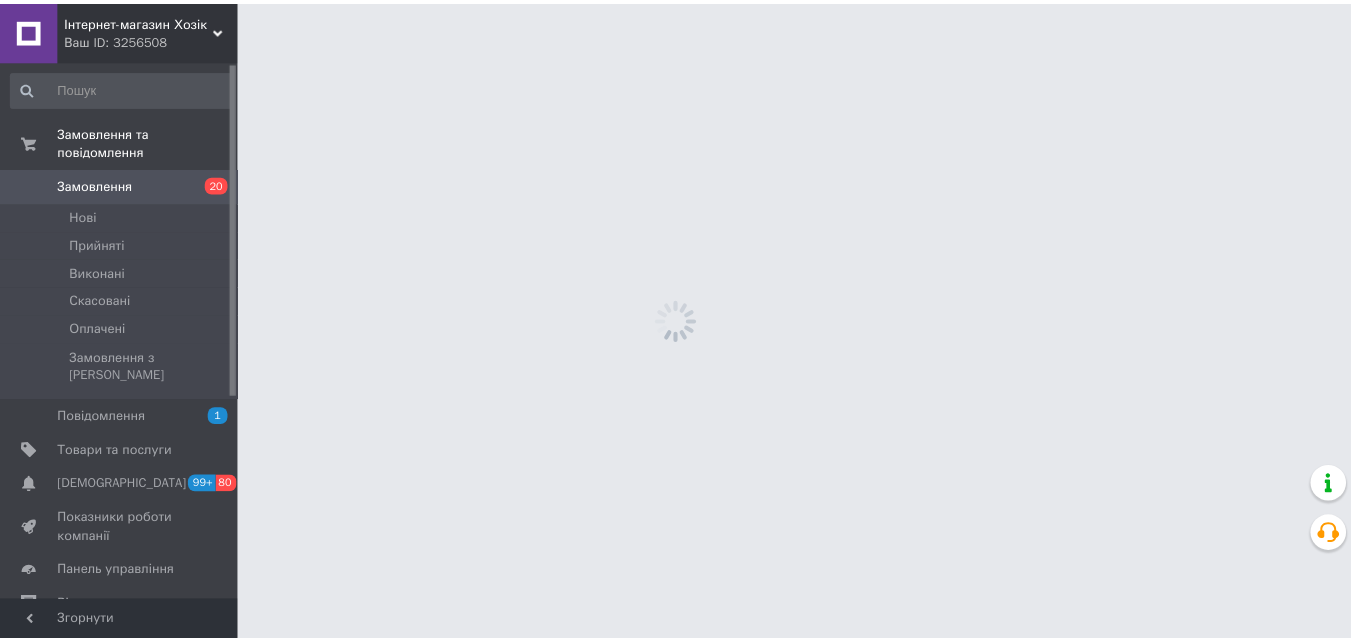 scroll, scrollTop: 0, scrollLeft: 0, axis: both 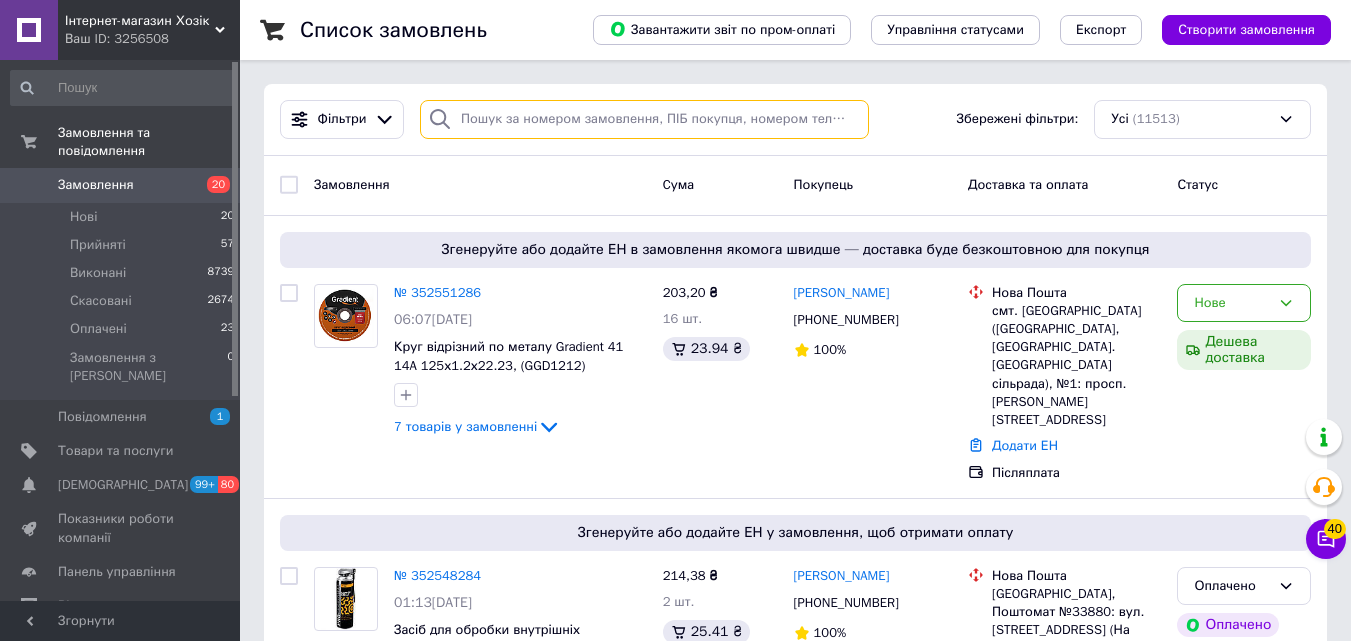 click at bounding box center (644, 119) 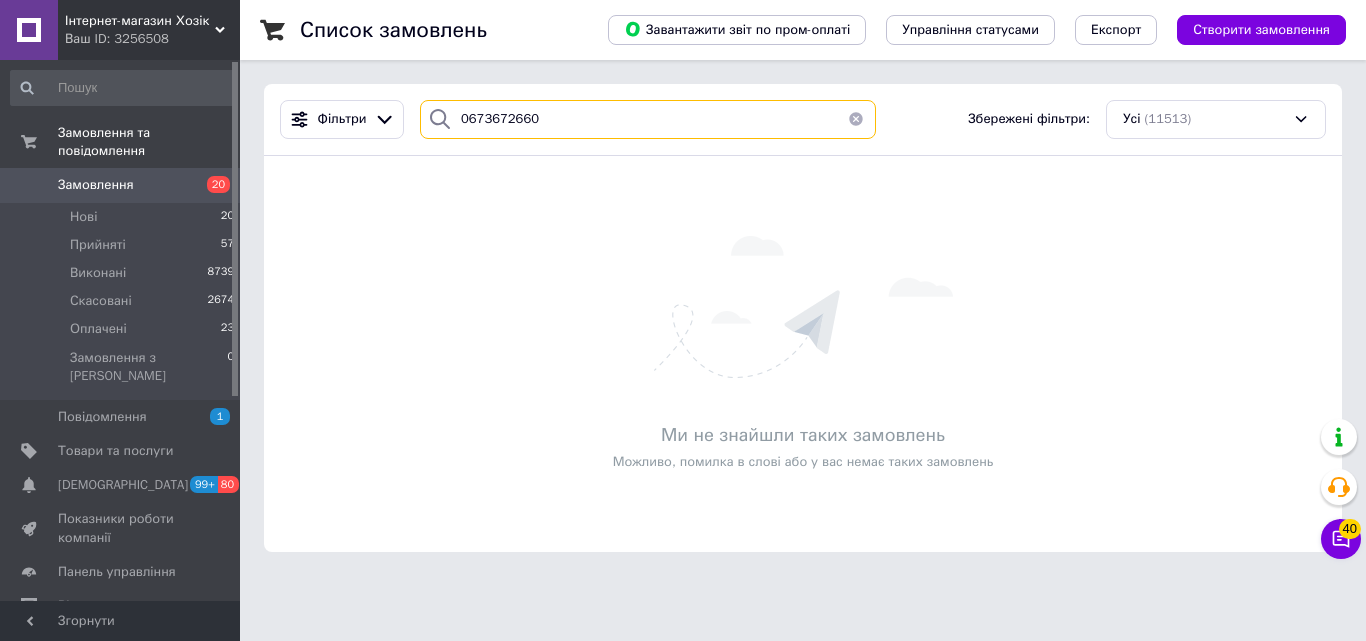 click on "0673672660" at bounding box center (648, 119) 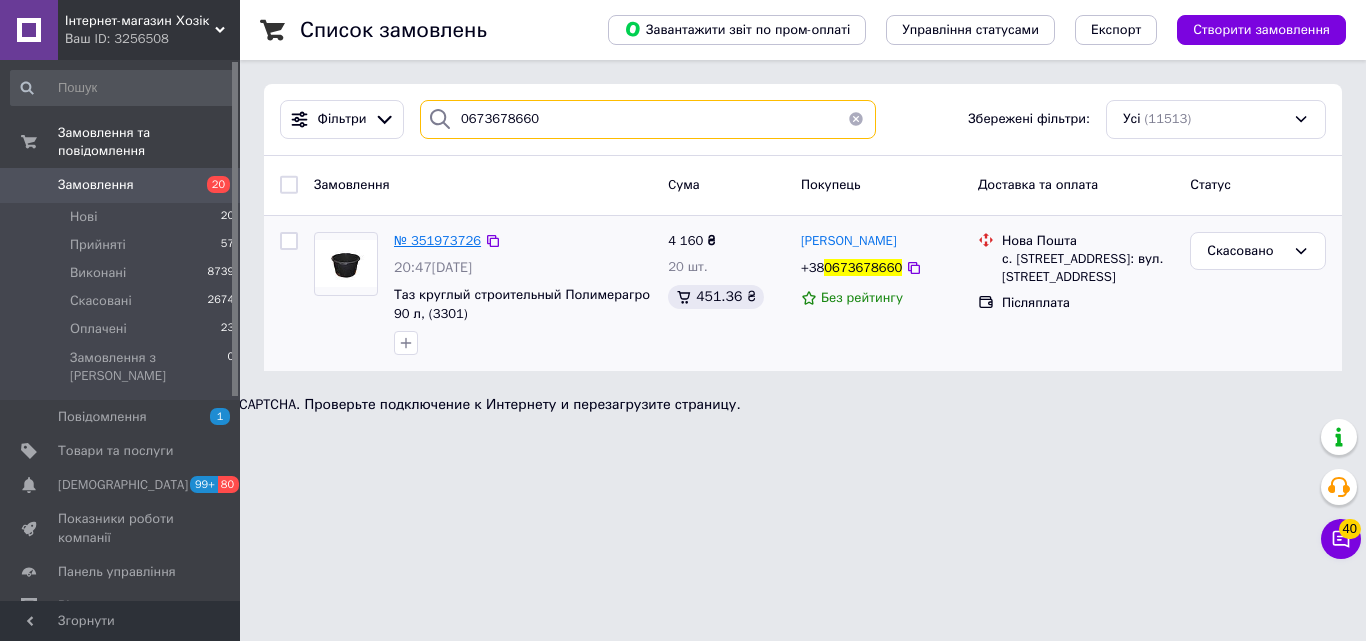 type on "0673678660" 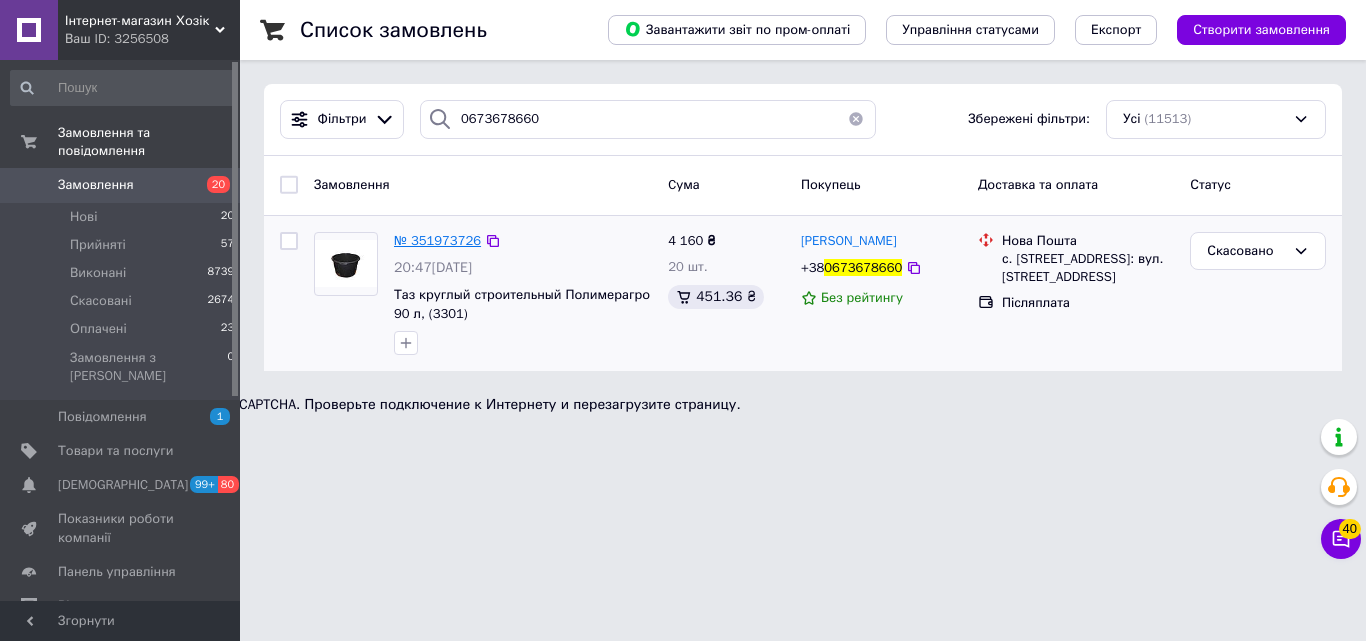 click on "№ 351973726" at bounding box center [437, 240] 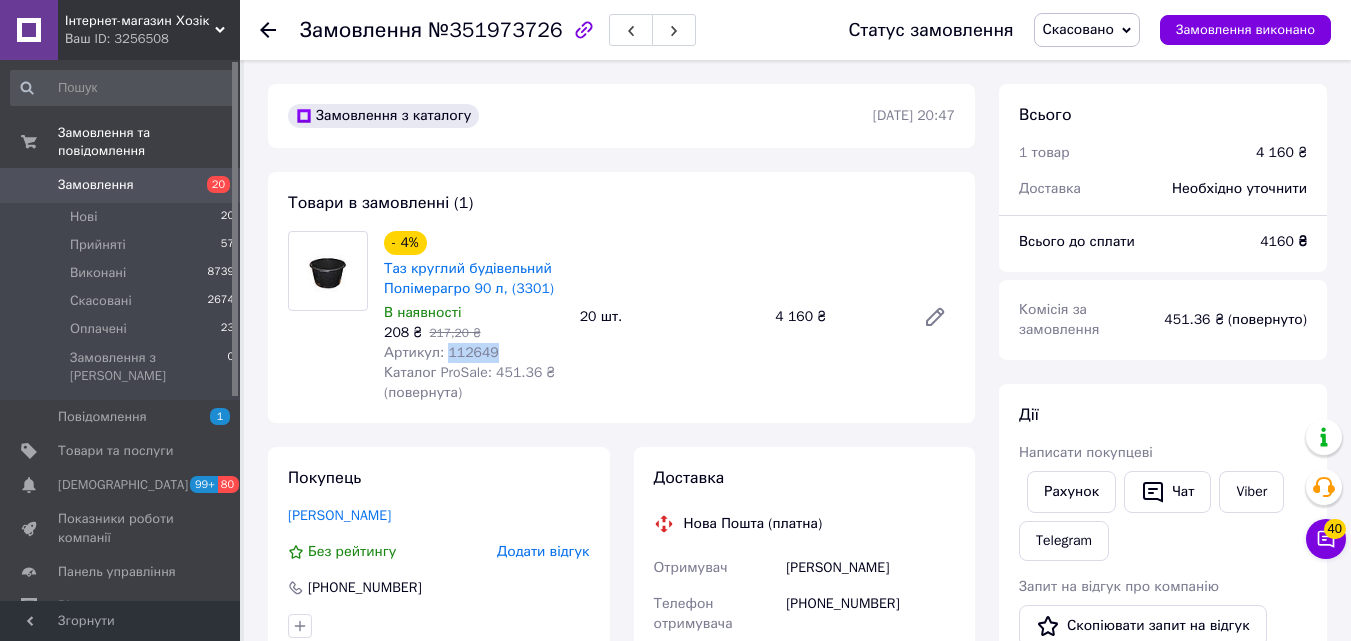 drag, startPoint x: 496, startPoint y: 356, endPoint x: 443, endPoint y: 359, distance: 53.08484 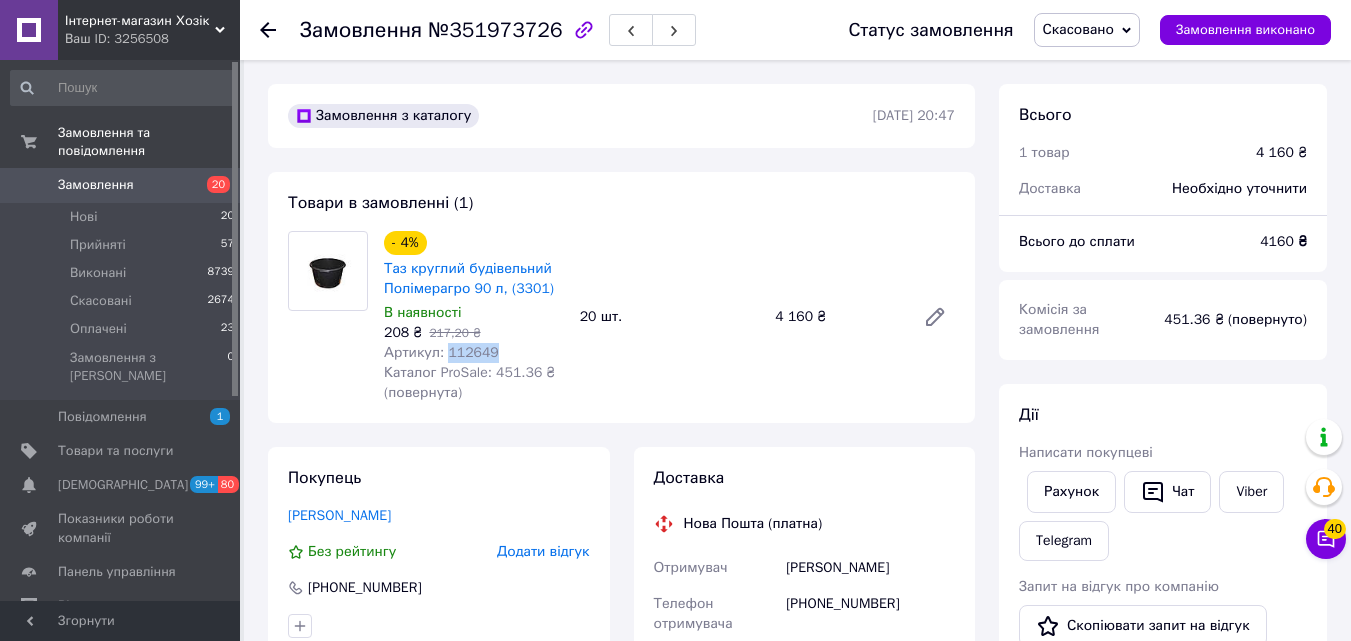 click on "Артикул: 112649" at bounding box center [474, 353] 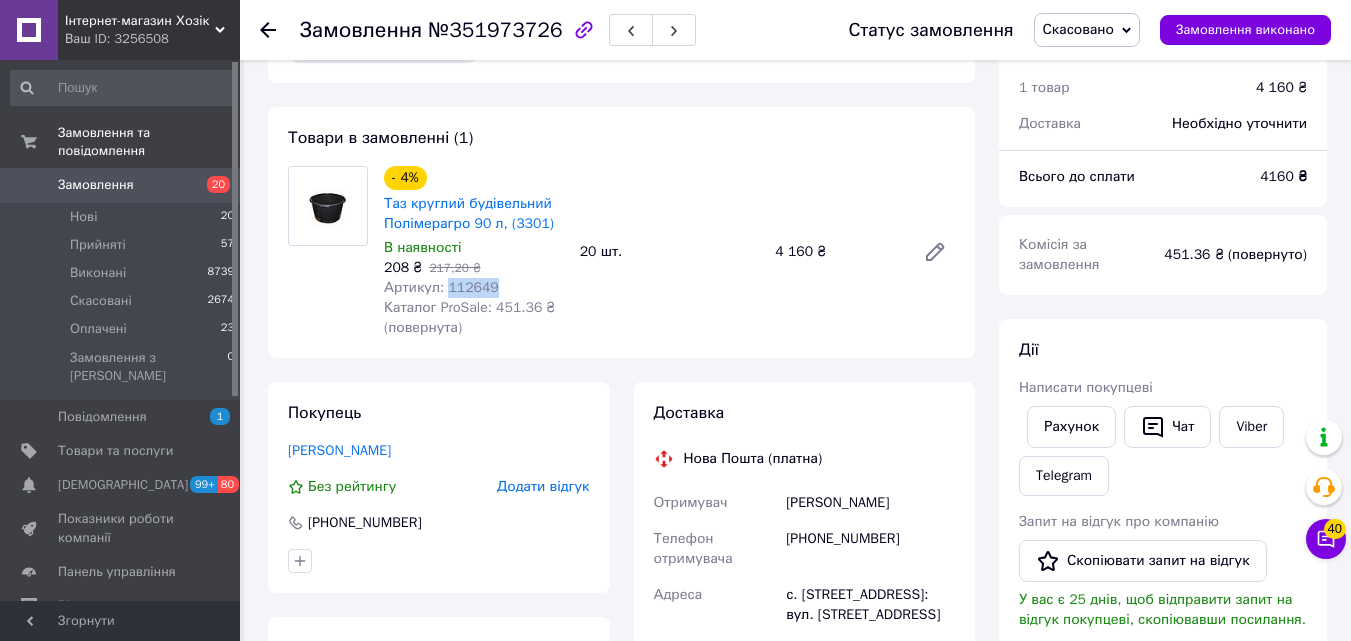 scroll, scrollTop: 100, scrollLeft: 0, axis: vertical 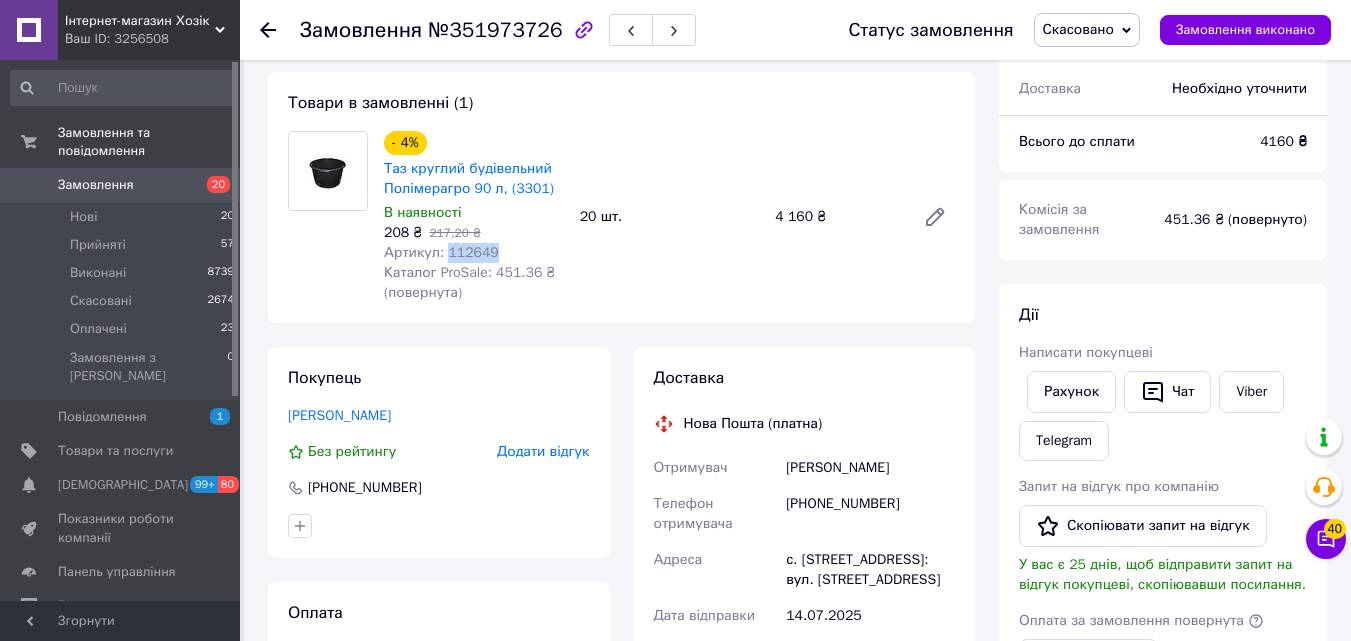 drag, startPoint x: 772, startPoint y: 471, endPoint x: 902, endPoint y: 473, distance: 130.01538 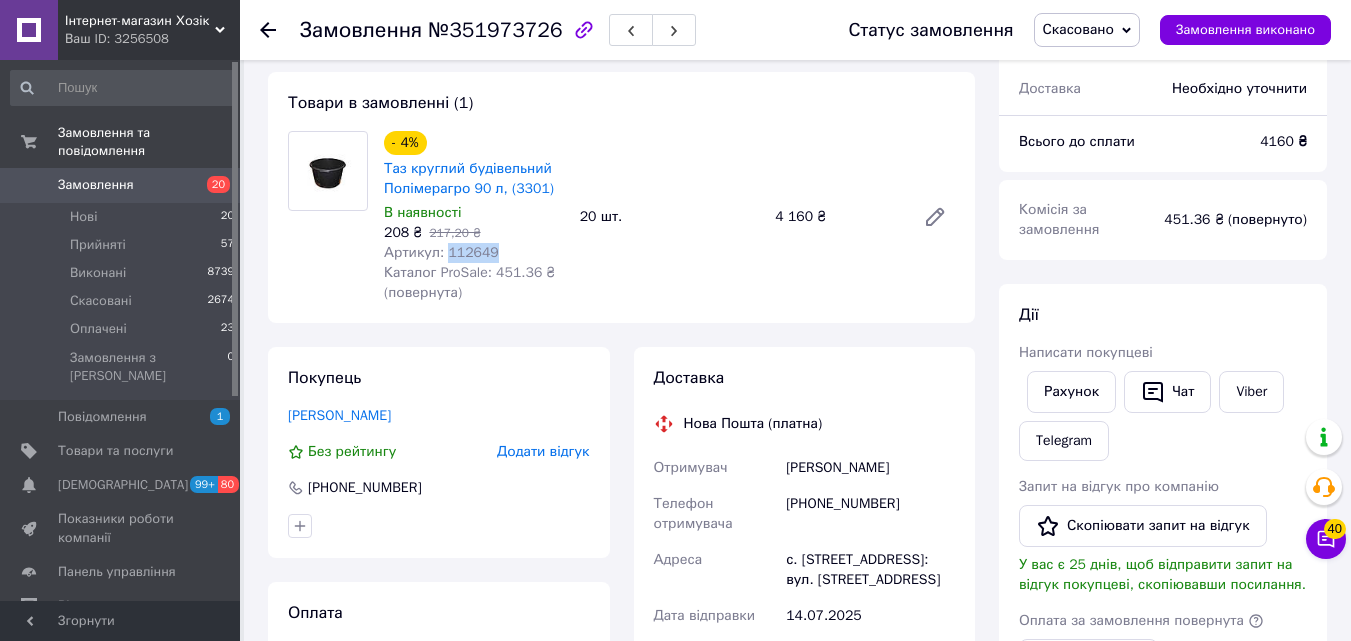 click on "Отримувач [PERSON_NAME] Телефон отримувача [PHONE_NUMBER] Адреса с. [STREET_ADDRESS]: вул. [STREET_ADDRESS] Дата відправки [DATE] Платник Отримувач Оціночна вартість 4 160 ₴ Сума післяплати 4 160 ₴ Комісія за післяплату 103.20 ₴ Платник комісії післяплати Отримувач" at bounding box center [805, 652] 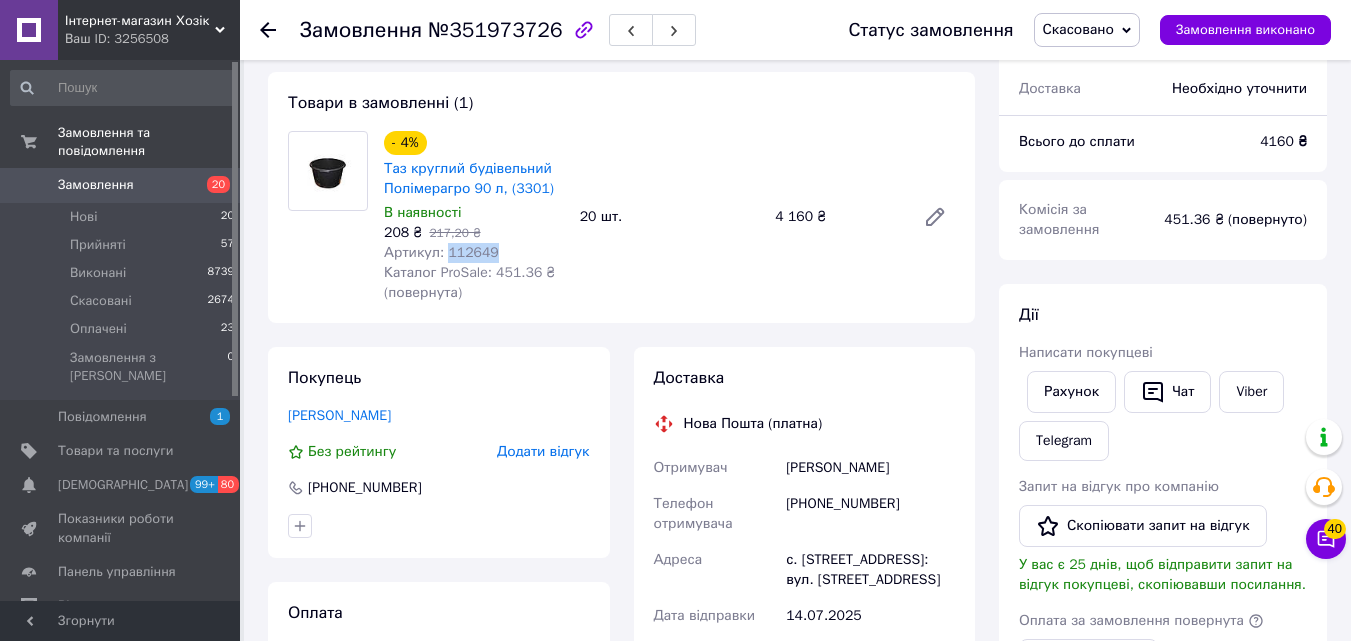 copy on "Отримувач [PERSON_NAME]" 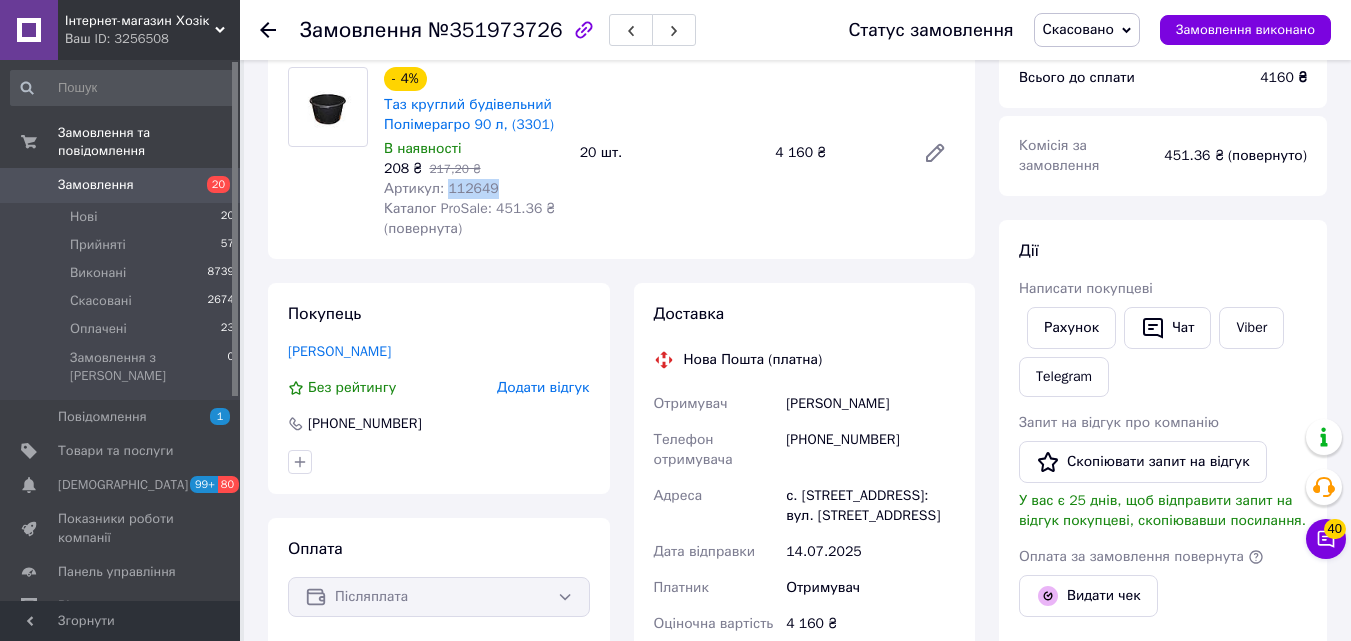 scroll, scrollTop: 300, scrollLeft: 0, axis: vertical 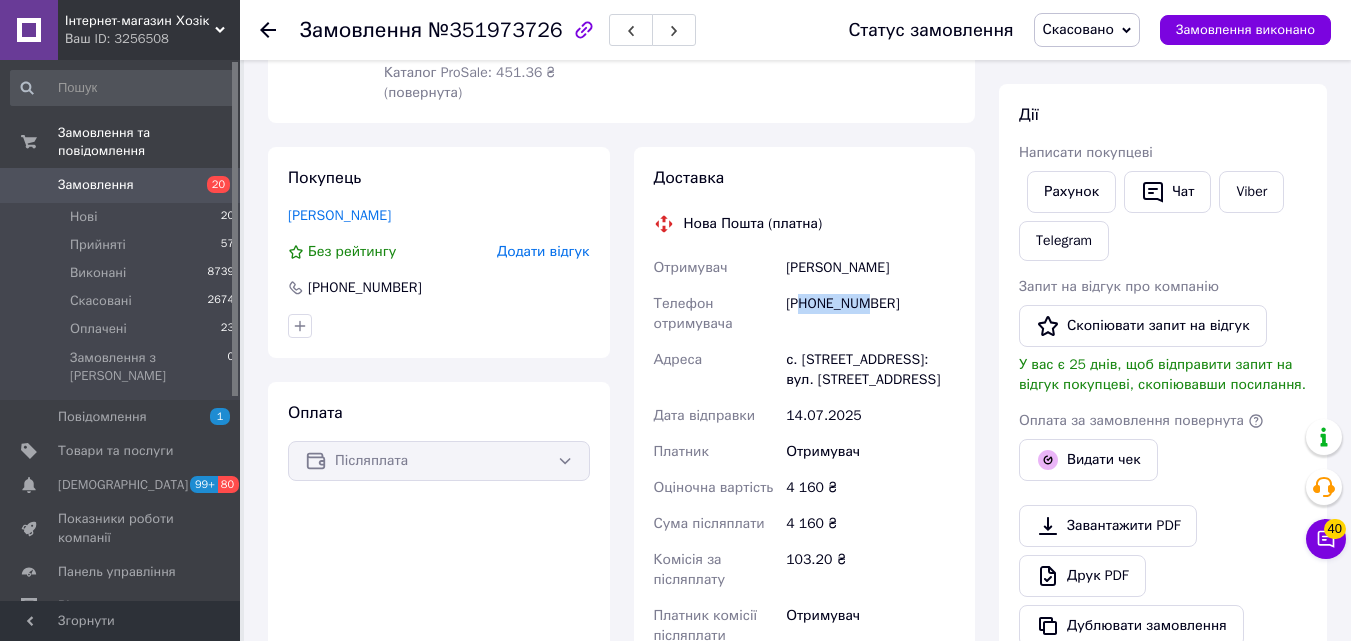 drag, startPoint x: 807, startPoint y: 300, endPoint x: 866, endPoint y: 300, distance: 59 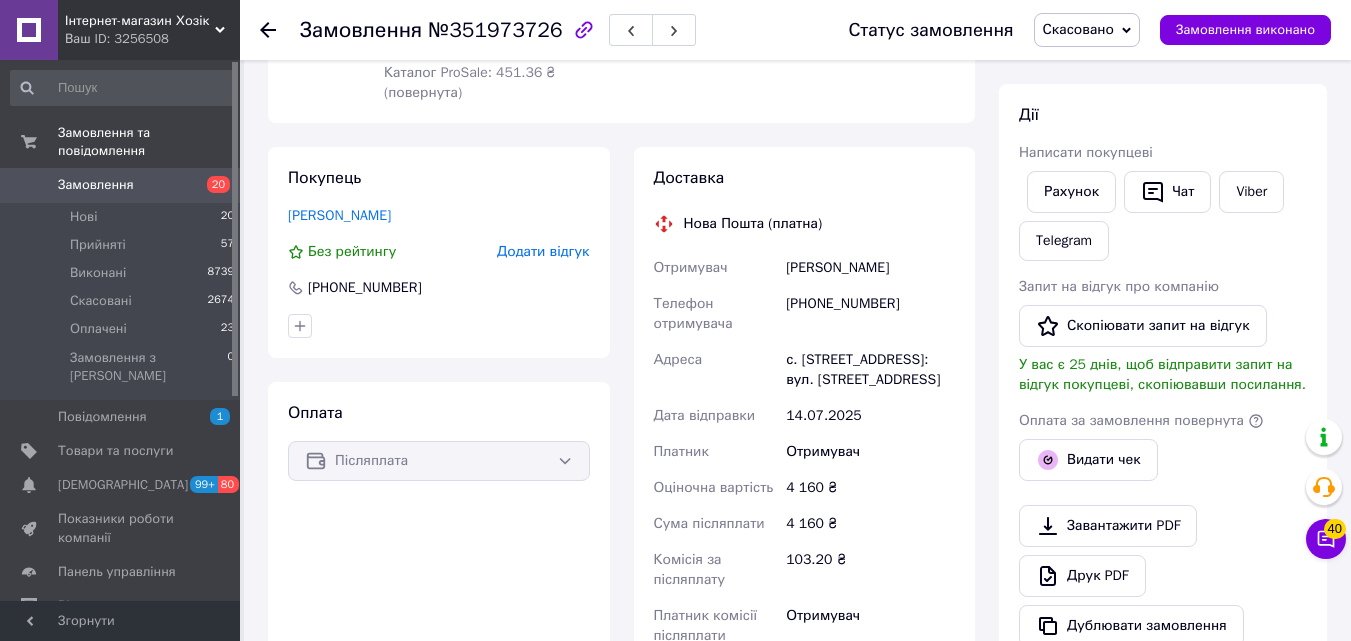 drag, startPoint x: 758, startPoint y: 321, endPoint x: 820, endPoint y: 310, distance: 62.968246 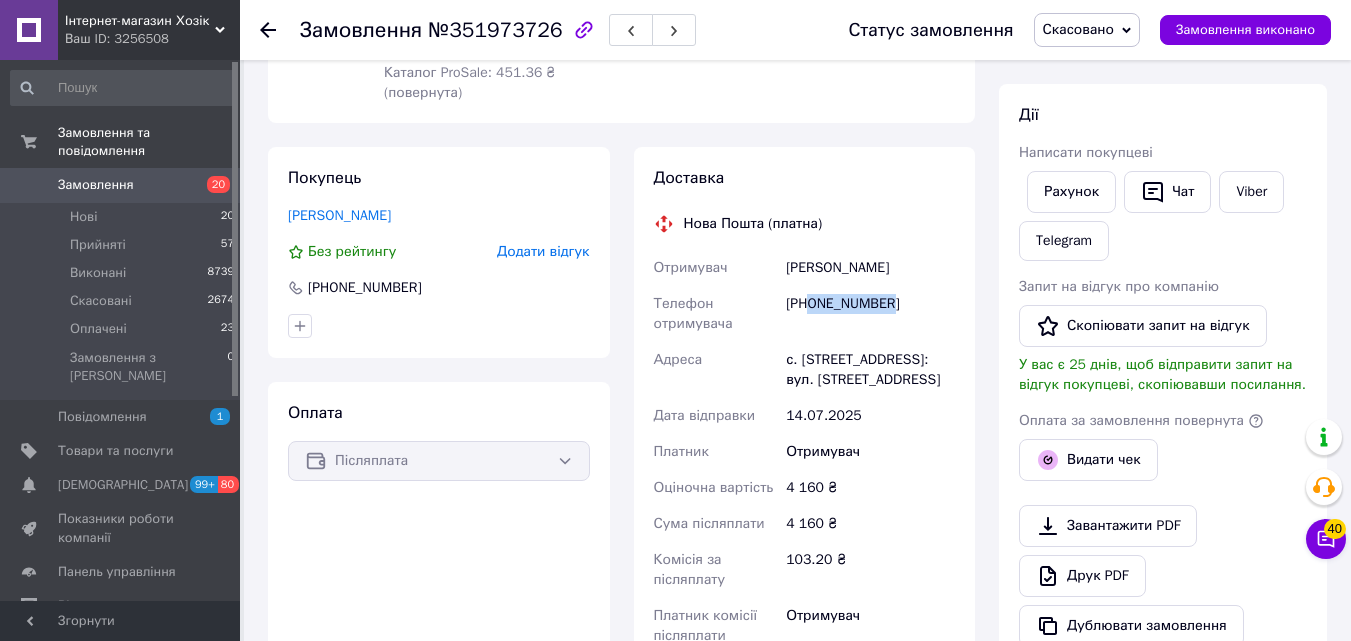 drag, startPoint x: 810, startPoint y: 305, endPoint x: 900, endPoint y: 305, distance: 90 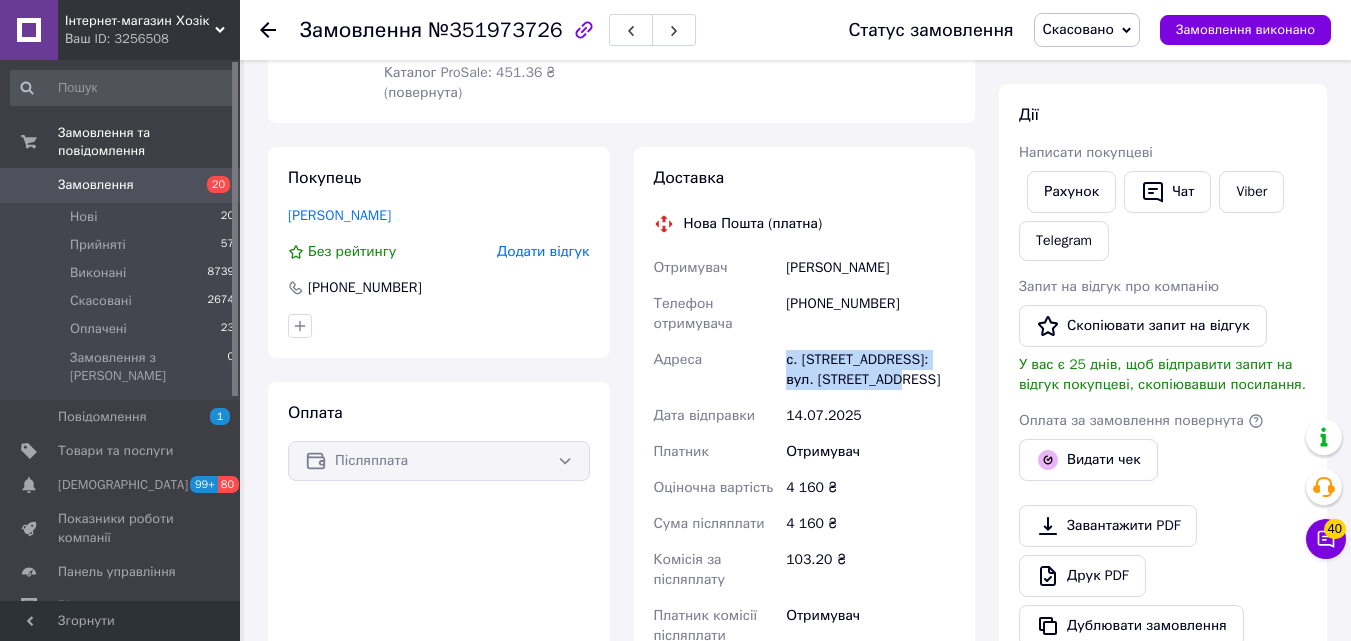 drag, startPoint x: 778, startPoint y: 362, endPoint x: 912, endPoint y: 393, distance: 137.53908 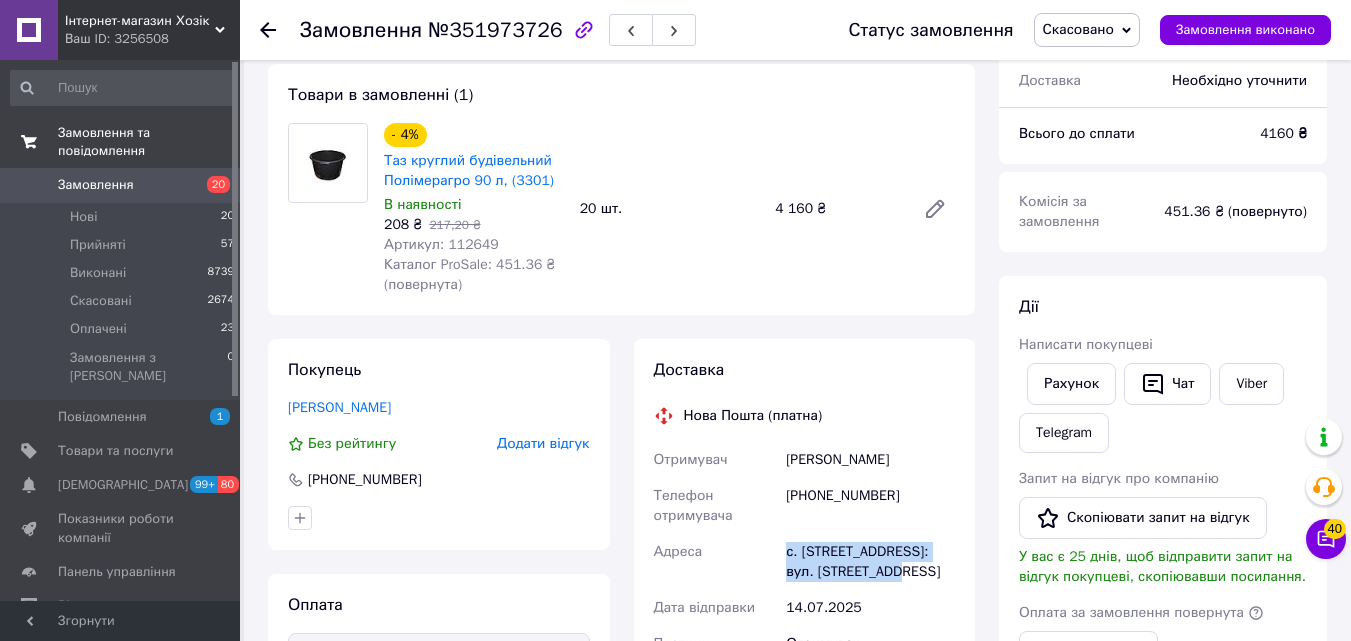 scroll, scrollTop: 0, scrollLeft: 0, axis: both 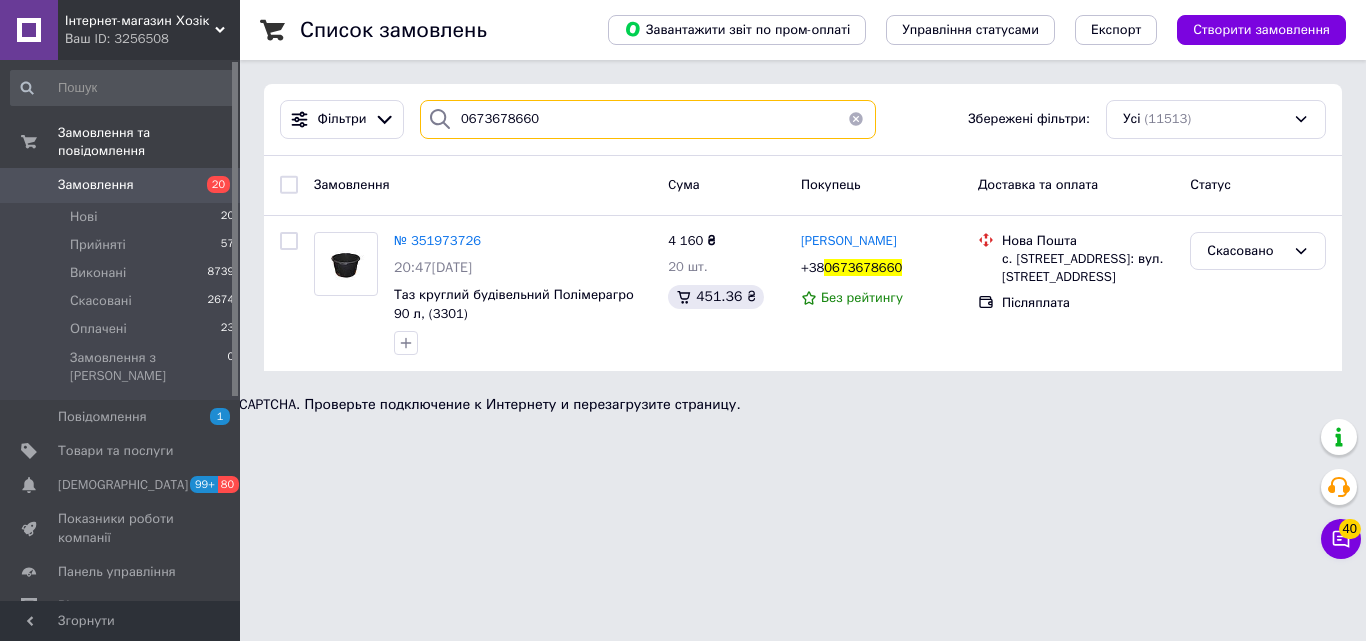 click on "Фільтри 0673678660 Збережені фільтри: Усі (11513)" at bounding box center [803, 120] 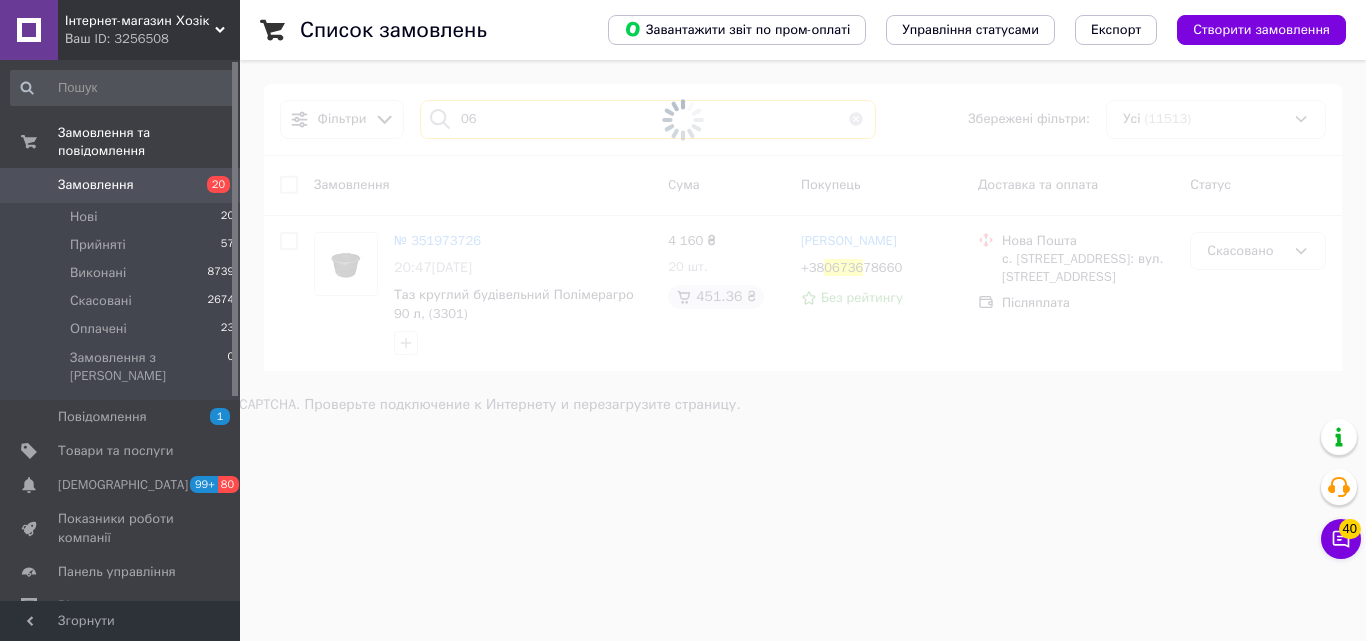 type on "0" 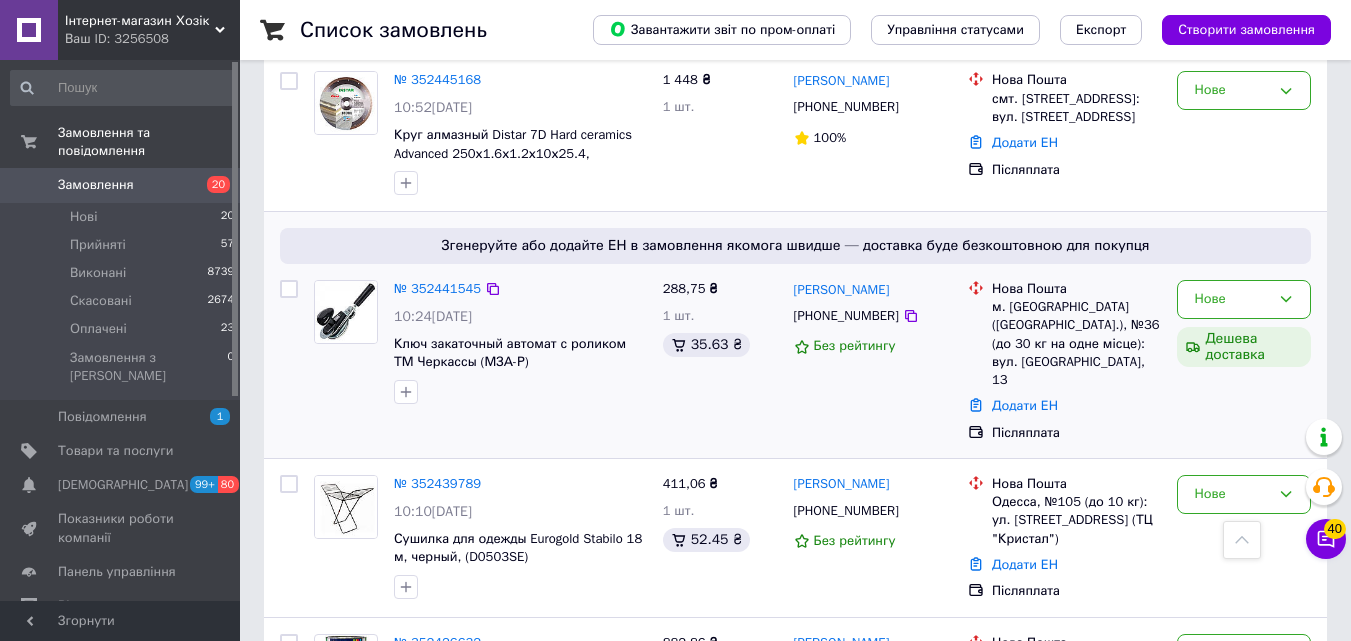 scroll, scrollTop: 3895, scrollLeft: 0, axis: vertical 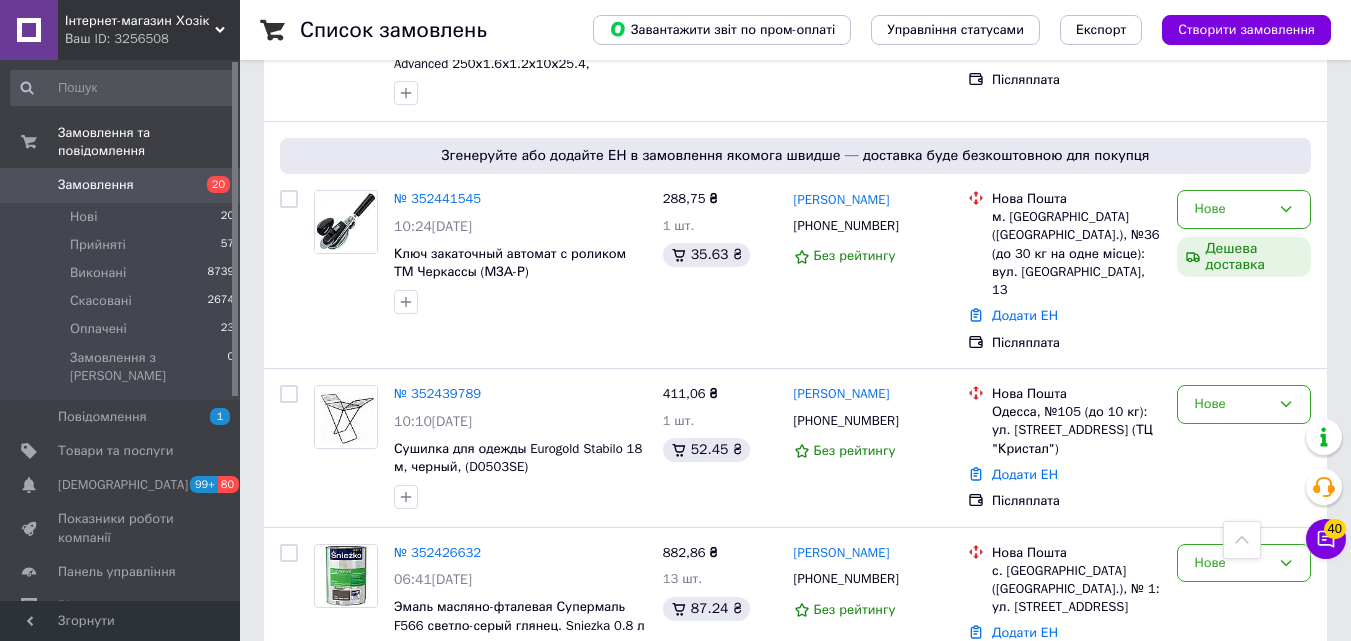 type 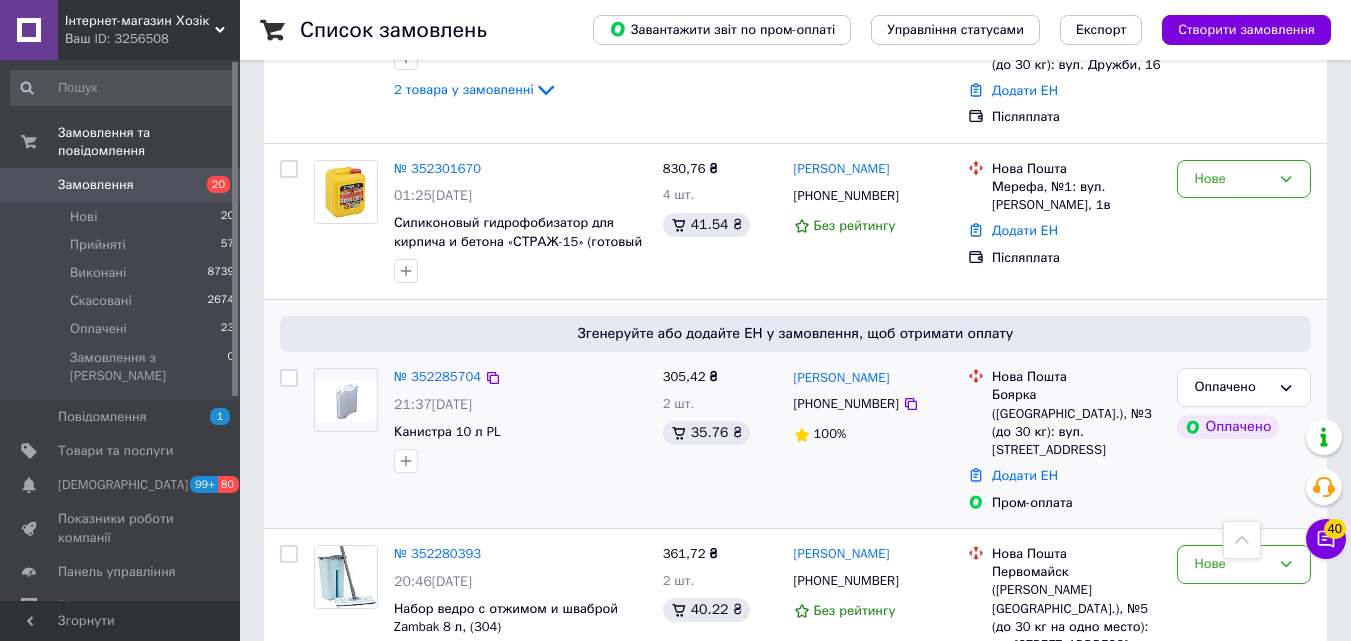 scroll, scrollTop: 3746, scrollLeft: 0, axis: vertical 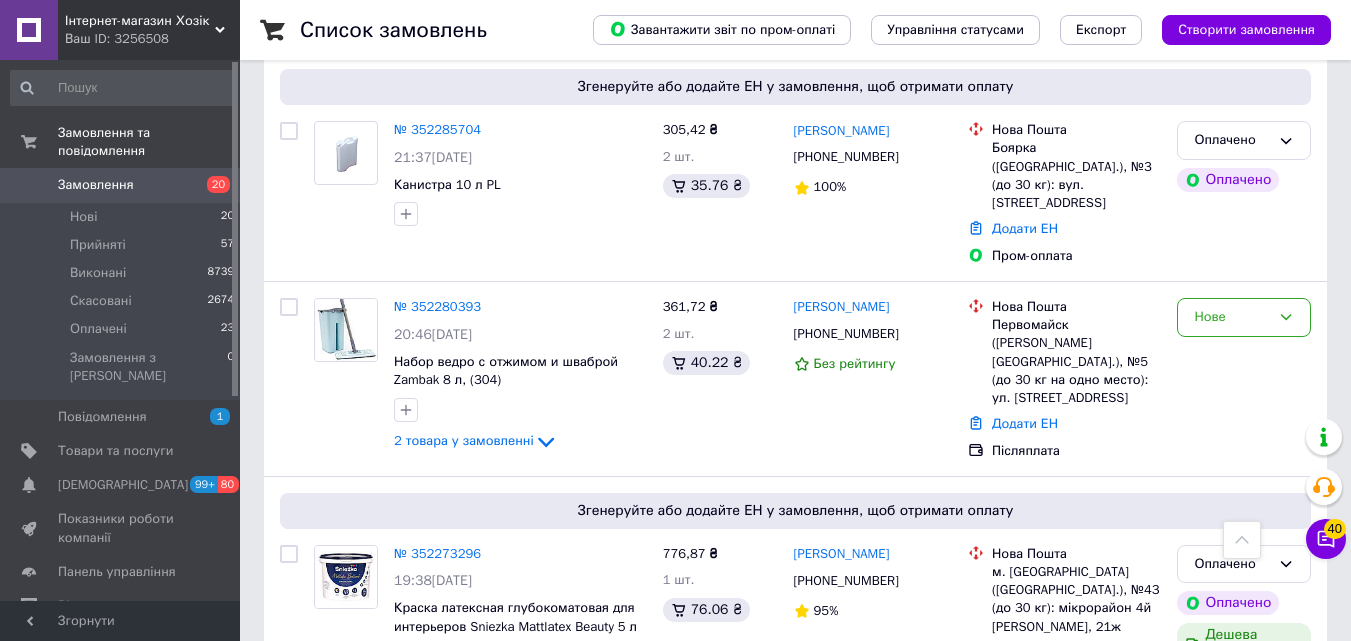 click on "3" at bounding box center [494, 750] 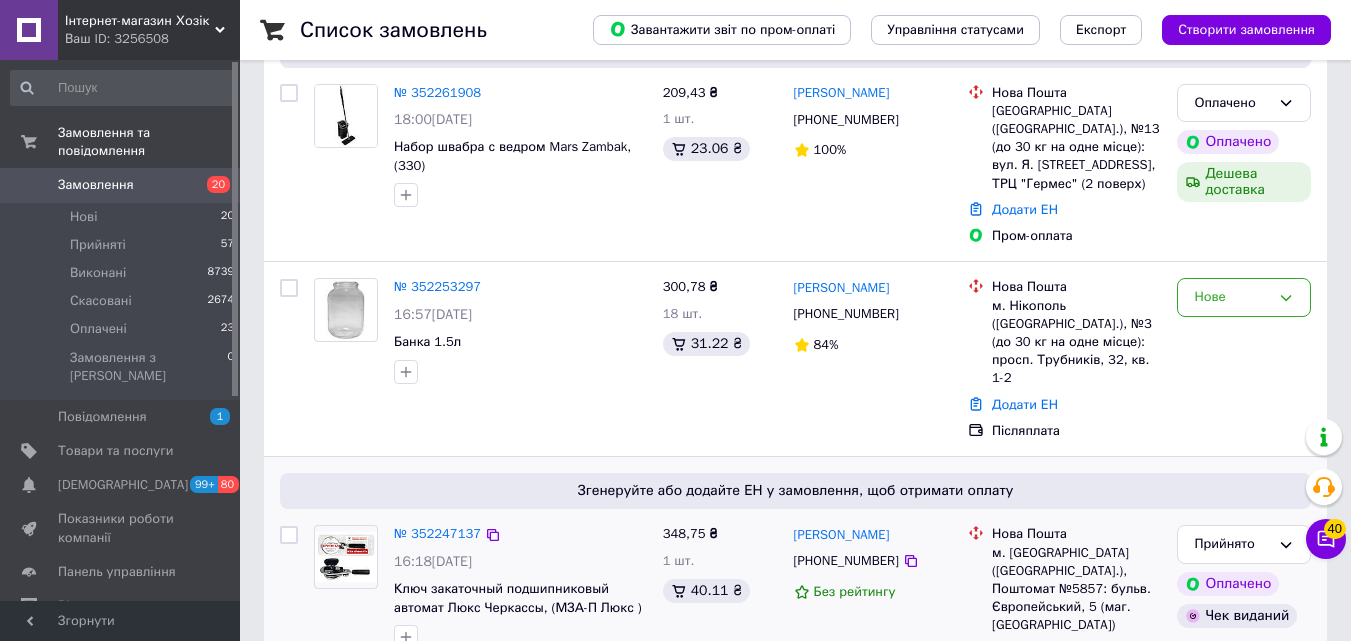 scroll, scrollTop: 0, scrollLeft: 0, axis: both 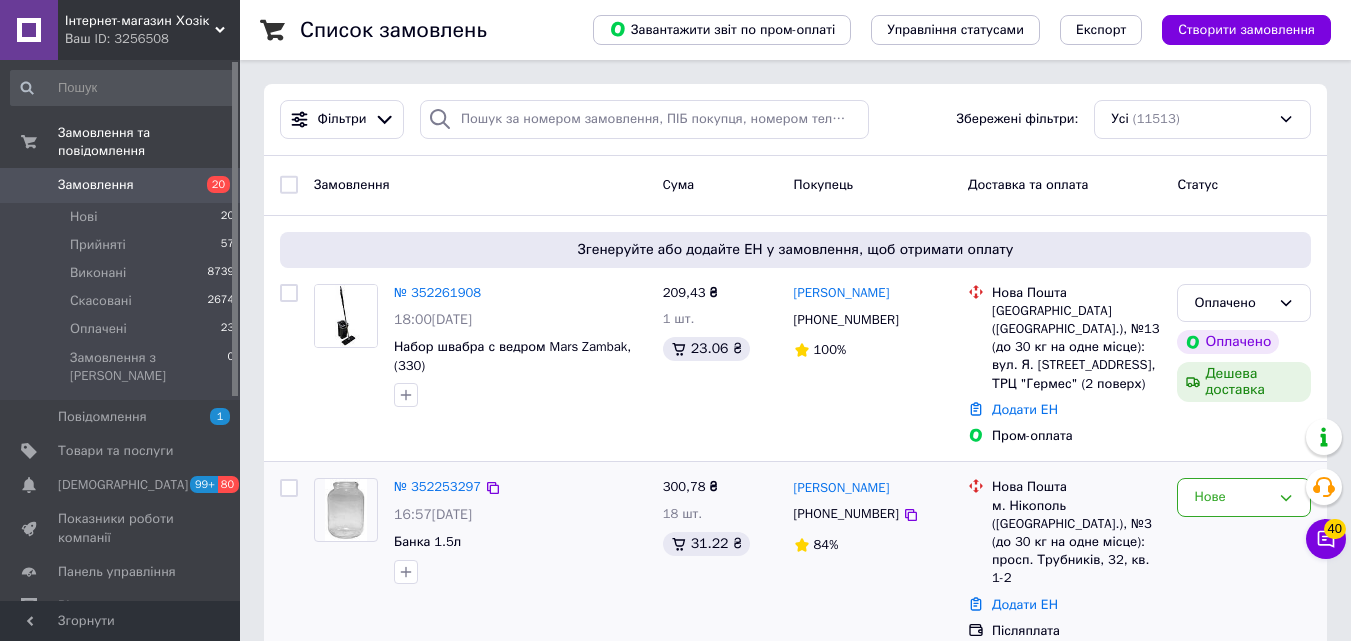 click on "№ 352253297 16:57[DATE] Банка 1.5л" at bounding box center [520, 530] 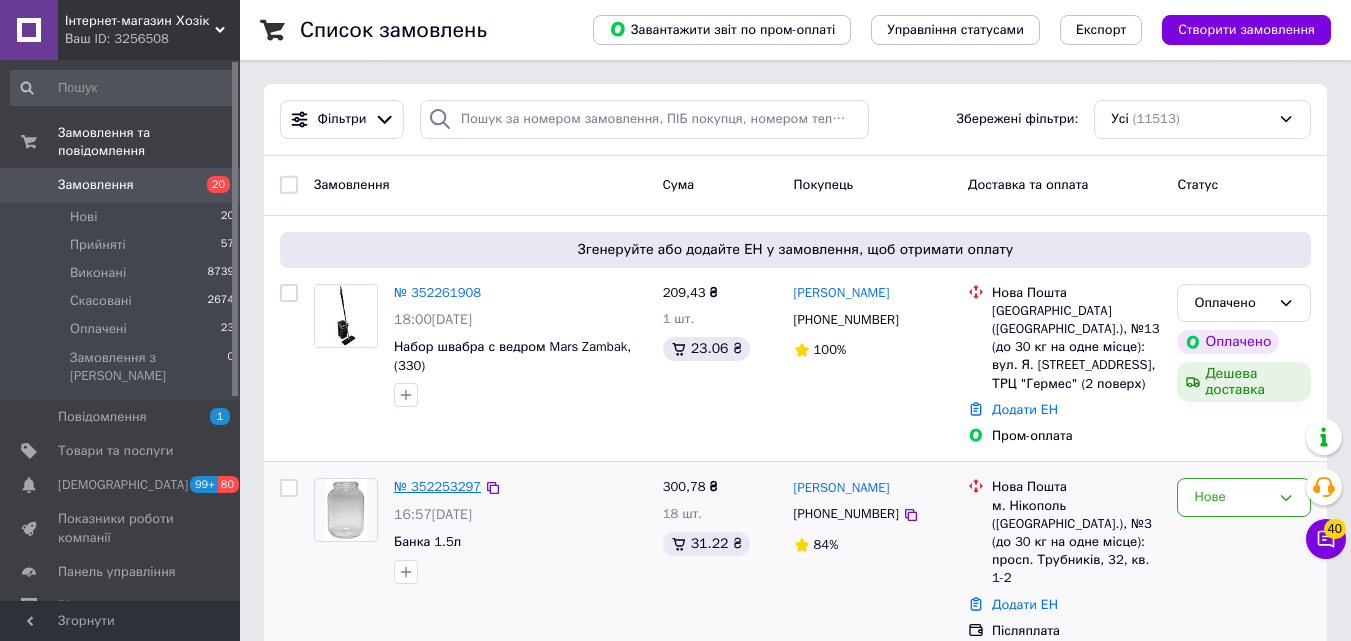click on "№ 352253297" at bounding box center [437, 486] 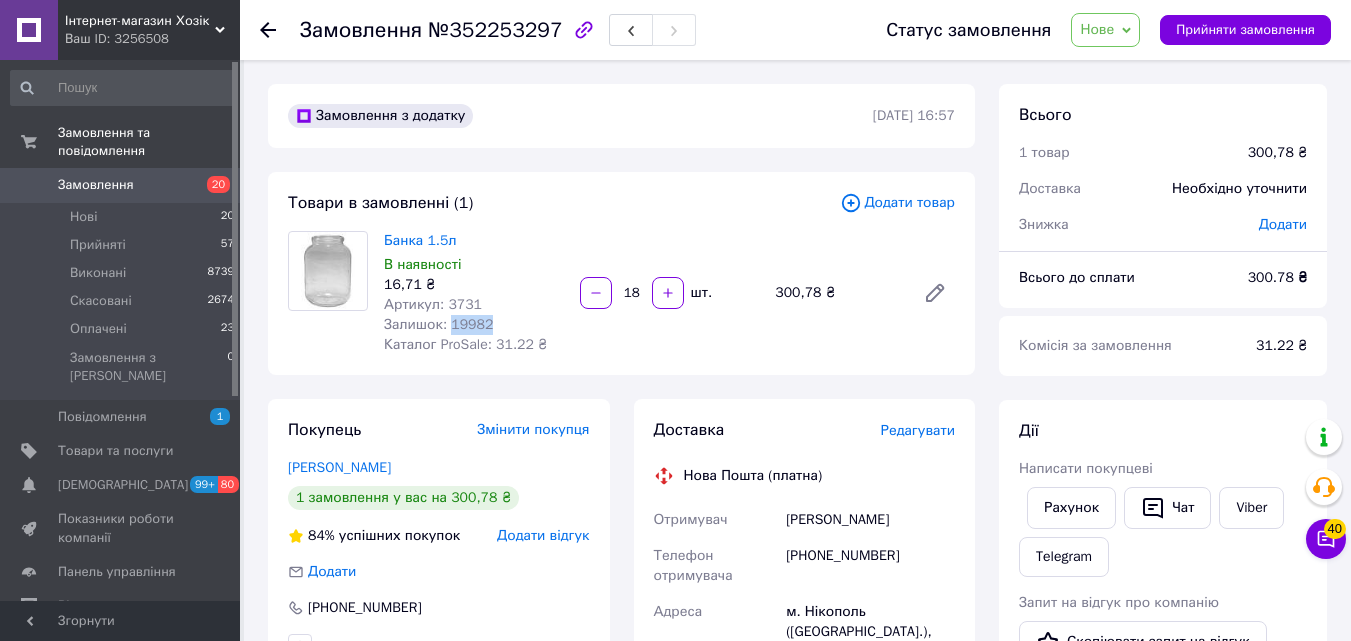 drag, startPoint x: 486, startPoint y: 325, endPoint x: 448, endPoint y: 326, distance: 38.013157 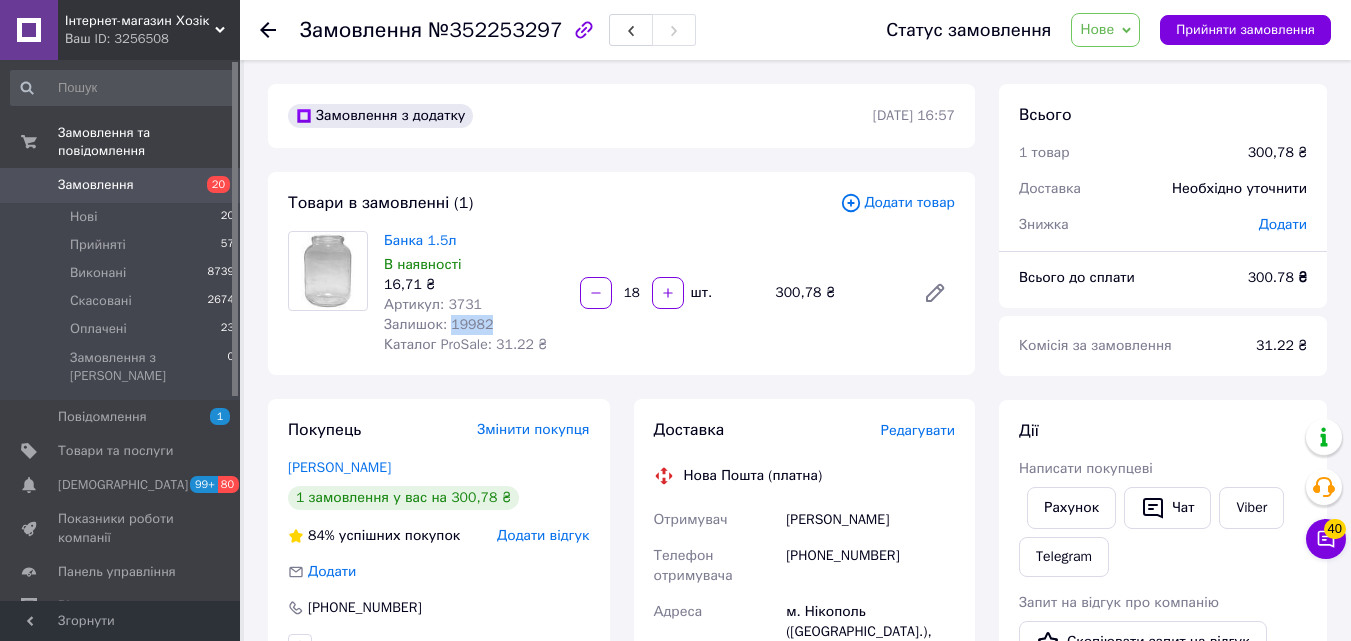 click on "Залишок: 19982" at bounding box center (474, 325) 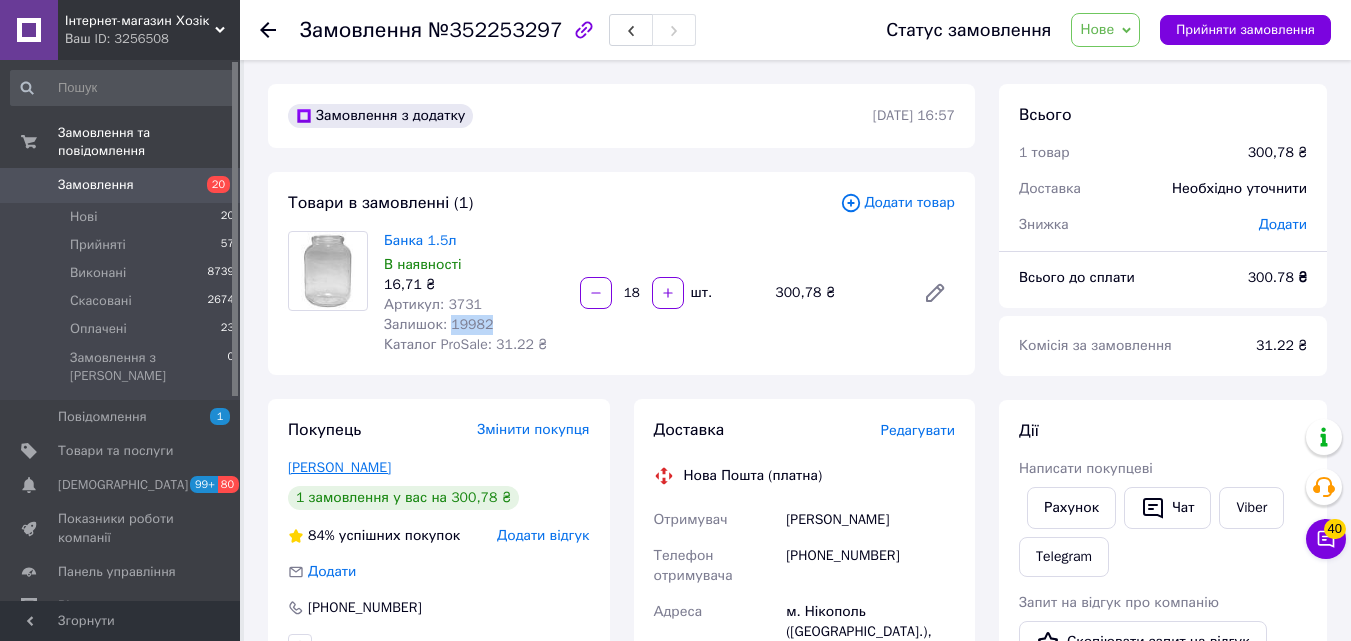 click on "[PERSON_NAME]" at bounding box center (339, 467) 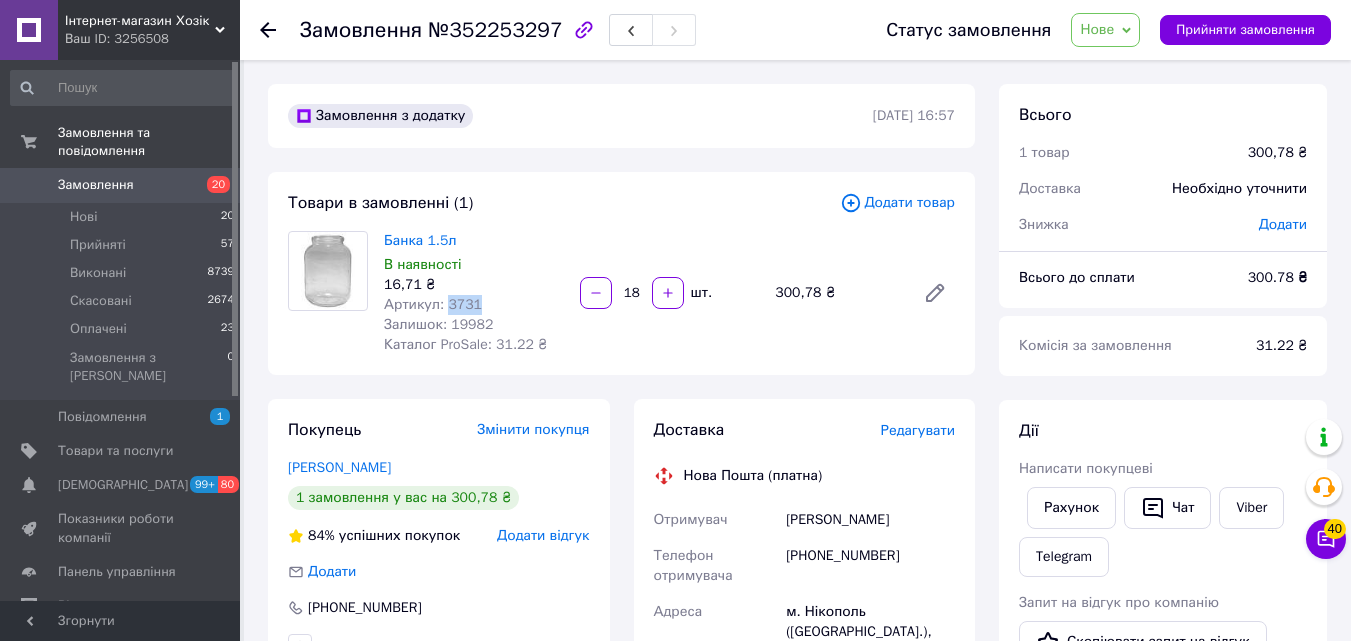 drag, startPoint x: 487, startPoint y: 303, endPoint x: 449, endPoint y: 312, distance: 39.051247 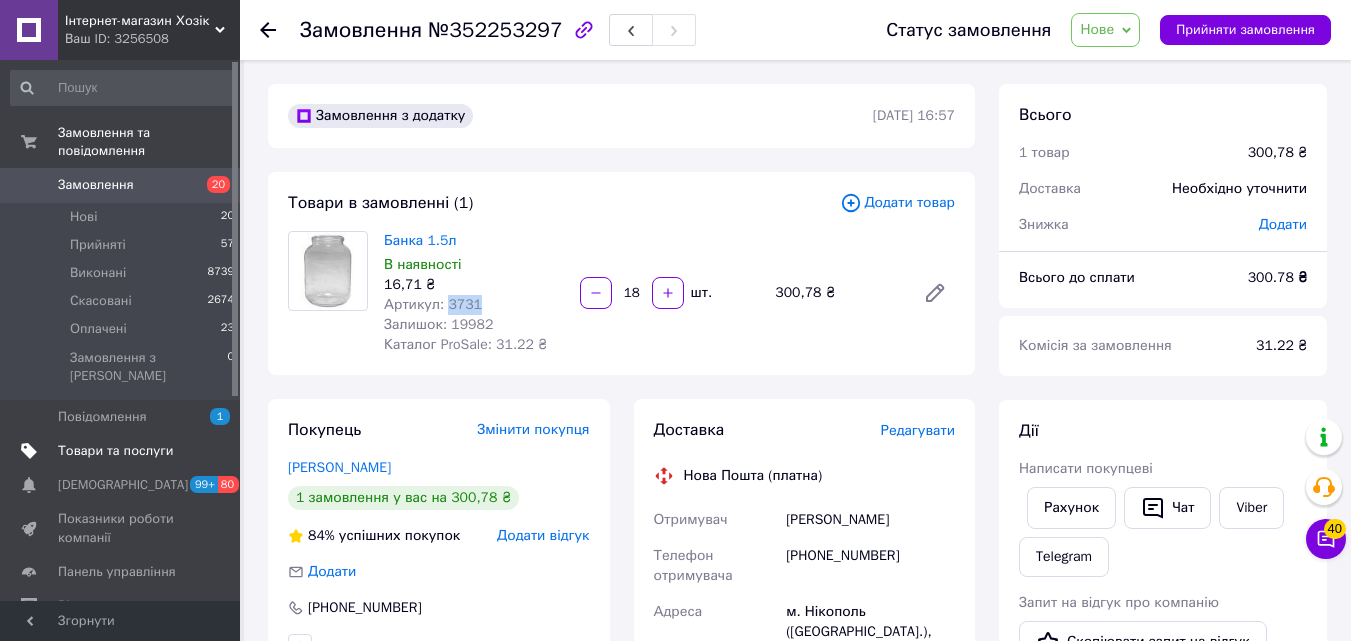 click on "Товари та послуги" at bounding box center (115, 451) 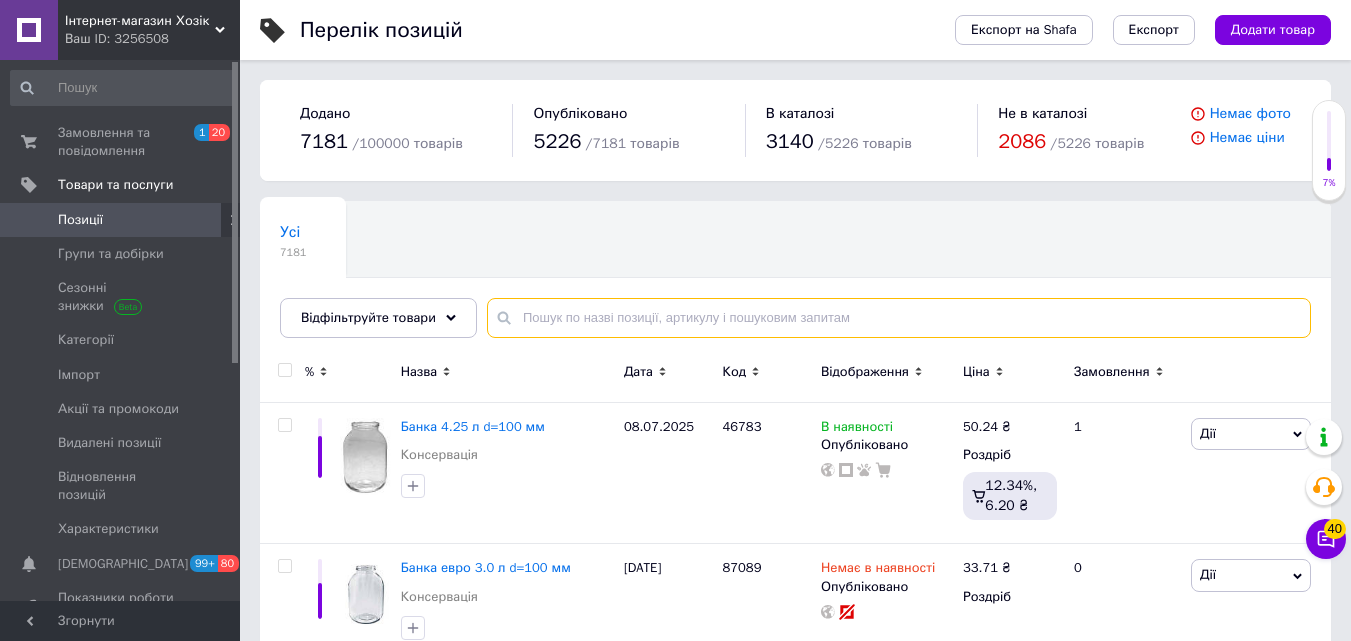click at bounding box center (899, 318) 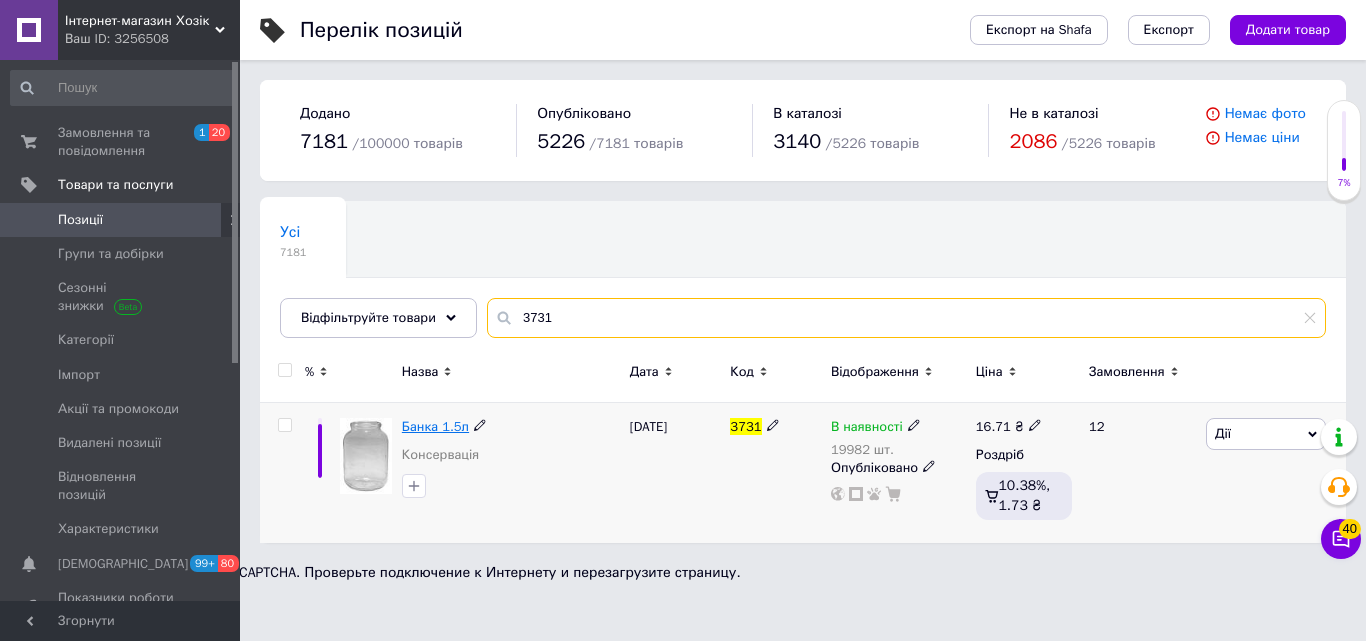 type on "3731" 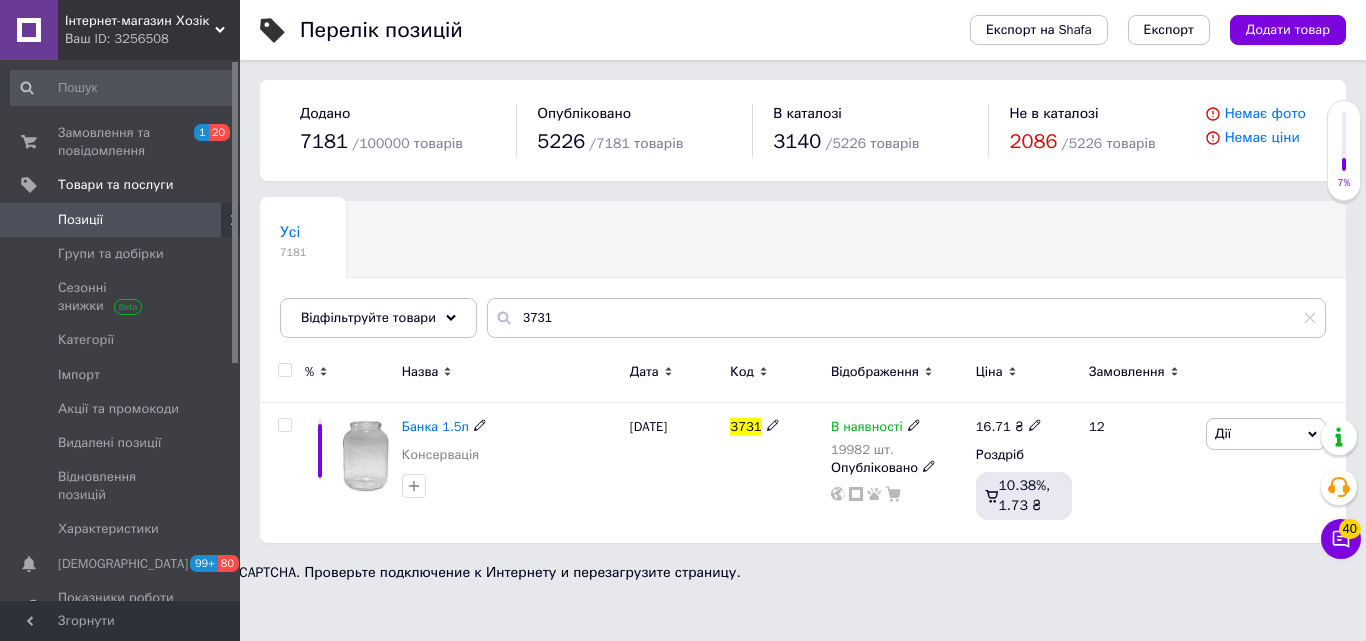 click on "Банка 1.5л" at bounding box center [435, 426] 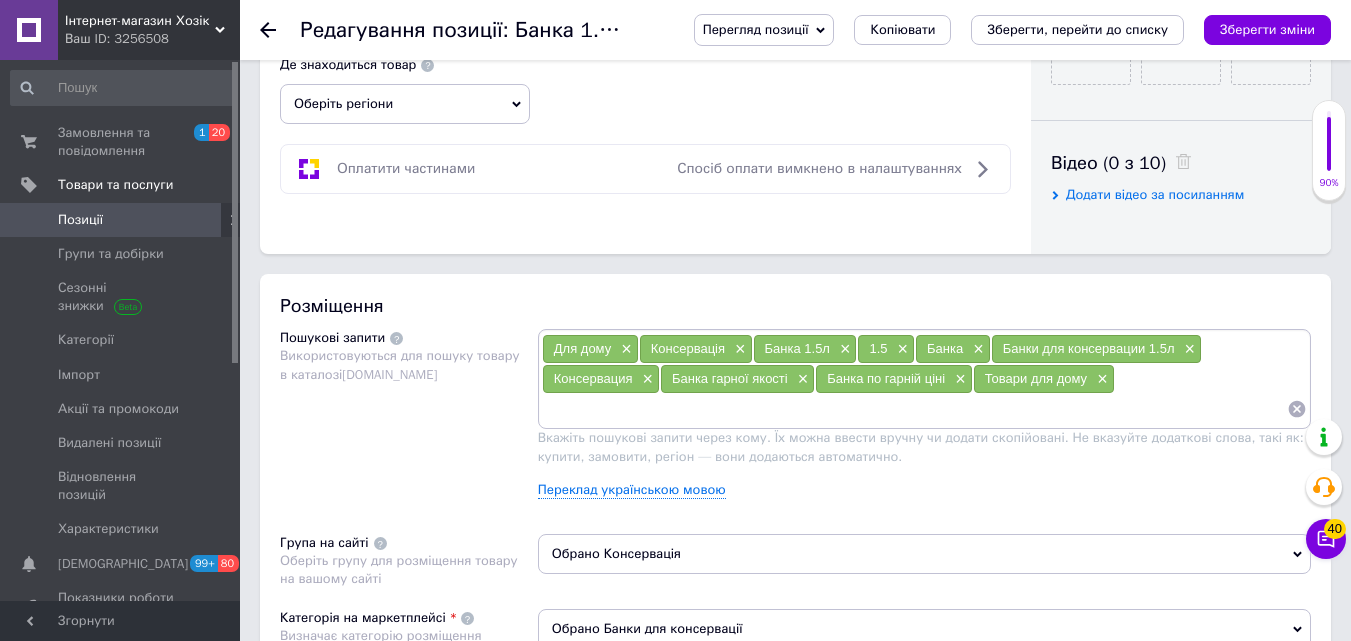 scroll, scrollTop: 700, scrollLeft: 0, axis: vertical 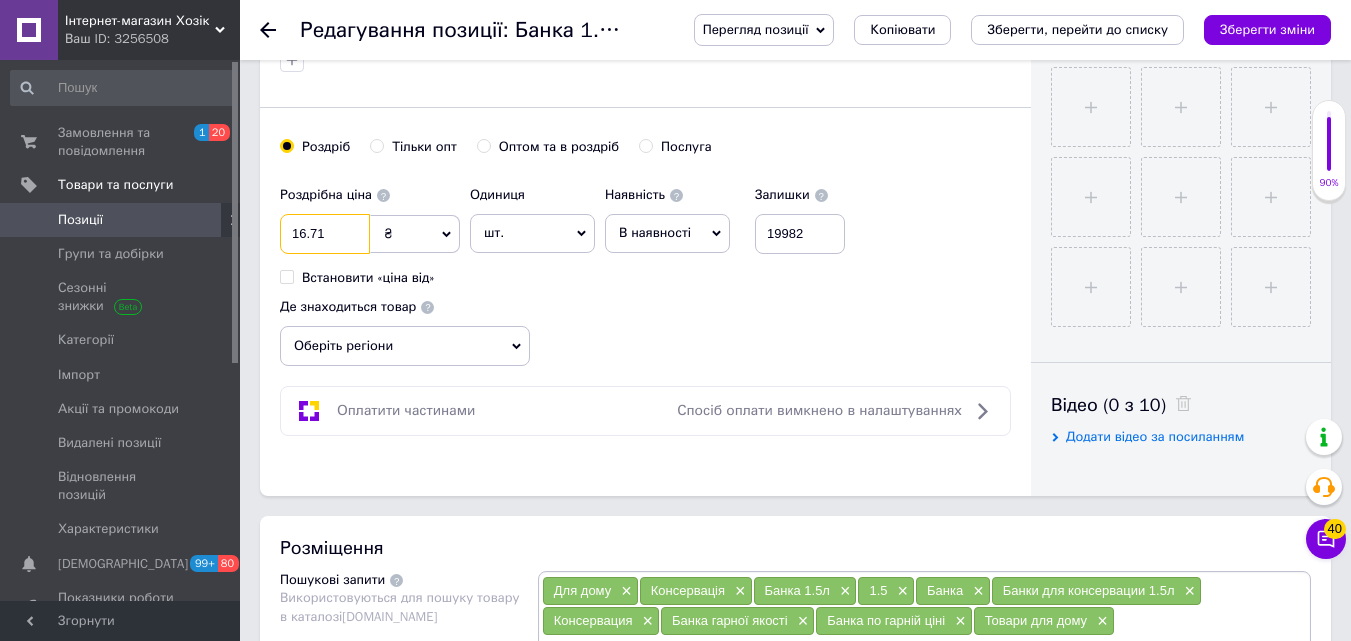 click on "16.71" at bounding box center (325, 234) 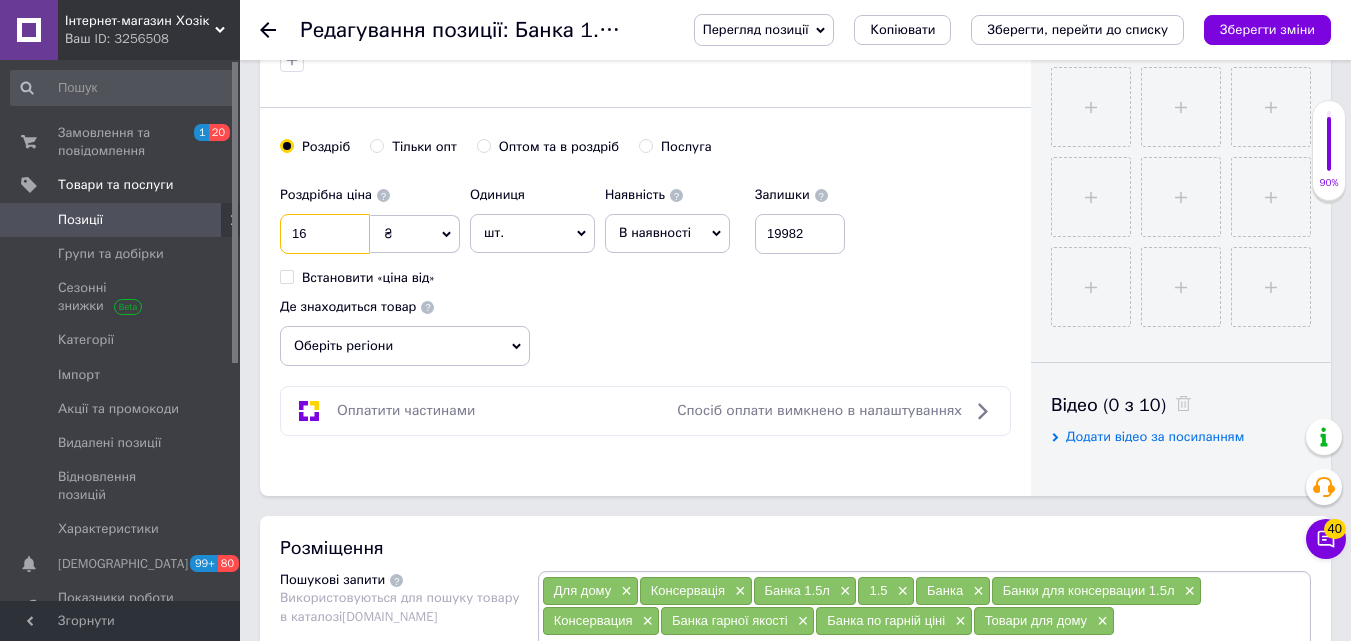 type on "1" 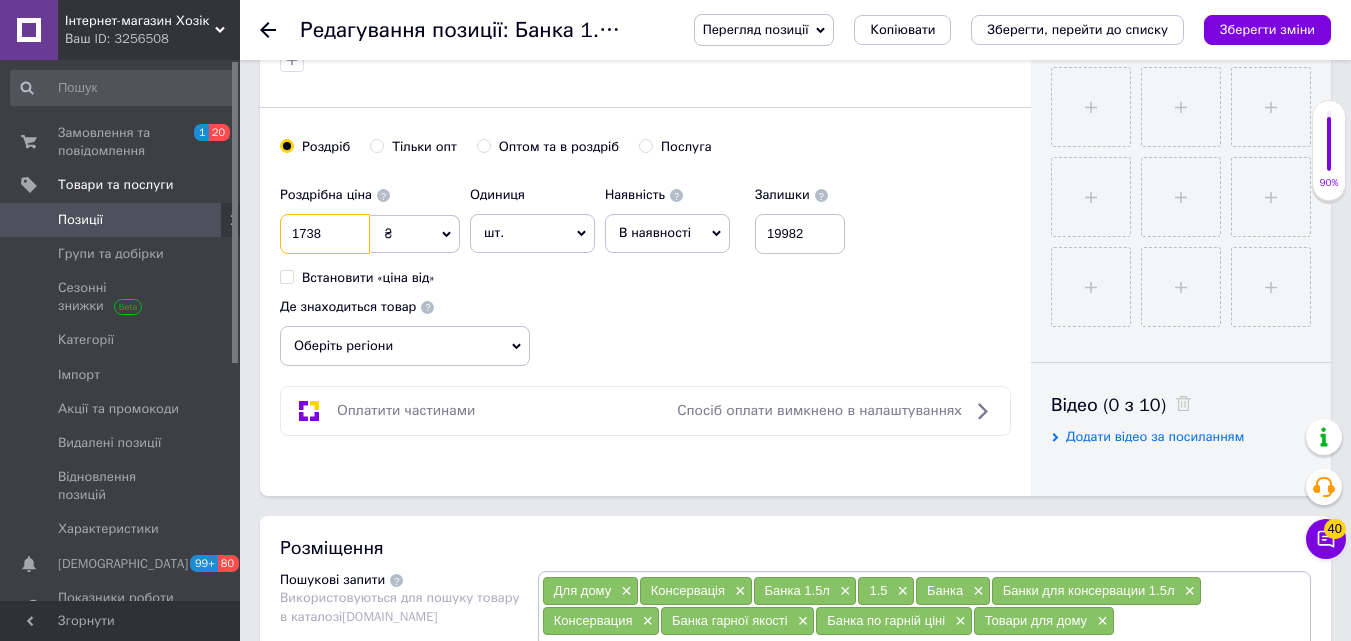 click on "1738" at bounding box center (325, 234) 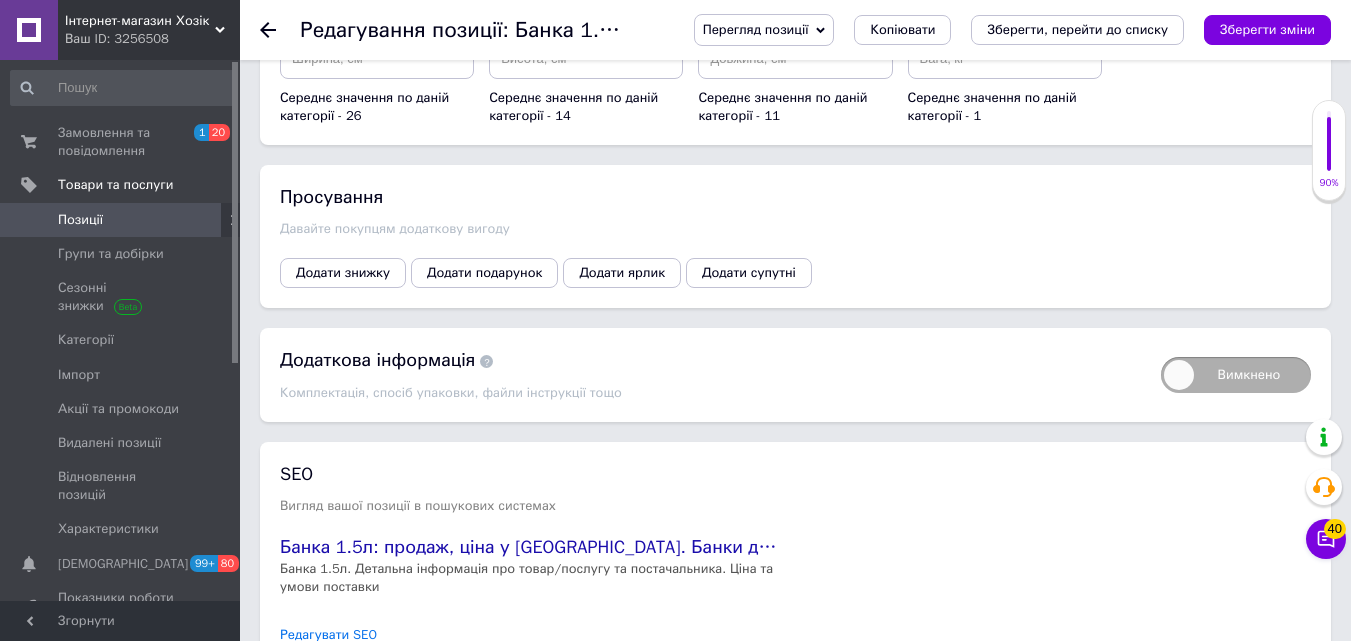 scroll, scrollTop: 2312, scrollLeft: 0, axis: vertical 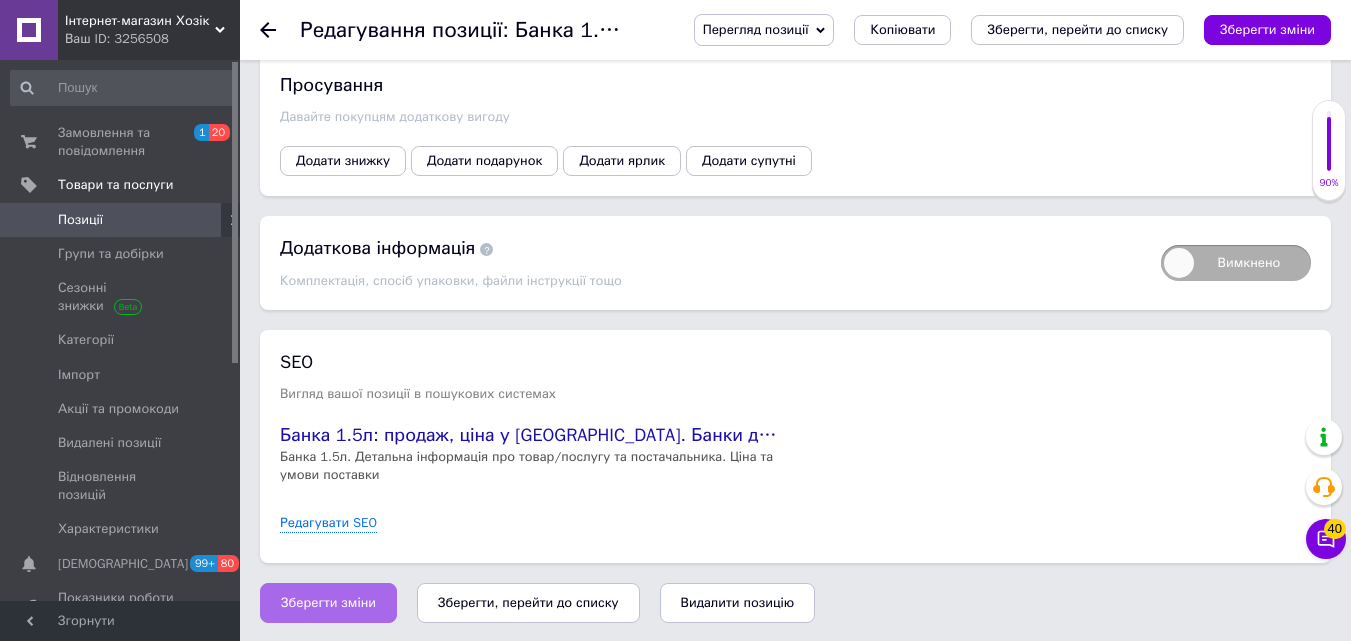 type on "17.38" 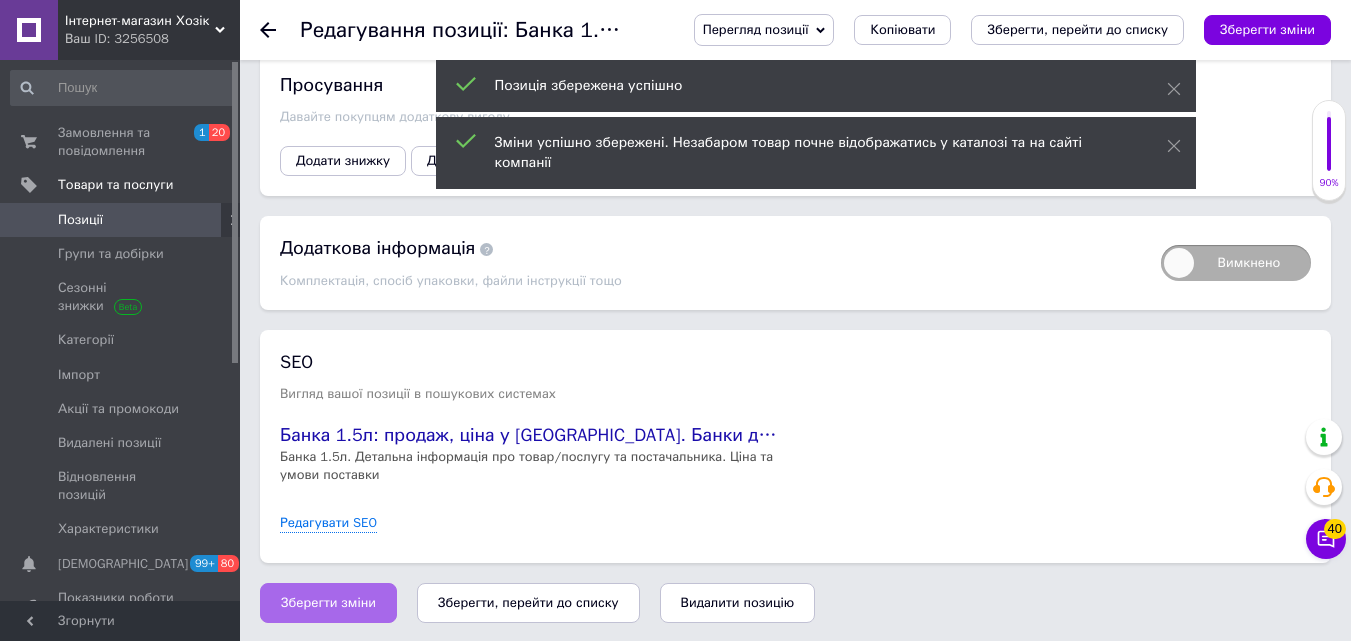 click on "Зберегти зміни" at bounding box center [328, 603] 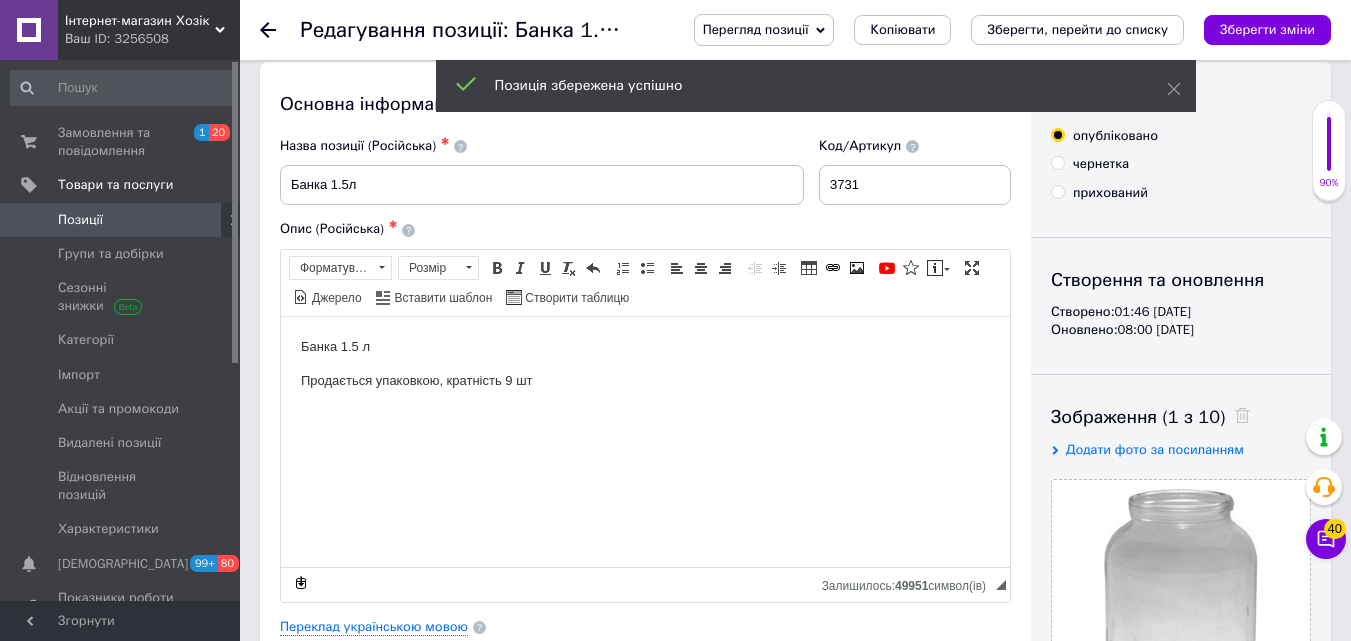 scroll, scrollTop: 0, scrollLeft: 0, axis: both 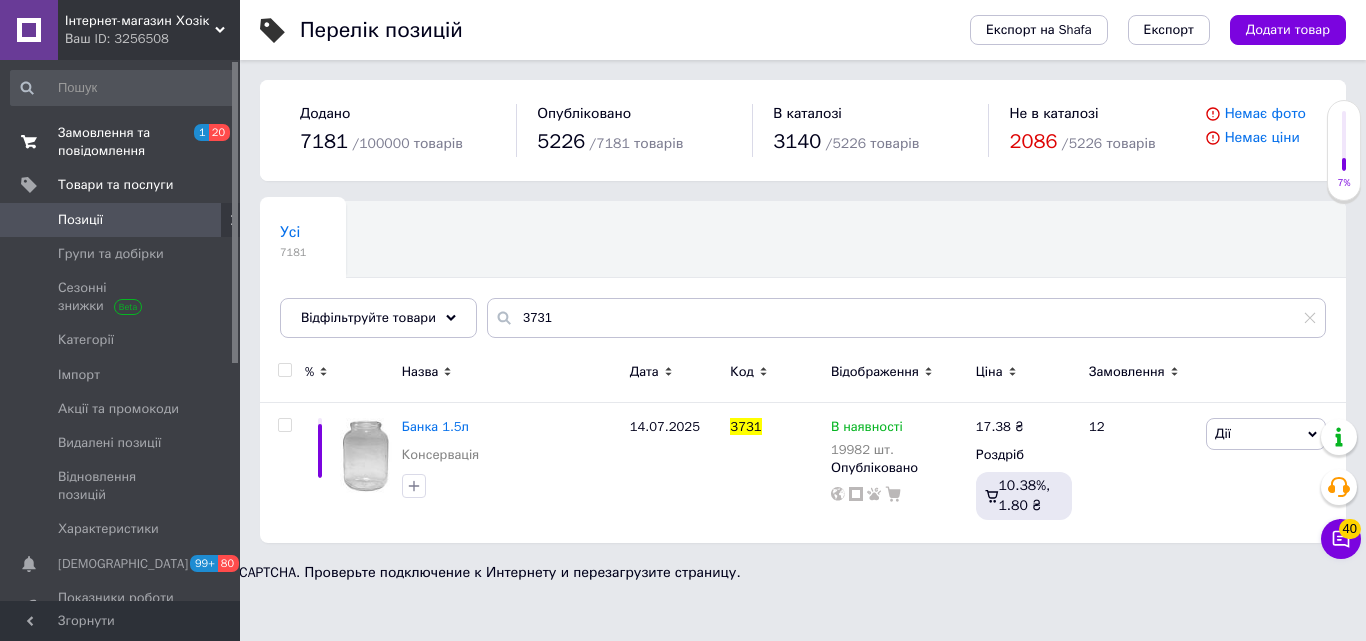 click at bounding box center (29, 142) 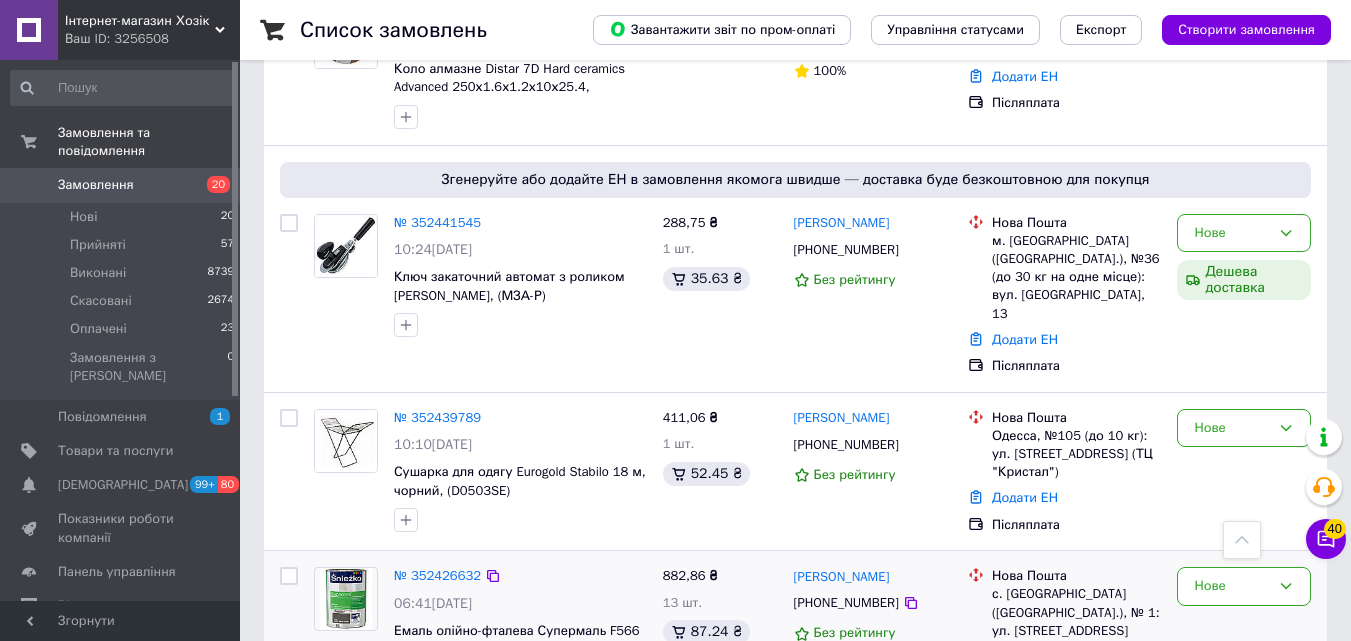 scroll, scrollTop: 3877, scrollLeft: 0, axis: vertical 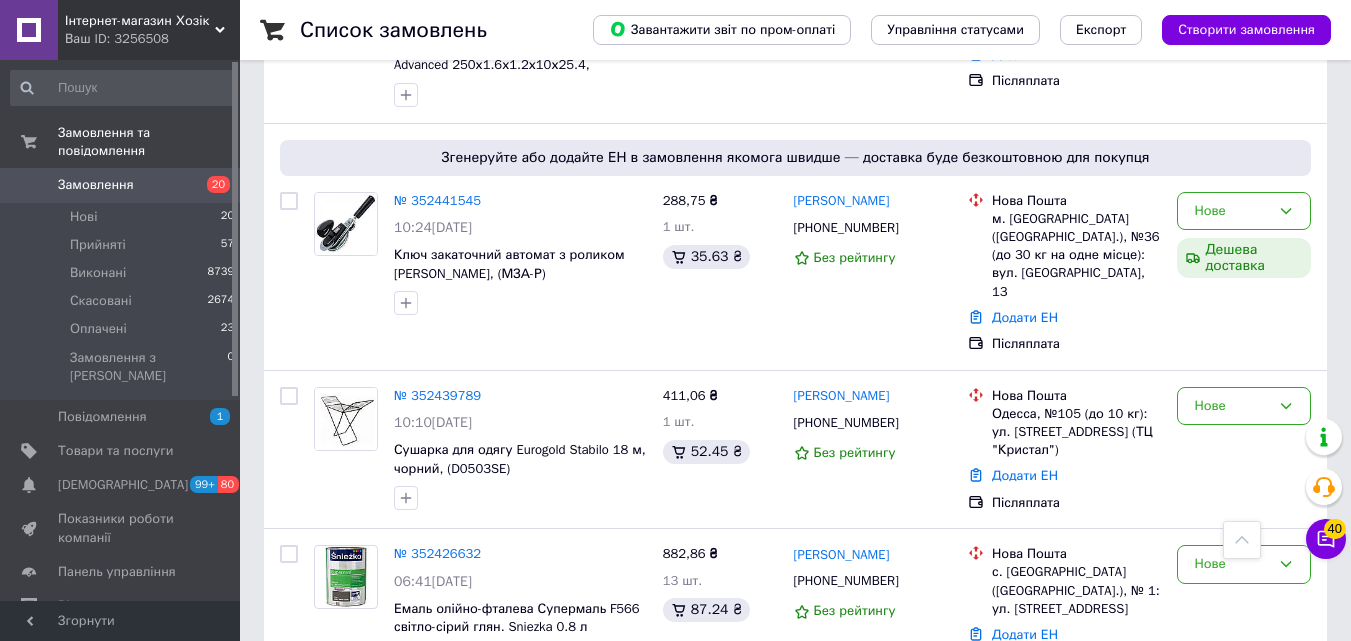 click on "3" at bounding box center [372, 762] 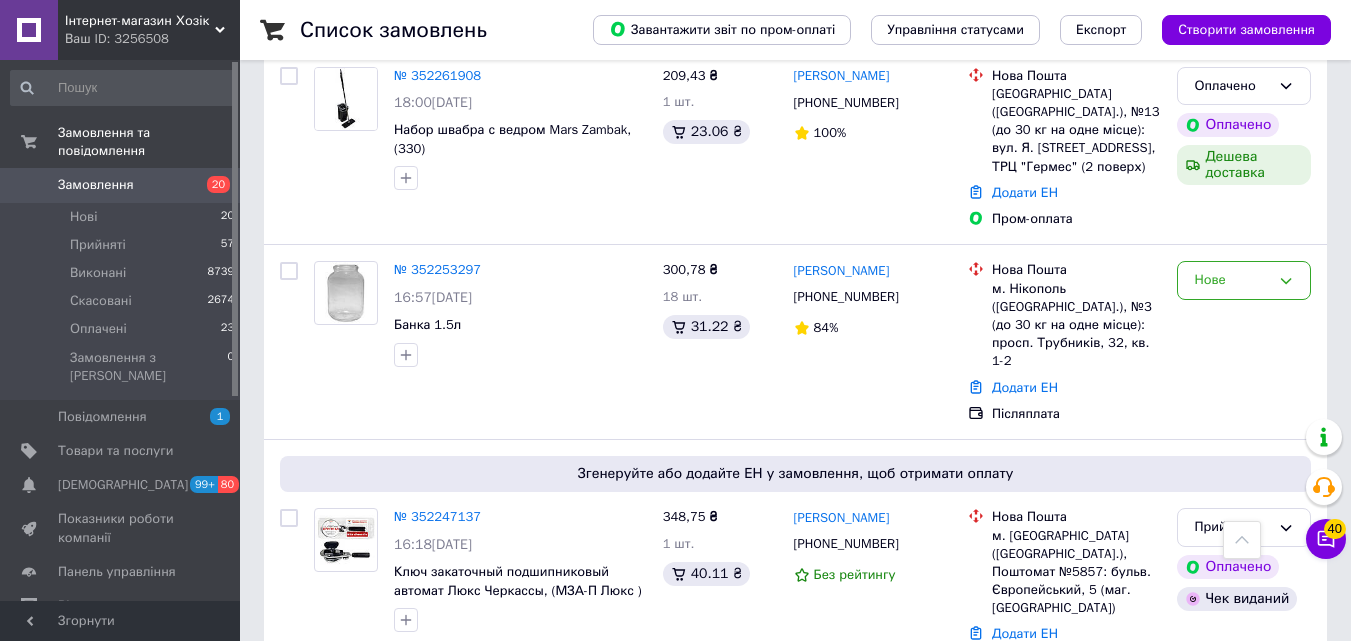 scroll, scrollTop: 200, scrollLeft: 0, axis: vertical 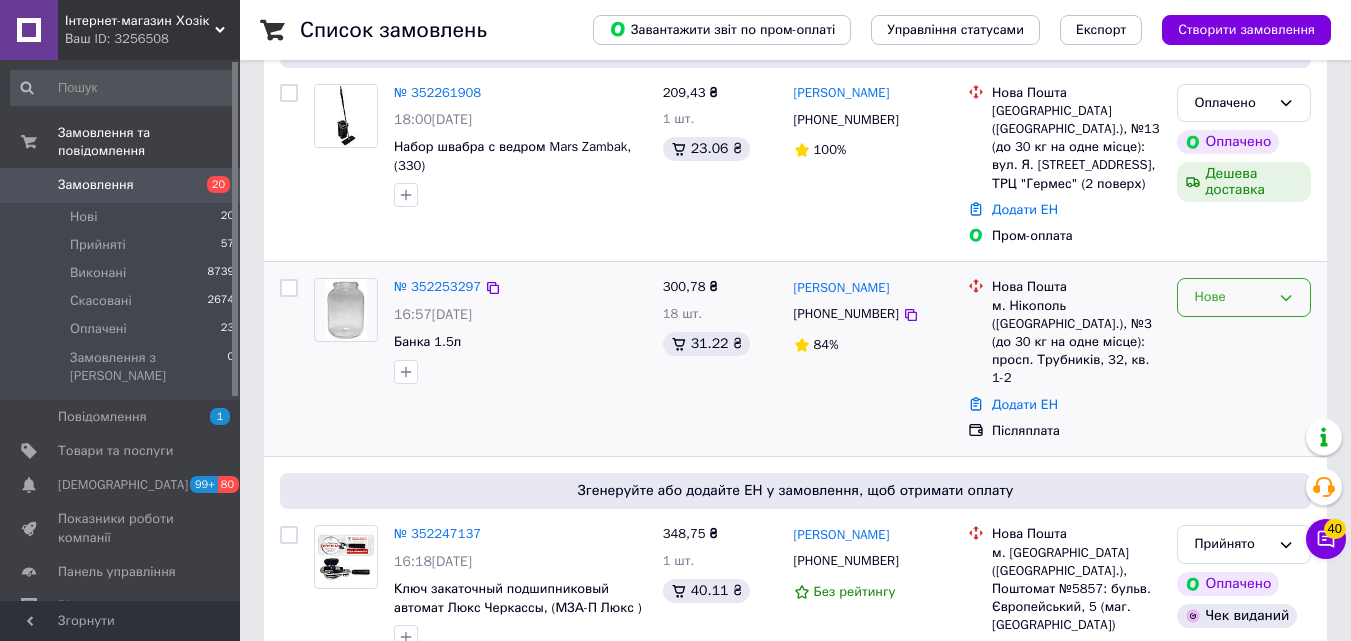 click on "Нове" at bounding box center [1232, 297] 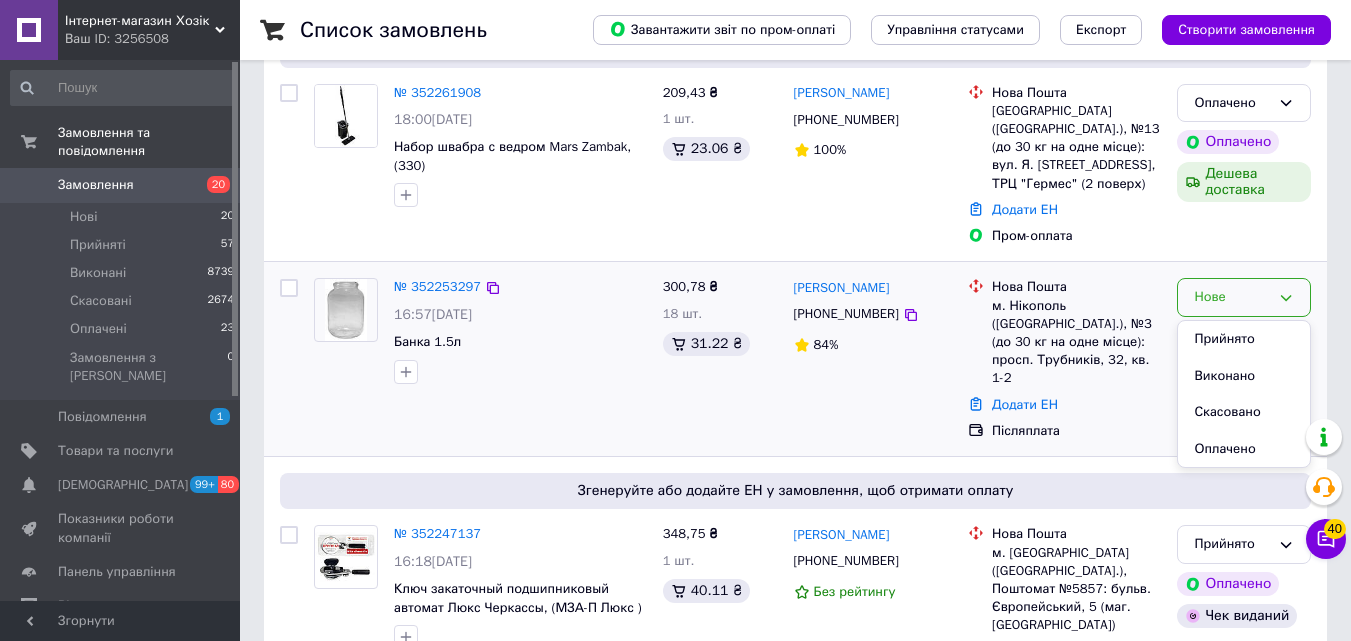 click on "Виконано" at bounding box center [1244, 376] 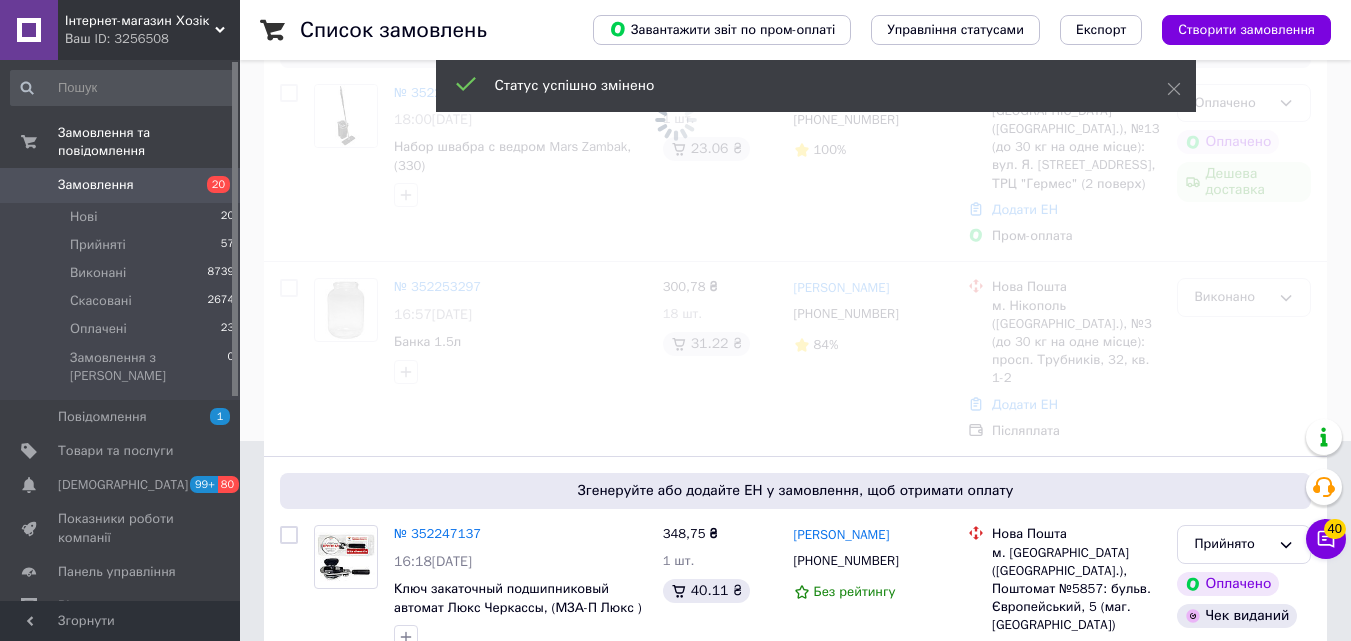 scroll, scrollTop: 0, scrollLeft: 0, axis: both 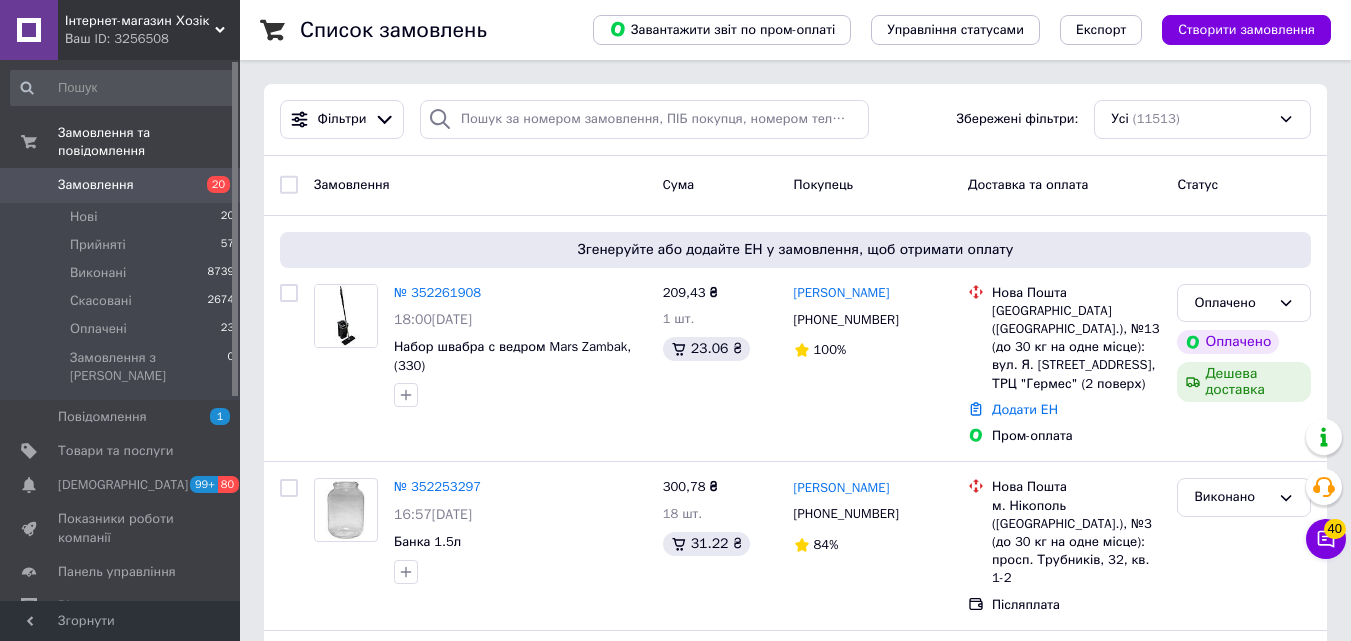 click on "№ 352261908" at bounding box center [437, 292] 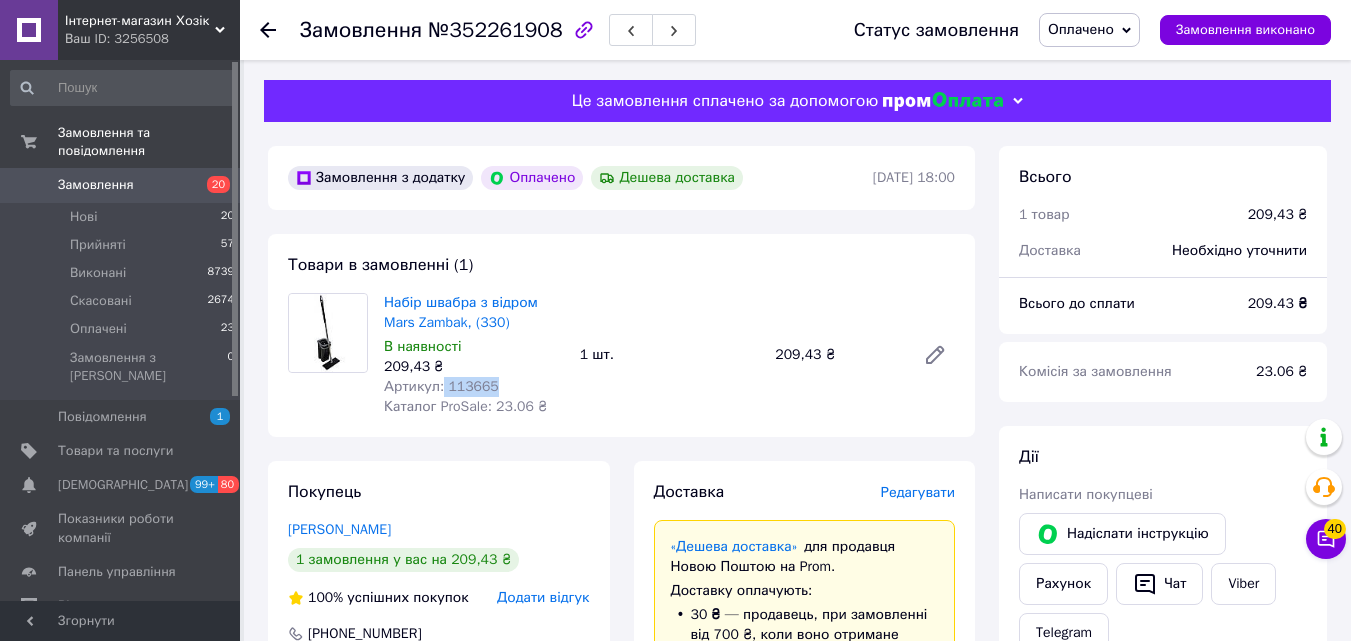 drag, startPoint x: 511, startPoint y: 380, endPoint x: 441, endPoint y: 393, distance: 71.19691 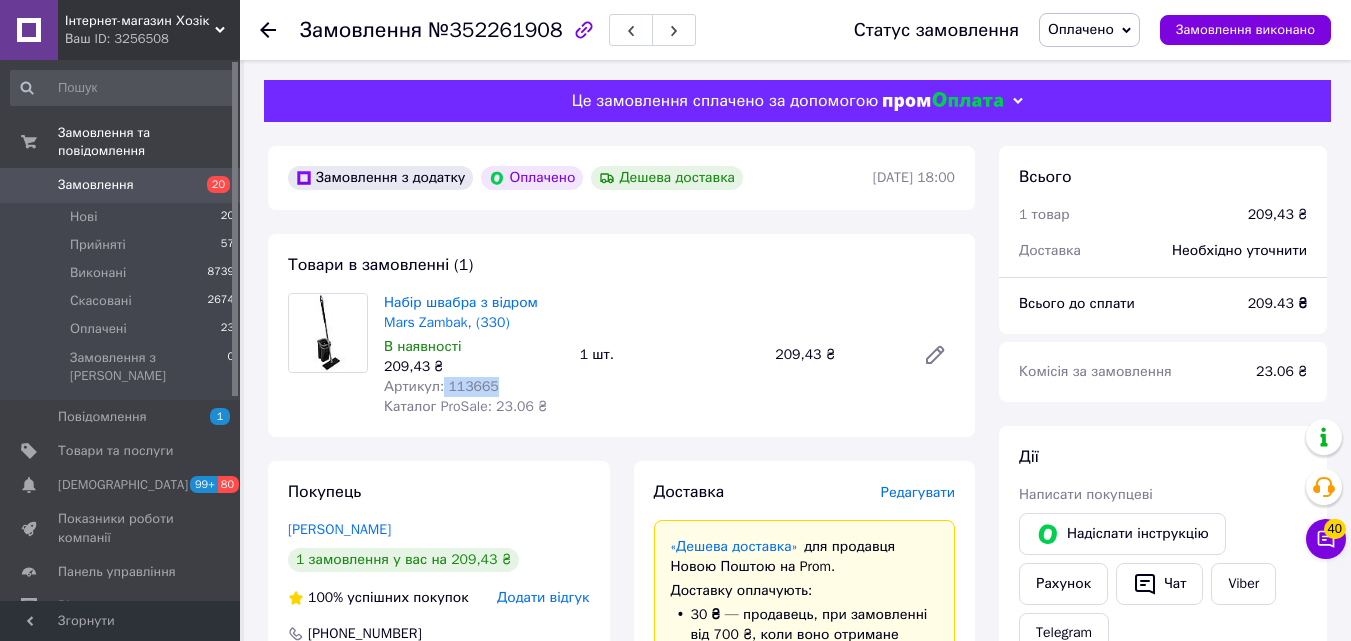 click on "Артикул: 113665" at bounding box center (474, 387) 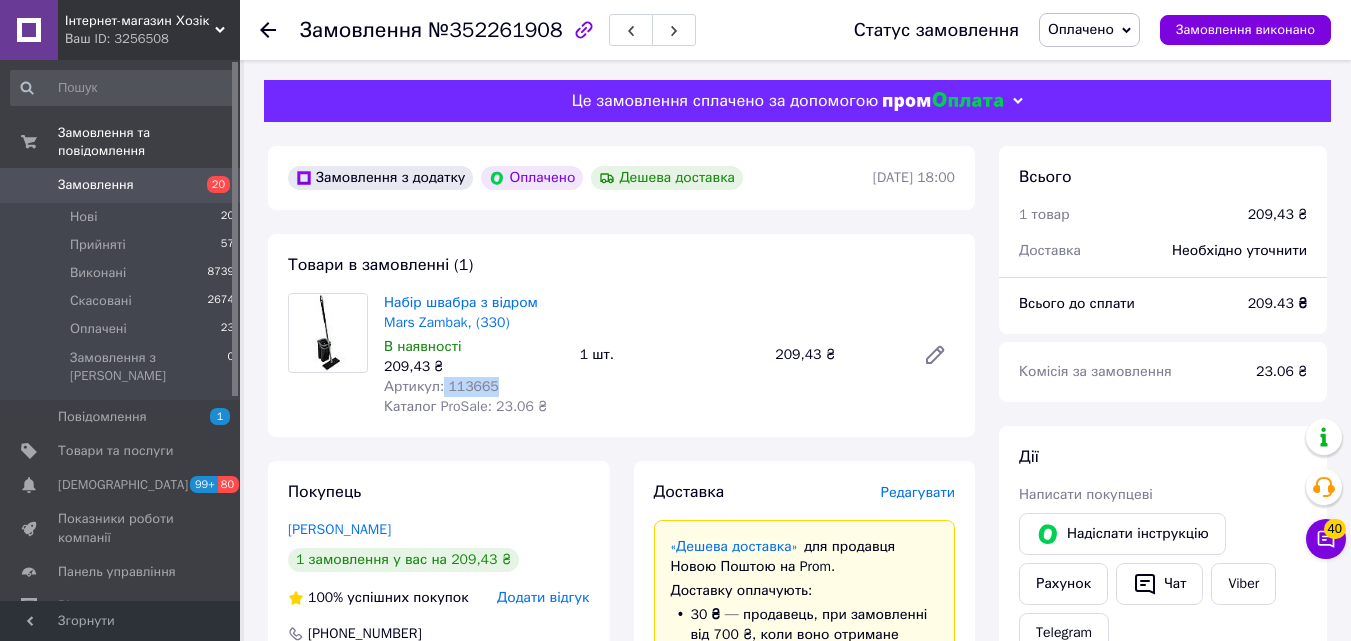 copy on "113665" 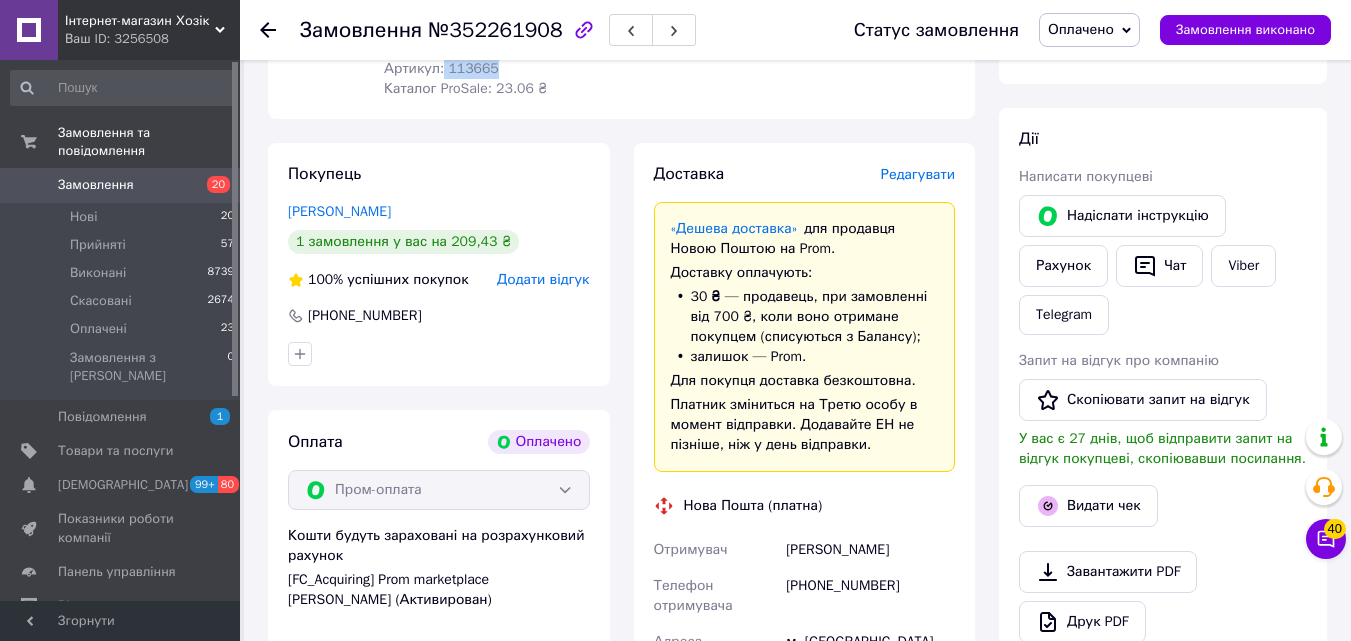scroll, scrollTop: 500, scrollLeft: 0, axis: vertical 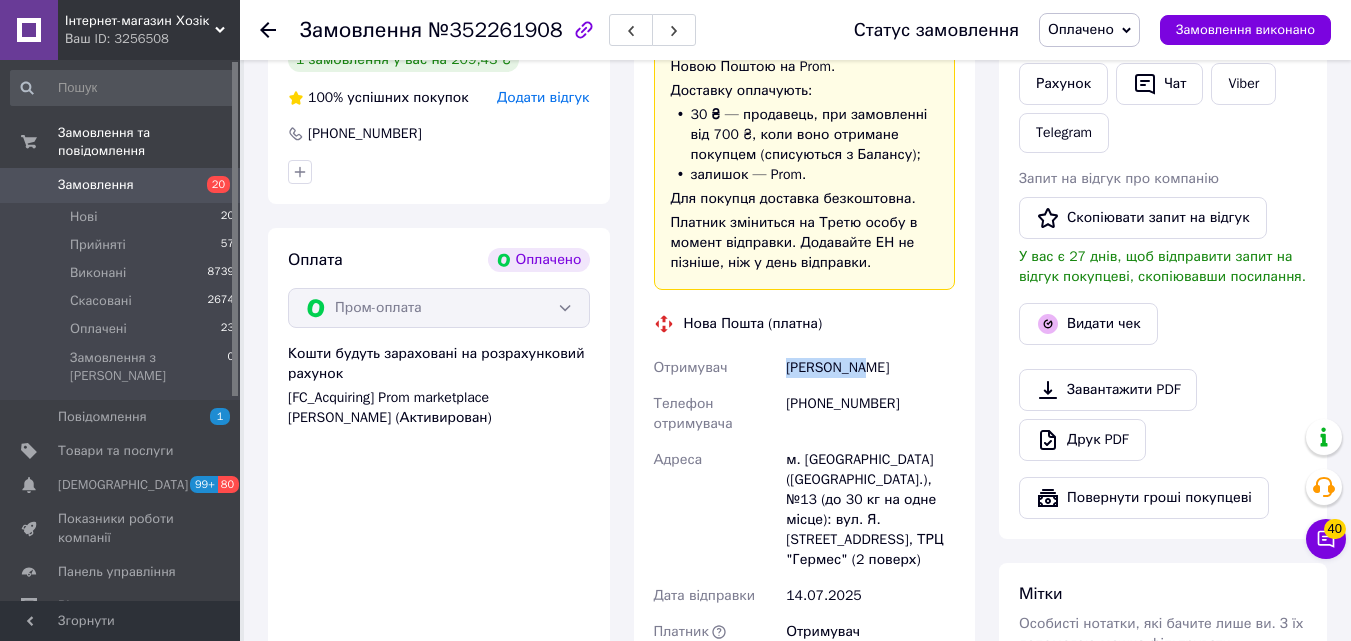 drag, startPoint x: 780, startPoint y: 369, endPoint x: 865, endPoint y: 377, distance: 85.37564 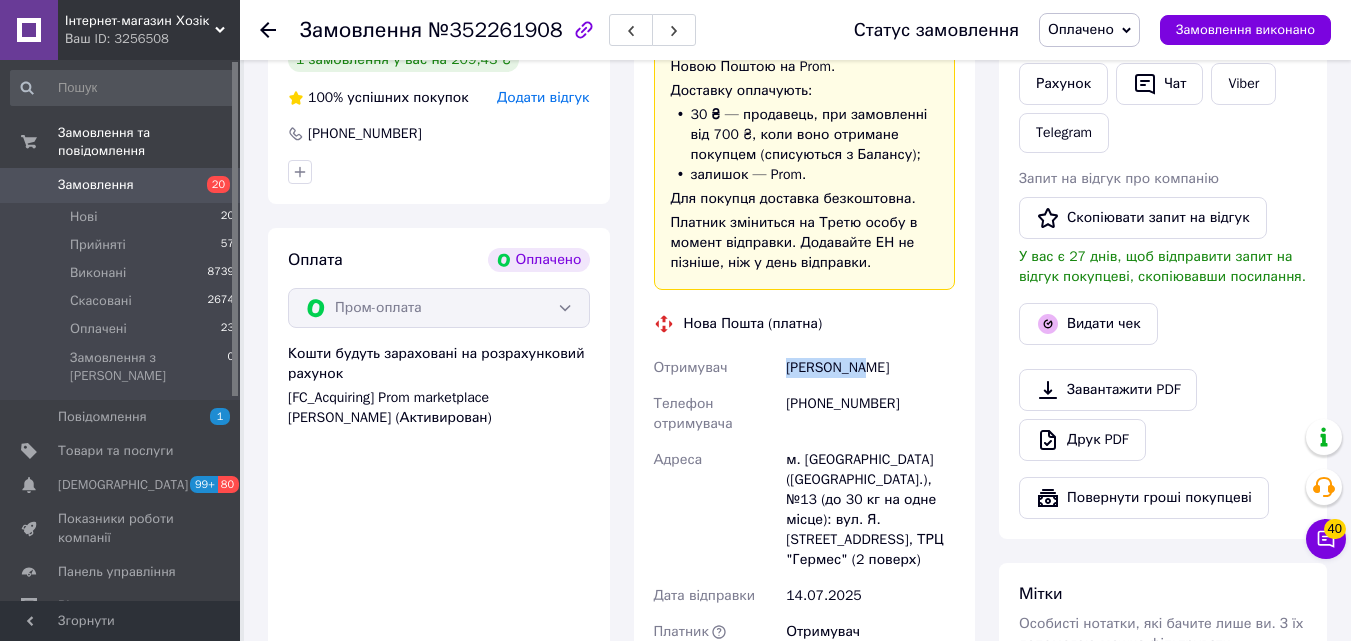 click on "Отримувач [PERSON_NAME] Телефон отримувача [PHONE_NUMBER] Адреса [PERSON_NAME]. [GEOGRAPHIC_DATA] ([GEOGRAPHIC_DATA].), №13 (до 30 кг на одне місце): вул. Я. [STREET_ADDRESS], ТРЦ "Гермес" (2 поверх) Дата відправки [DATE] Платник   Отримувач Оціночна вартість 209.43 ₴" at bounding box center [805, 518] 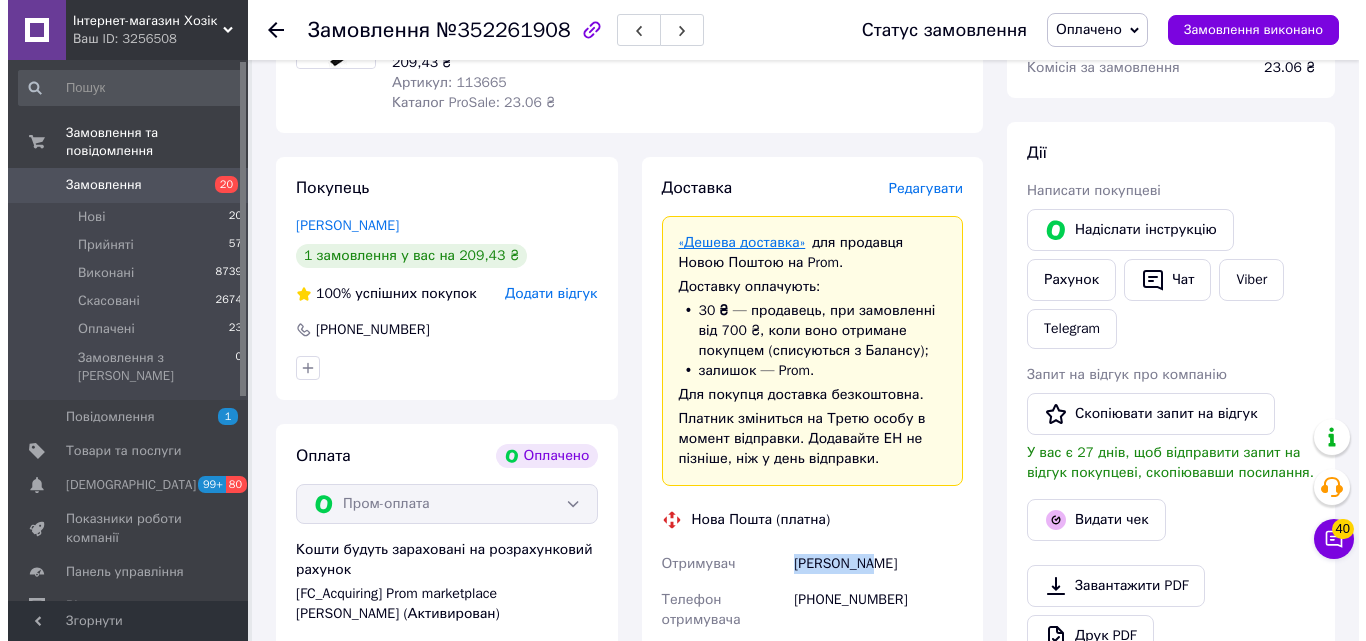 scroll, scrollTop: 500, scrollLeft: 0, axis: vertical 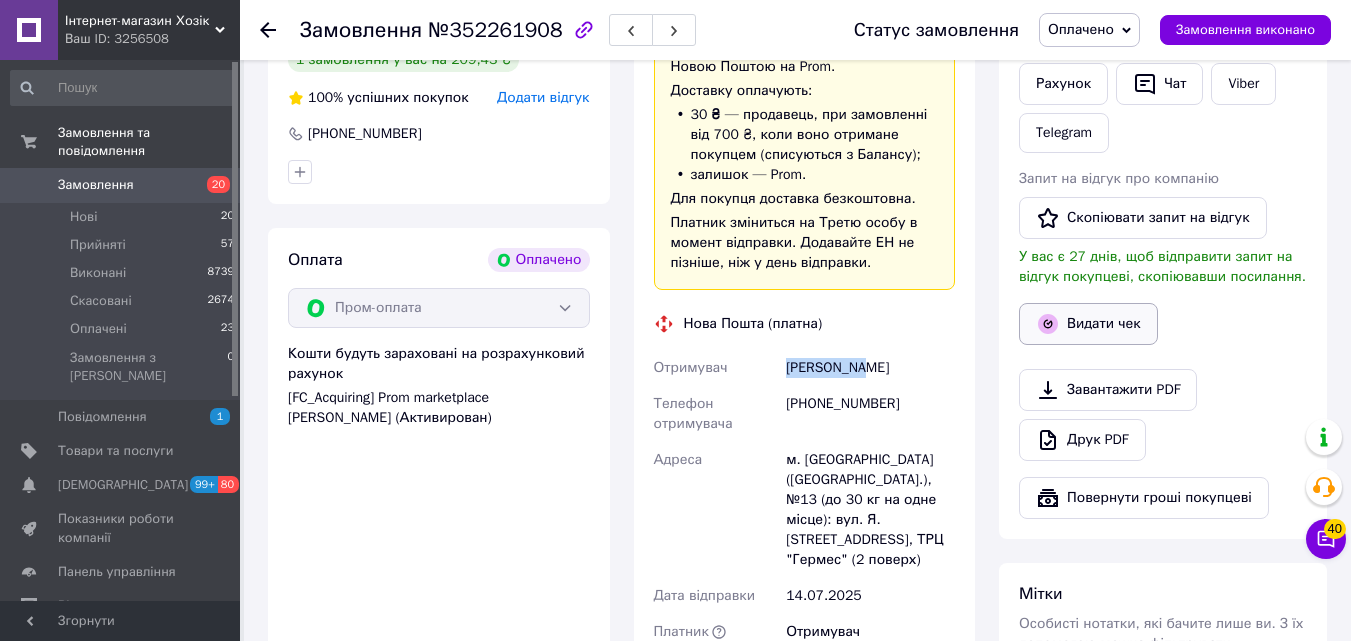 click on "Видати чек" at bounding box center (1088, 324) 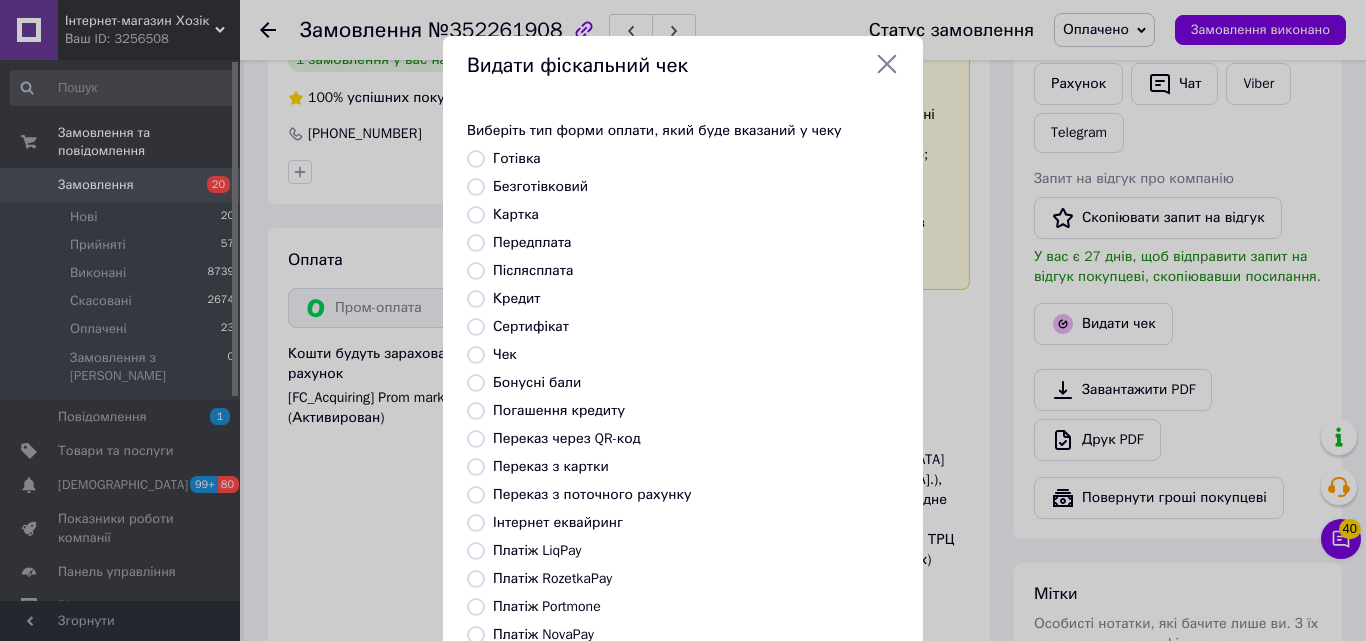 click on "Виберіть тип форми оплати, який буде вказаний у чеку Готівка Безготівковий Картка Передплата Післясплата Кредит Сертифікат Чек Бонусні бали Погашення кредиту Переказ через QR-код Переказ з картки Переказ з поточного рахунку Інтернет еквайринг Платіж LiqPay Платіж RozetkaPay Платіж Portmone Платіж NovaPay Або додайте посилання на фіскальний чек" at bounding box center (683, 427) 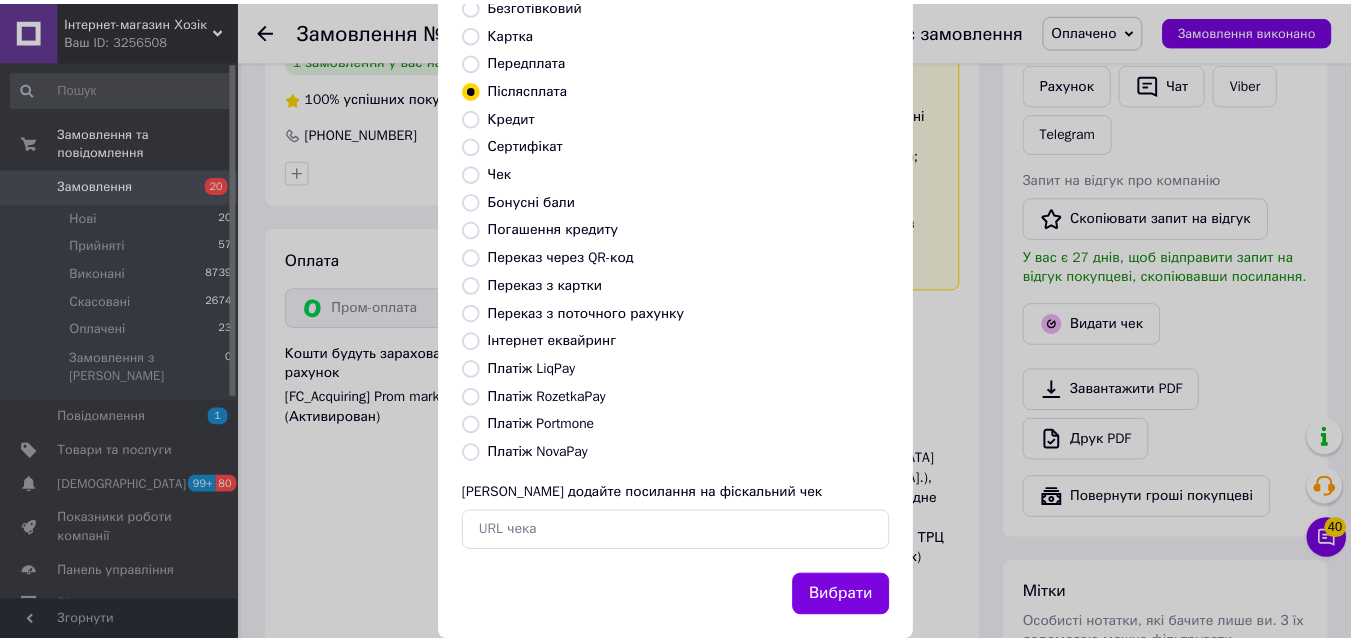 scroll, scrollTop: 218, scrollLeft: 0, axis: vertical 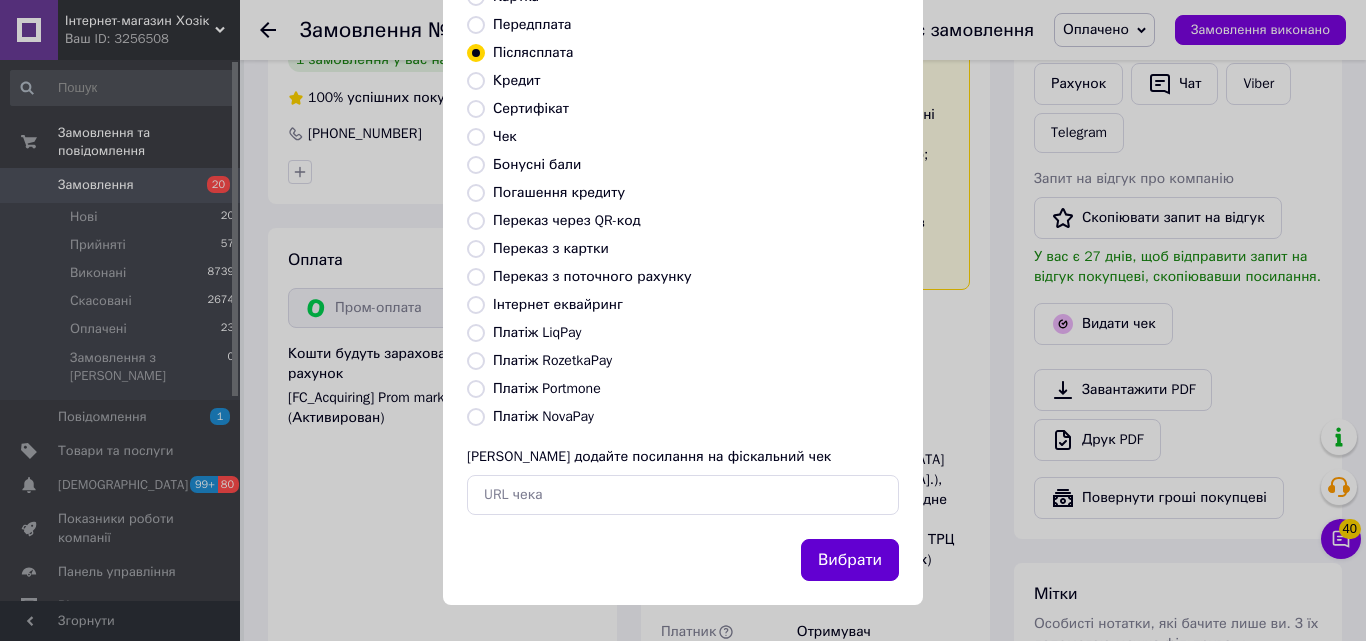 click on "Вибрати" at bounding box center [850, 560] 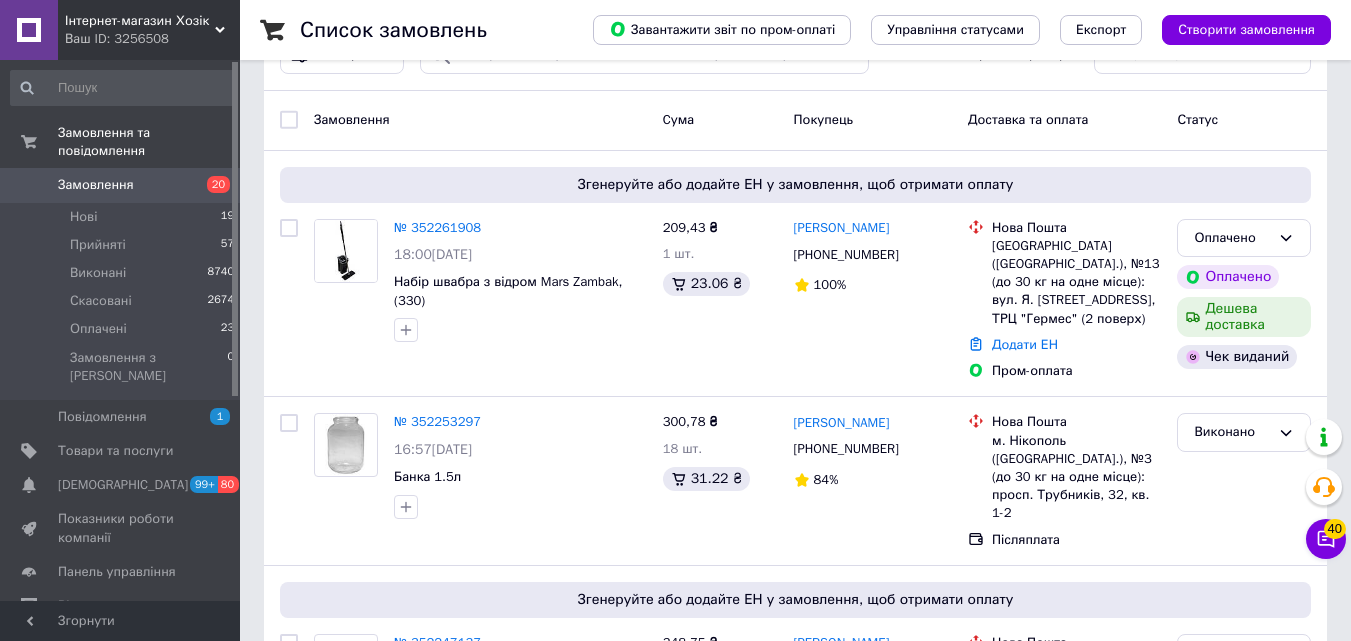 scroll, scrollTop: 100, scrollLeft: 0, axis: vertical 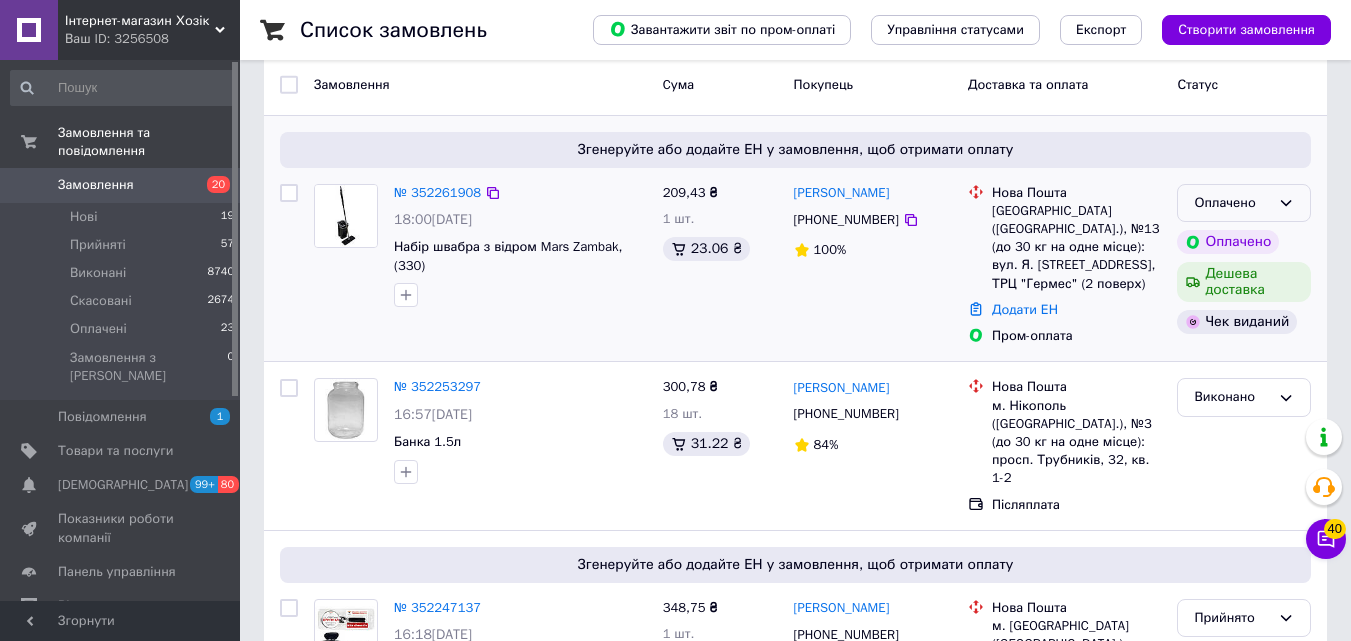 click on "Оплачено" at bounding box center [1232, 203] 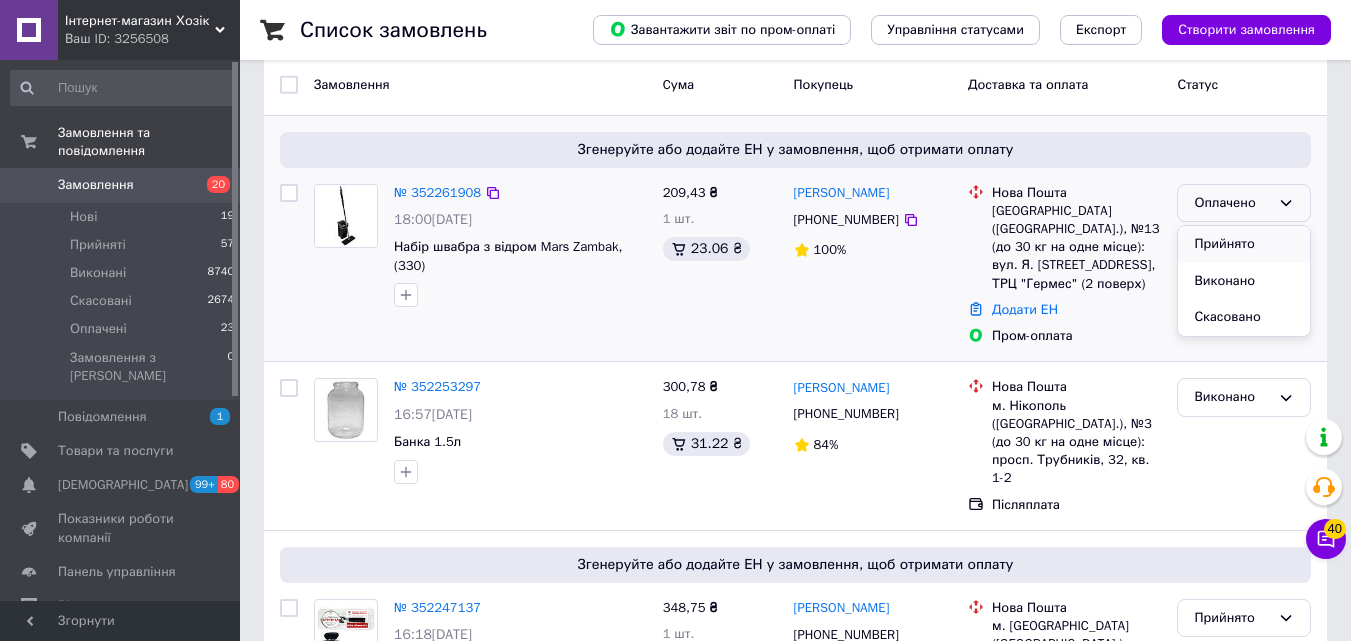 click on "Прийнято" at bounding box center (1244, 244) 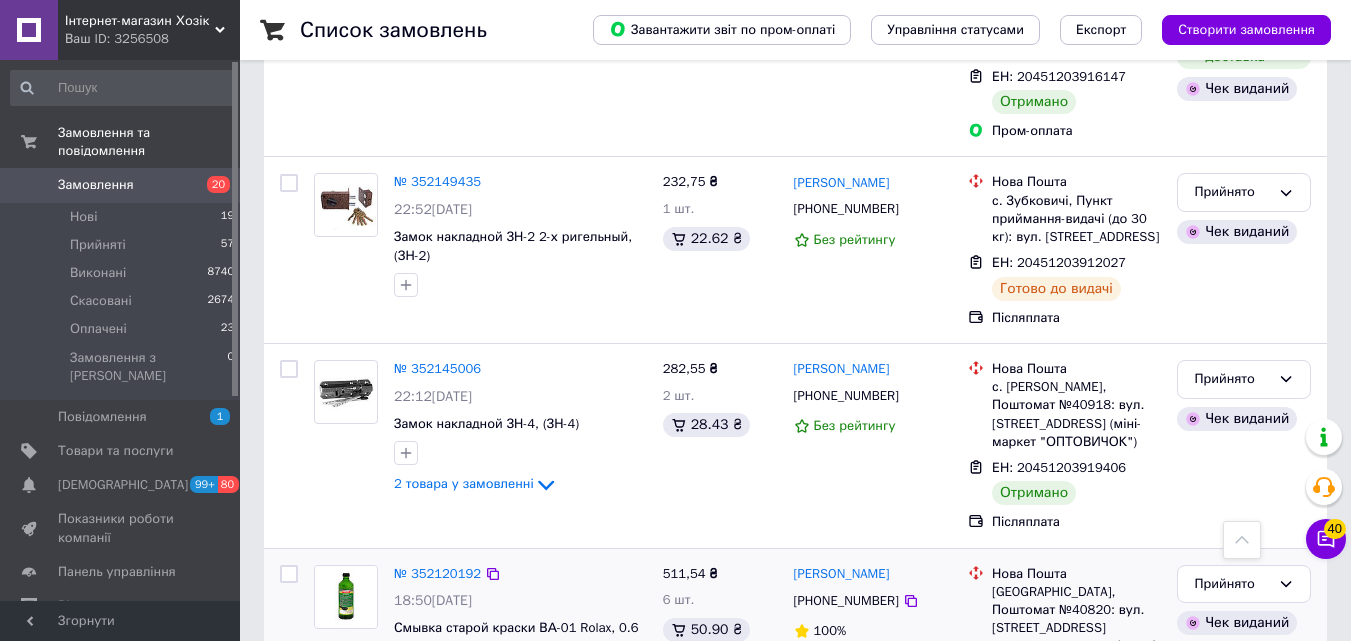 scroll, scrollTop: 3504, scrollLeft: 0, axis: vertical 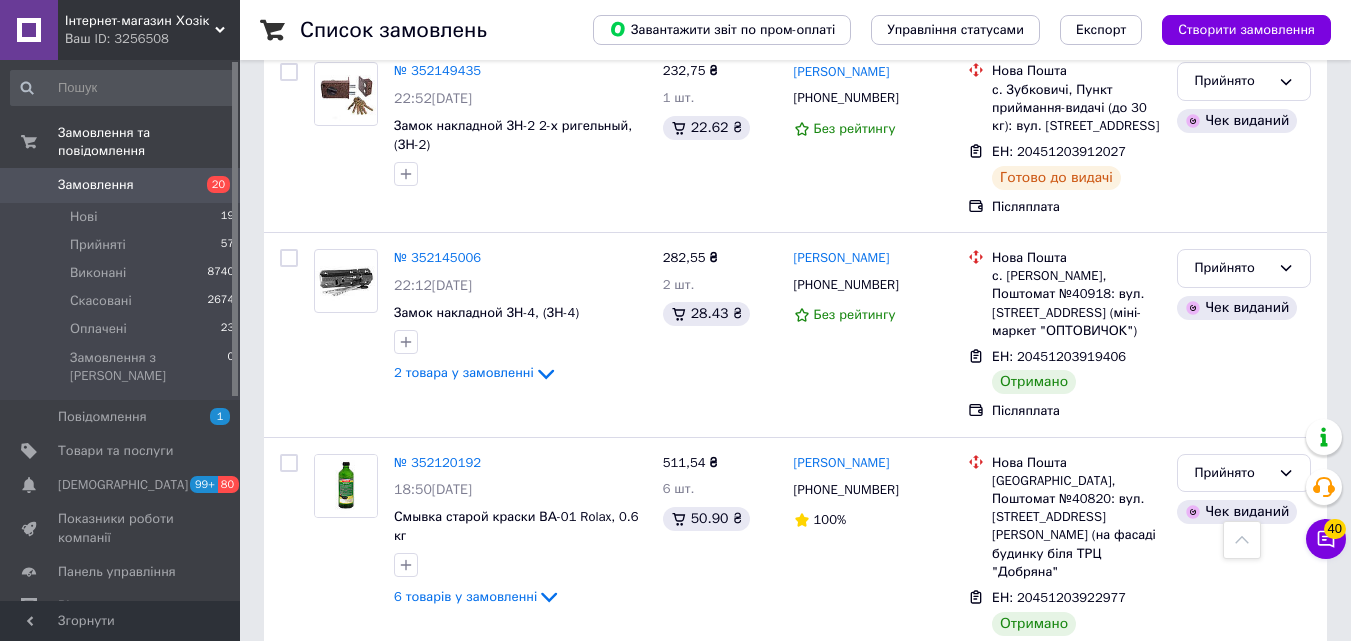drag, startPoint x: 448, startPoint y: 574, endPoint x: 434, endPoint y: 574, distance: 14 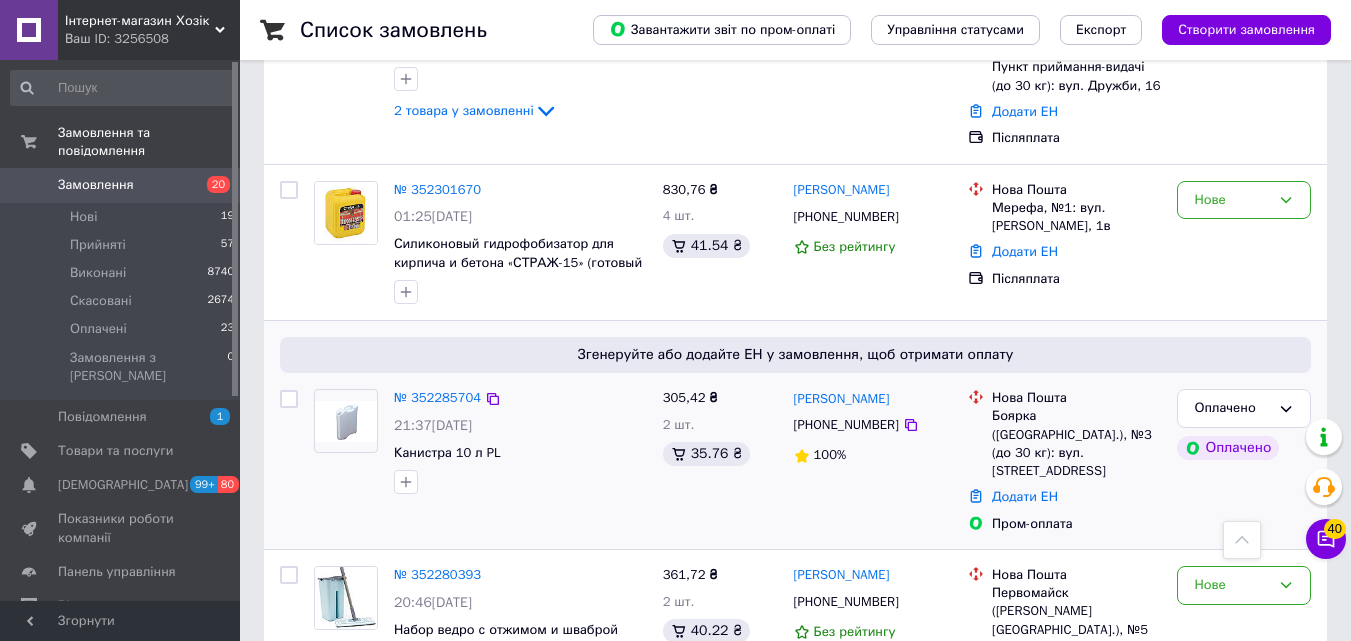 scroll, scrollTop: 3746, scrollLeft: 0, axis: vertical 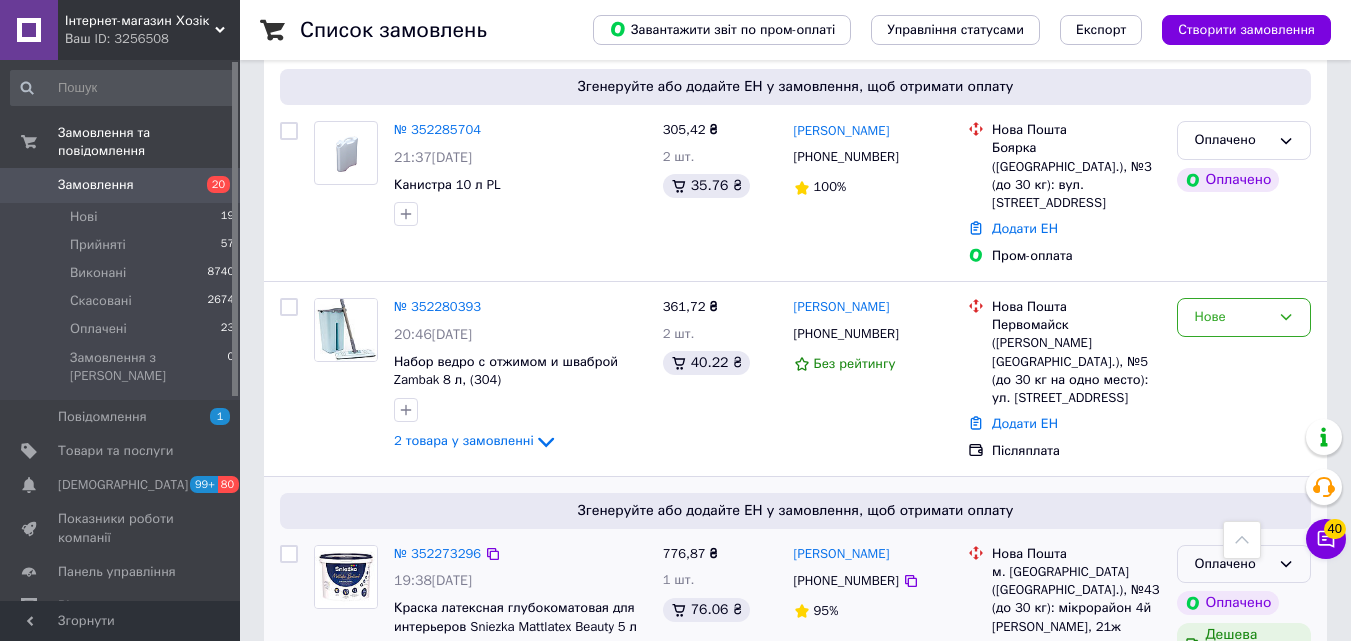 click on "Оплачено" at bounding box center [1232, 564] 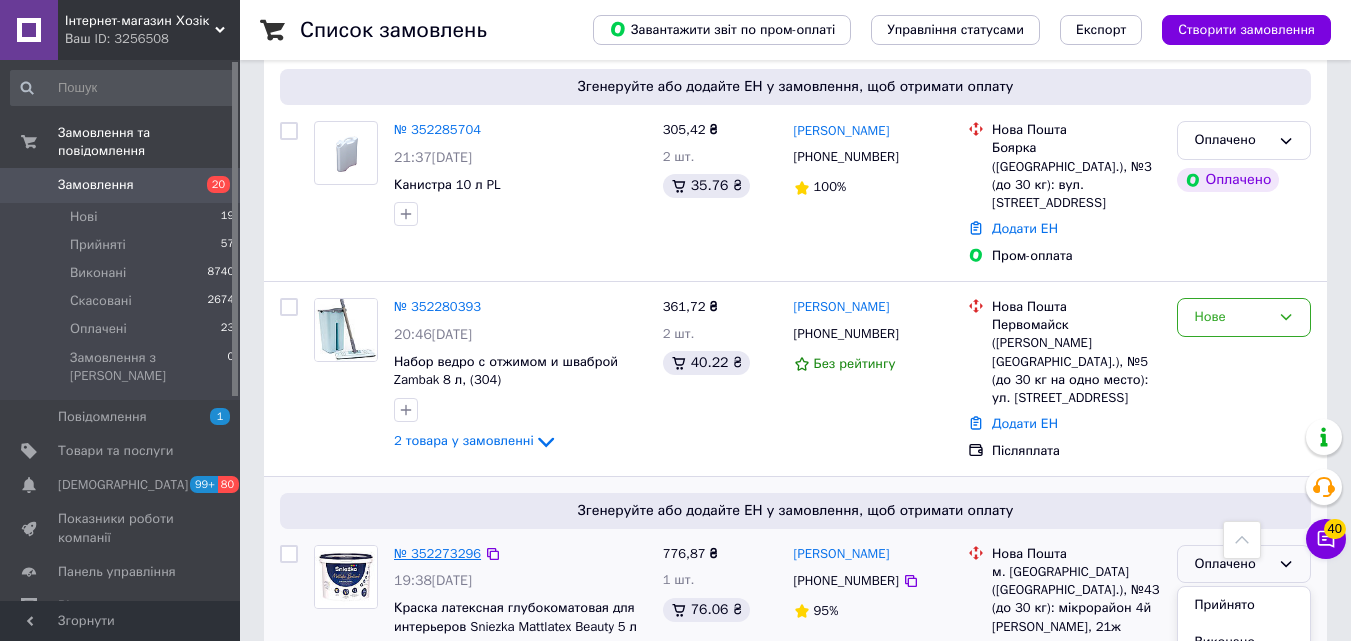 click on "№ 352273296" at bounding box center [437, 553] 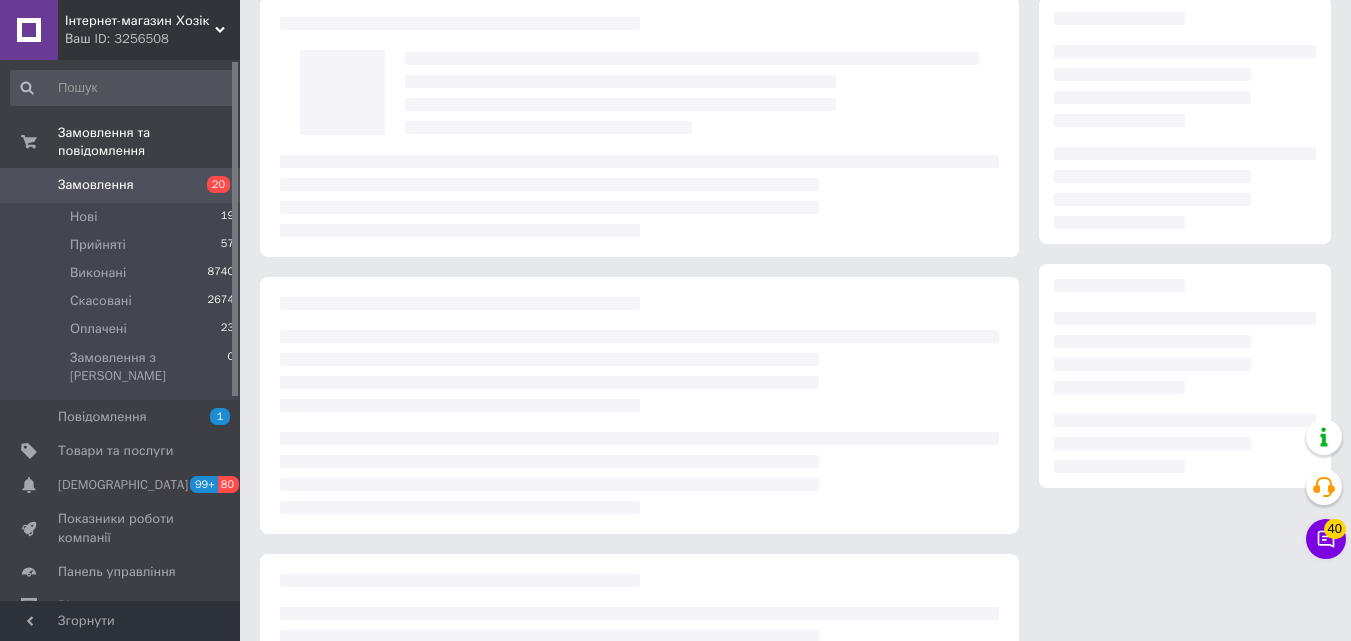 scroll, scrollTop: 0, scrollLeft: 0, axis: both 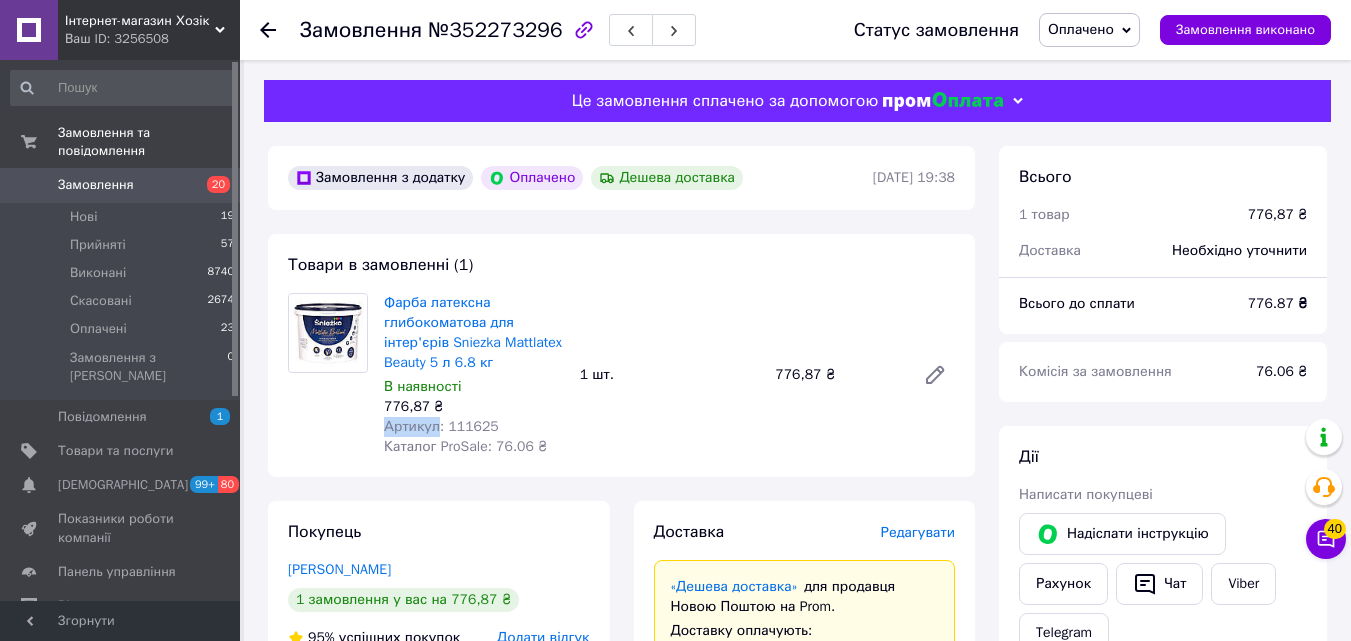 drag, startPoint x: 441, startPoint y: 425, endPoint x: 465, endPoint y: 421, distance: 24.33105 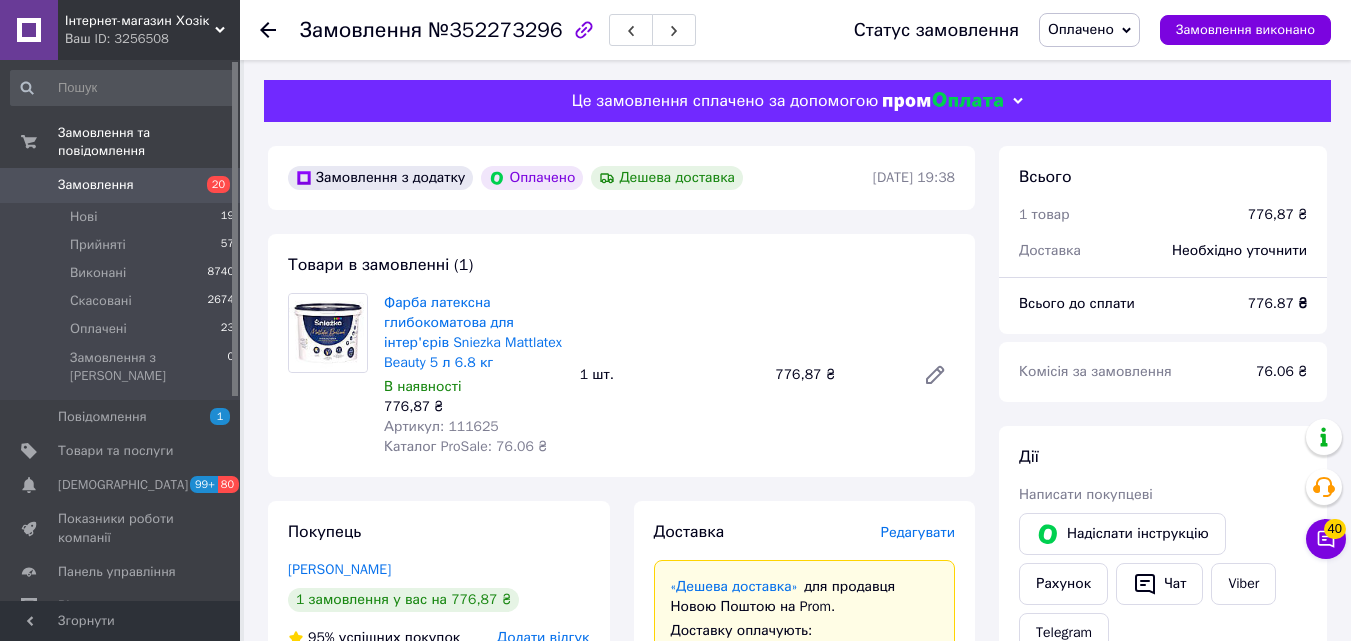click on "Артикул: 111625" at bounding box center [474, 427] 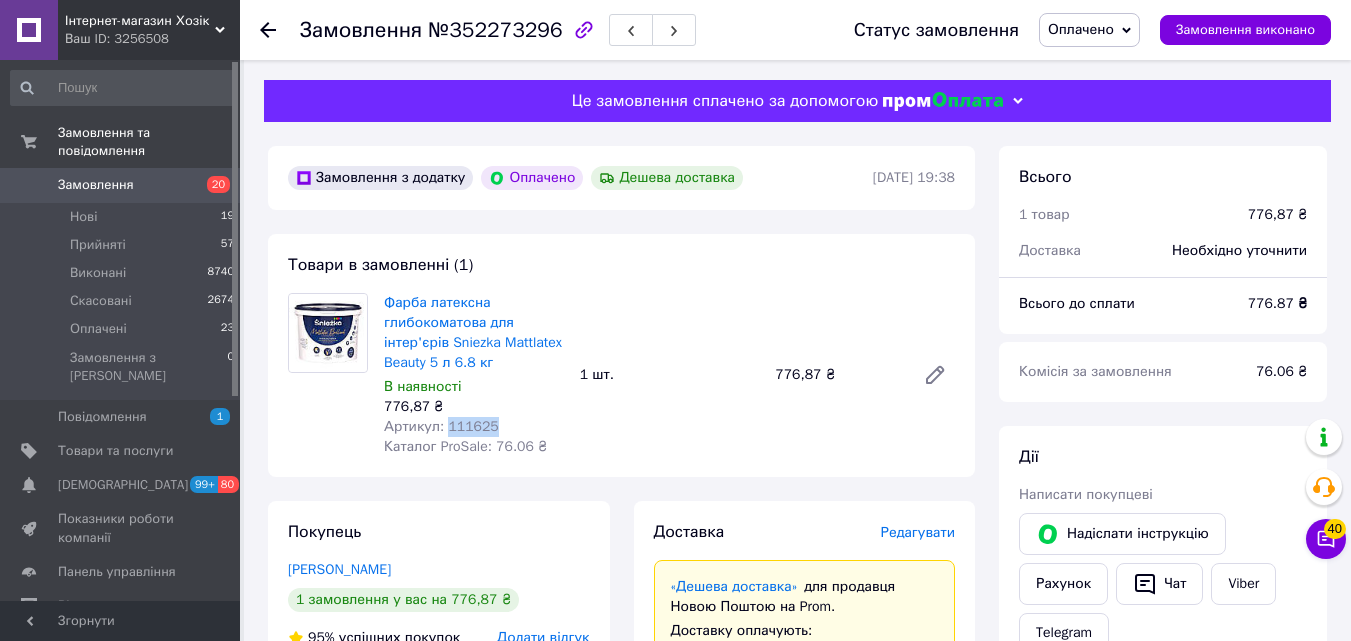 drag, startPoint x: 495, startPoint y: 423, endPoint x: 443, endPoint y: 427, distance: 52.153618 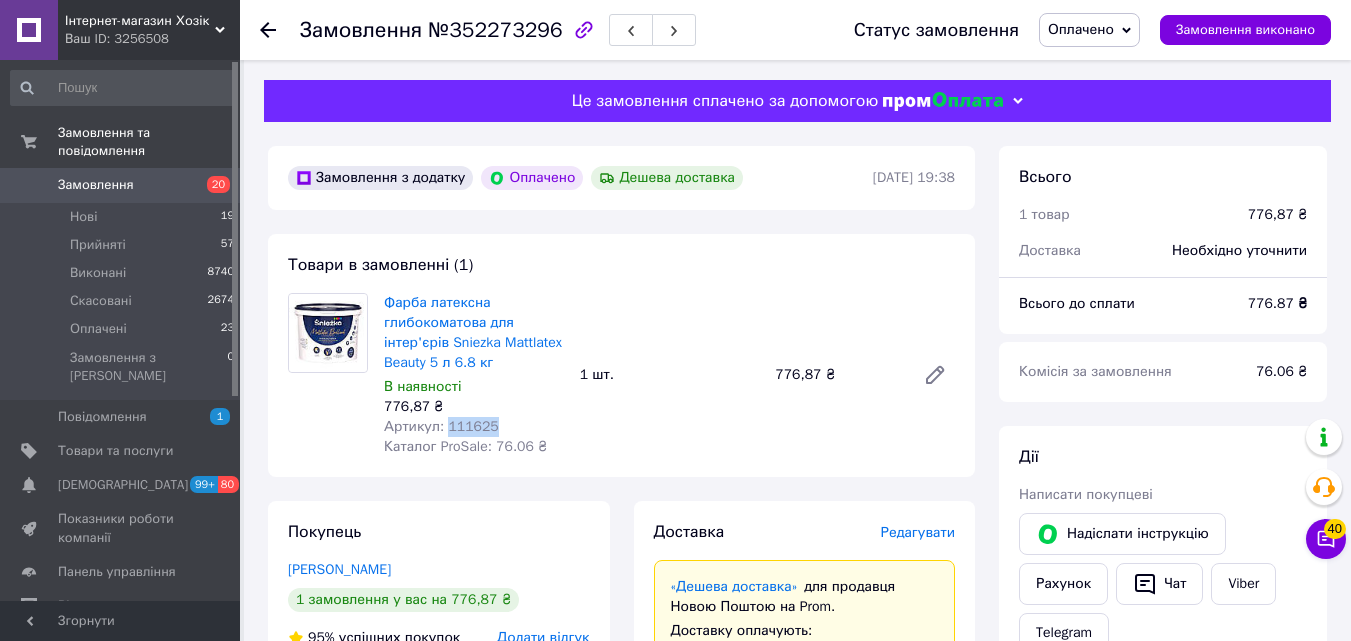 click on "Артикул: 111625" at bounding box center [474, 427] 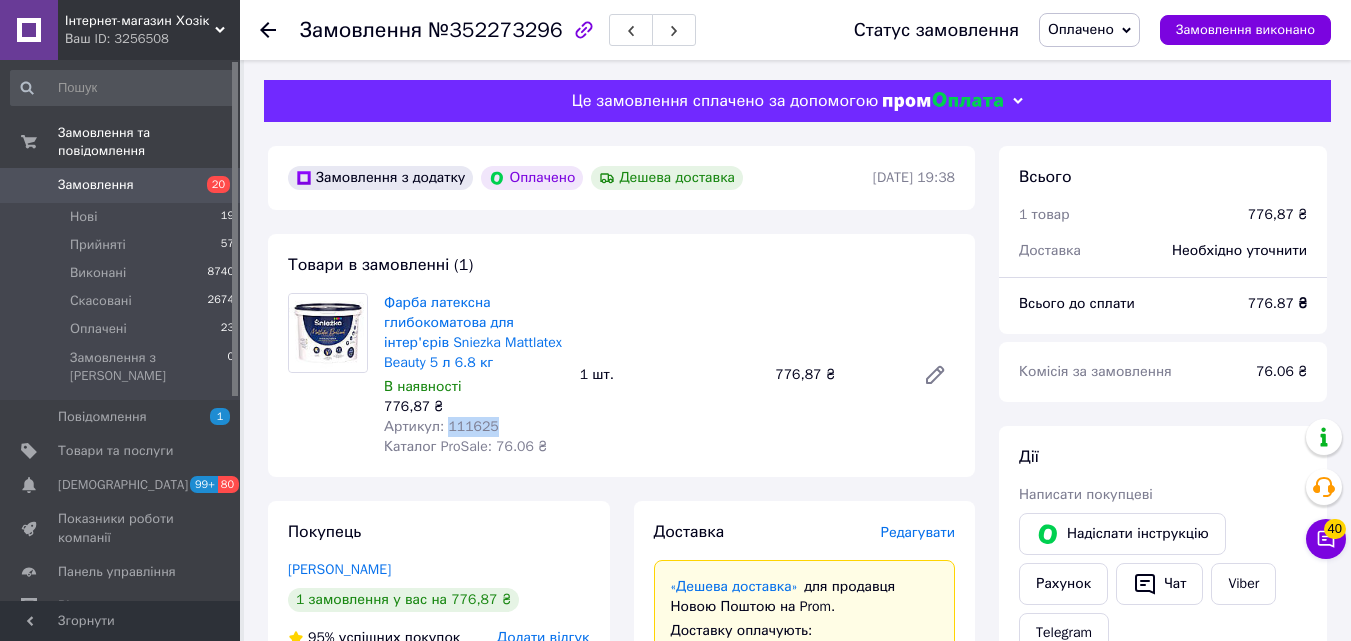 copy on "111625" 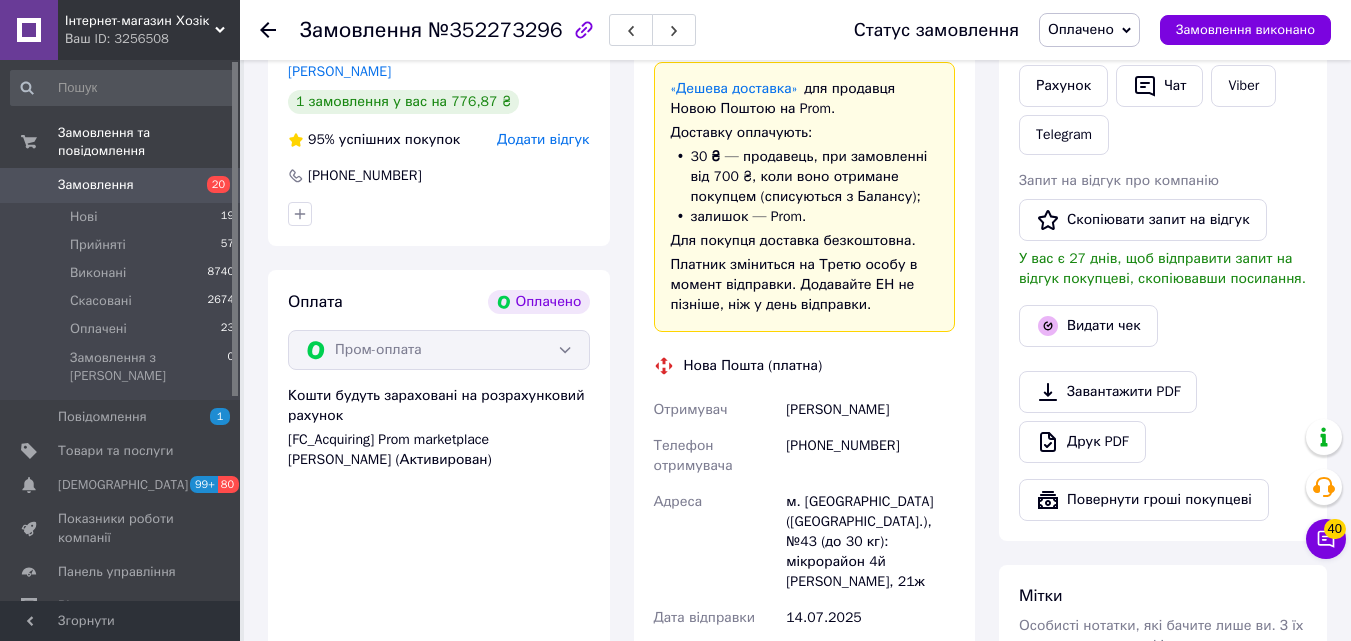scroll, scrollTop: 500, scrollLeft: 0, axis: vertical 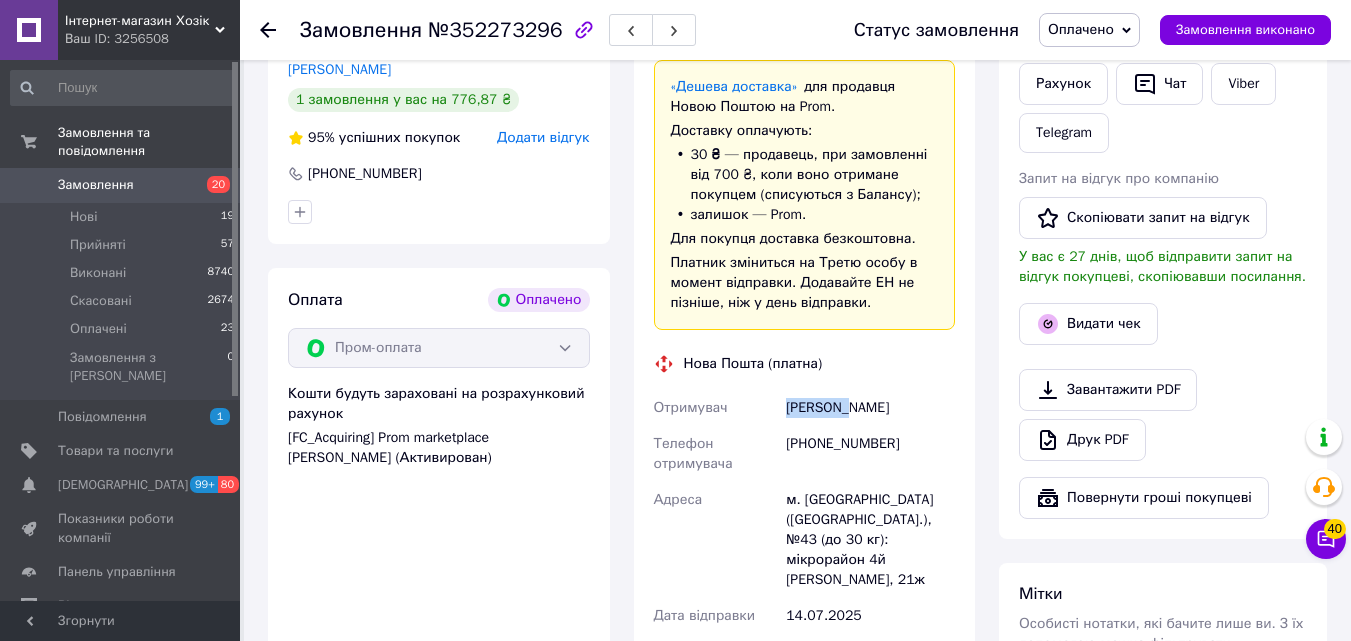 drag, startPoint x: 788, startPoint y: 413, endPoint x: 845, endPoint y: 415, distance: 57.035076 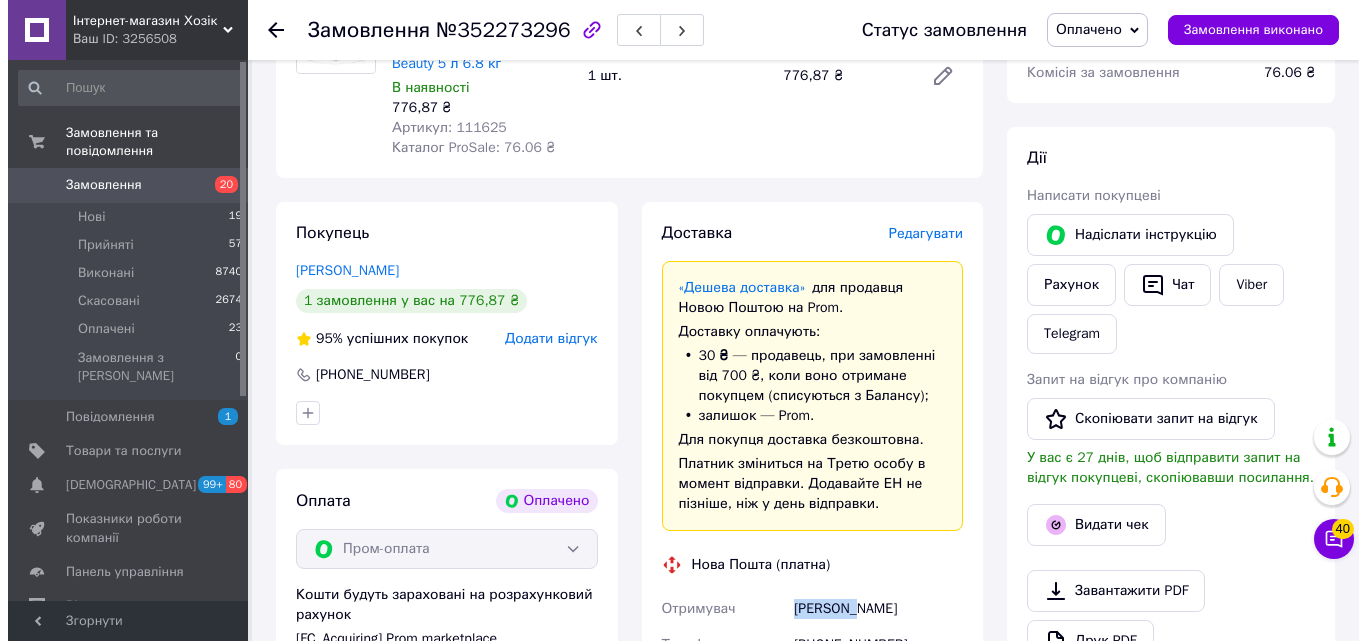 scroll, scrollTop: 300, scrollLeft: 0, axis: vertical 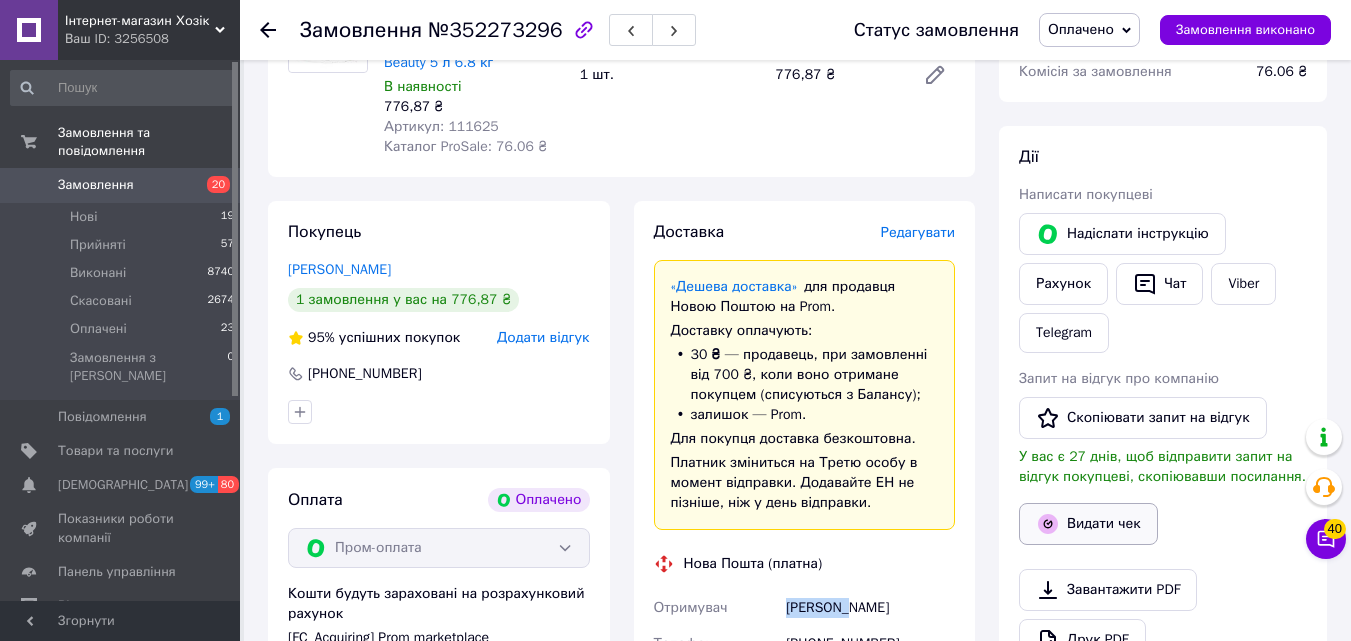click on "Видати чек" at bounding box center (1088, 524) 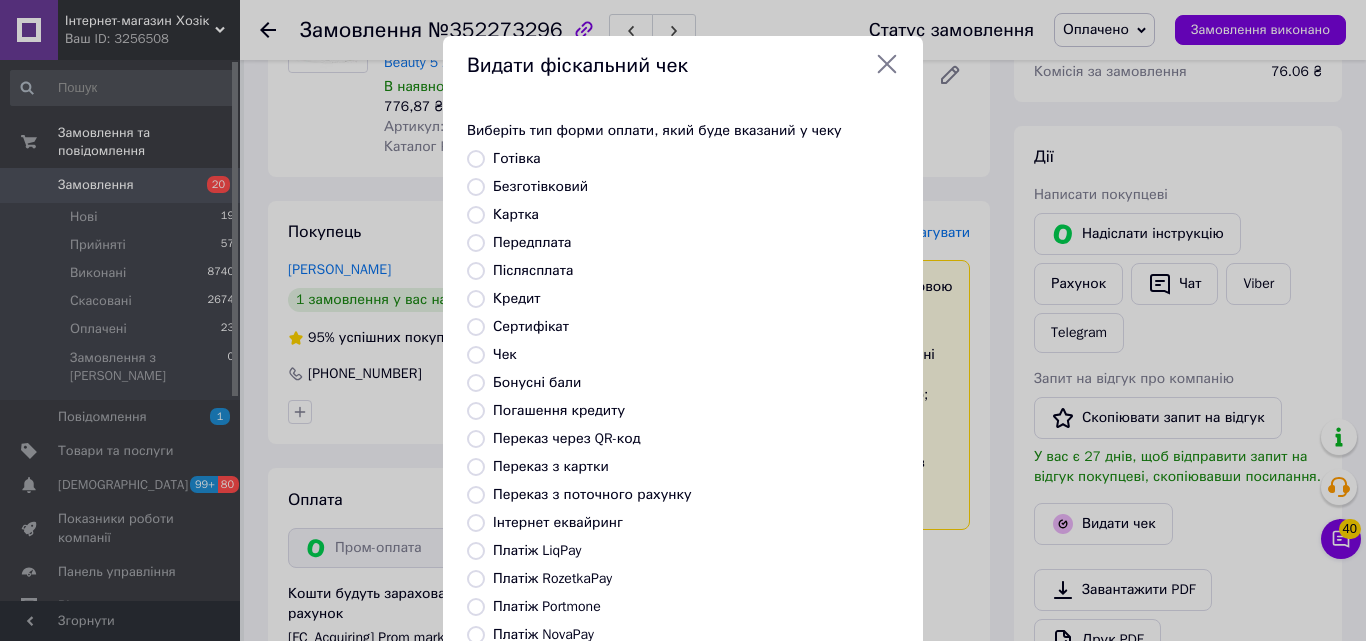 click on "Післясплата" at bounding box center (533, 270) 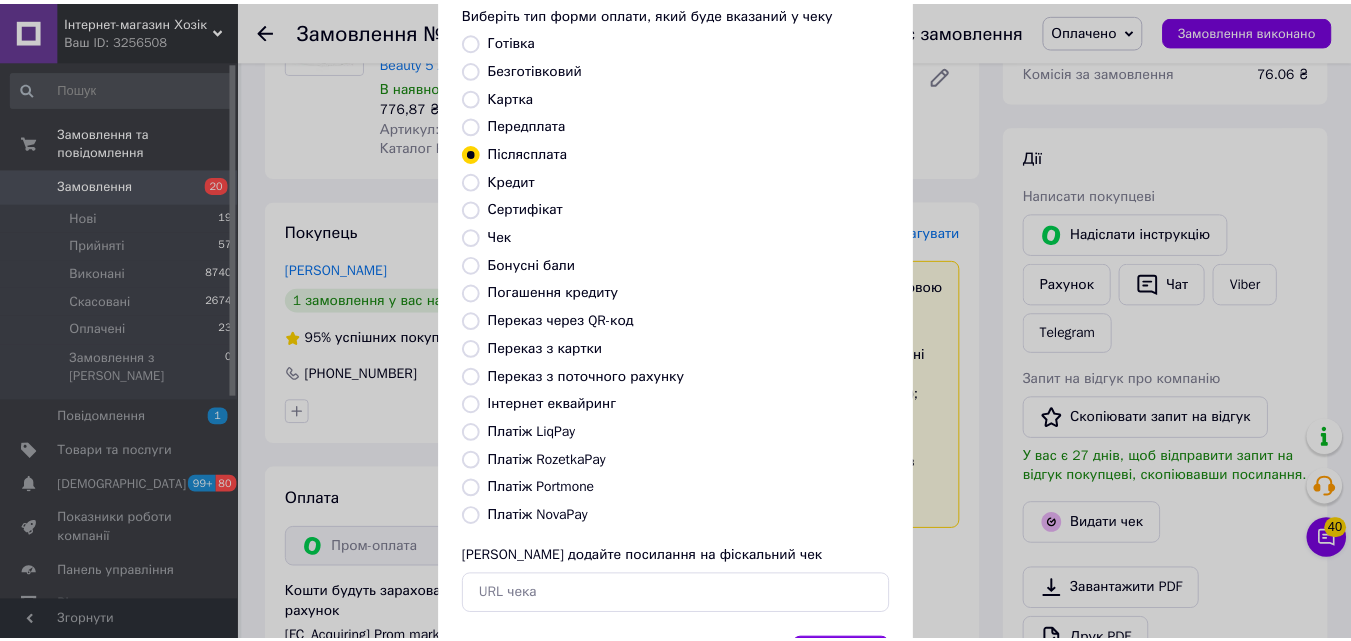 scroll, scrollTop: 218, scrollLeft: 0, axis: vertical 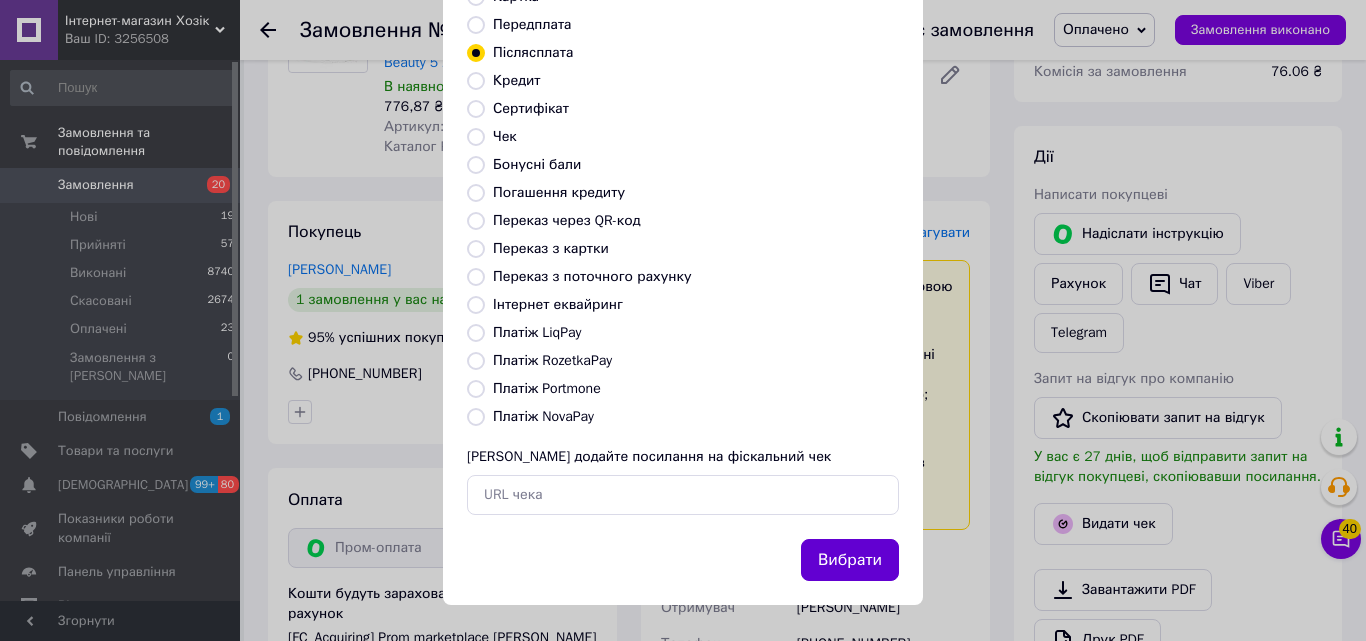 click on "Вибрати" at bounding box center [850, 560] 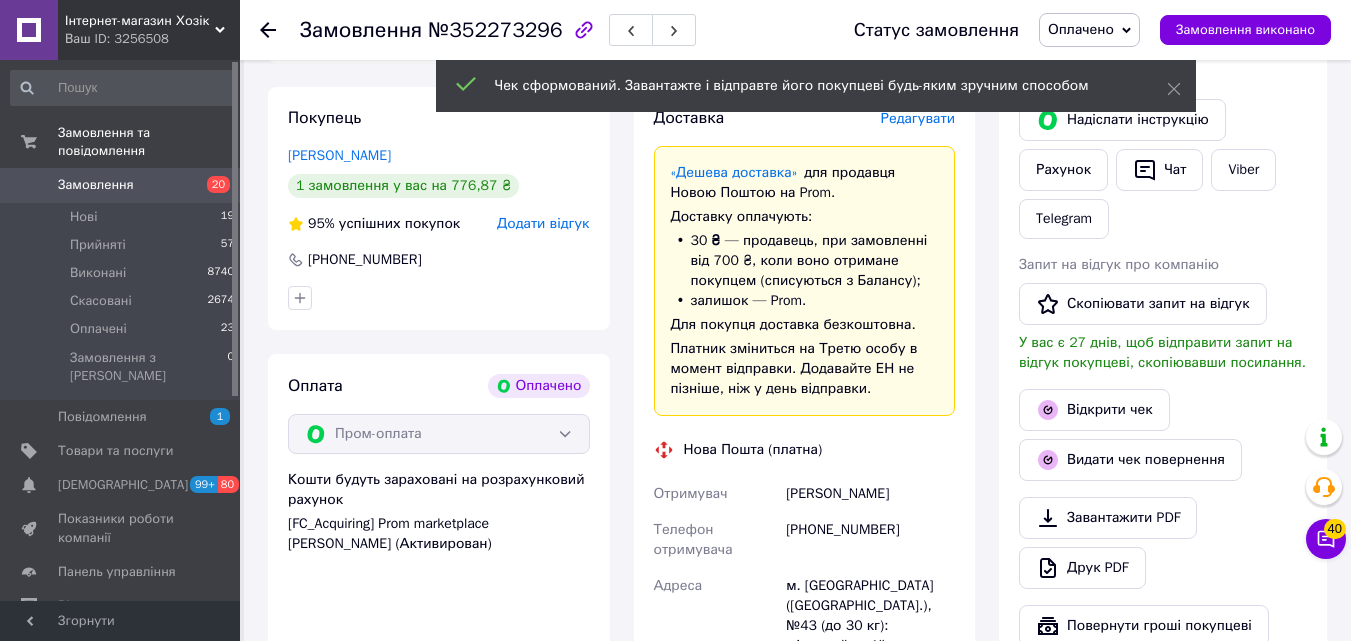 scroll, scrollTop: 500, scrollLeft: 0, axis: vertical 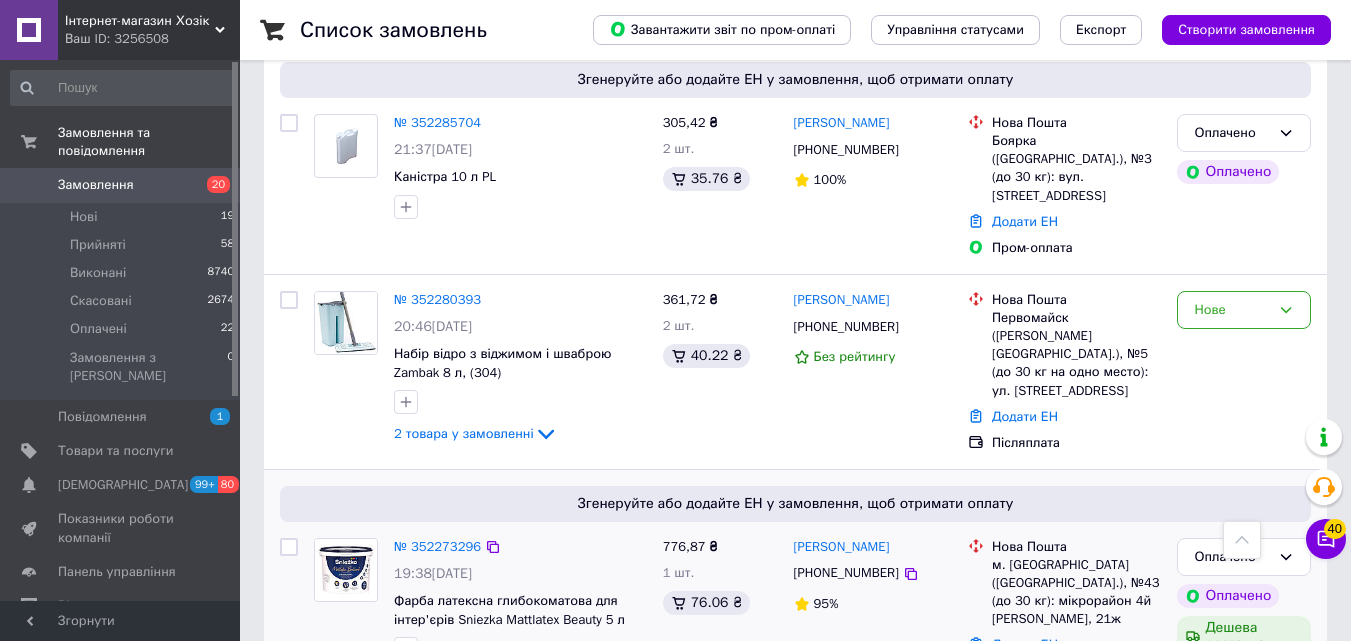 click on "Оплачено Оплачено Дешева доставка Чек виданий" at bounding box center [1244, 613] 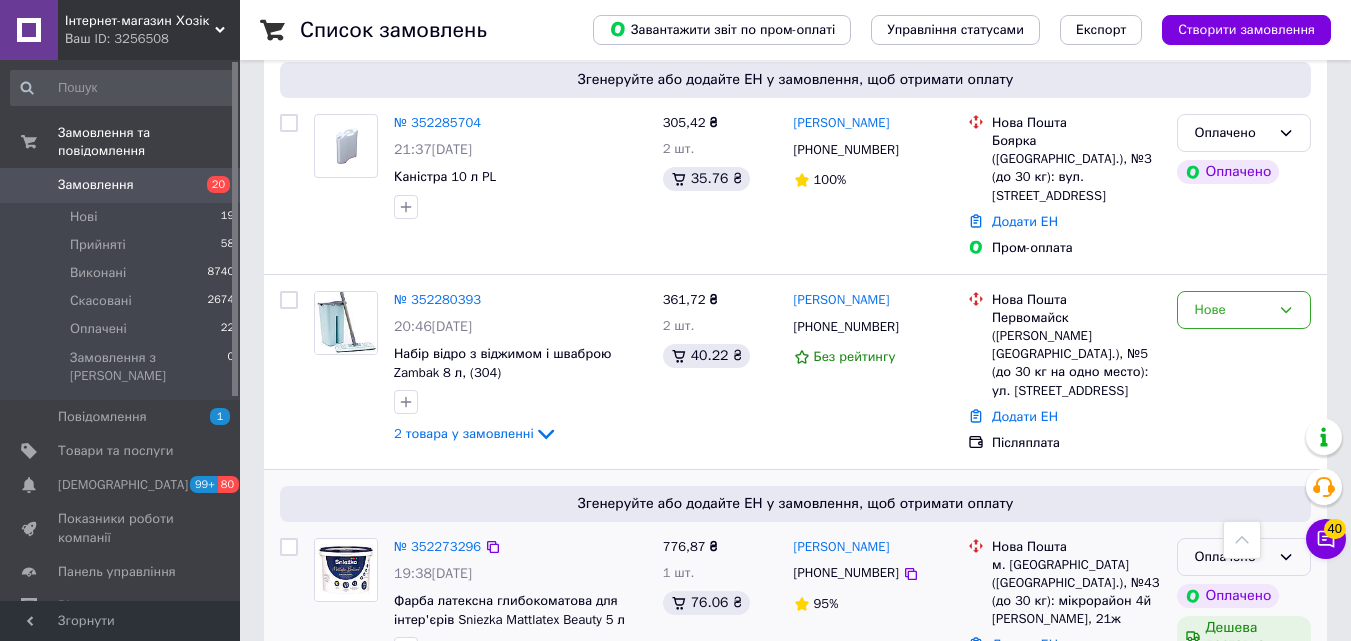 click on "Оплачено" at bounding box center (1232, 557) 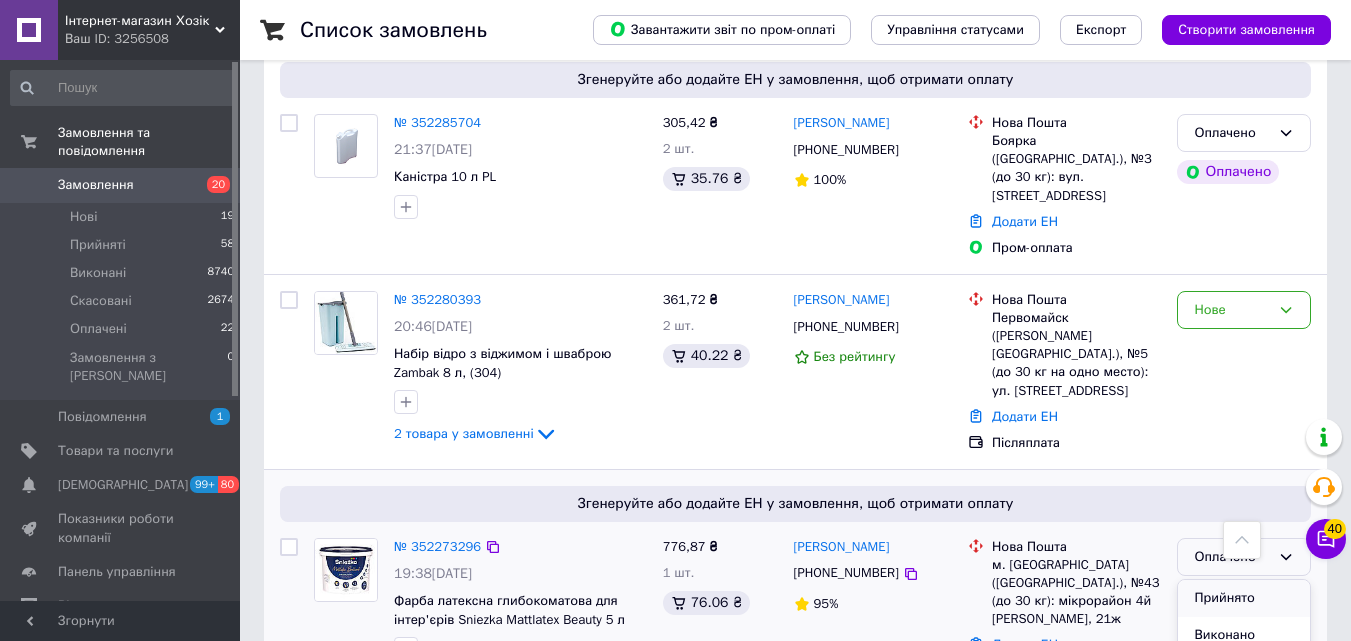 click on "Прийнято" at bounding box center [1244, 598] 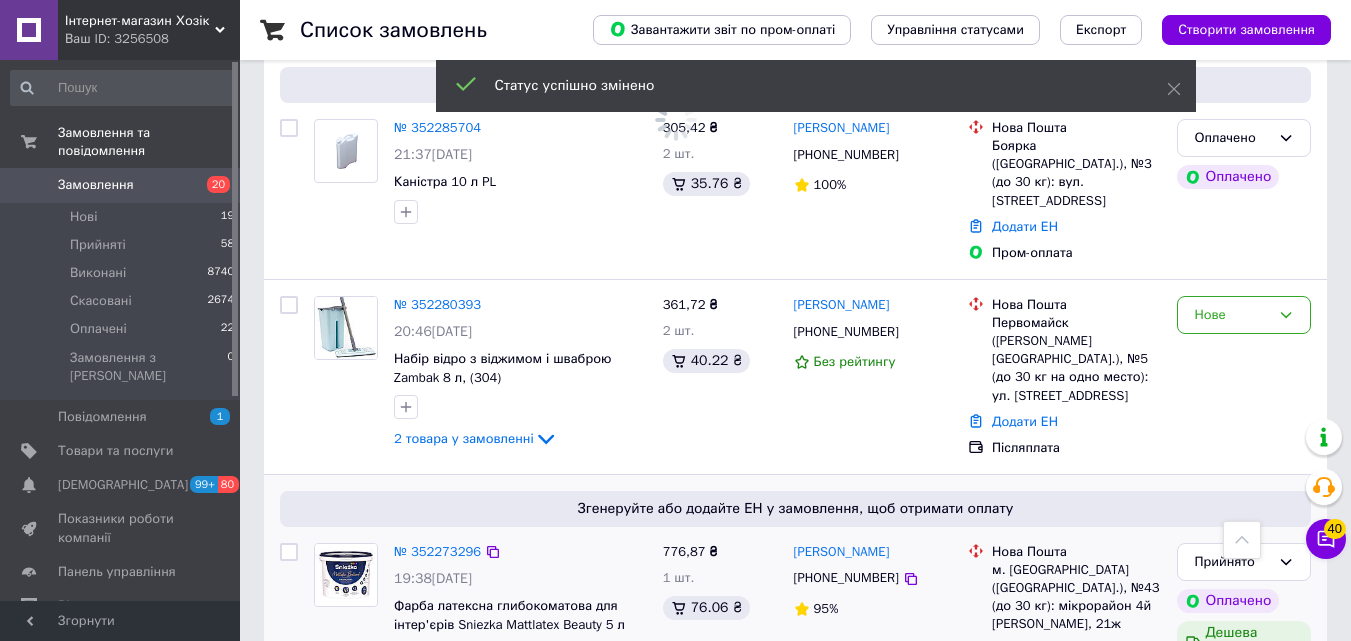 scroll, scrollTop: 3737, scrollLeft: 0, axis: vertical 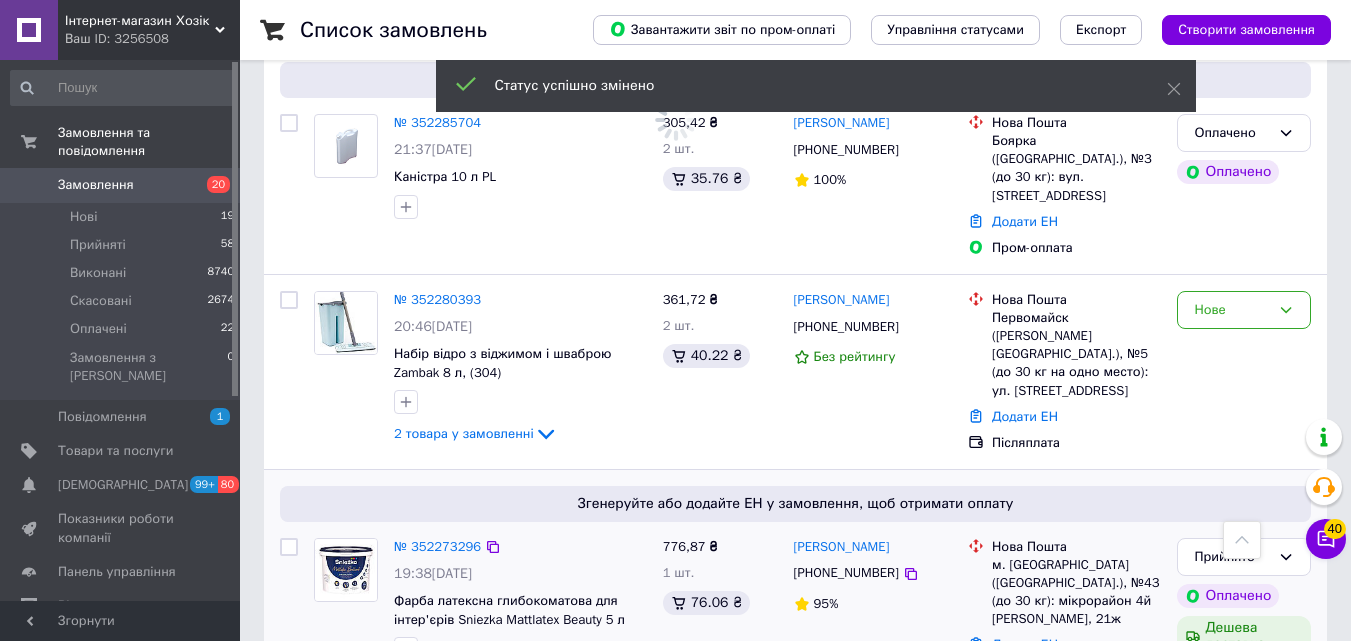 click on "3" at bounding box center [494, 749] 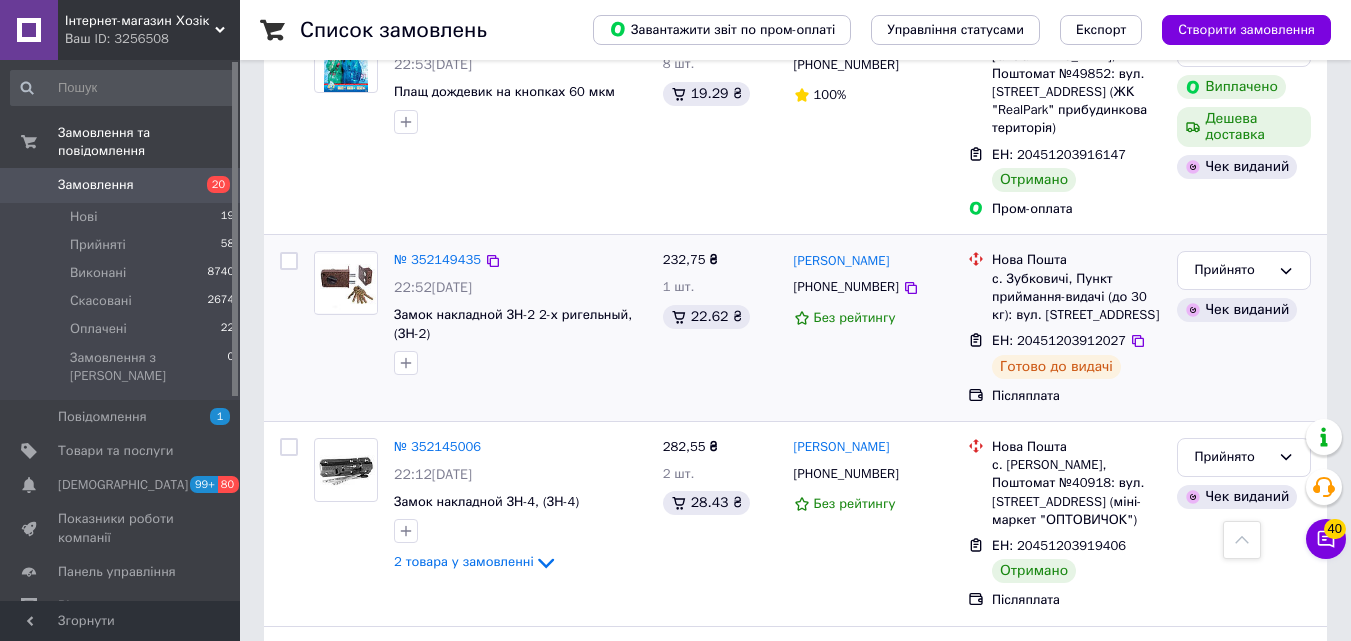 scroll, scrollTop: 3504, scrollLeft: 0, axis: vertical 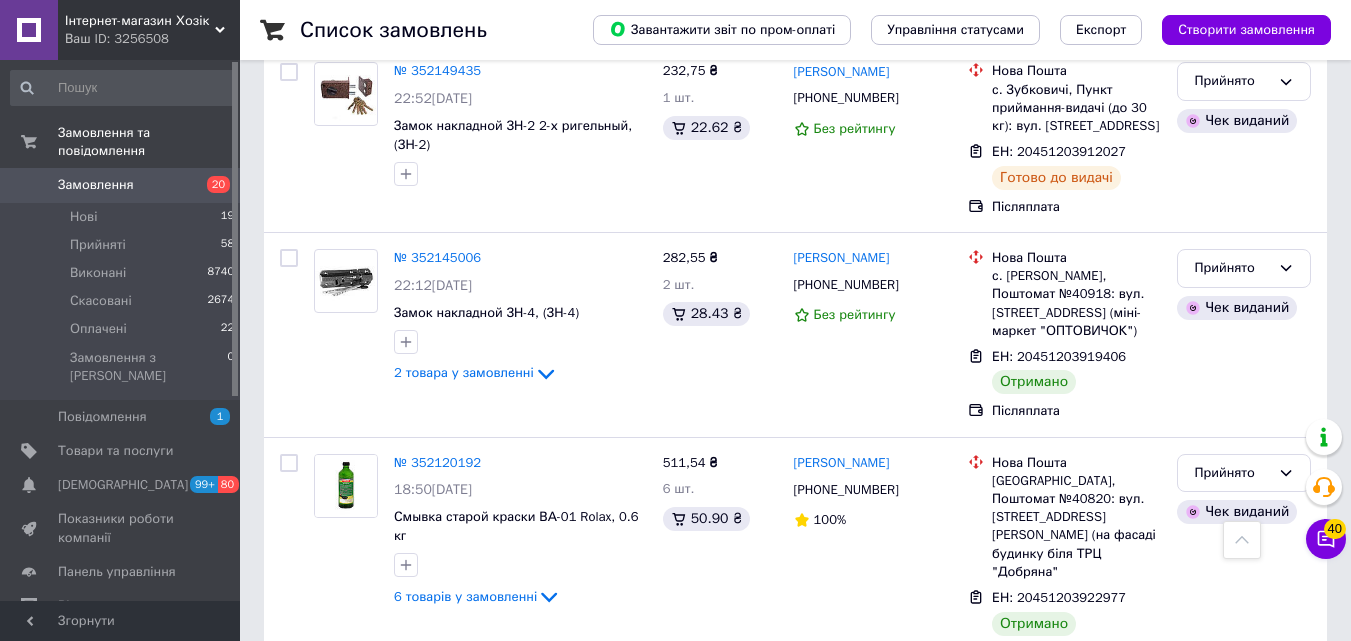 click on "2" at bounding box center [449, 723] 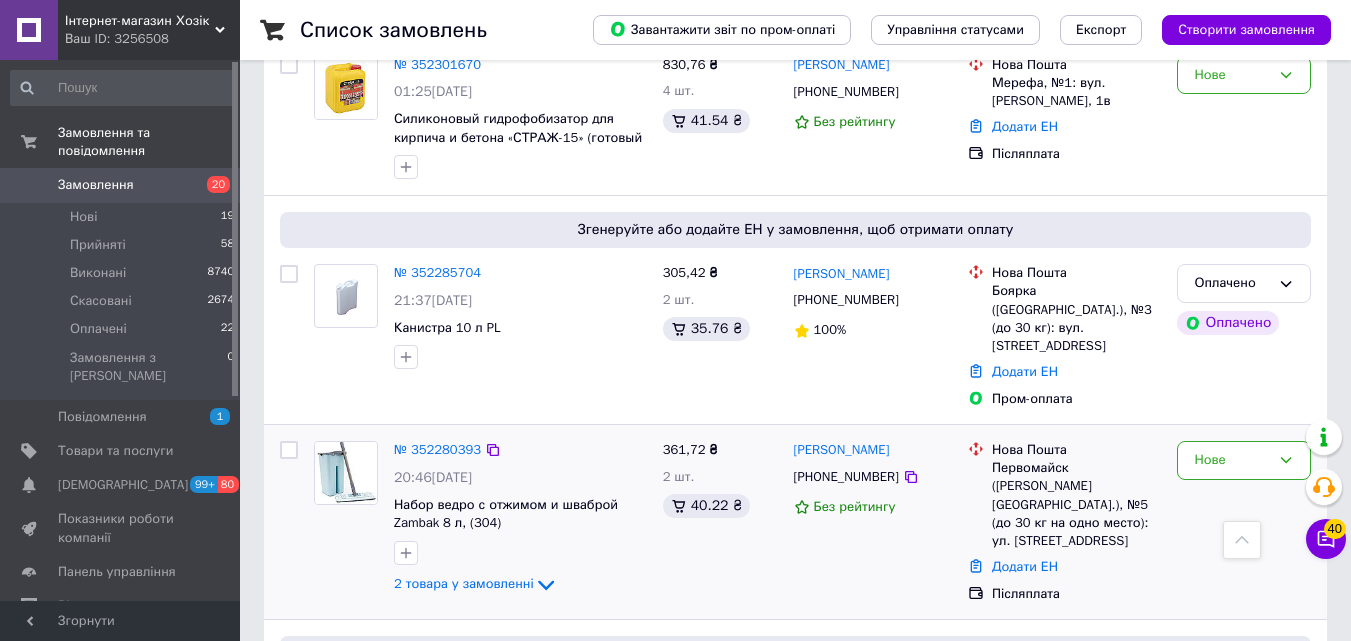 scroll, scrollTop: 3753, scrollLeft: 0, axis: vertical 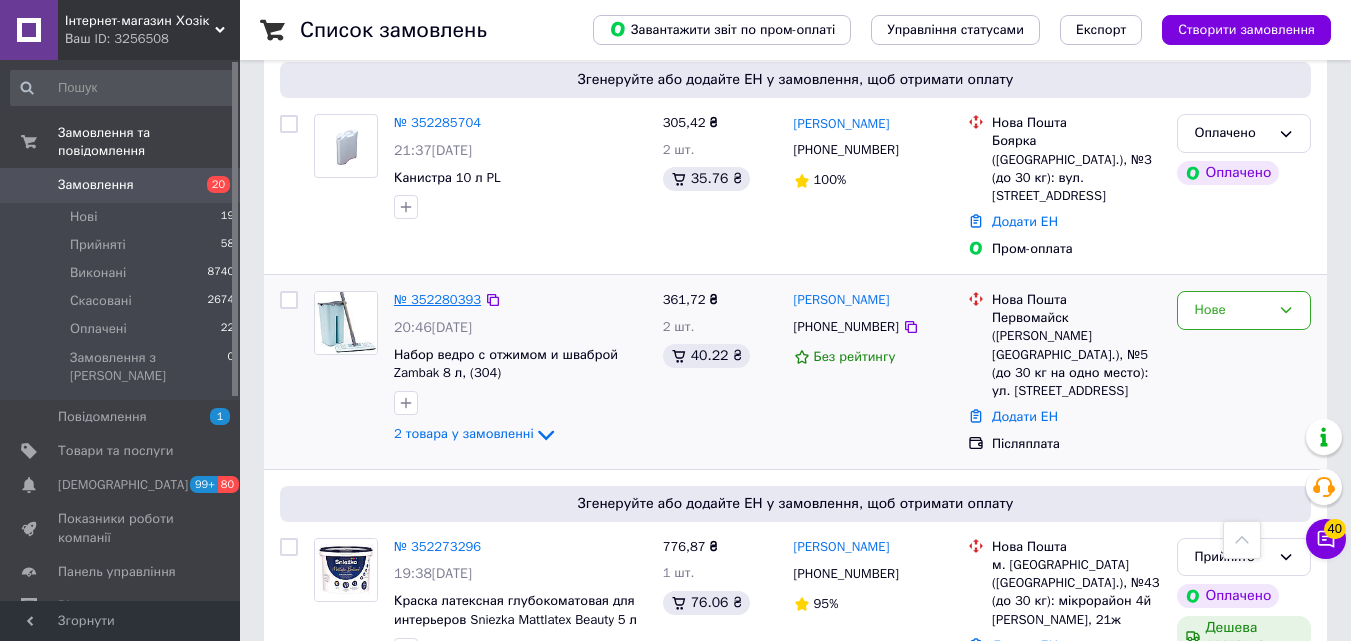 click on "№ 352280393" at bounding box center [437, 299] 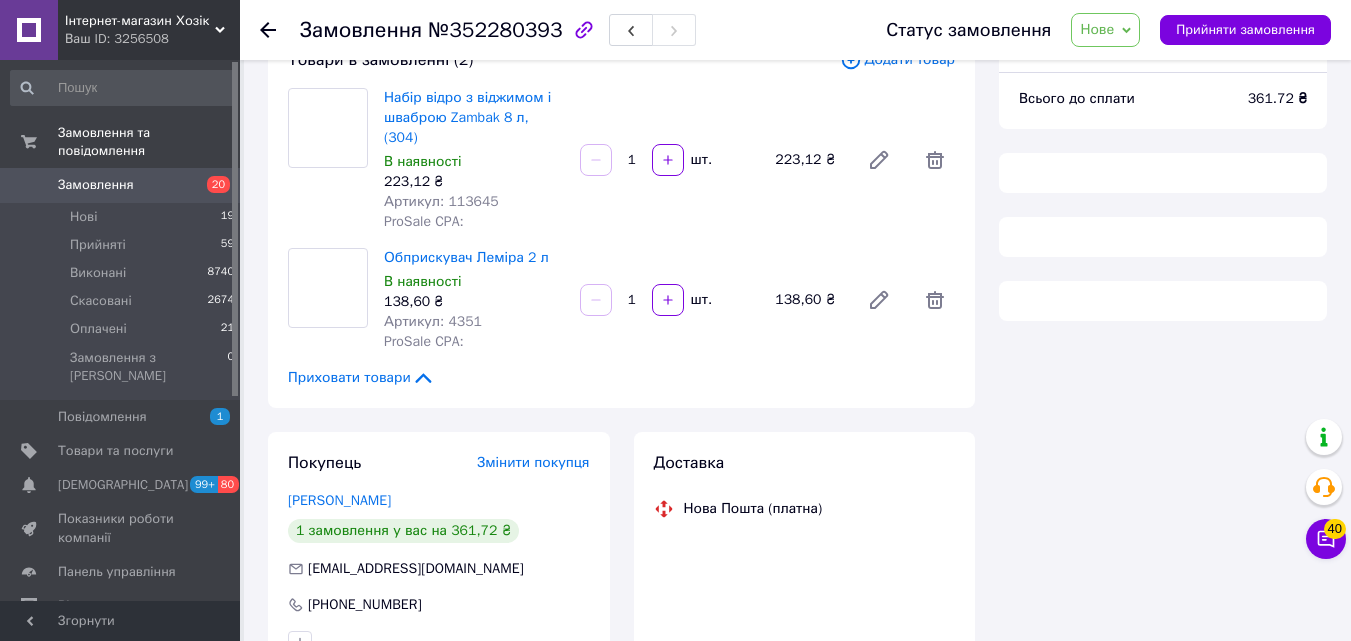 scroll, scrollTop: 0, scrollLeft: 0, axis: both 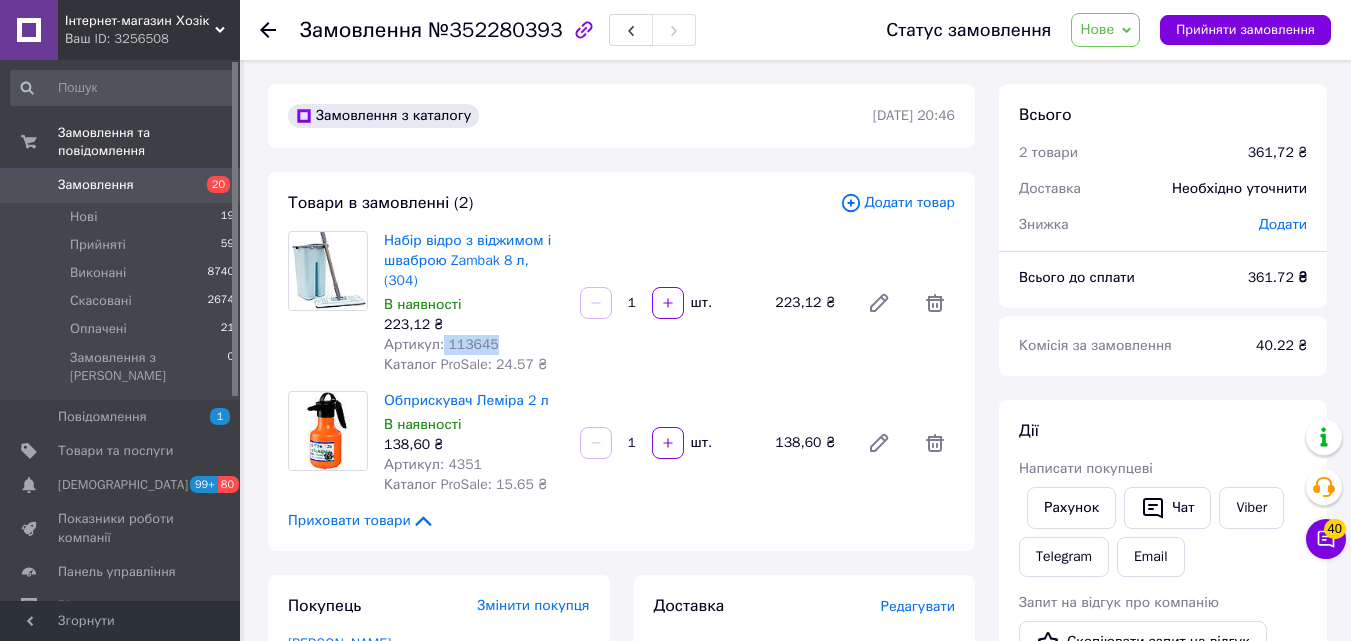 drag, startPoint x: 498, startPoint y: 322, endPoint x: 440, endPoint y: 322, distance: 58 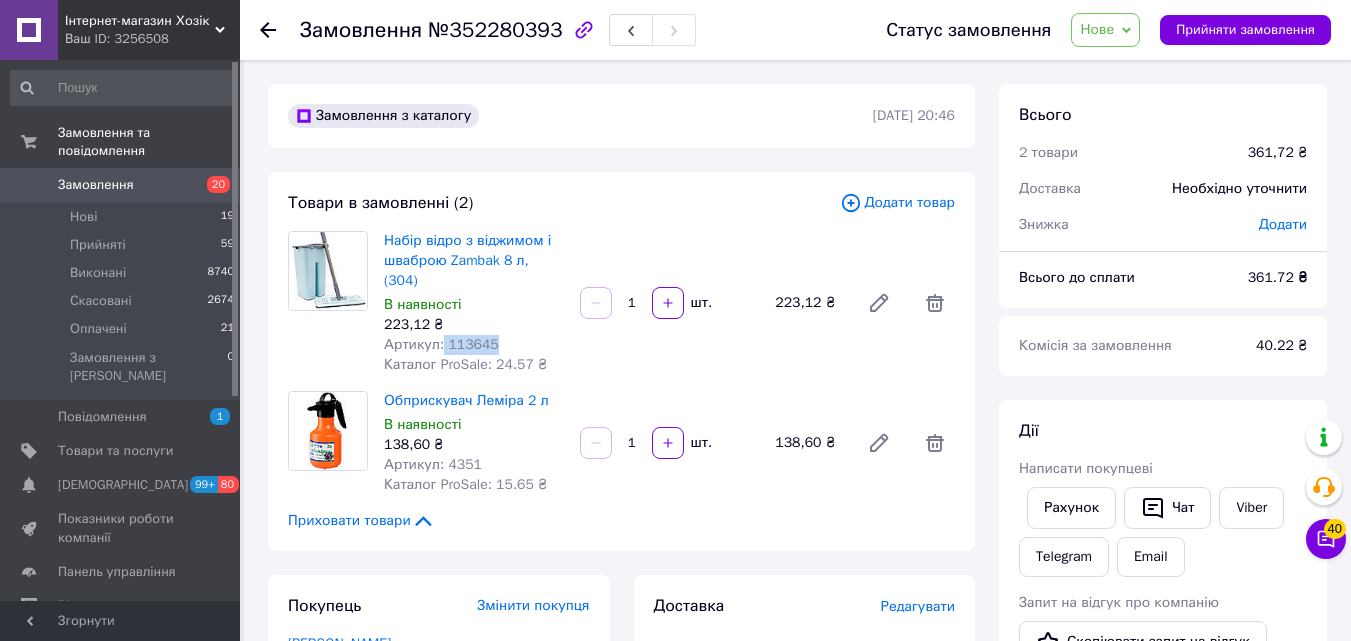 click on "Артикул: 113645" at bounding box center (474, 345) 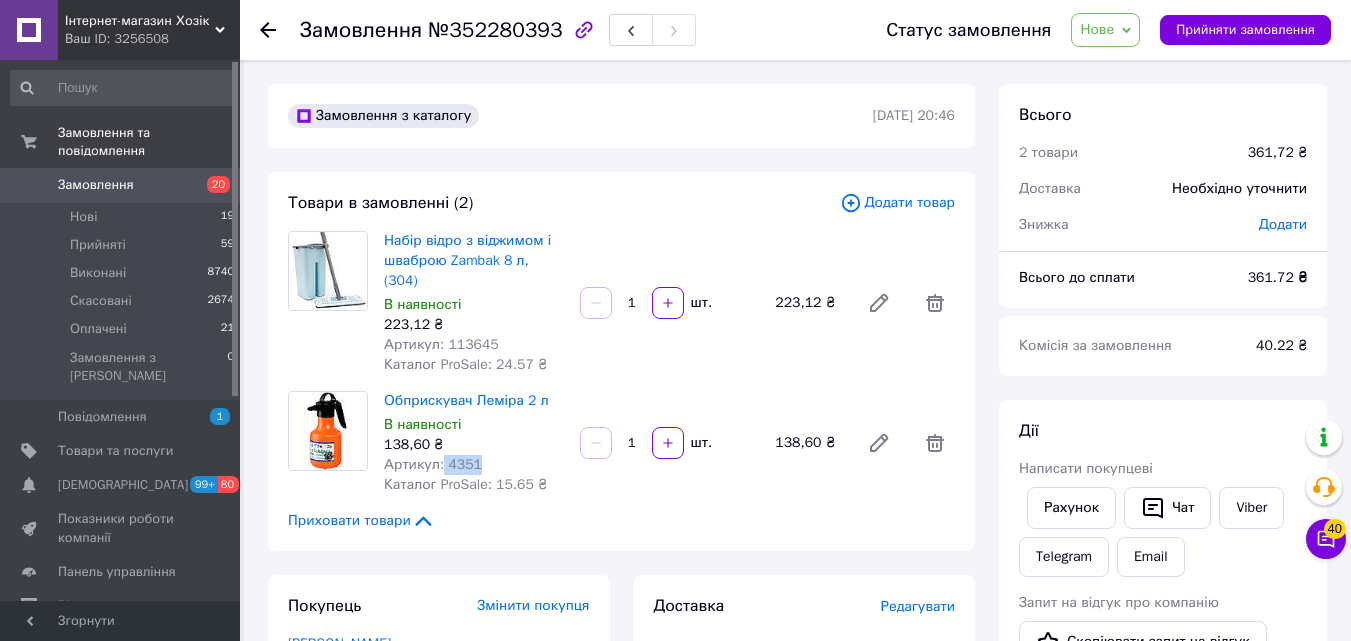 drag, startPoint x: 479, startPoint y: 438, endPoint x: 439, endPoint y: 444, distance: 40.4475 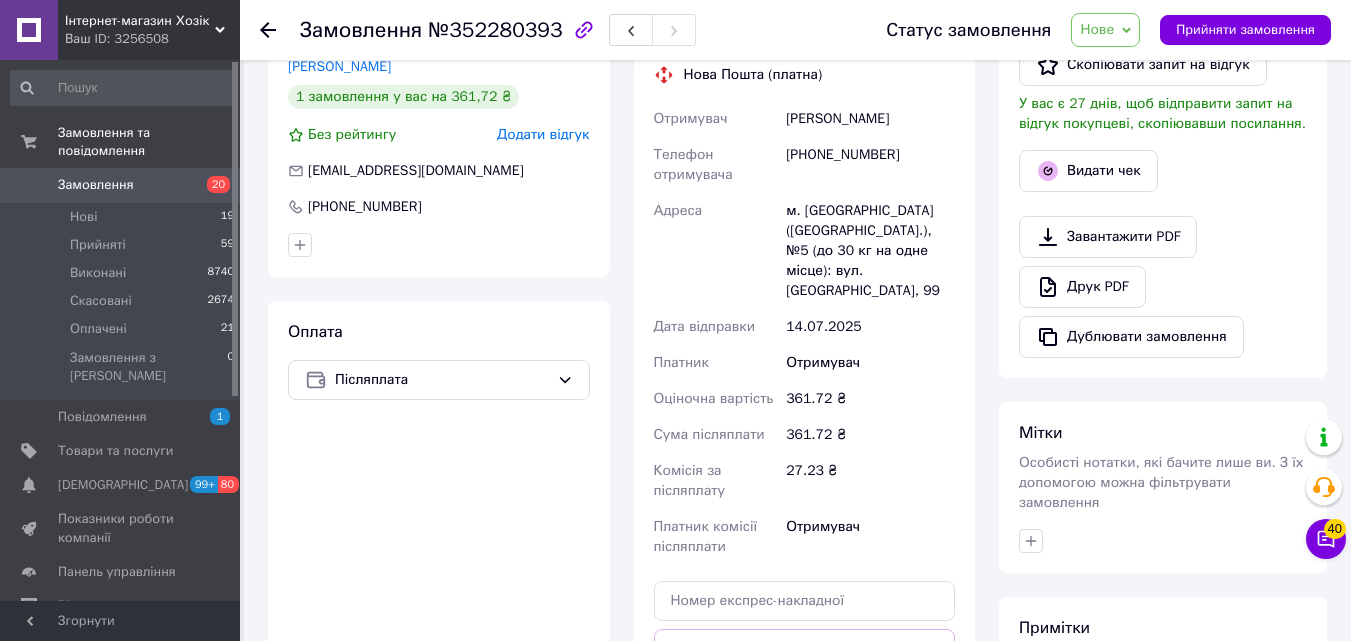 scroll, scrollTop: 500, scrollLeft: 0, axis: vertical 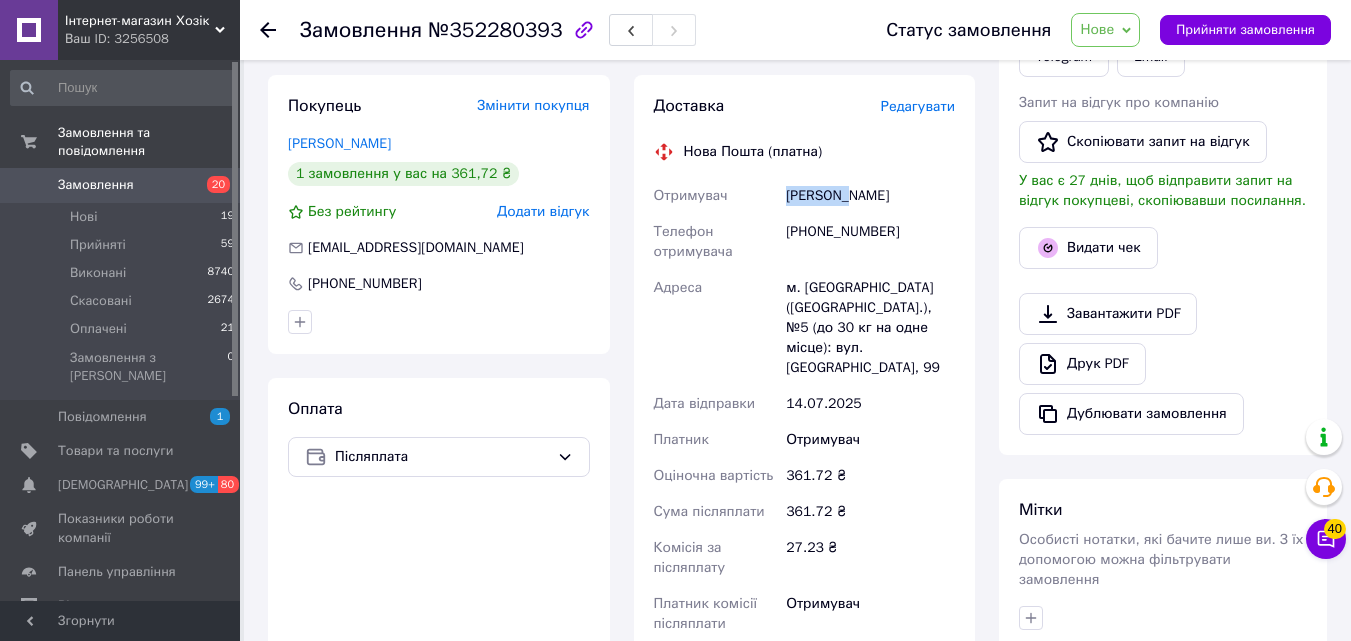 drag, startPoint x: 776, startPoint y: 174, endPoint x: 844, endPoint y: 179, distance: 68.18358 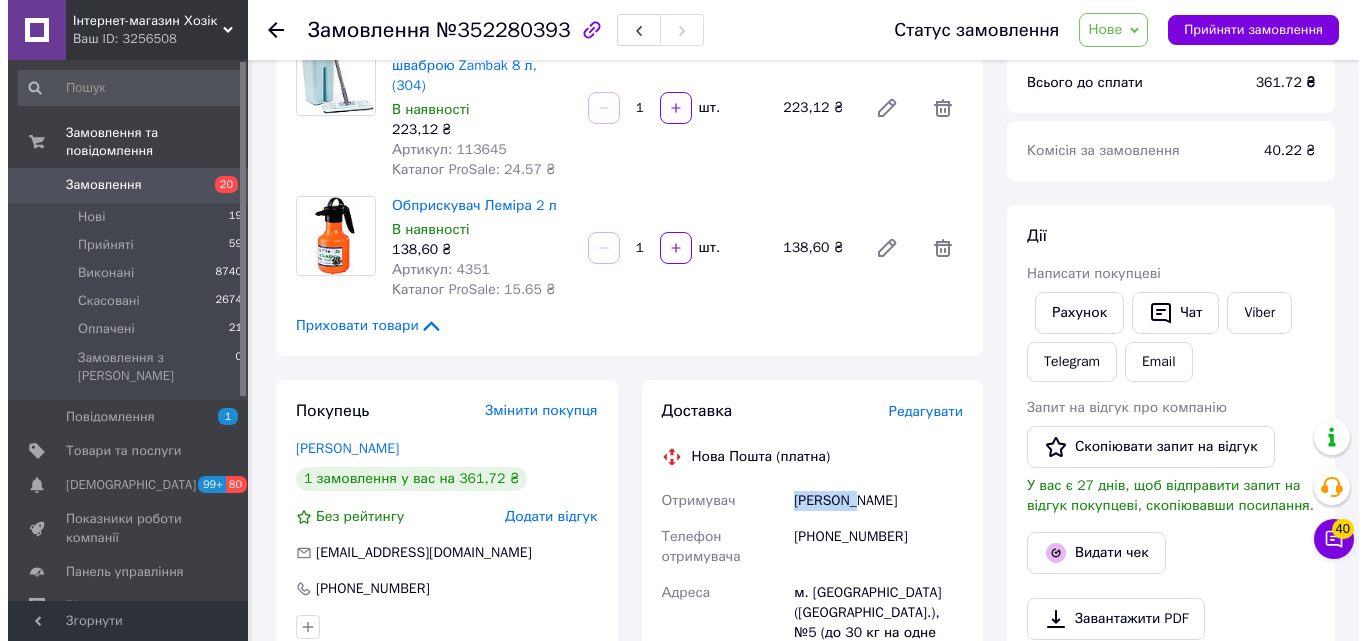 scroll, scrollTop: 500, scrollLeft: 0, axis: vertical 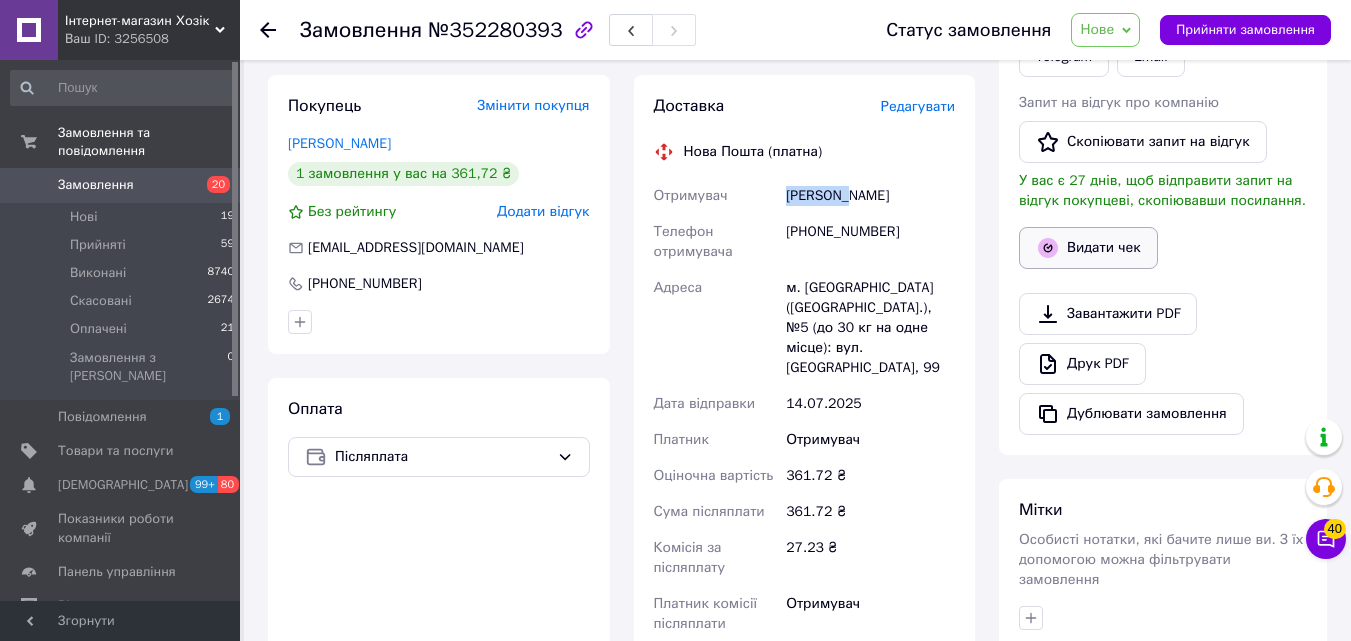 click on "Видати чек" at bounding box center [1088, 248] 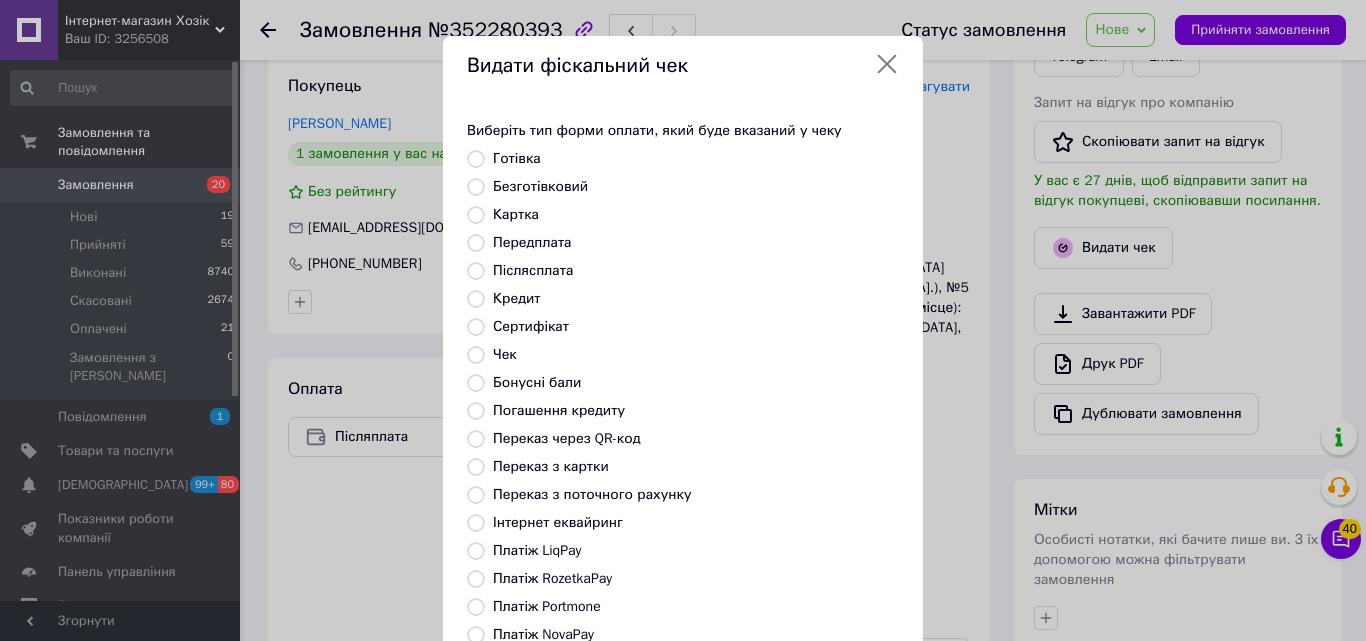 click on "Післясплата" at bounding box center (533, 270) 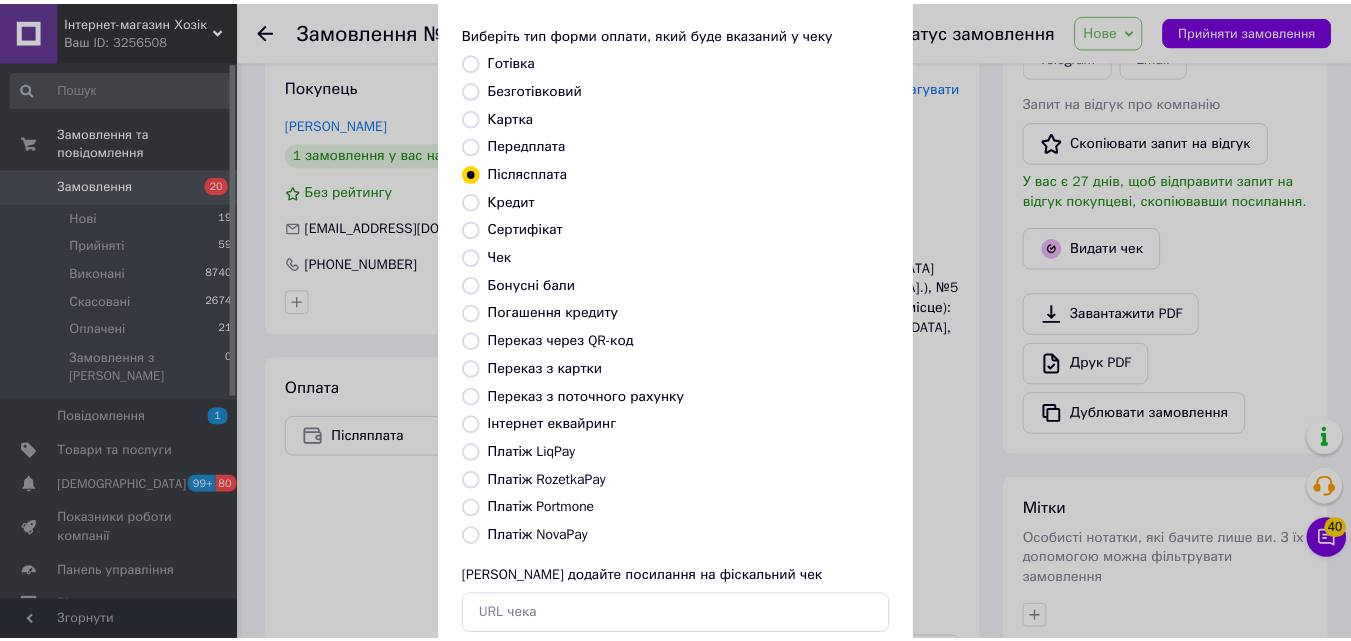 scroll, scrollTop: 218, scrollLeft: 0, axis: vertical 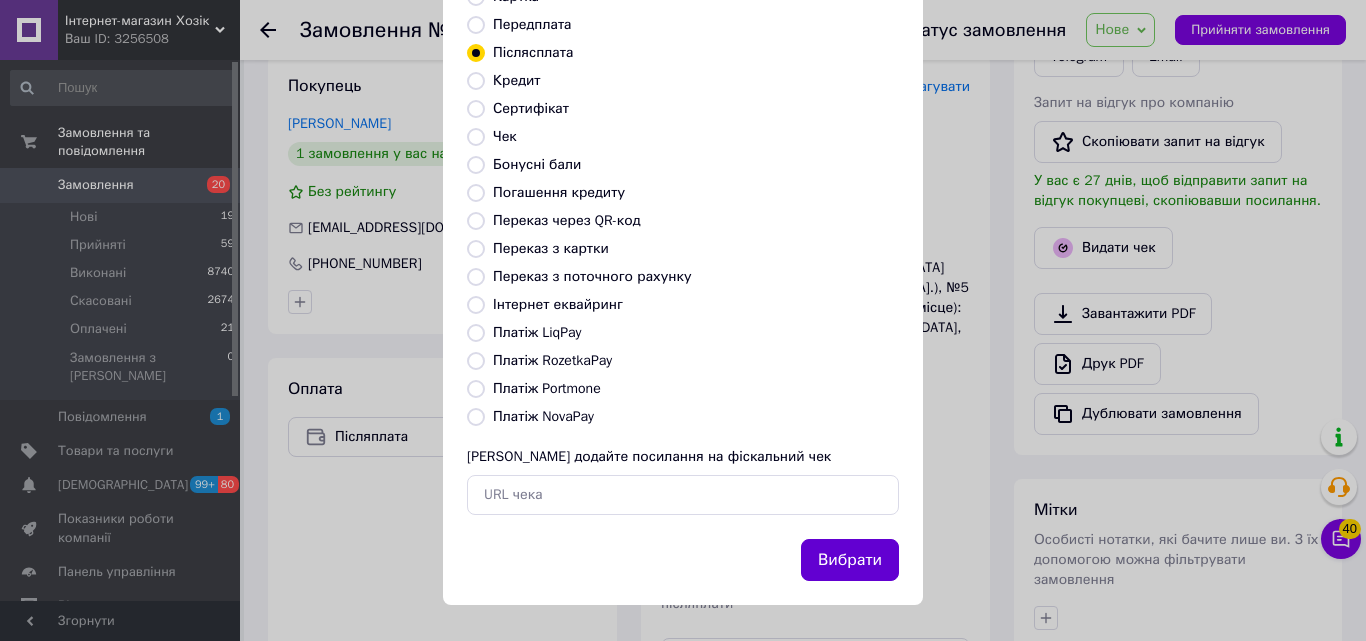 click on "Вибрати" at bounding box center (850, 560) 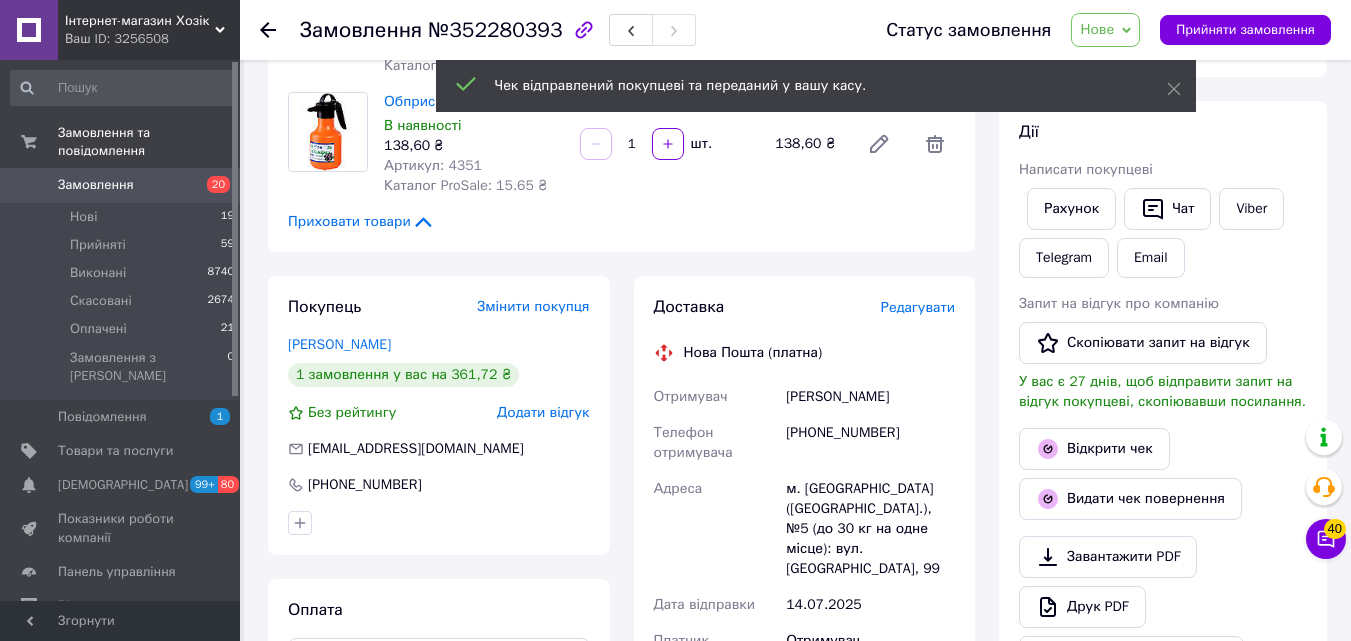 scroll, scrollTop: 500, scrollLeft: 0, axis: vertical 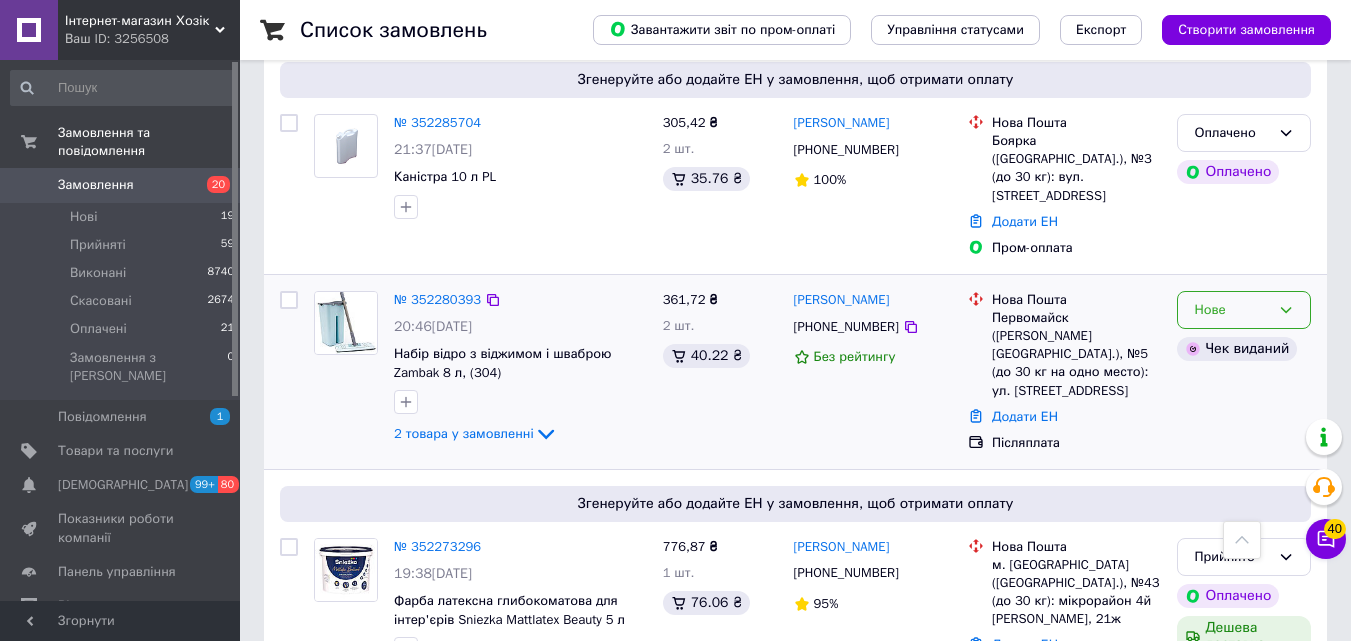 click on "Нове" at bounding box center (1232, 310) 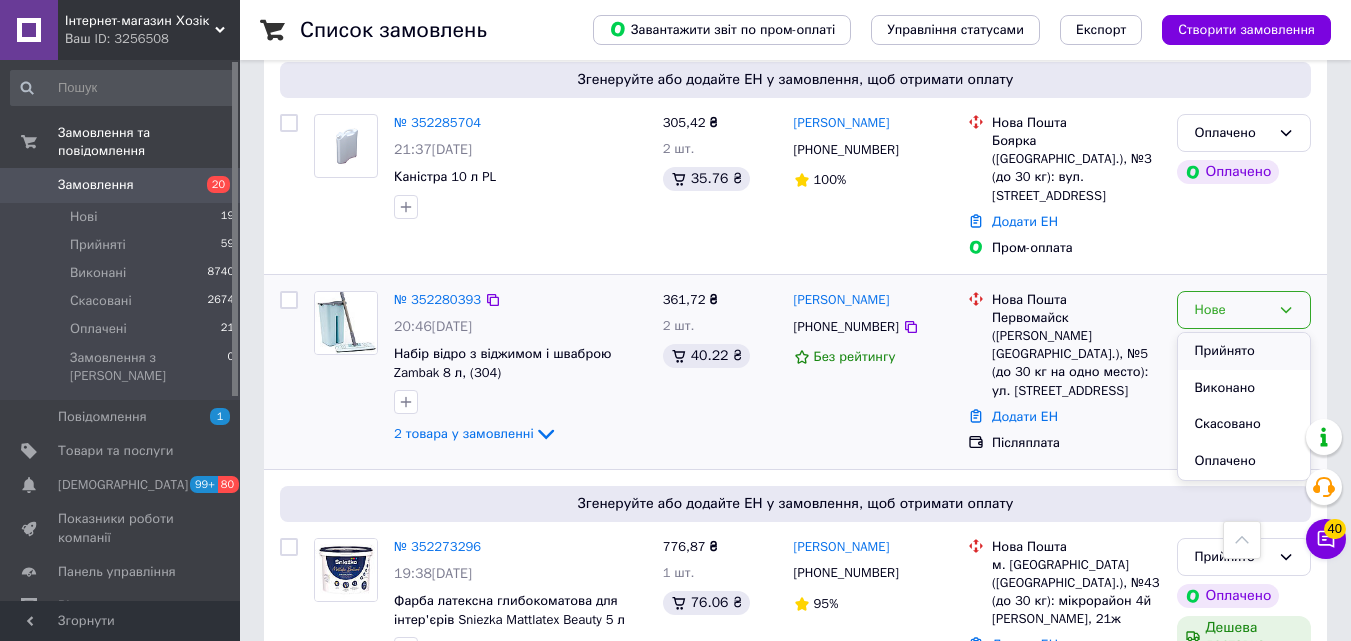 click on "Прийнято" at bounding box center (1244, 351) 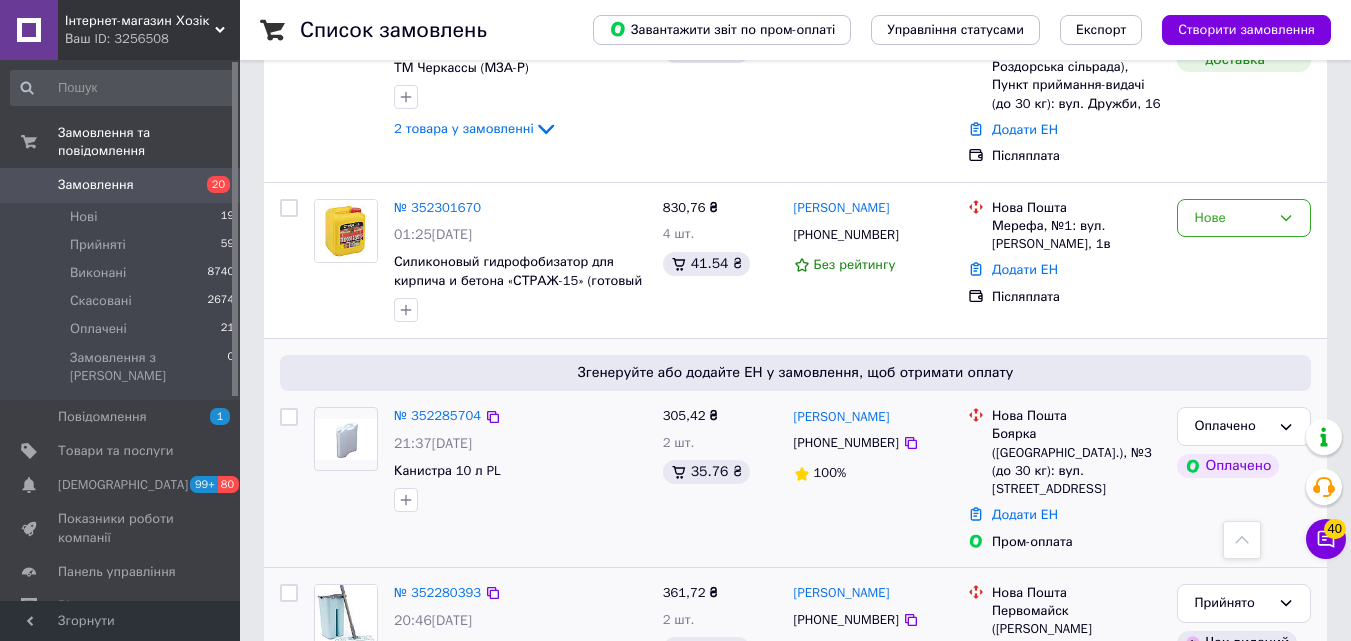 scroll, scrollTop: 3353, scrollLeft: 0, axis: vertical 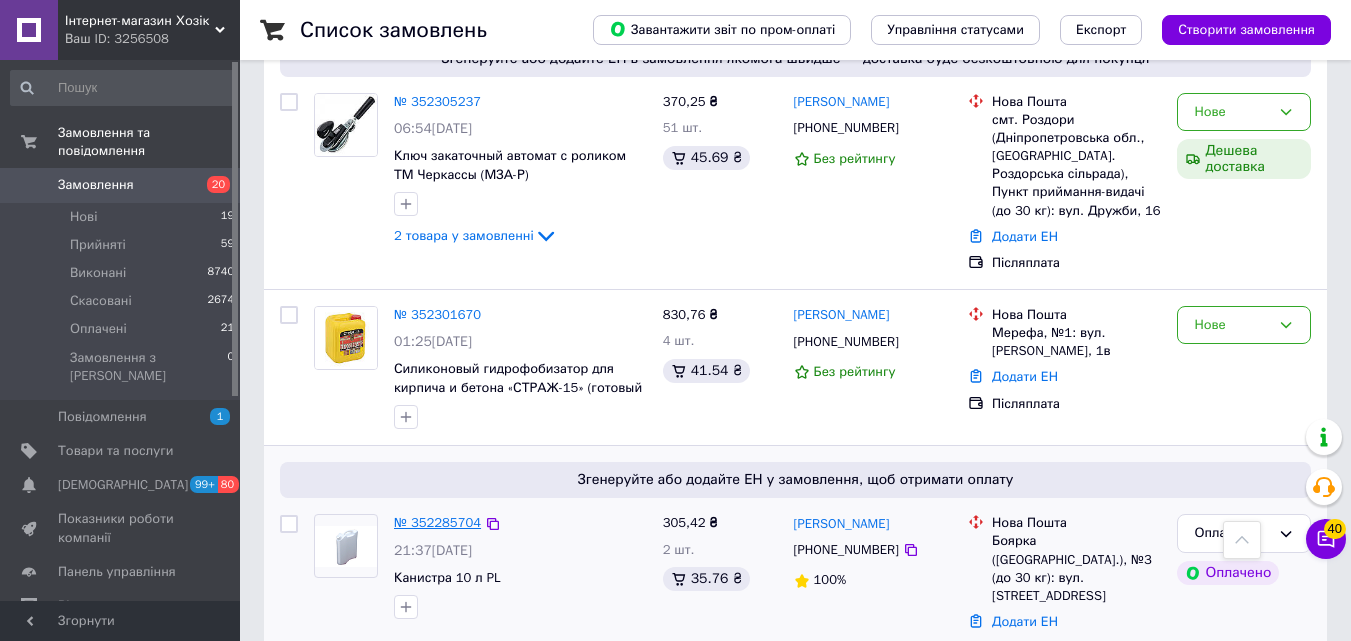 click on "№ 352285704" at bounding box center [437, 522] 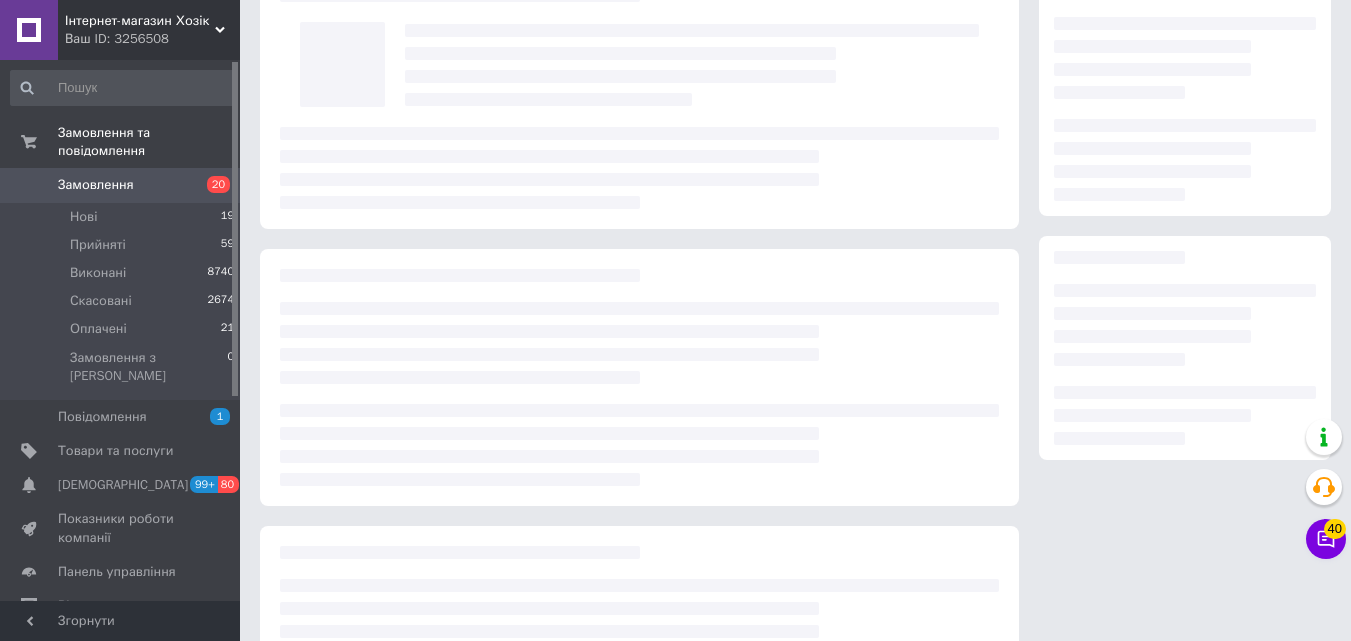 scroll, scrollTop: 0, scrollLeft: 0, axis: both 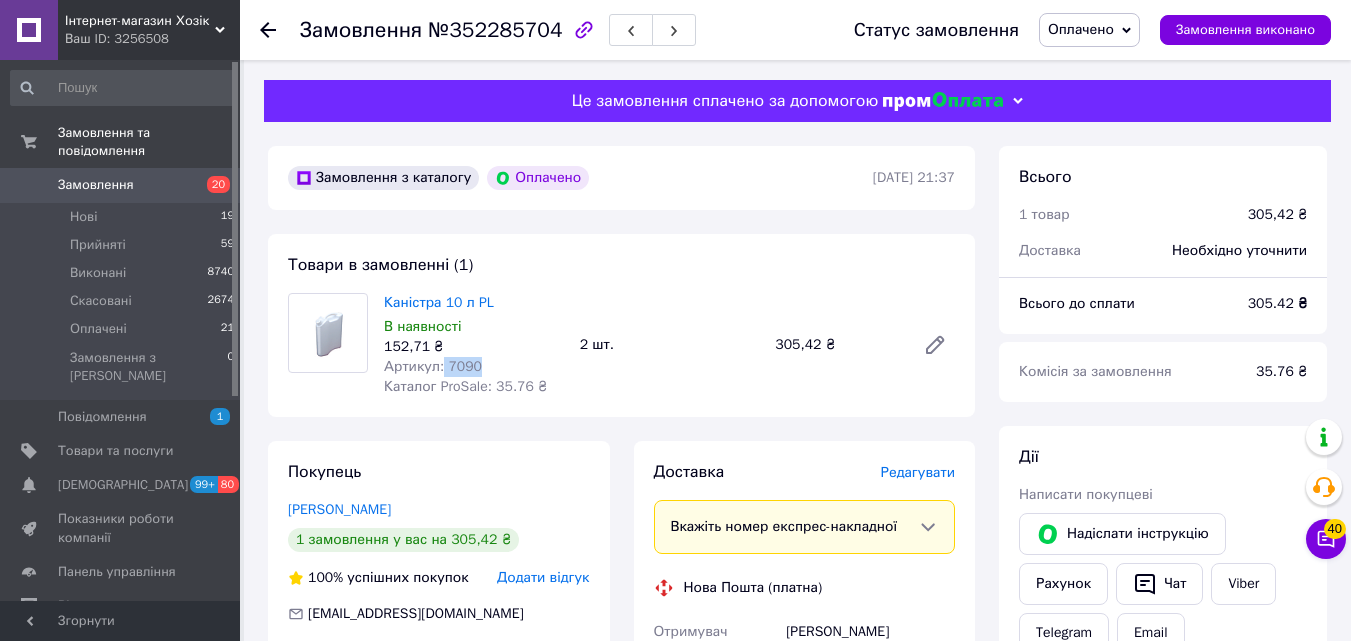 drag, startPoint x: 486, startPoint y: 361, endPoint x: 439, endPoint y: 366, distance: 47.26521 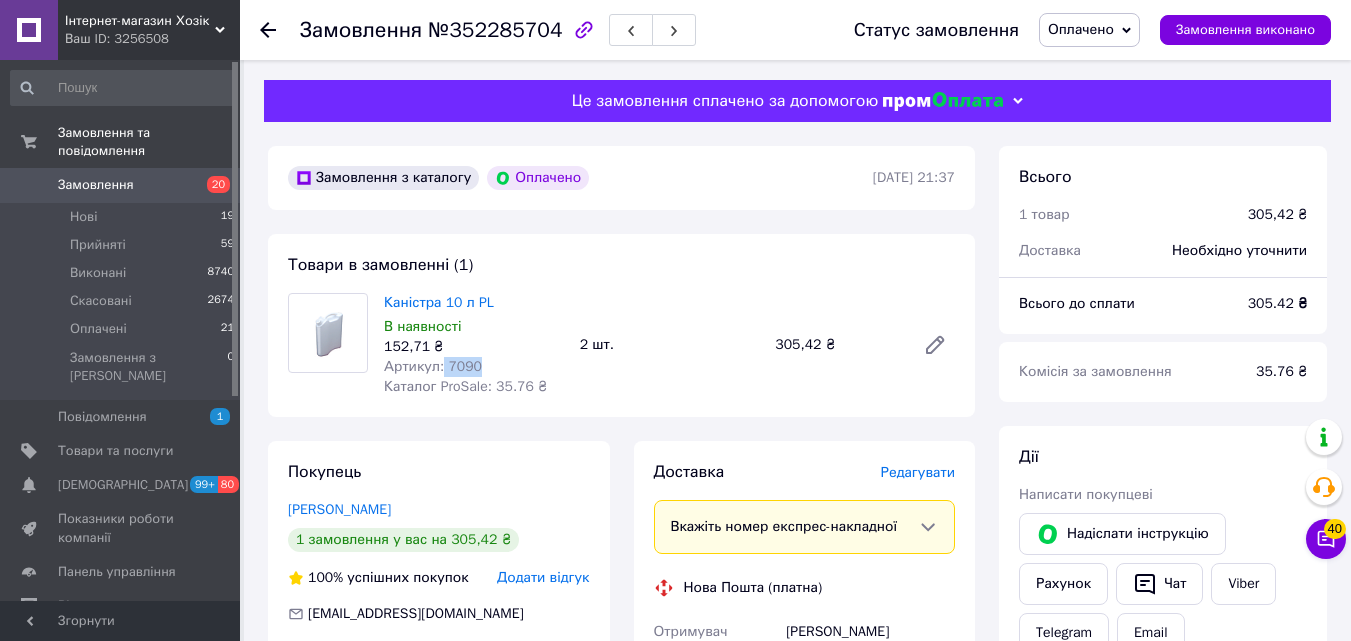 click on "Артикул: 7090" at bounding box center (474, 367) 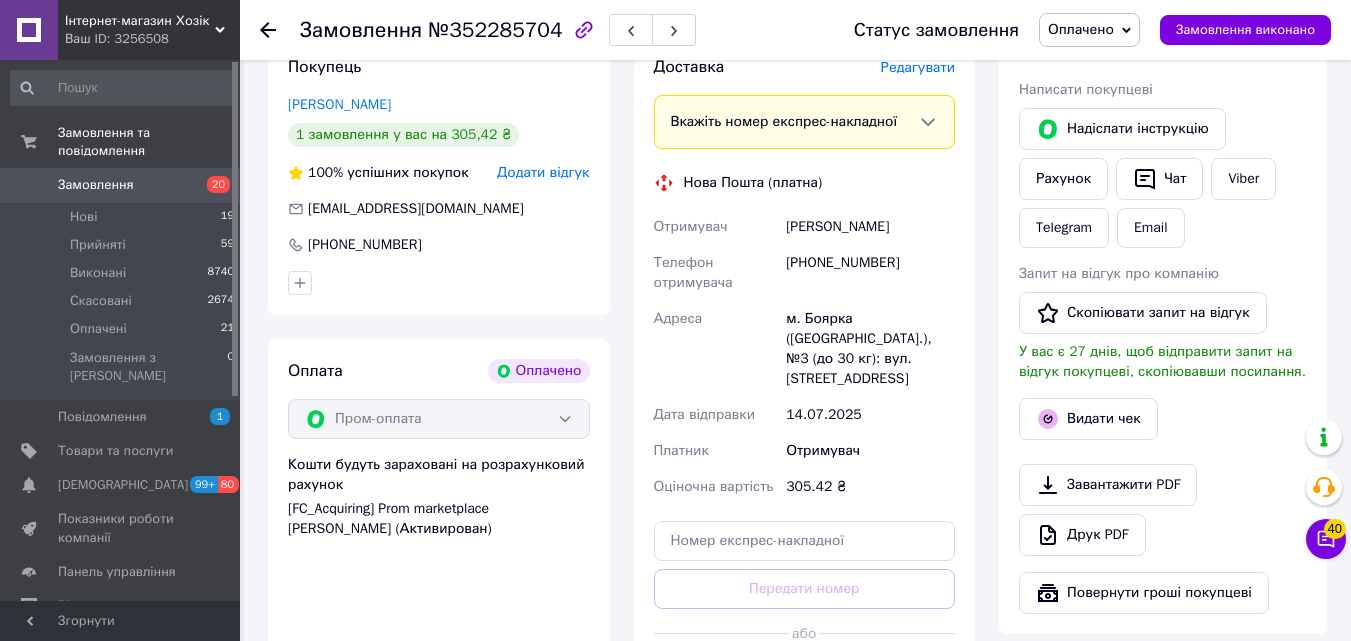 scroll, scrollTop: 300, scrollLeft: 0, axis: vertical 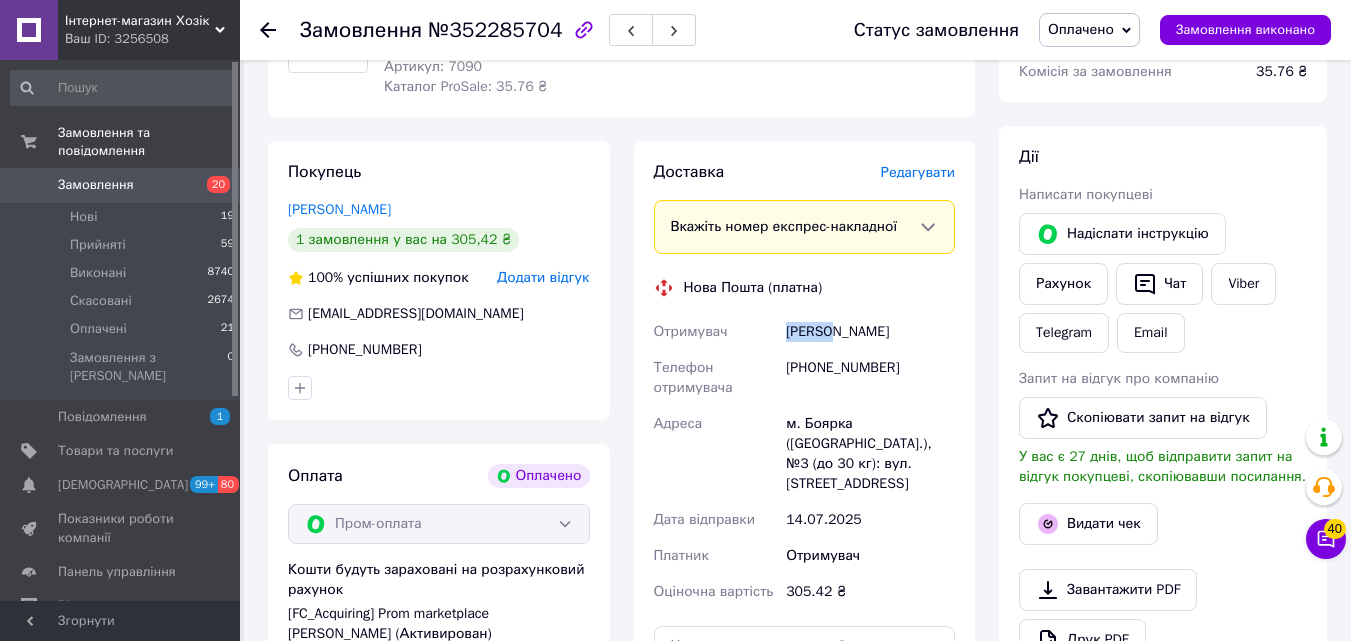 drag, startPoint x: 779, startPoint y: 333, endPoint x: 832, endPoint y: 340, distance: 53.460266 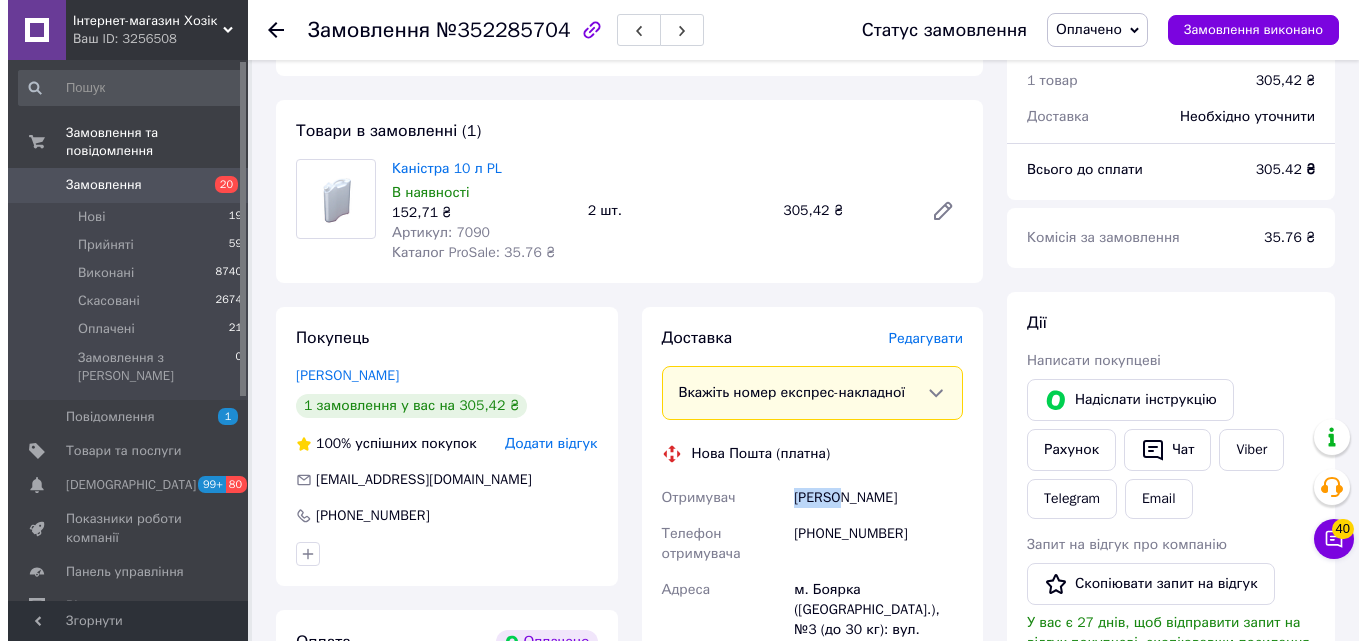 scroll, scrollTop: 400, scrollLeft: 0, axis: vertical 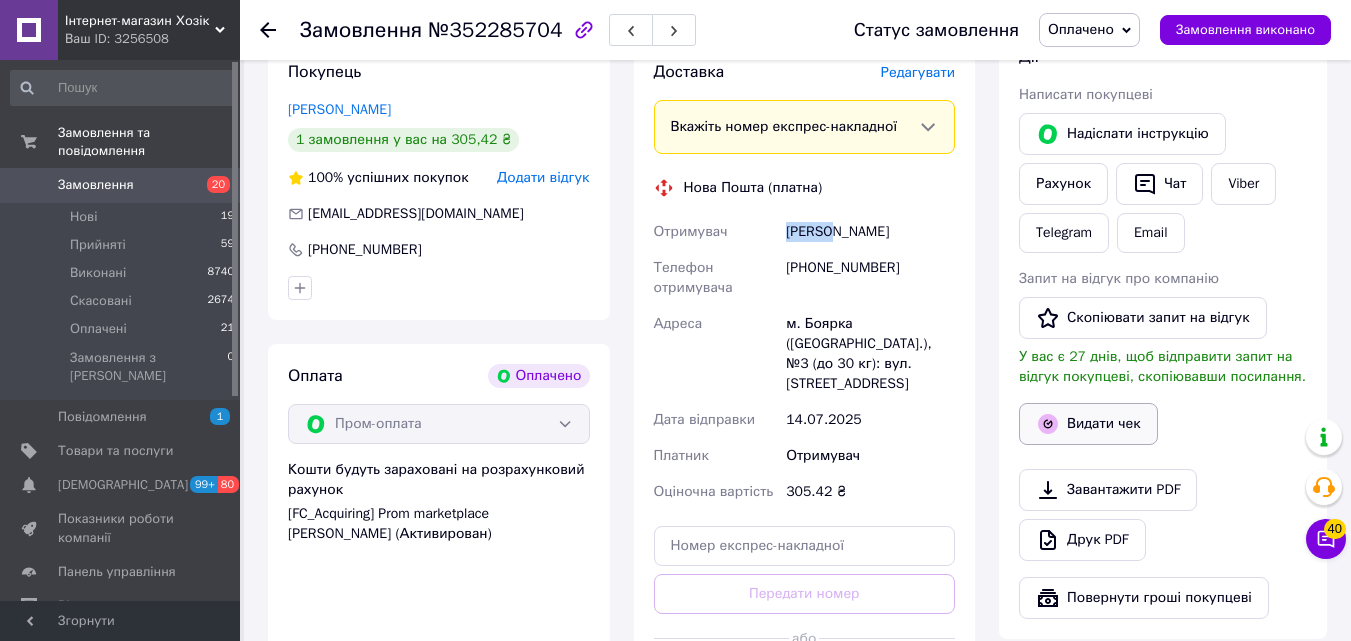 click on "Видати чек" at bounding box center [1088, 424] 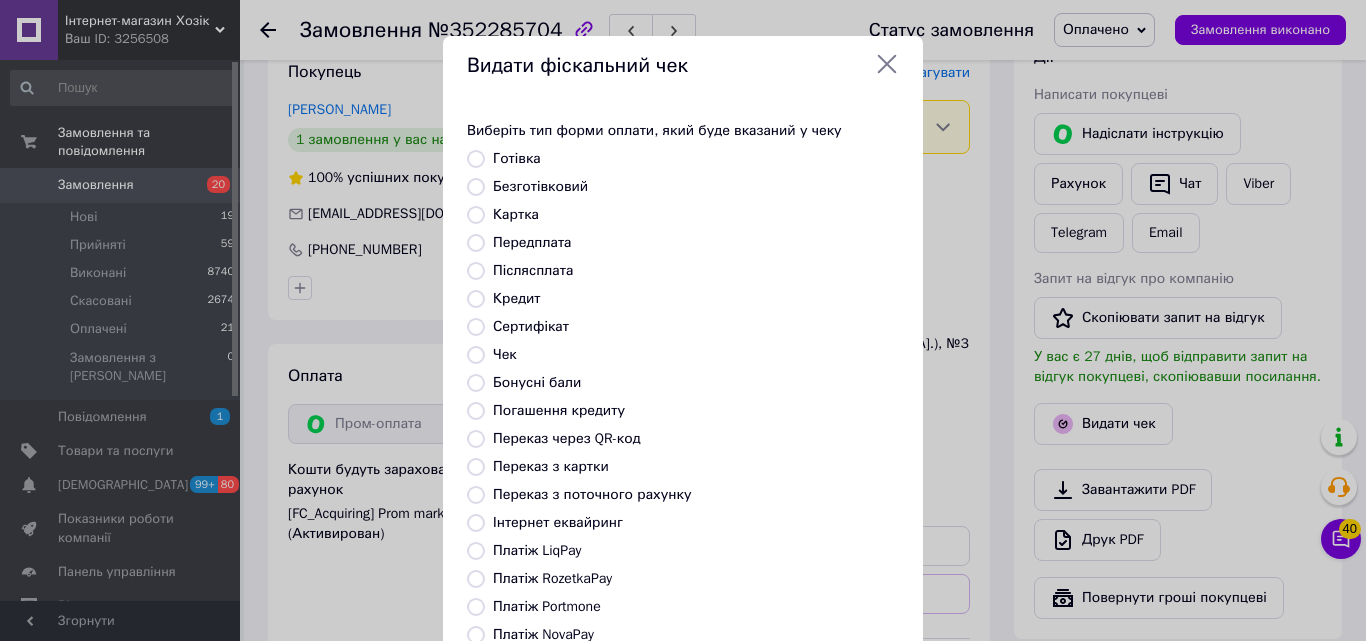click on "Післясплата" at bounding box center (533, 270) 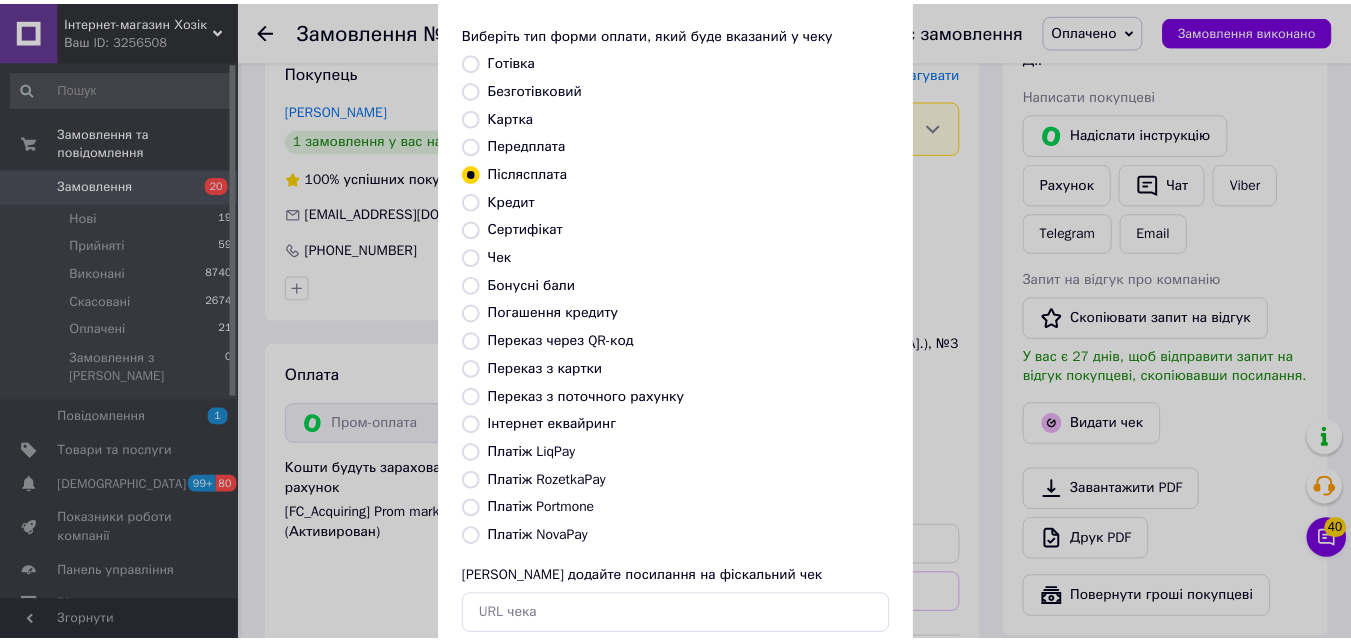 scroll, scrollTop: 218, scrollLeft: 0, axis: vertical 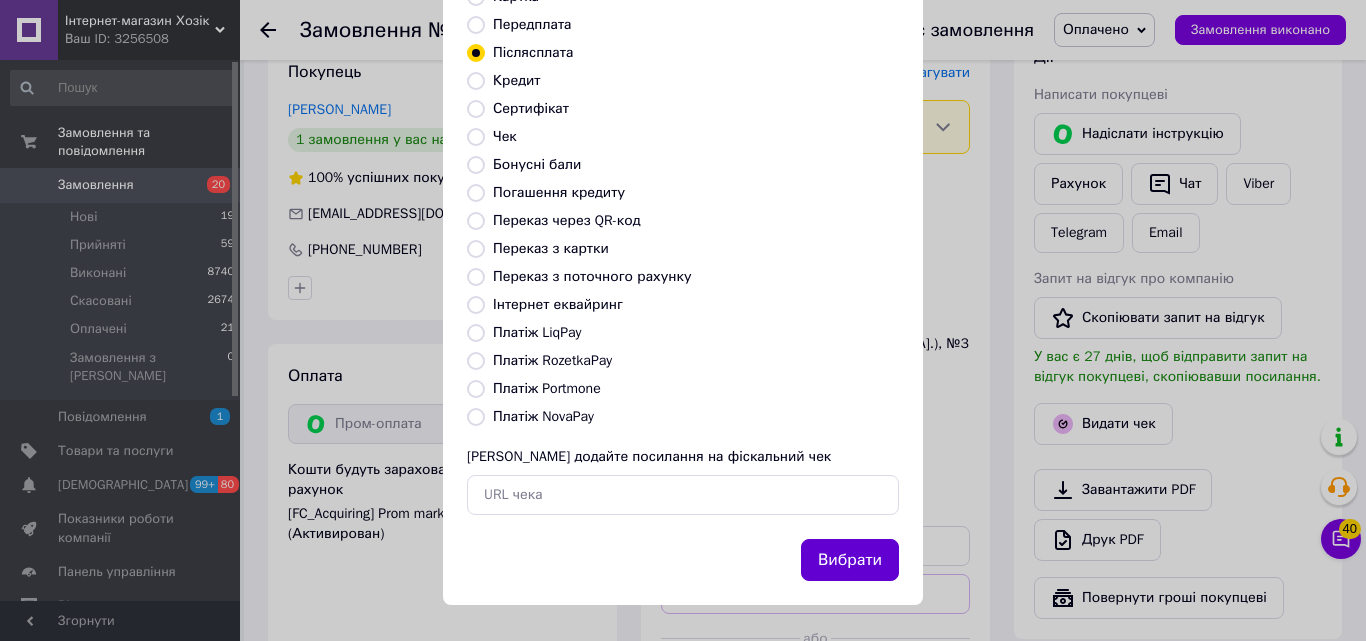 click on "Вибрати" at bounding box center [850, 560] 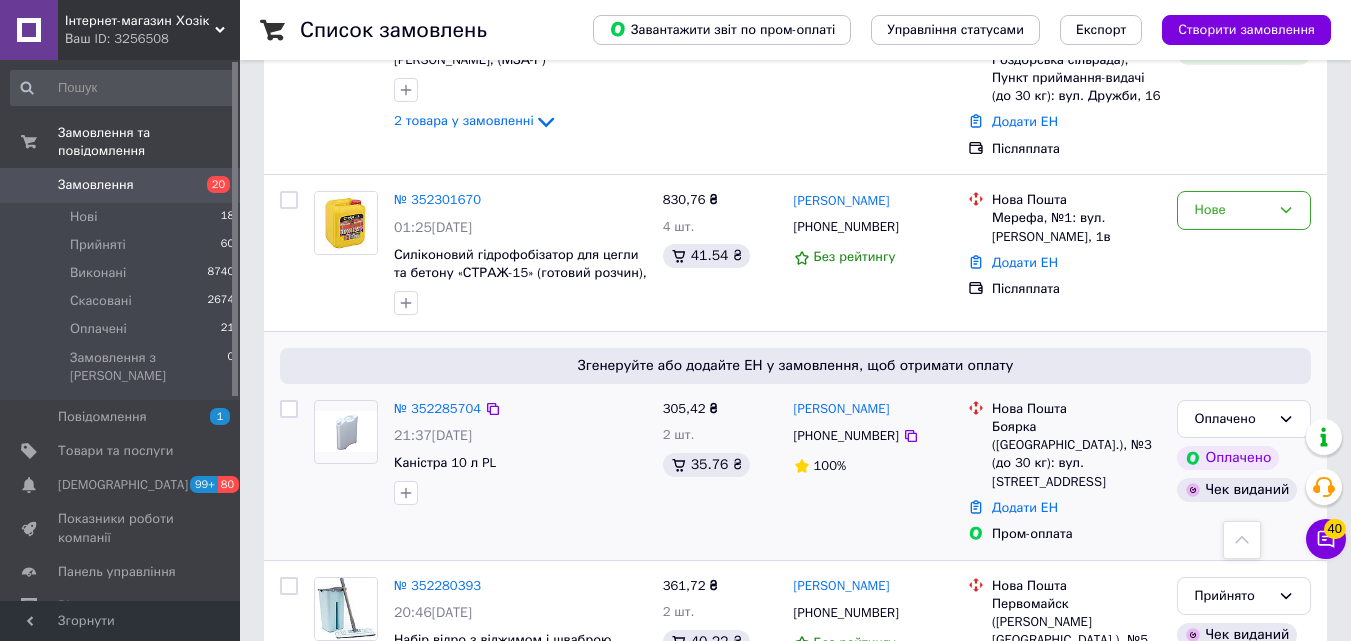 scroll, scrollTop: 3437, scrollLeft: 0, axis: vertical 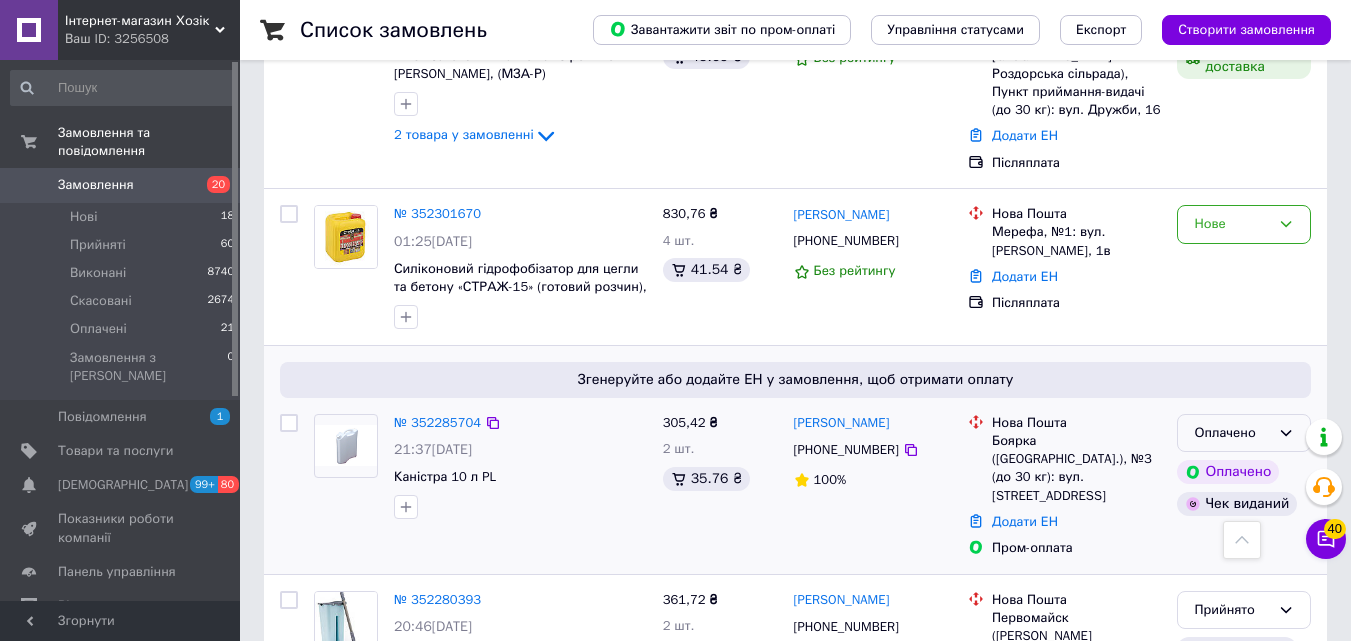 click on "Оплачено" at bounding box center [1244, 433] 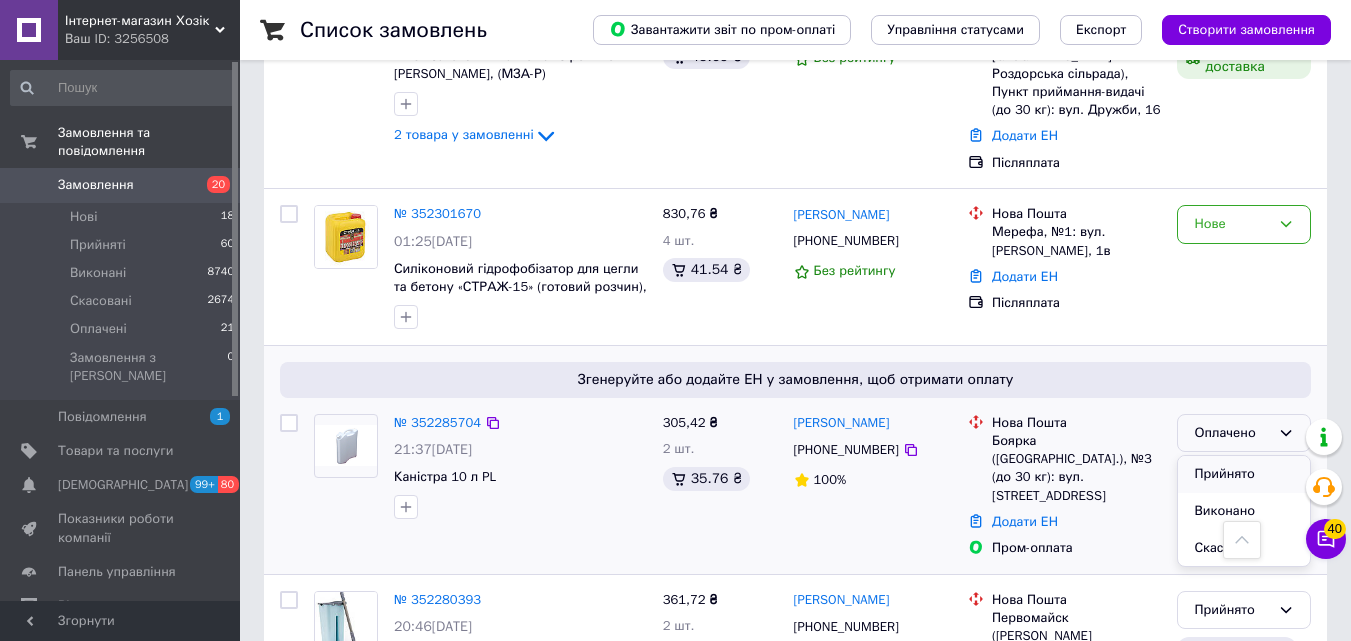 click on "Прийнято" at bounding box center (1244, 474) 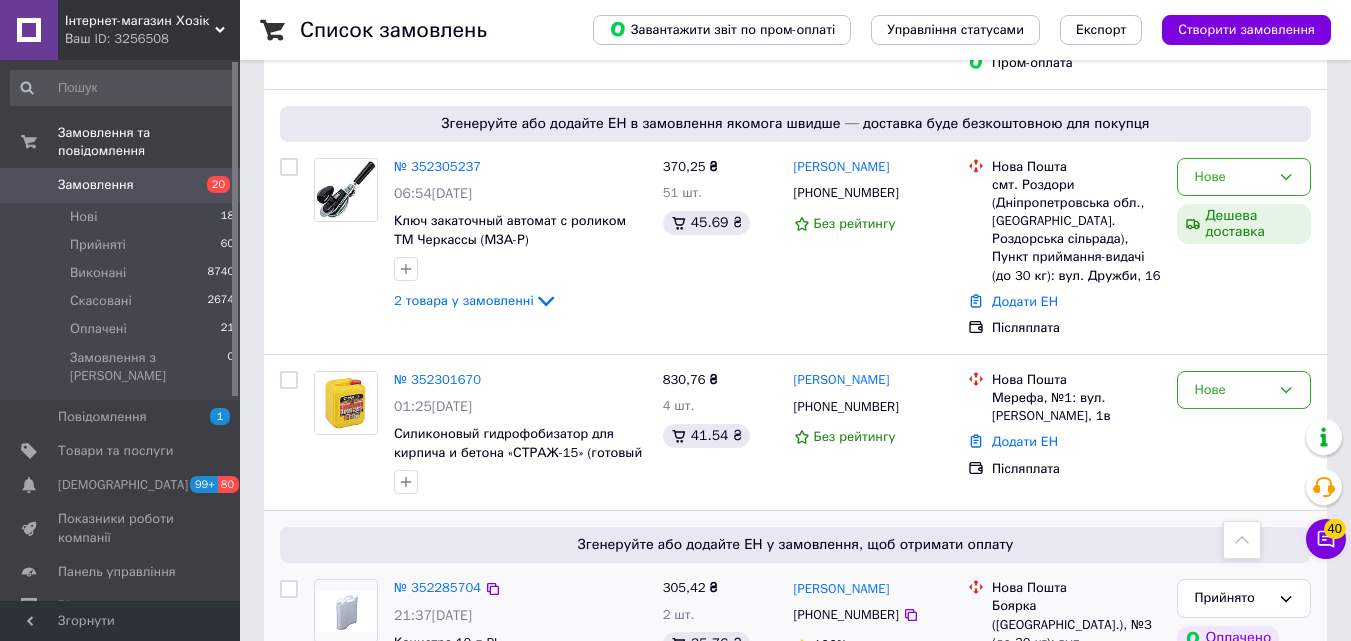 scroll, scrollTop: 3253, scrollLeft: 0, axis: vertical 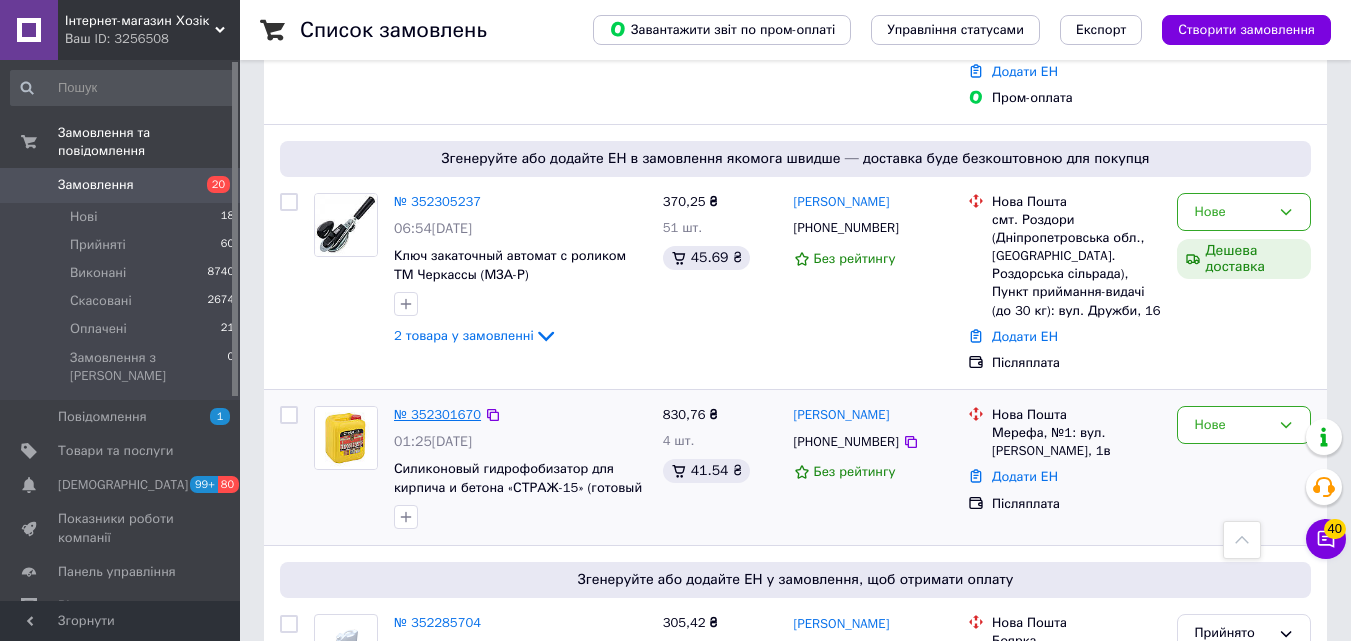 click on "№ 352301670" at bounding box center (437, 414) 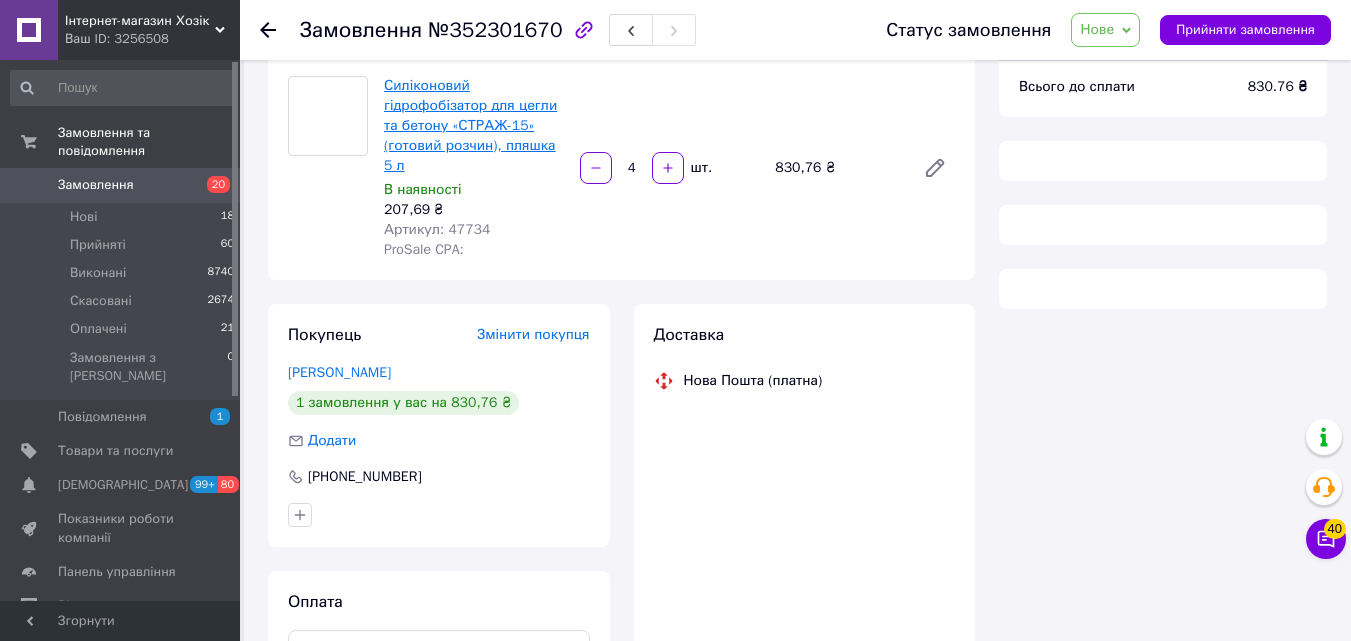 scroll, scrollTop: 0, scrollLeft: 0, axis: both 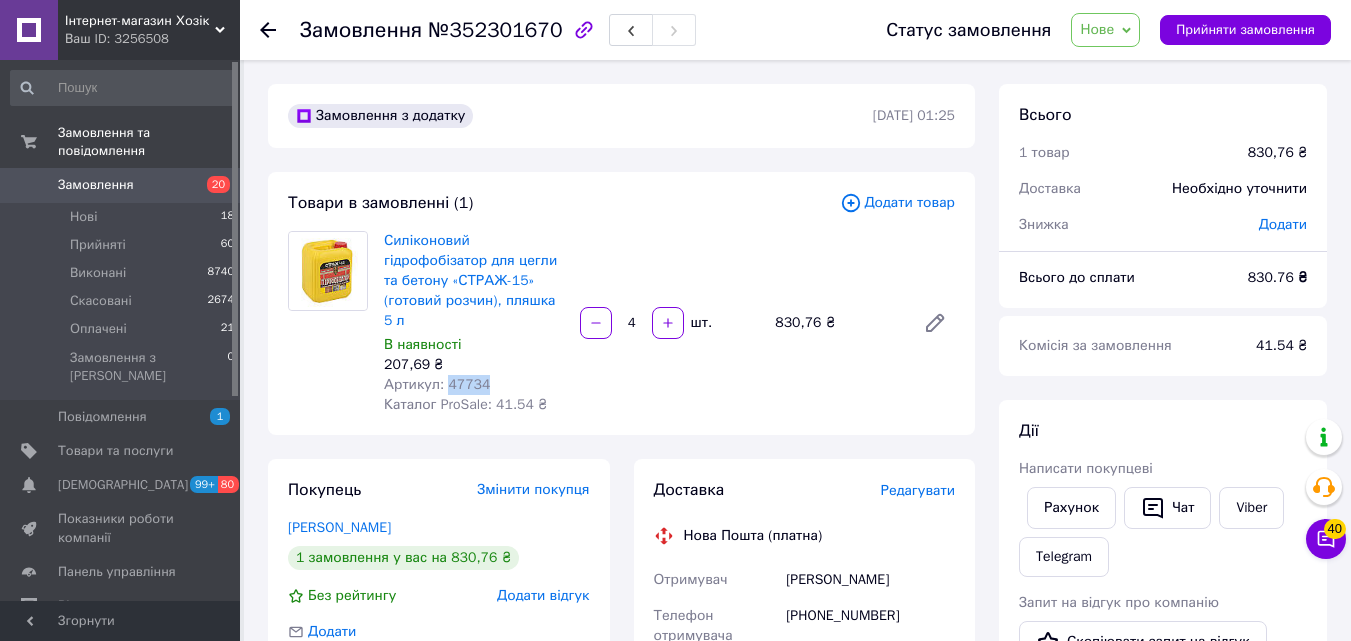 drag, startPoint x: 484, startPoint y: 381, endPoint x: 442, endPoint y: 382, distance: 42.0119 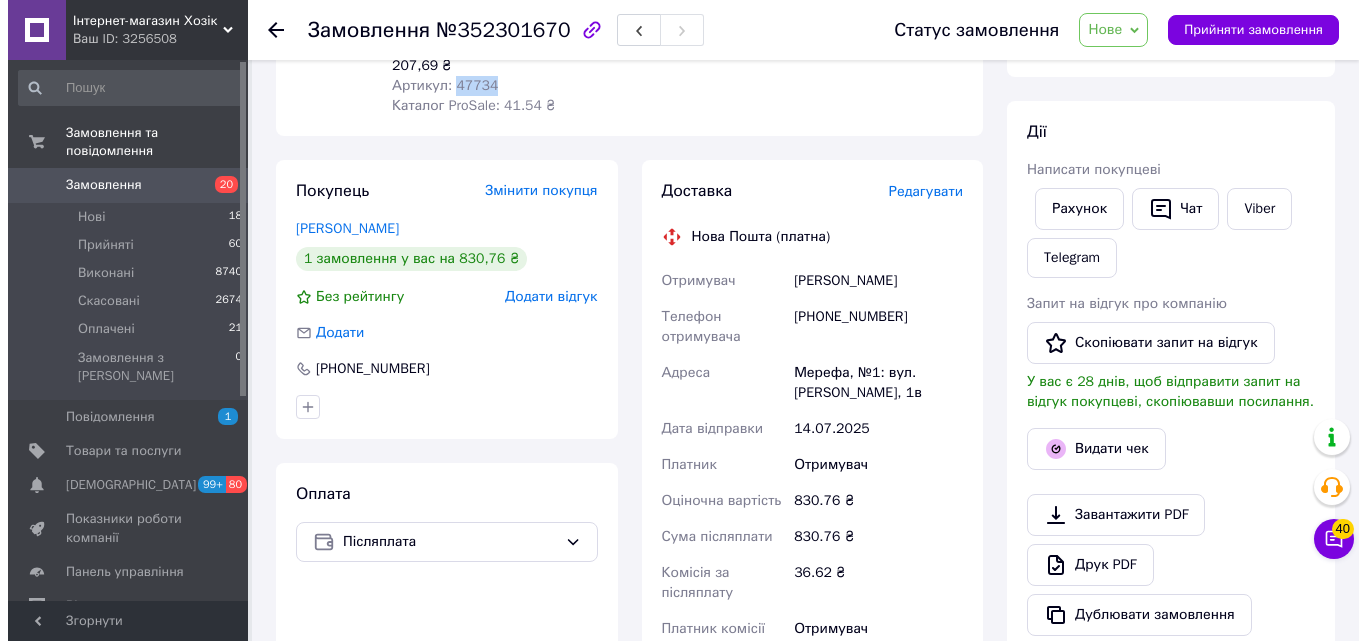 scroll, scrollTop: 300, scrollLeft: 0, axis: vertical 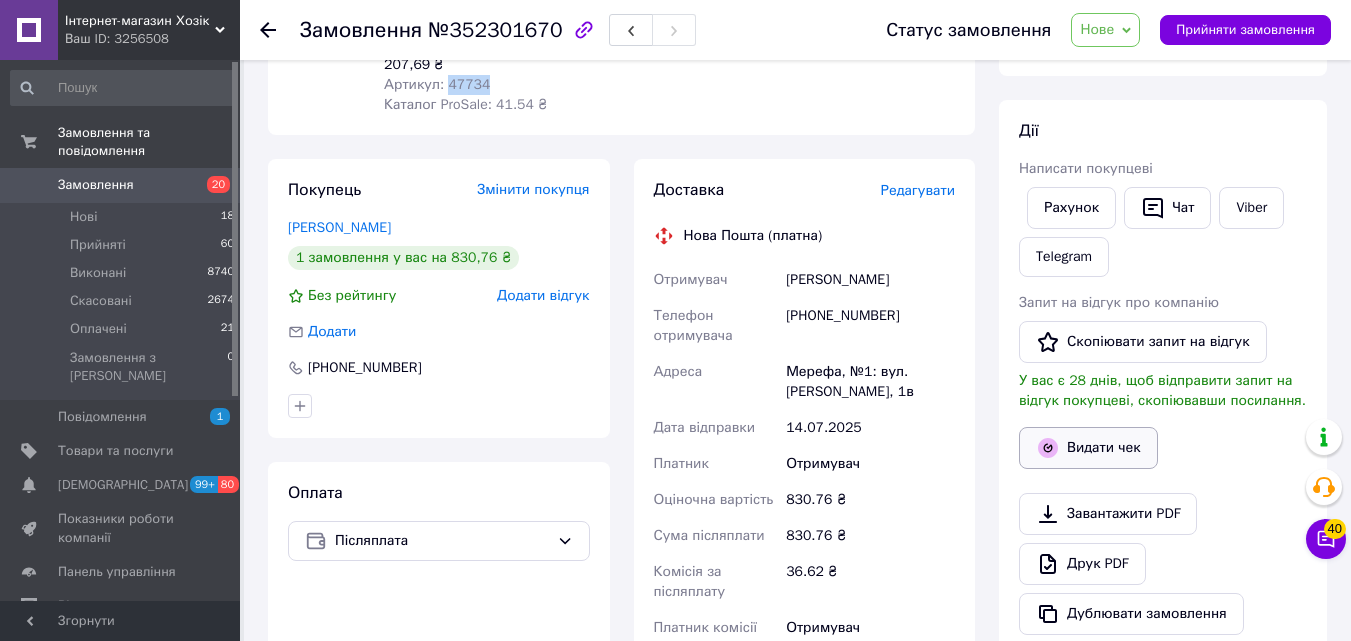 click on "Видати чек" at bounding box center [1088, 448] 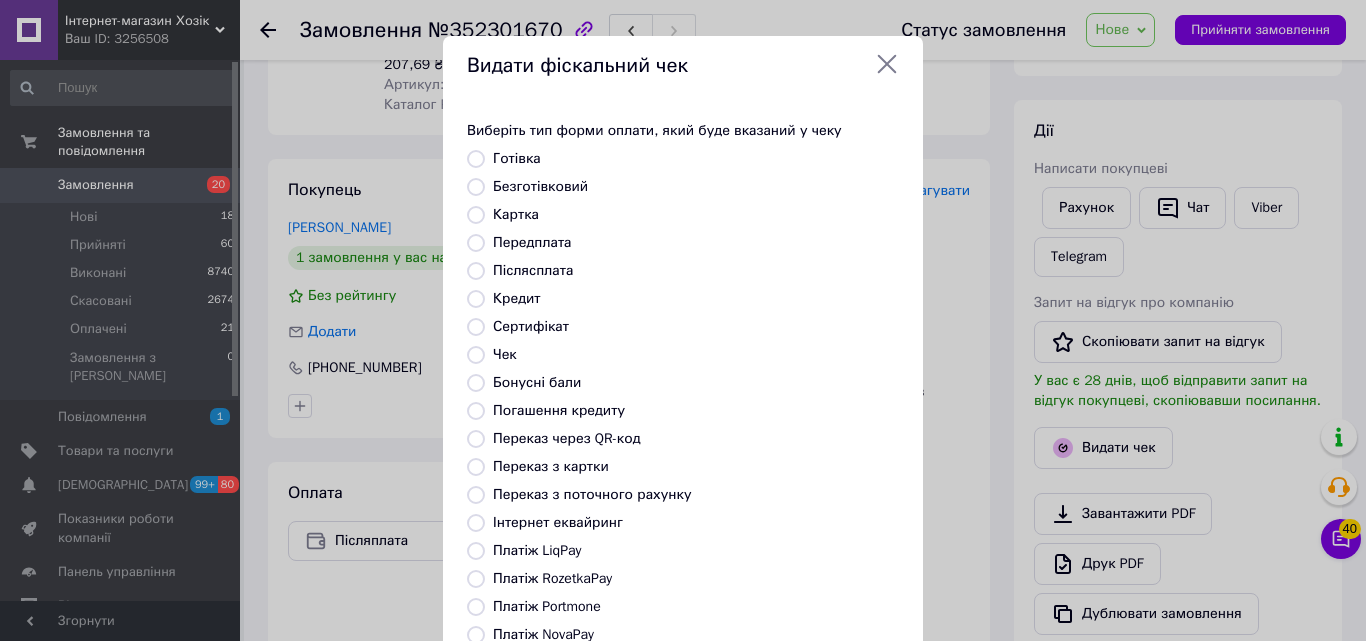 click on "Післясплата" at bounding box center [533, 270] 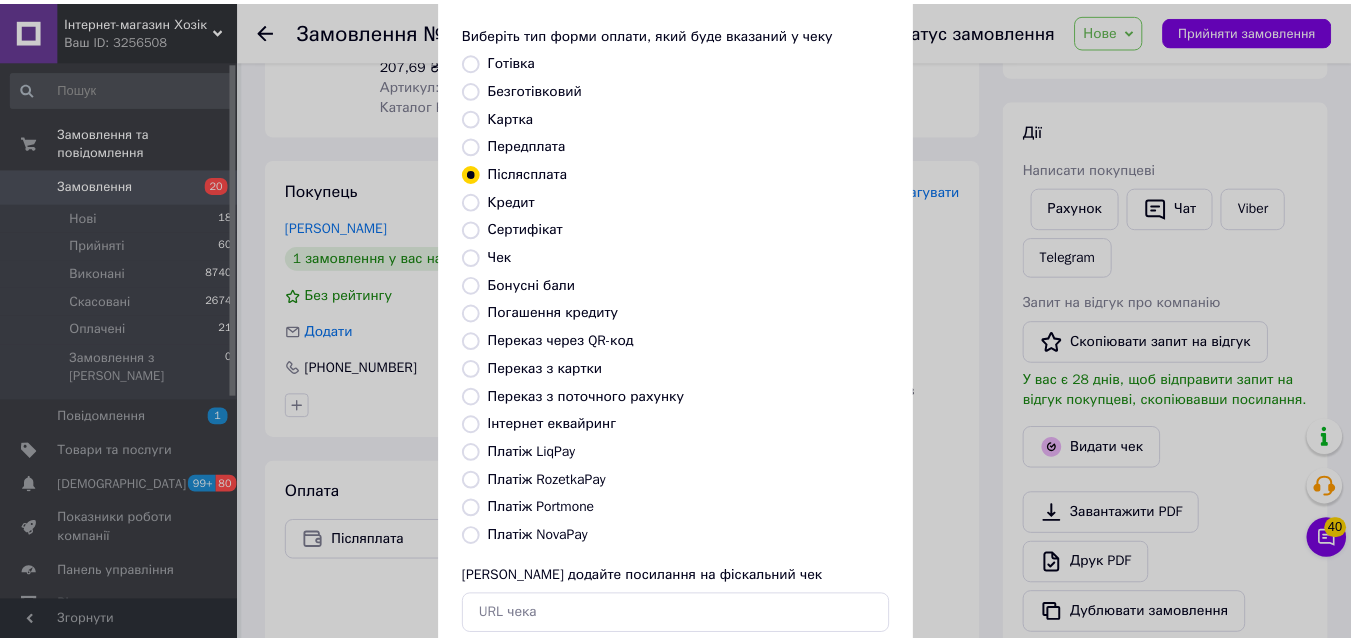 scroll, scrollTop: 218, scrollLeft: 0, axis: vertical 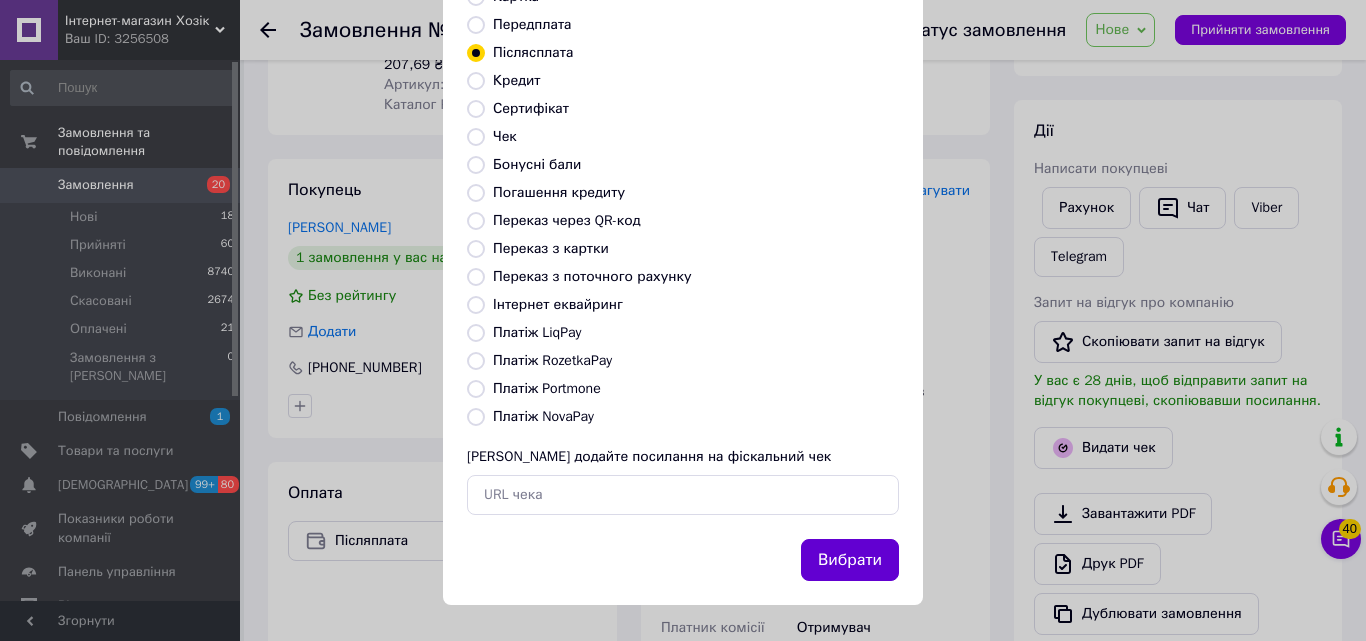 click on "Вибрати" at bounding box center [850, 560] 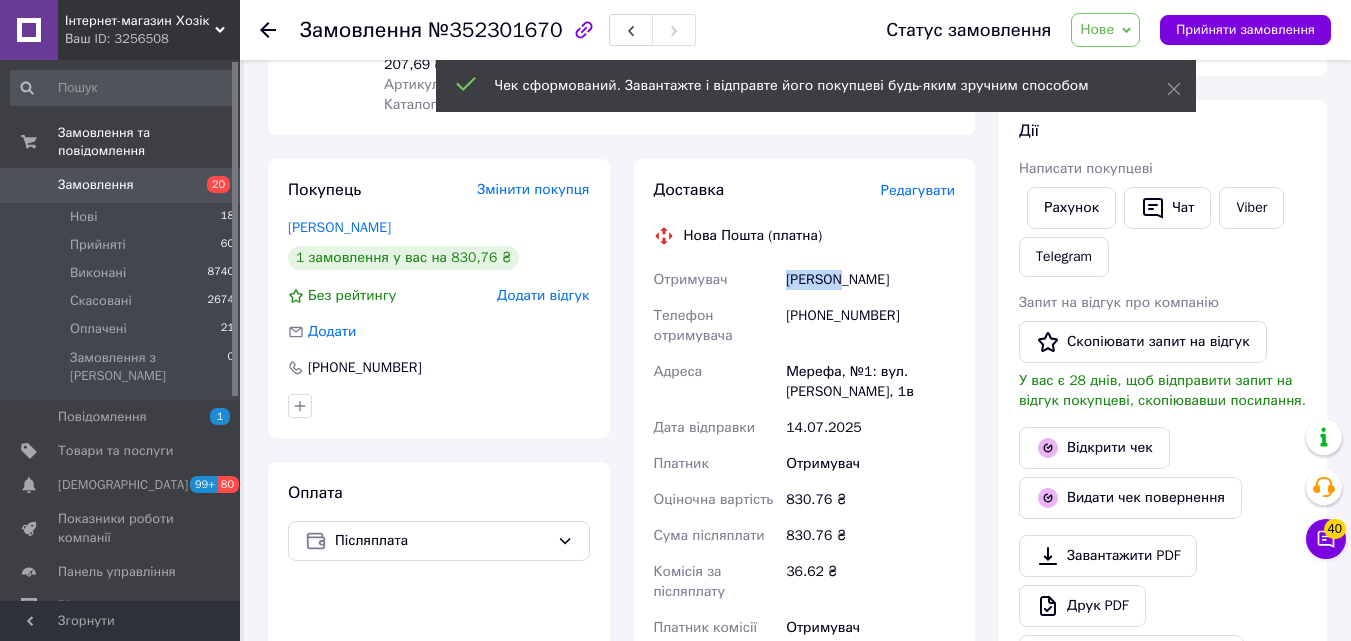 drag, startPoint x: 792, startPoint y: 286, endPoint x: 826, endPoint y: 281, distance: 34.36568 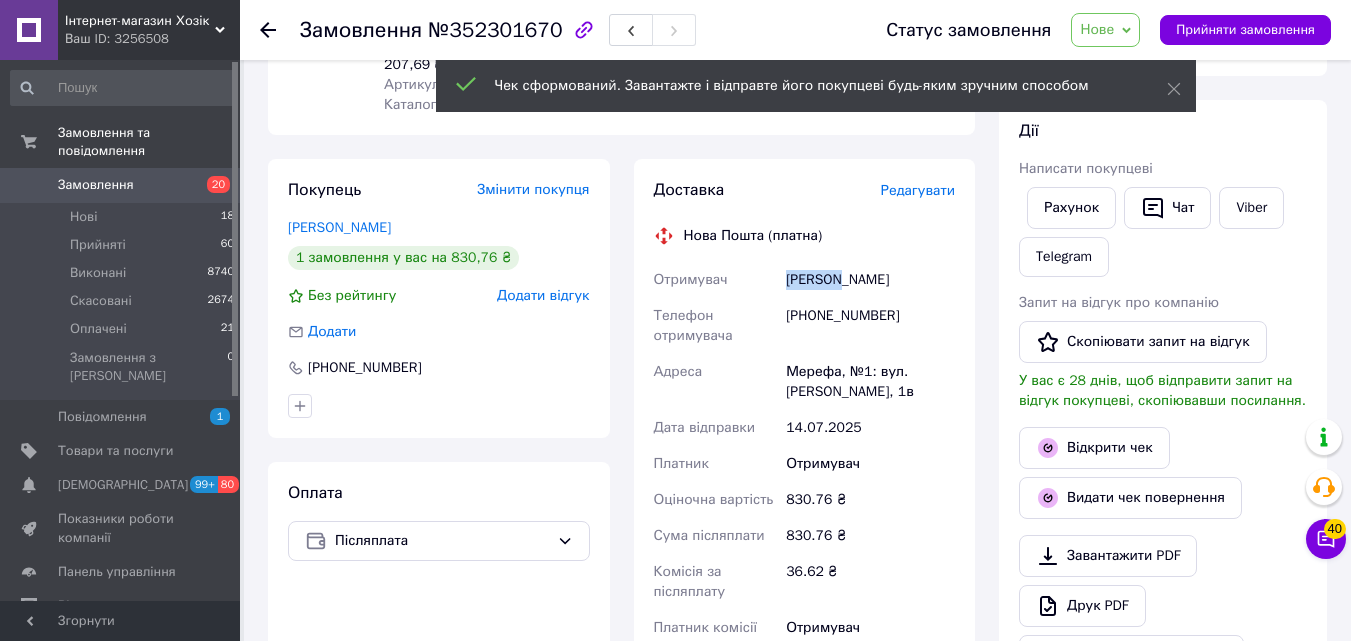 click on "Отримувач [PERSON_NAME] Телефон отримувача [PHONE_NUMBER] [GEOGRAPHIC_DATA], №1: вул. [PERSON_NAME], 1в Дата відправки [DATE] Платник Отримувач Оціночна вартість 830.76 ₴ Сума післяплати 830.76 ₴ Комісія за післяплату 36.62 ₴ Платник комісії післяплати Отримувач" at bounding box center [805, 464] 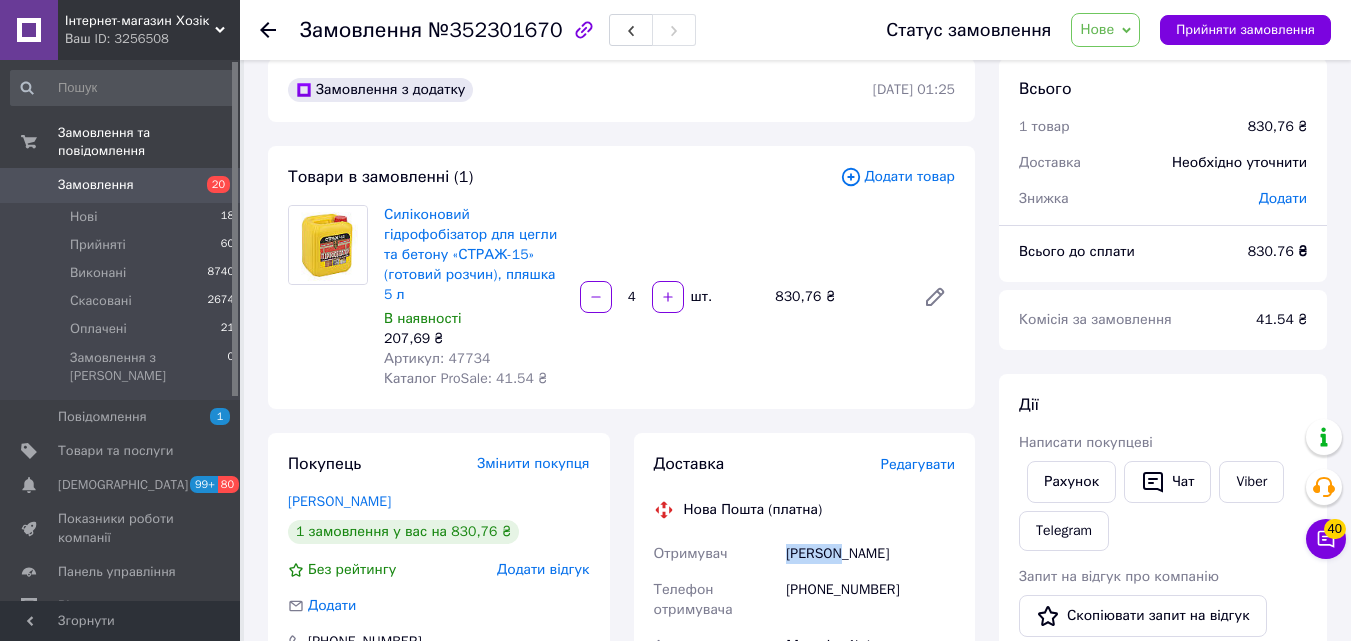 scroll, scrollTop: 0, scrollLeft: 0, axis: both 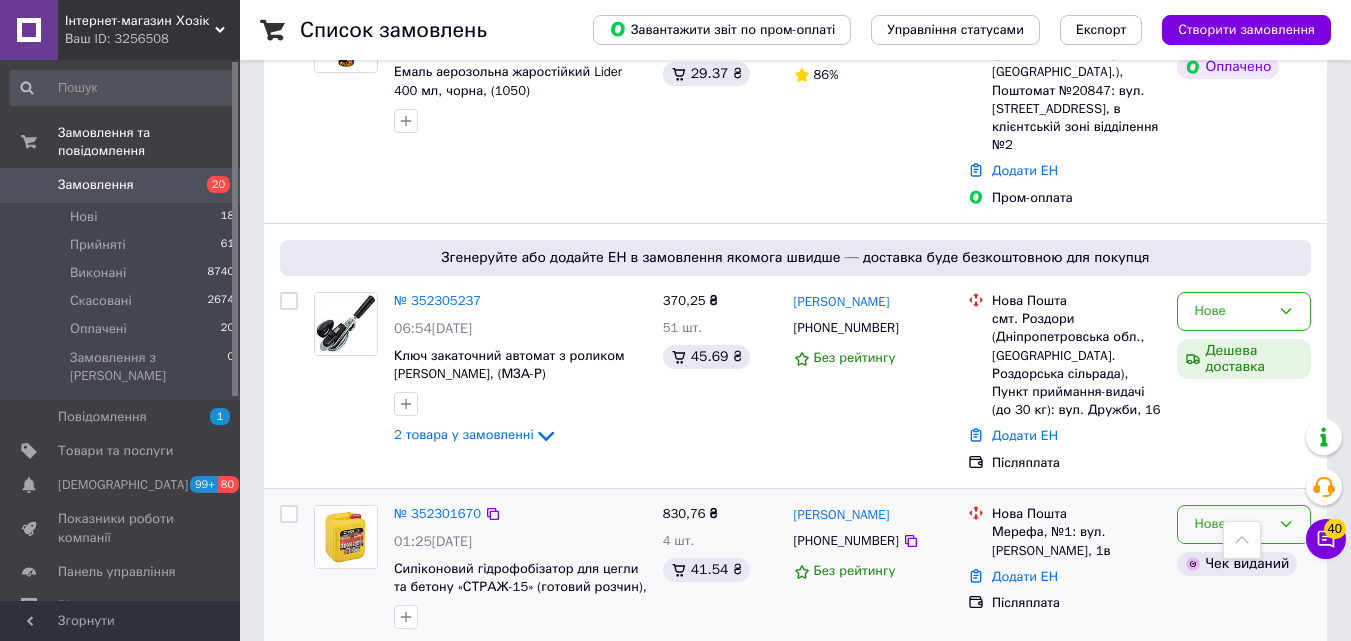click on "Нове" at bounding box center (1232, 524) 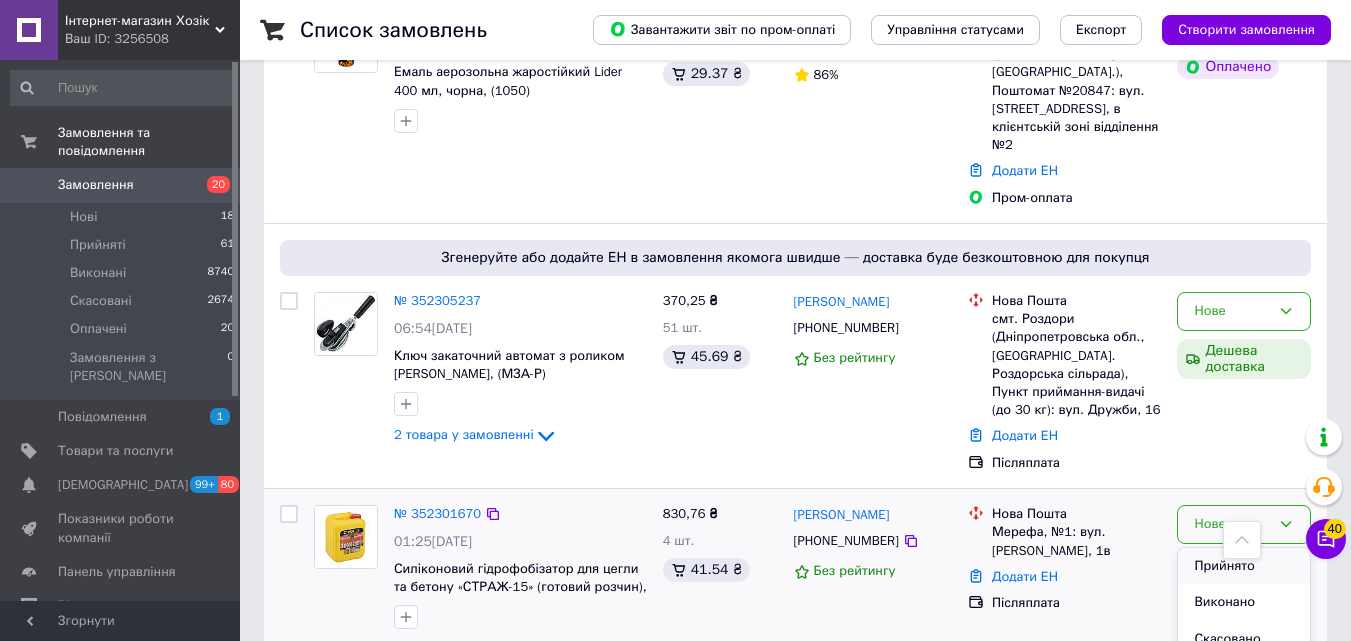 click on "Прийнято" at bounding box center (1244, 566) 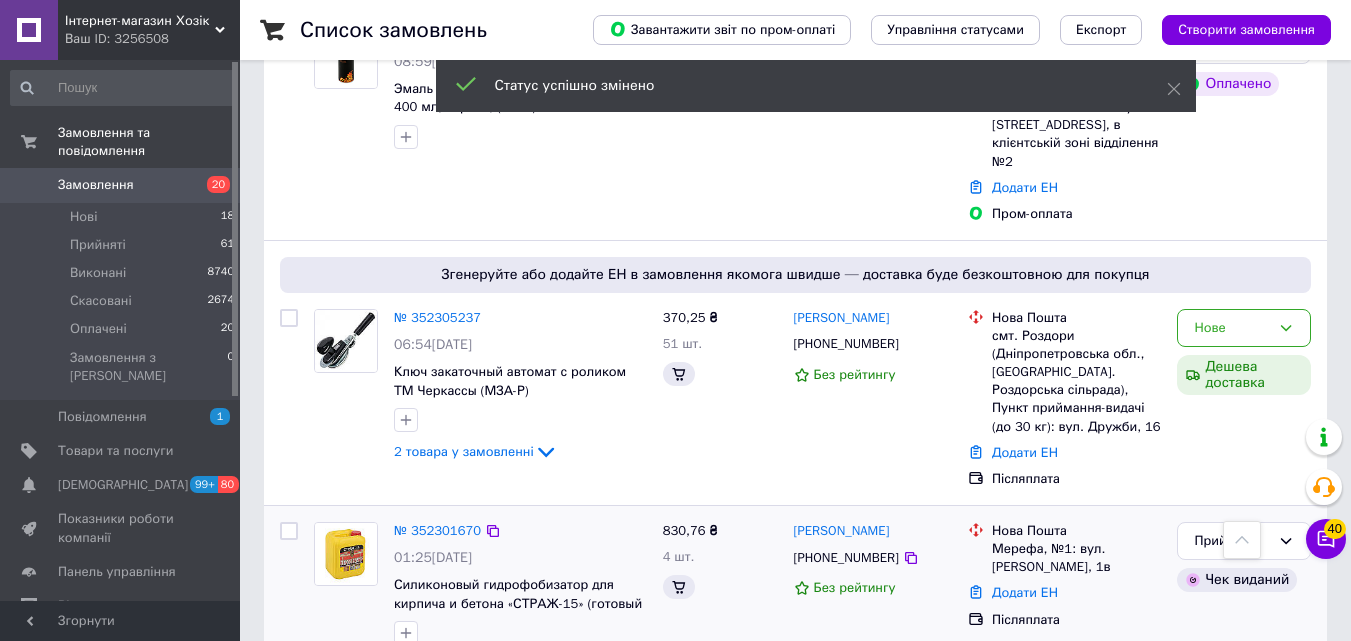 scroll, scrollTop: 3153, scrollLeft: 0, axis: vertical 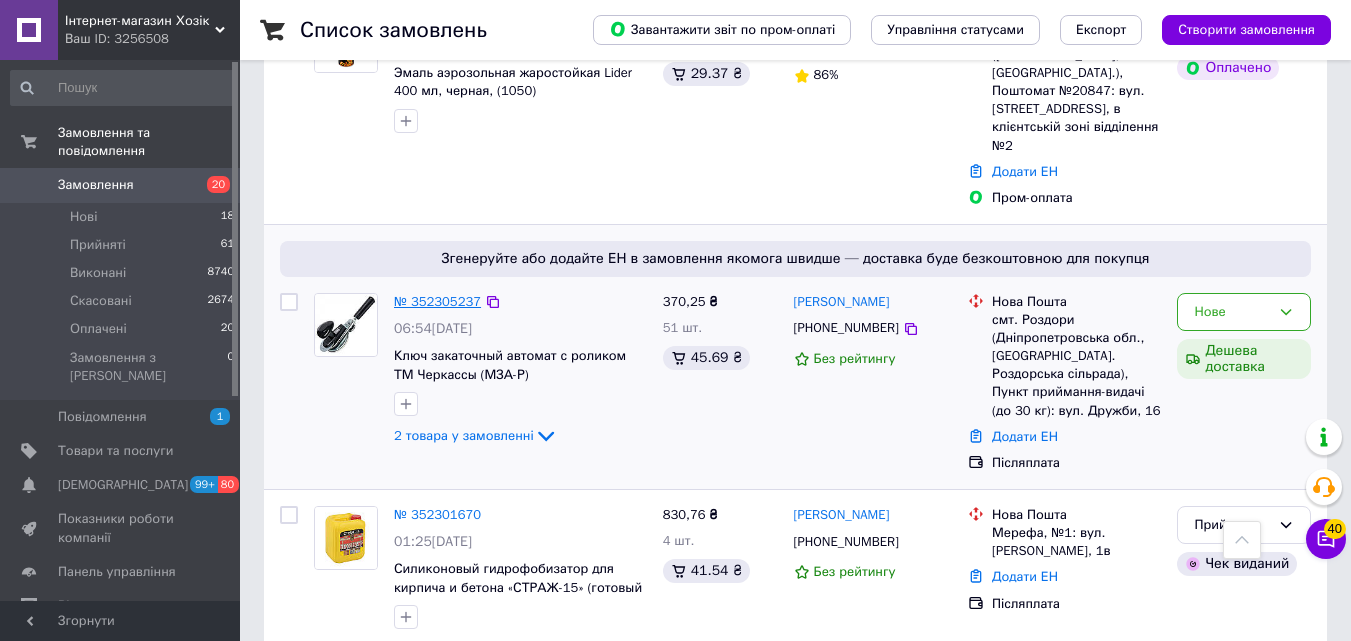 click on "№ 352305237" at bounding box center [437, 301] 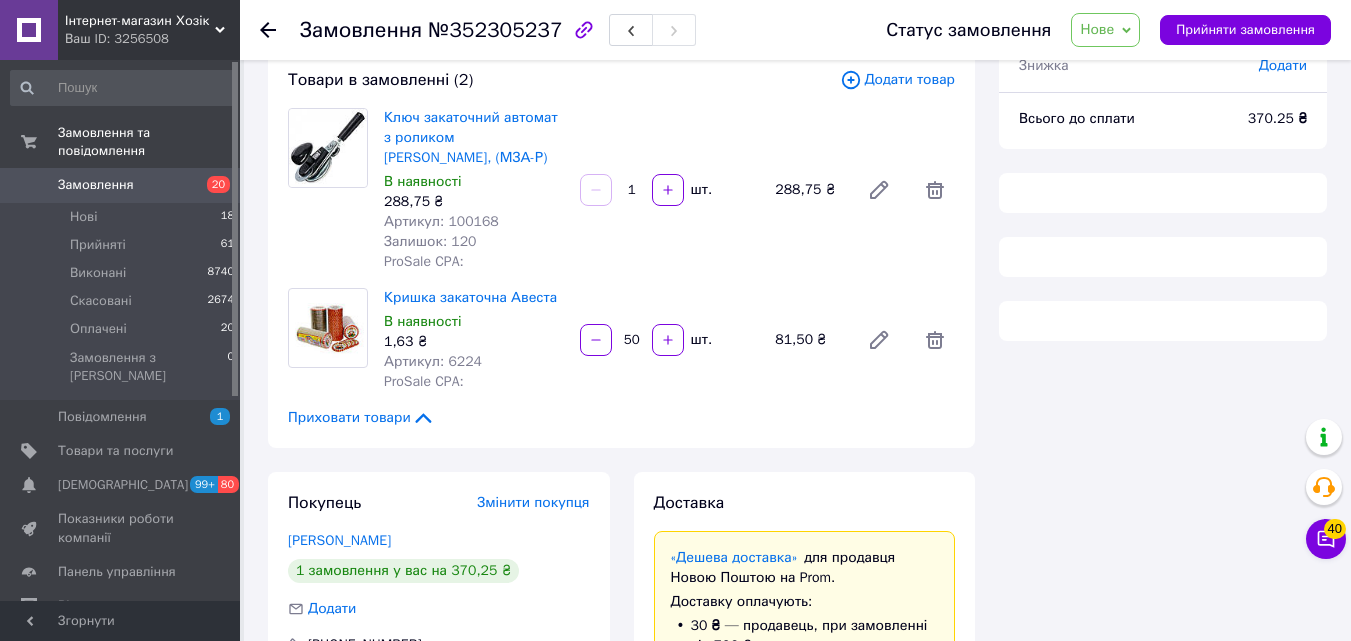 scroll, scrollTop: 0, scrollLeft: 0, axis: both 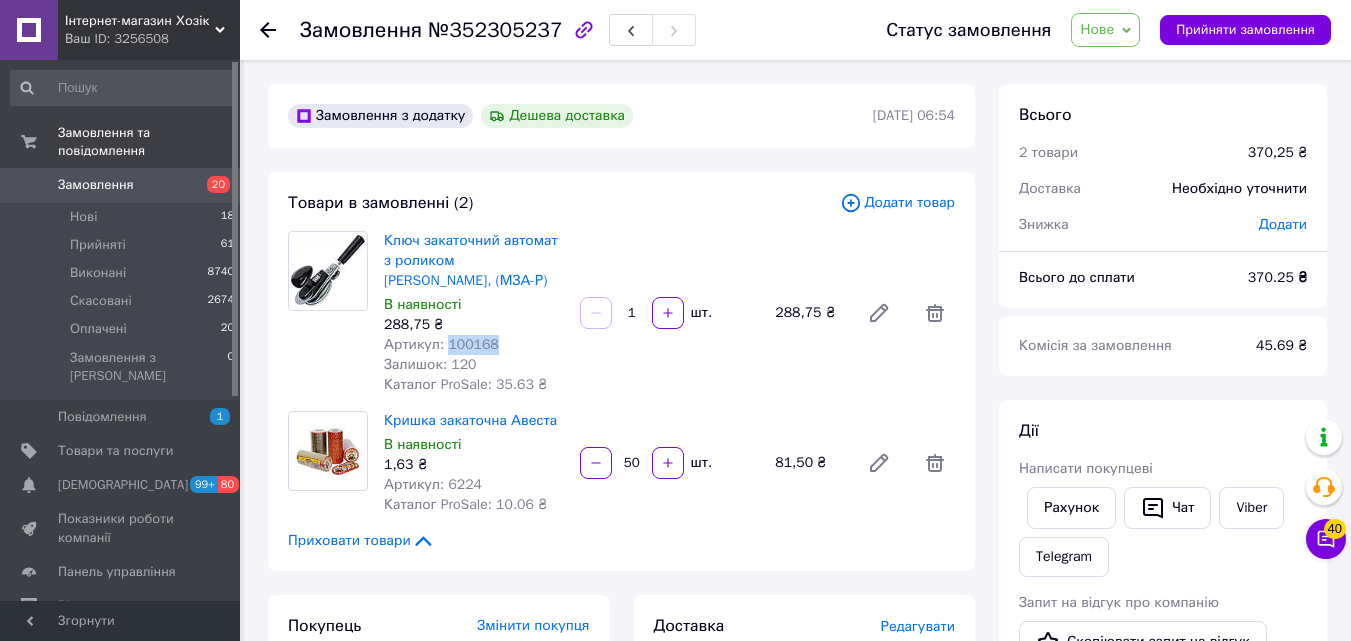 drag, startPoint x: 492, startPoint y: 344, endPoint x: 444, endPoint y: 347, distance: 48.09366 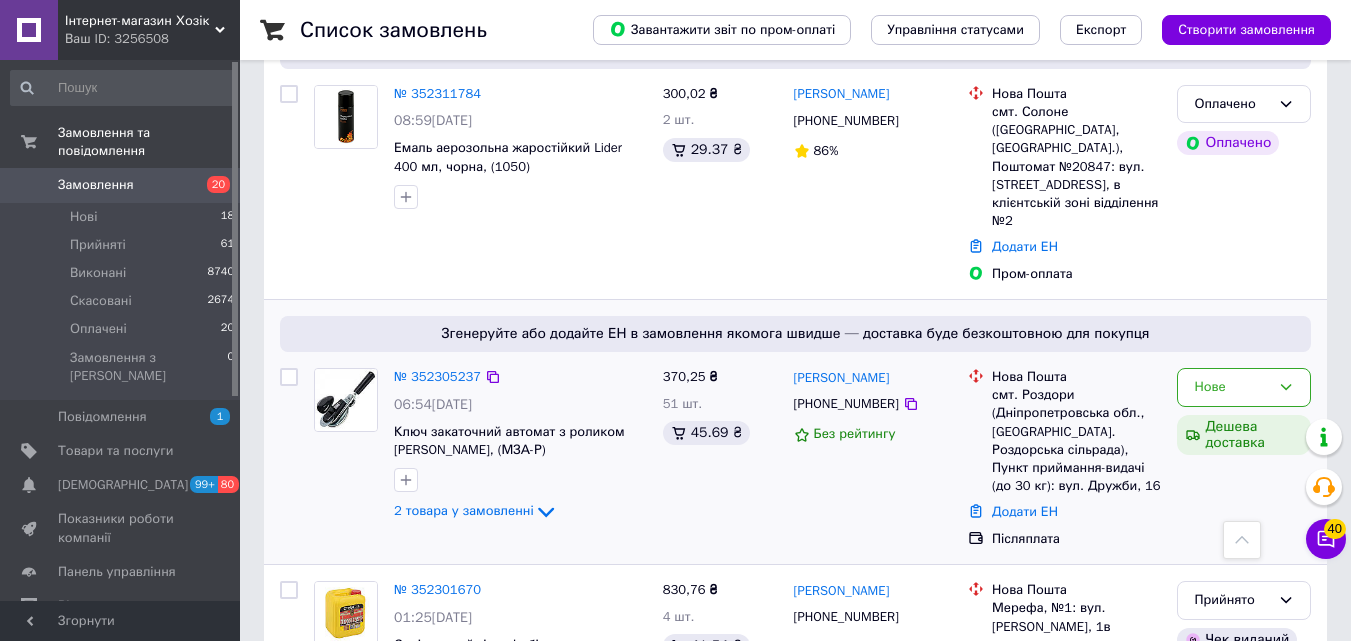 scroll, scrollTop: 3237, scrollLeft: 0, axis: vertical 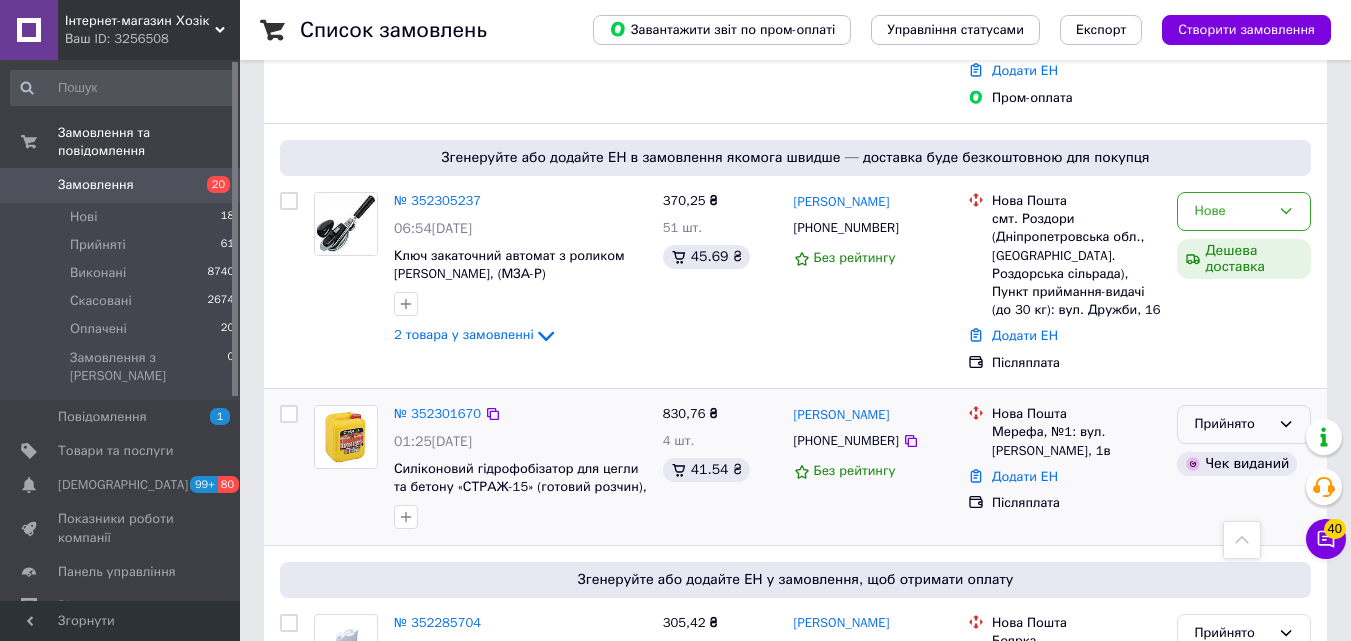 click on "Прийнято" at bounding box center [1232, 424] 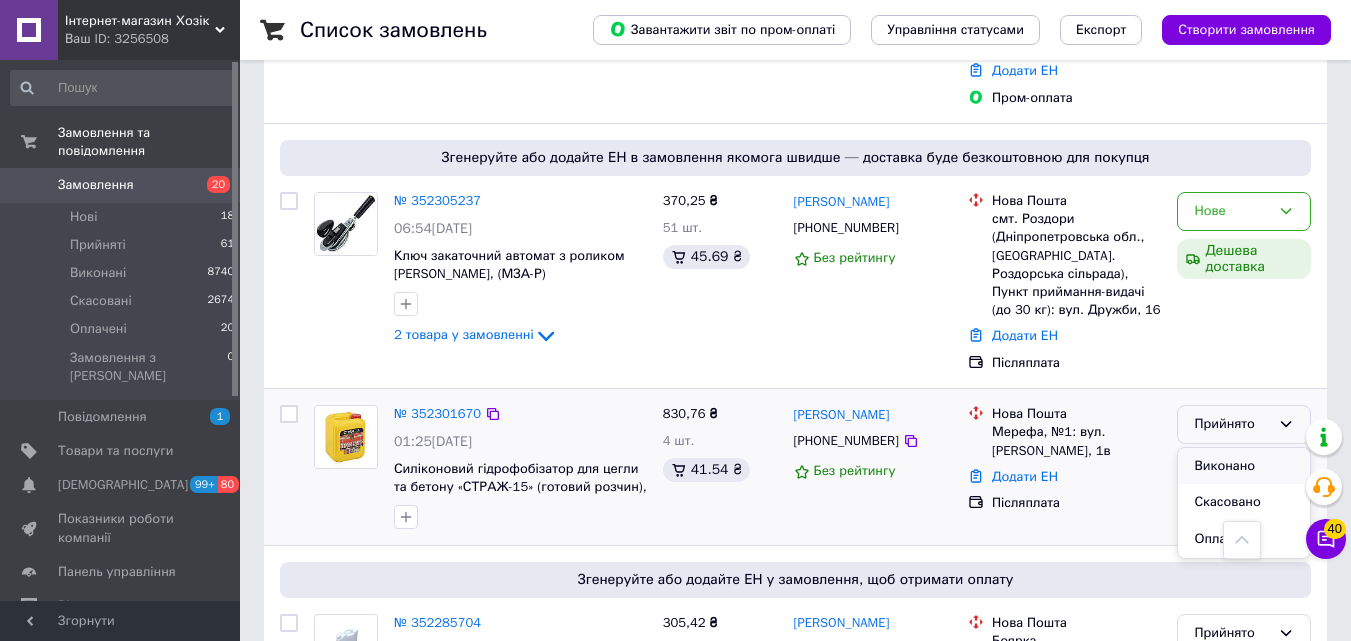 click on "Виконано" at bounding box center (1244, 466) 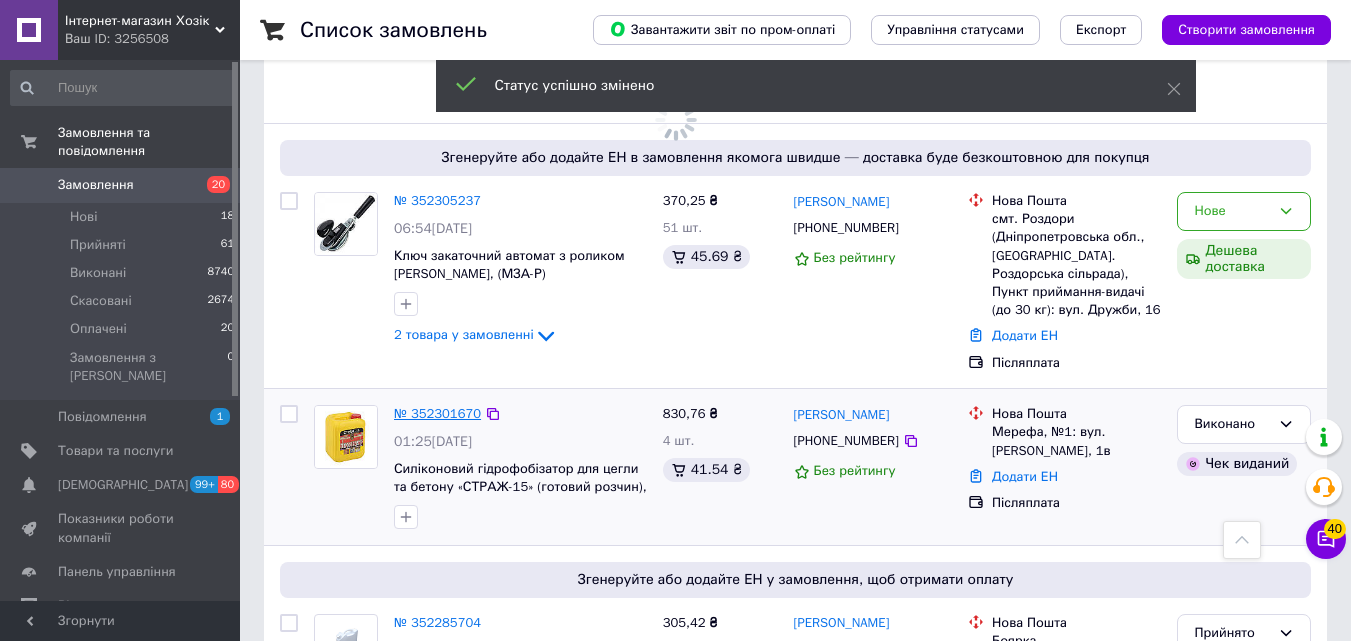 click on "№ 352301670" at bounding box center [437, 413] 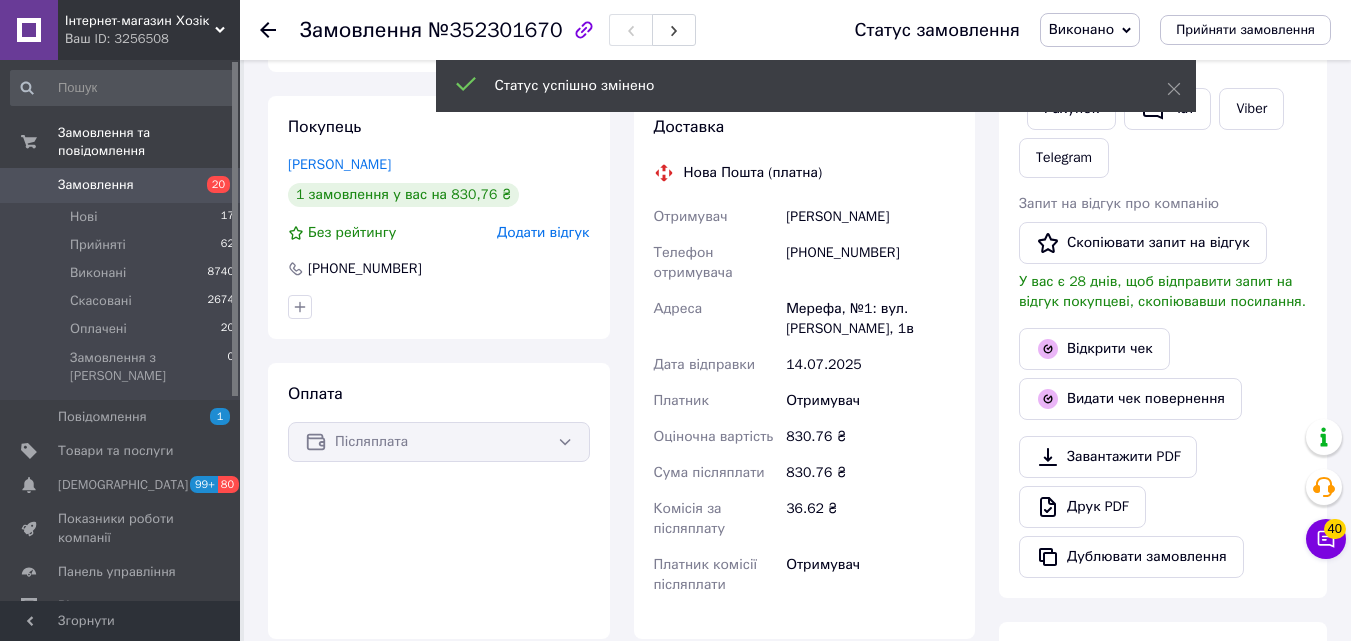 scroll, scrollTop: 328, scrollLeft: 0, axis: vertical 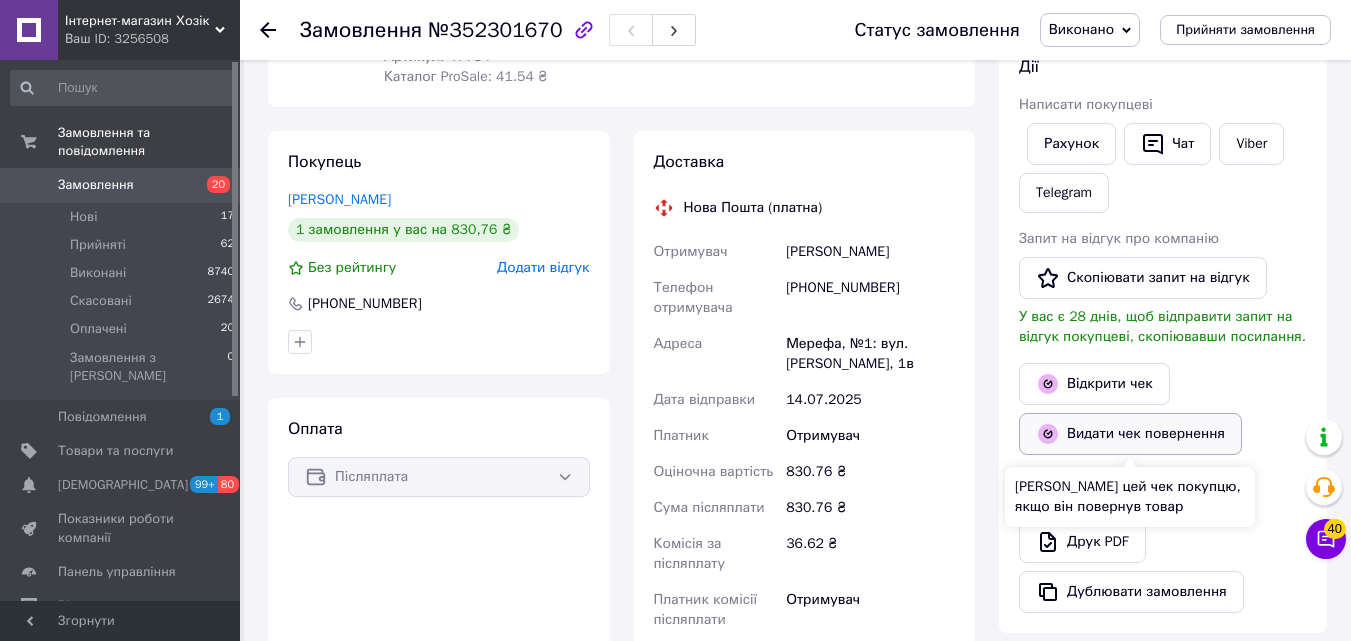 click on "Видати чек повернення" at bounding box center [1130, 434] 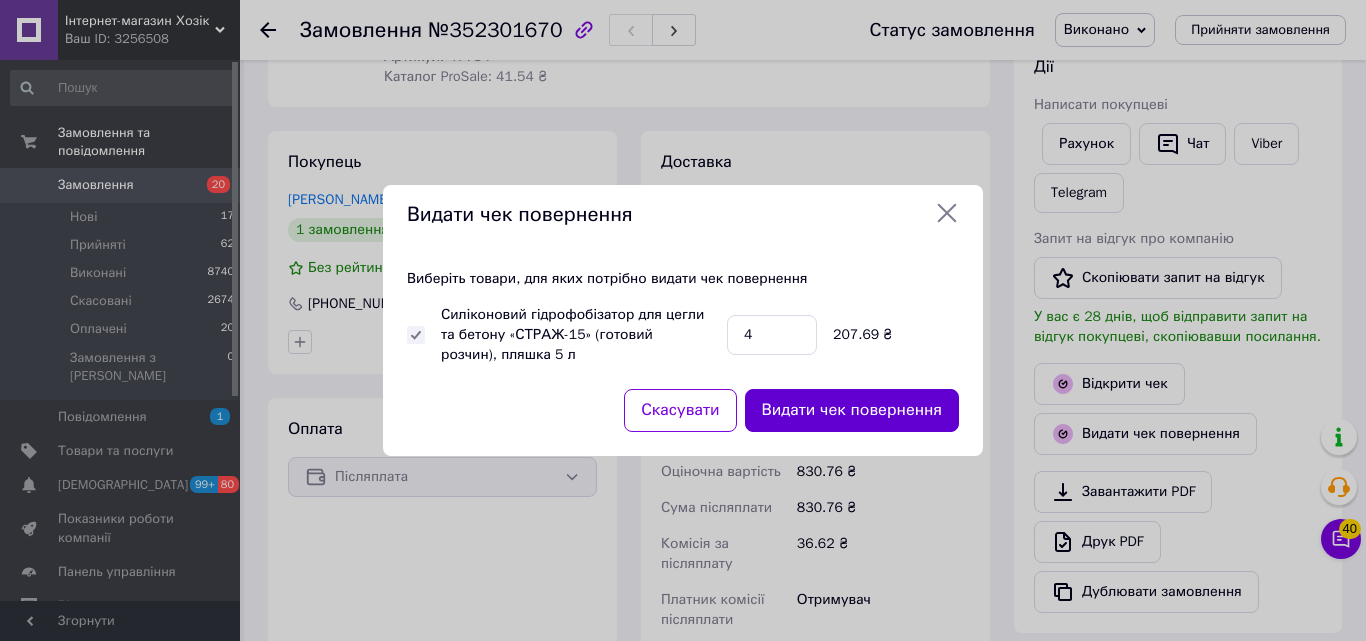 click on "Видати чек повернення" at bounding box center [852, 410] 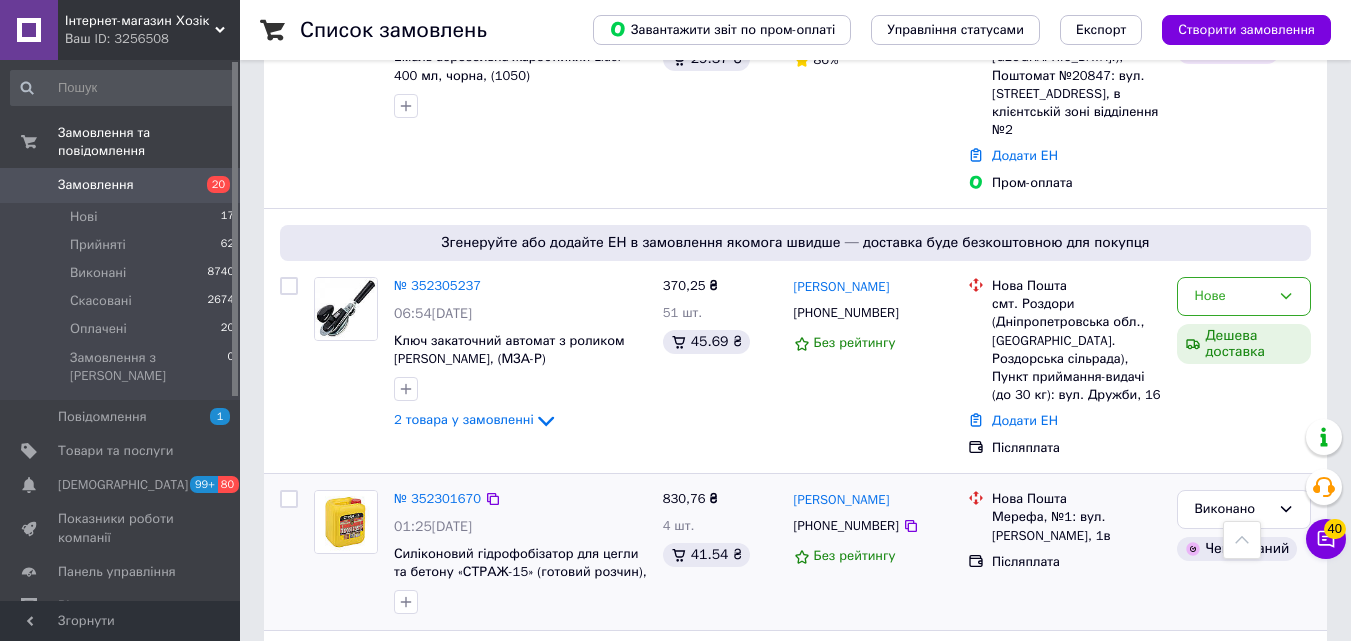 scroll, scrollTop: 3037, scrollLeft: 0, axis: vertical 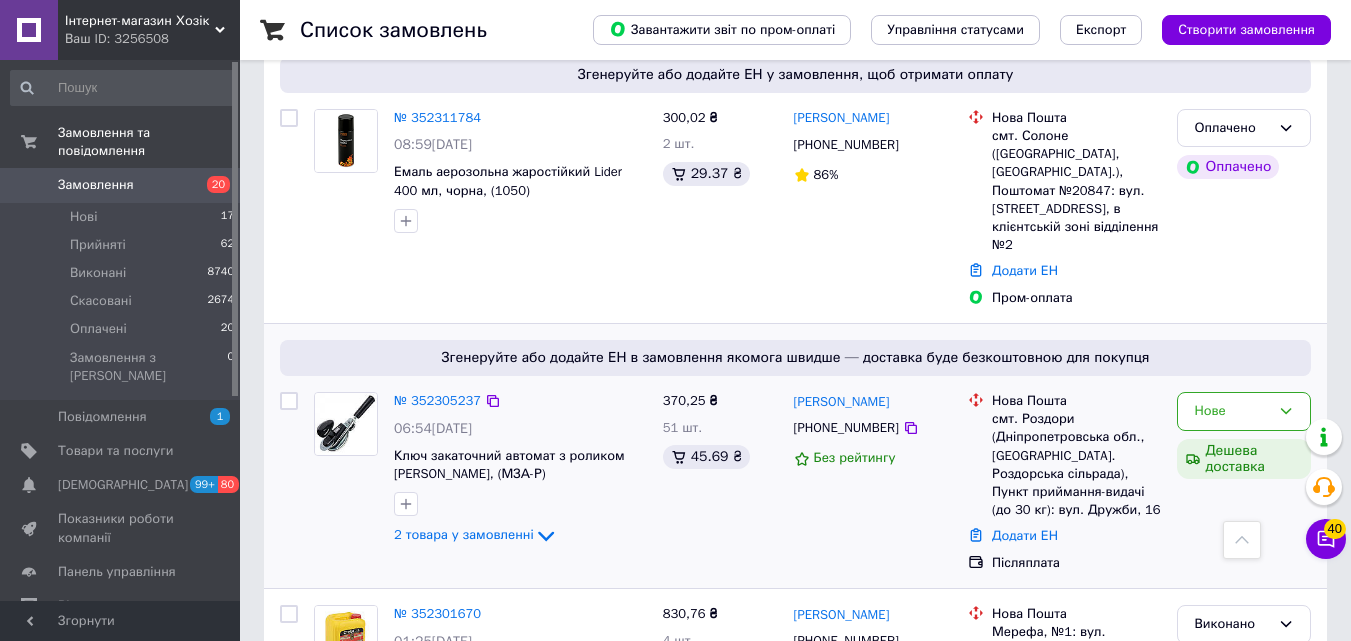 click on "№ 352305237" at bounding box center [437, 401] 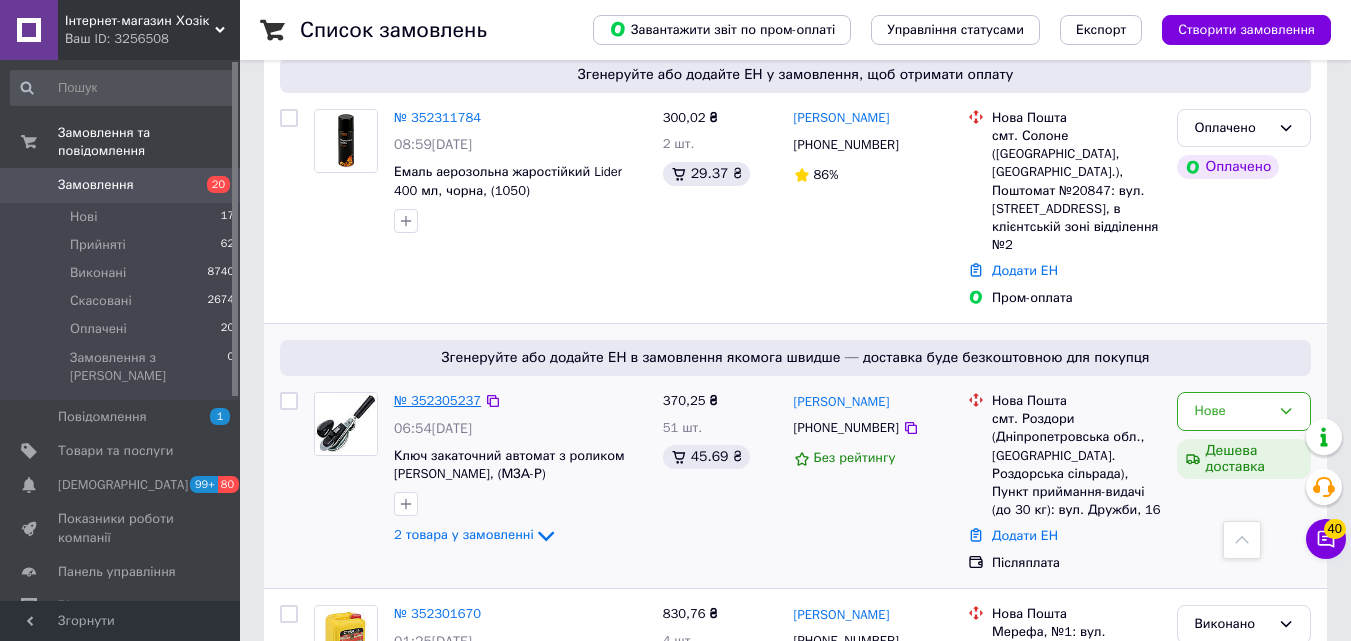 click on "№ 352305237" at bounding box center [437, 400] 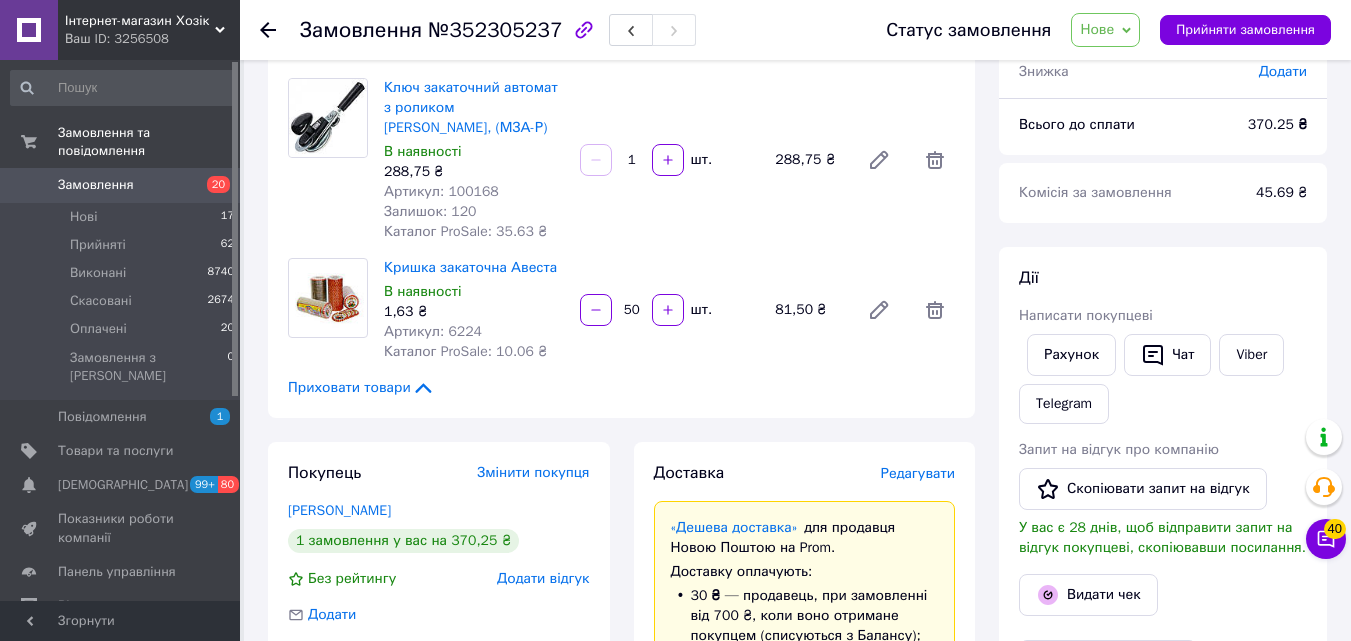scroll, scrollTop: 0, scrollLeft: 0, axis: both 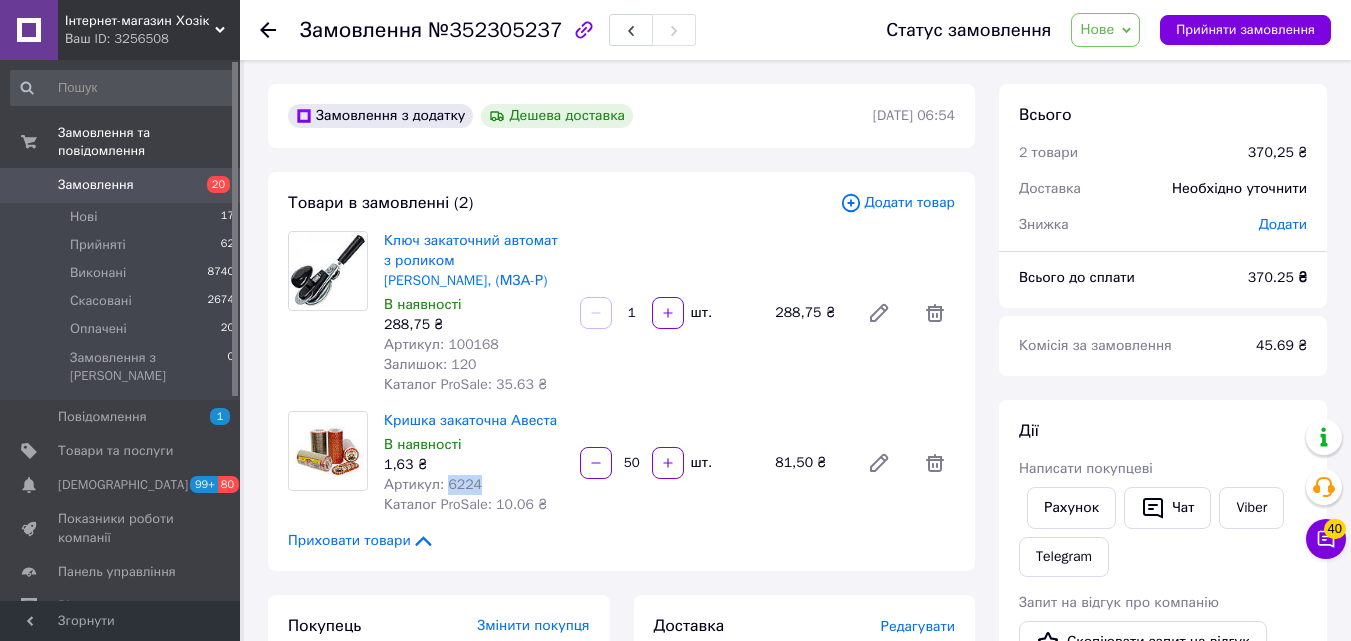 drag, startPoint x: 489, startPoint y: 483, endPoint x: 444, endPoint y: 489, distance: 45.39824 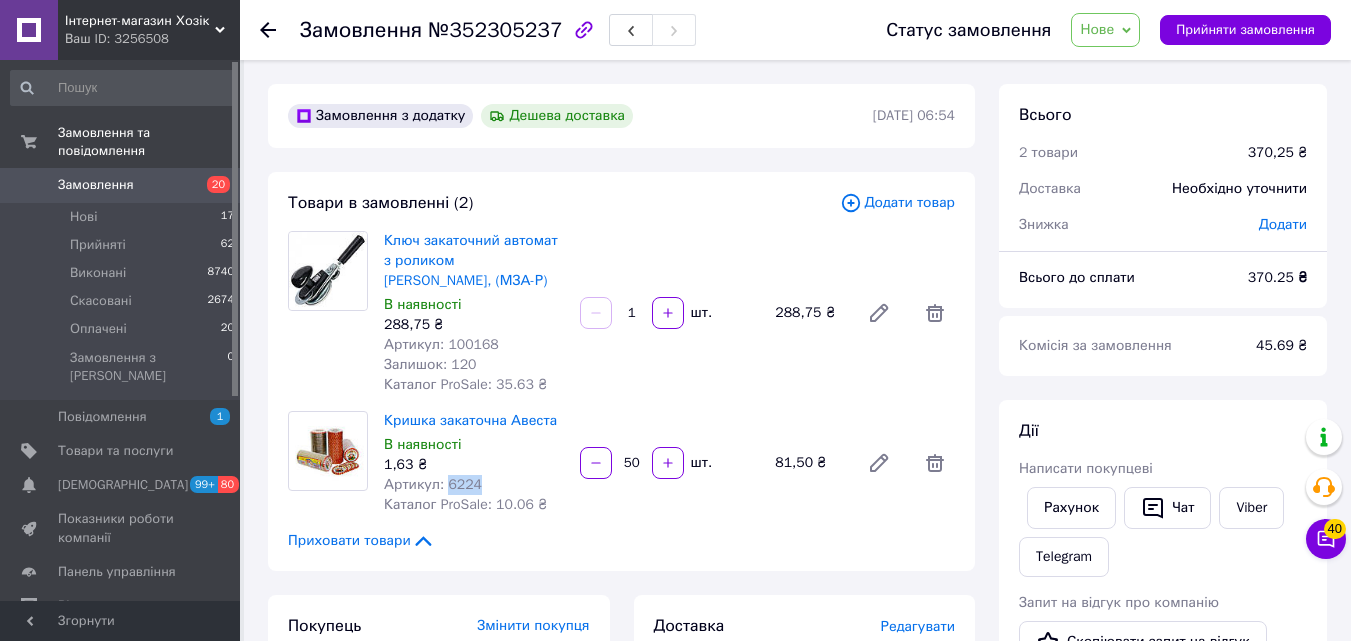 click on "Артикул: 6224" at bounding box center [474, 485] 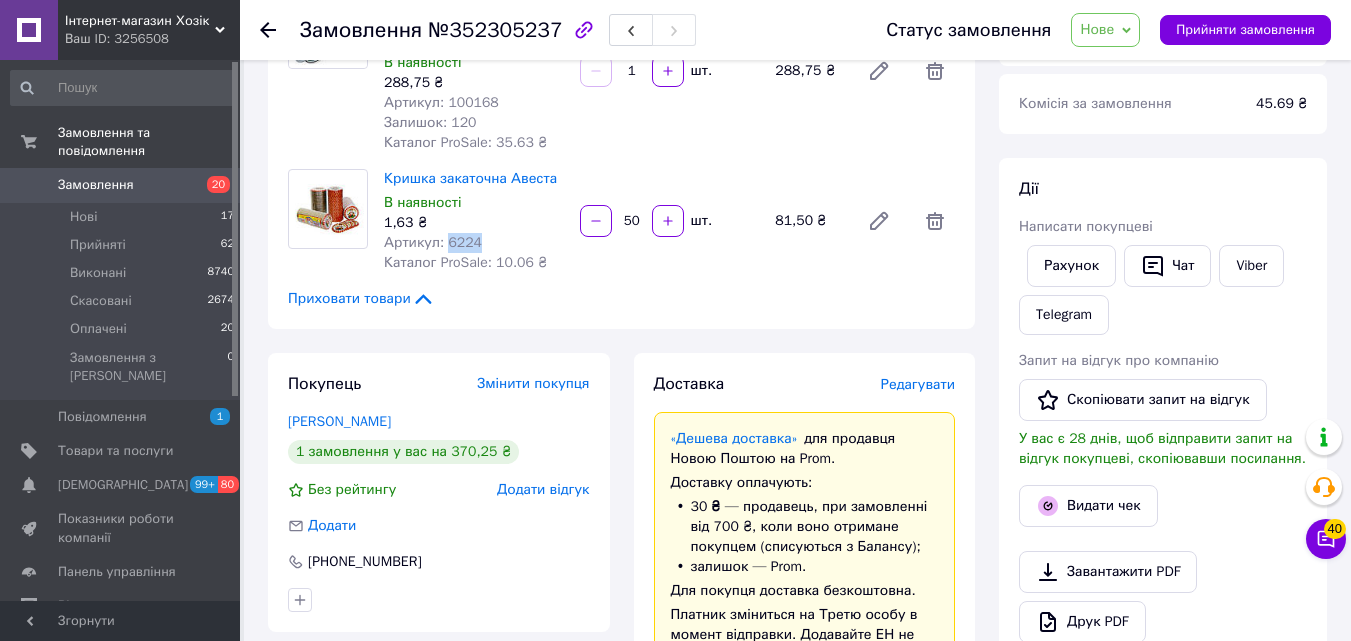scroll, scrollTop: 500, scrollLeft: 0, axis: vertical 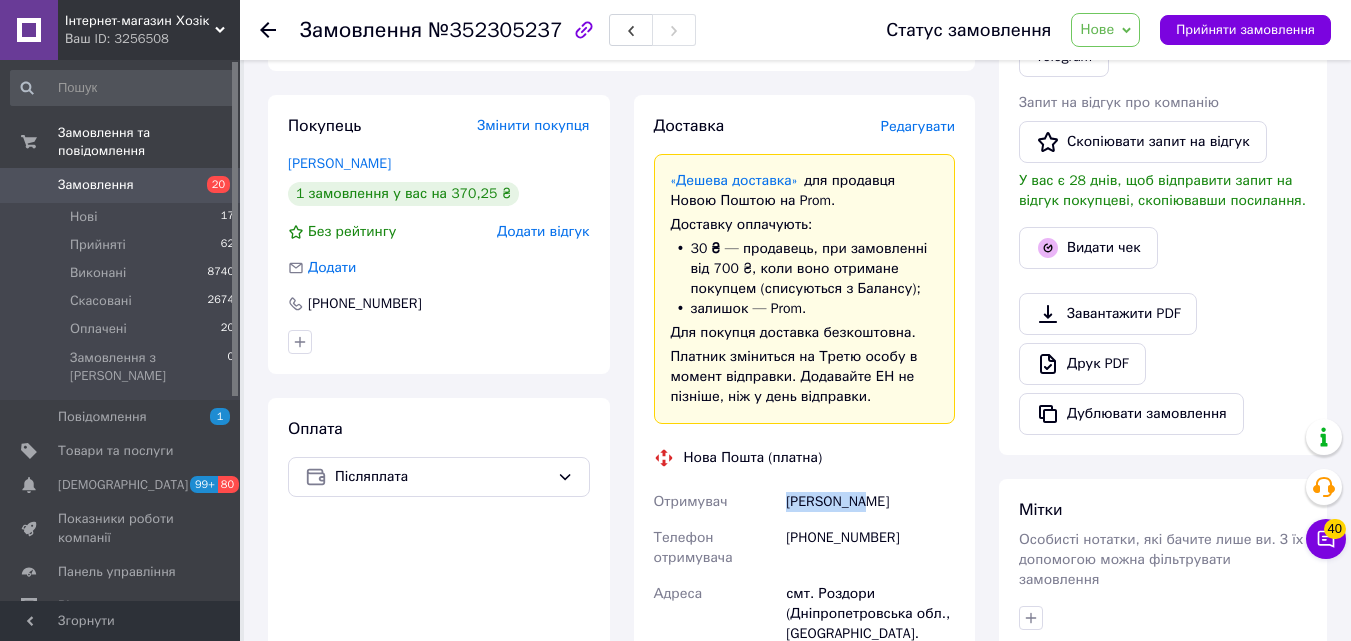 drag, startPoint x: 774, startPoint y: 511, endPoint x: 849, endPoint y: 502, distance: 75.53807 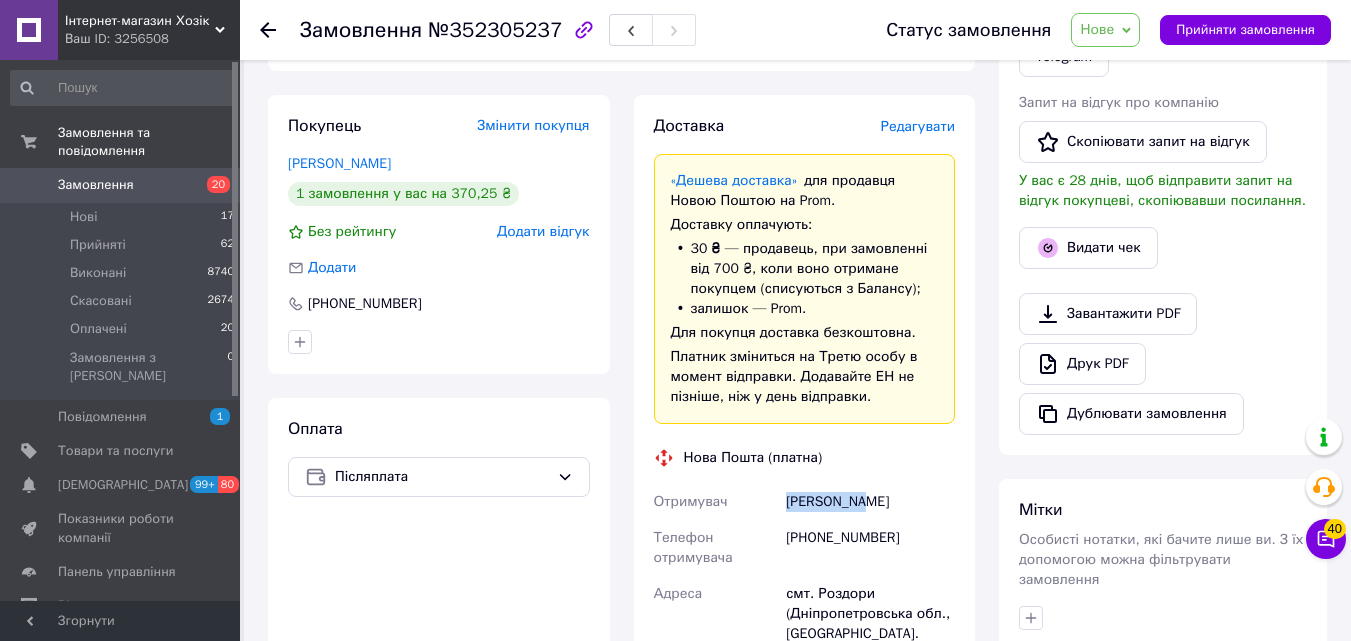 click on "Отримувач [PERSON_NAME] Телефон отримувача [PHONE_NUMBER] [GEOGRAPHIC_DATA] смт. Роздори (Дніпропетровська обл., [GEOGRAPHIC_DATA]. Роздорська сільрада), Пункт приймання-видачі (до 30 кг): вул. Дружби, 16 Дата відправки [DATE] Платник   Отримувач Оціночна вартість 370.25 ₴ Сума післяплати 370.25 ₴ Комісія за післяплату 27.41 ₴ Платник комісії післяплати Отримувач" at bounding box center [805, 736] 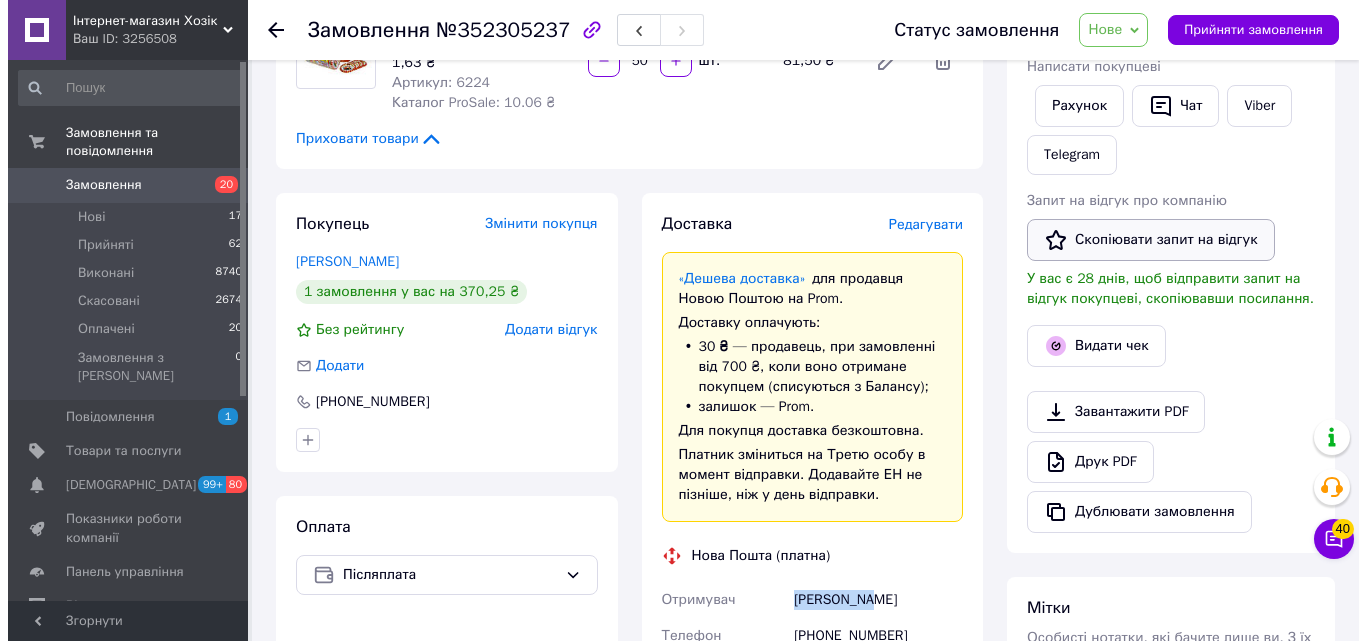 scroll, scrollTop: 400, scrollLeft: 0, axis: vertical 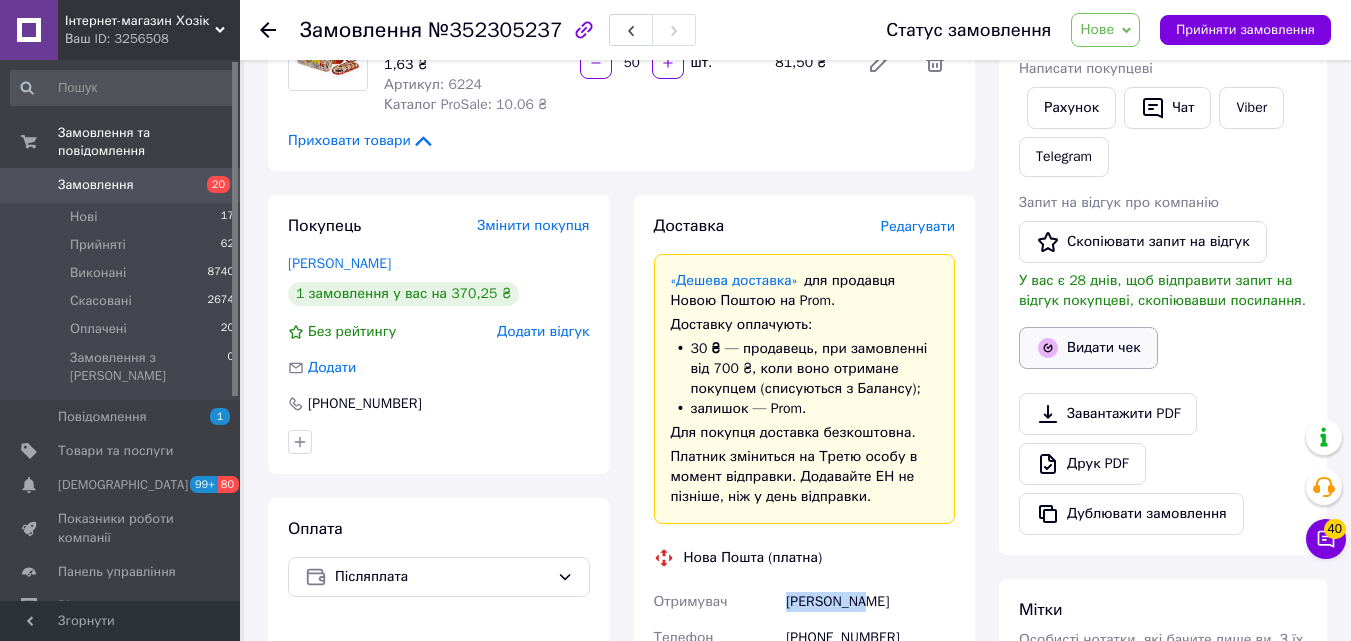 click on "Видати чек" at bounding box center (1088, 348) 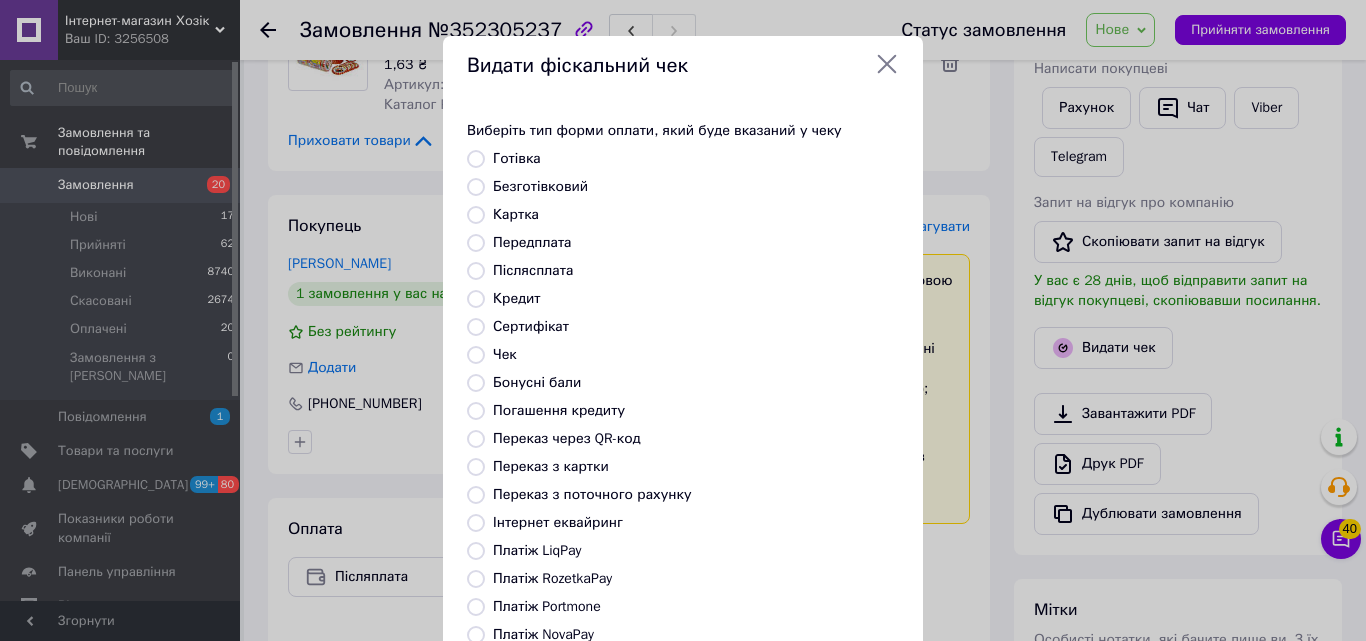click on "Післясплата" at bounding box center (696, 271) 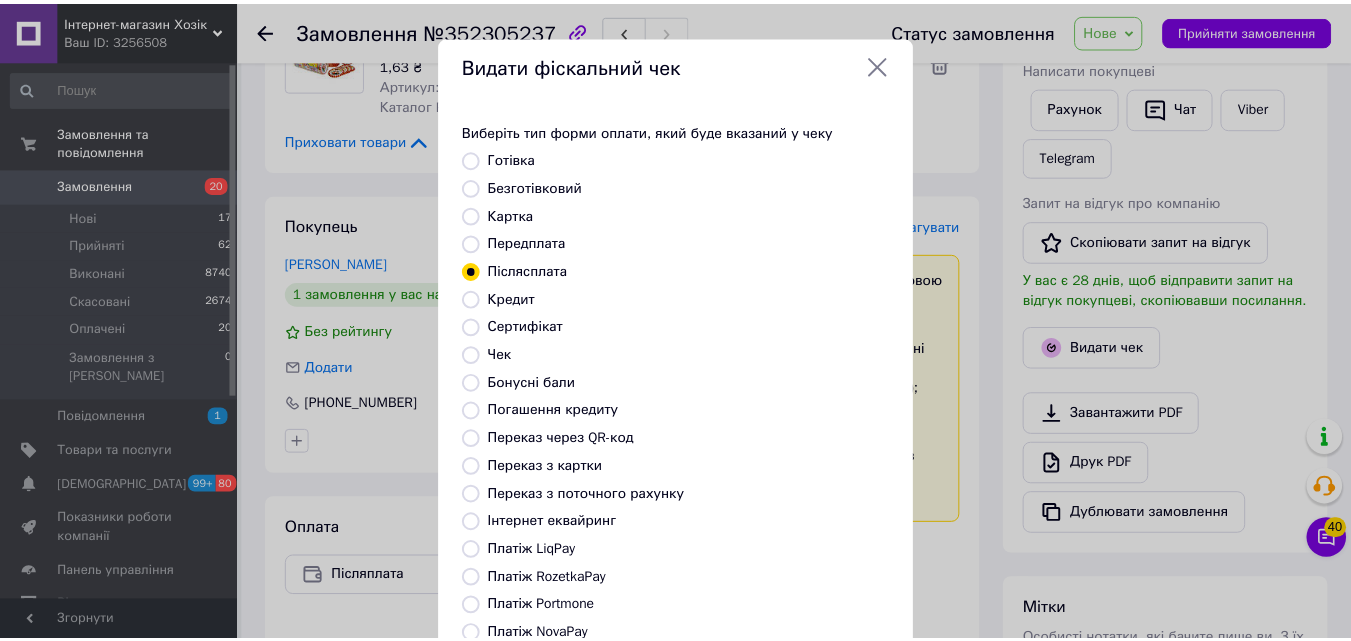 scroll, scrollTop: 218, scrollLeft: 0, axis: vertical 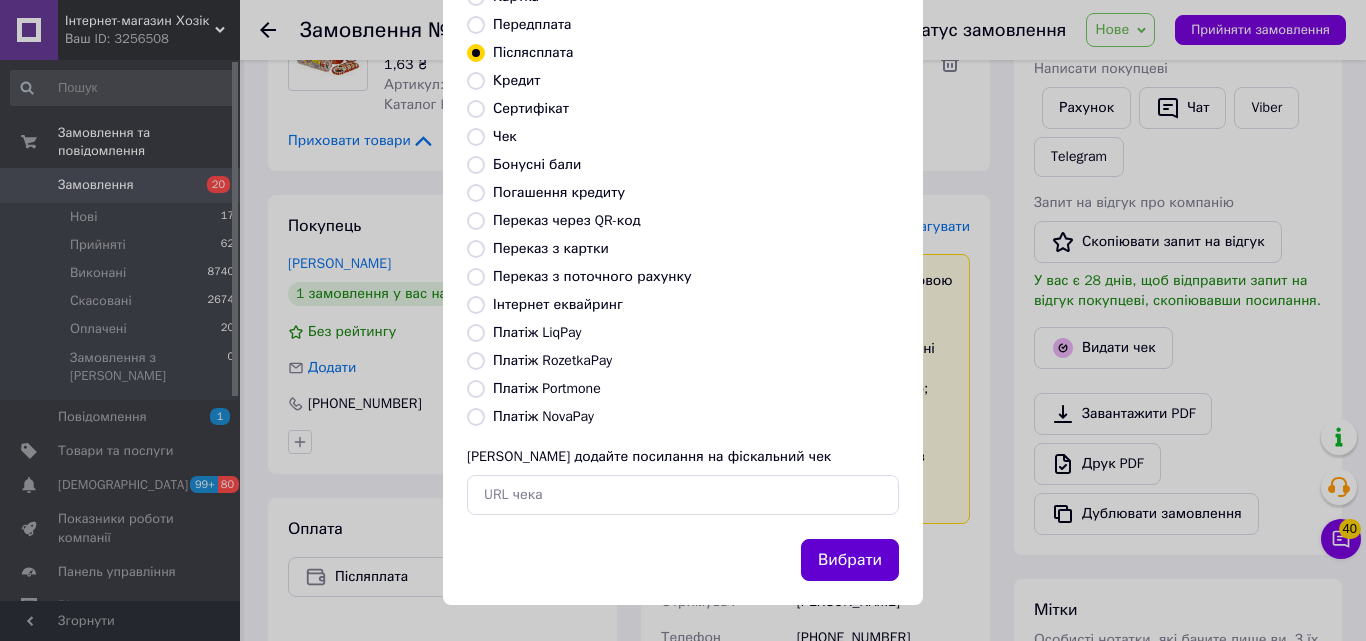 click on "Вибрати" at bounding box center (850, 560) 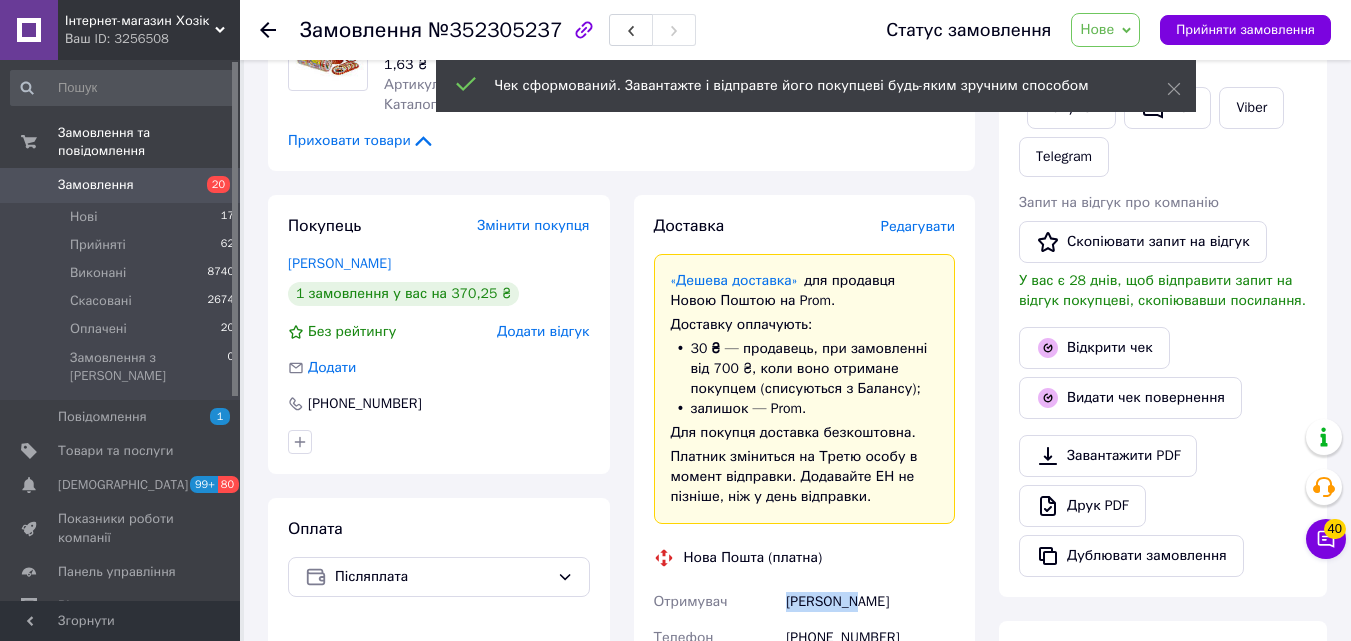 drag, startPoint x: 780, startPoint y: 602, endPoint x: 853, endPoint y: 601, distance: 73.00685 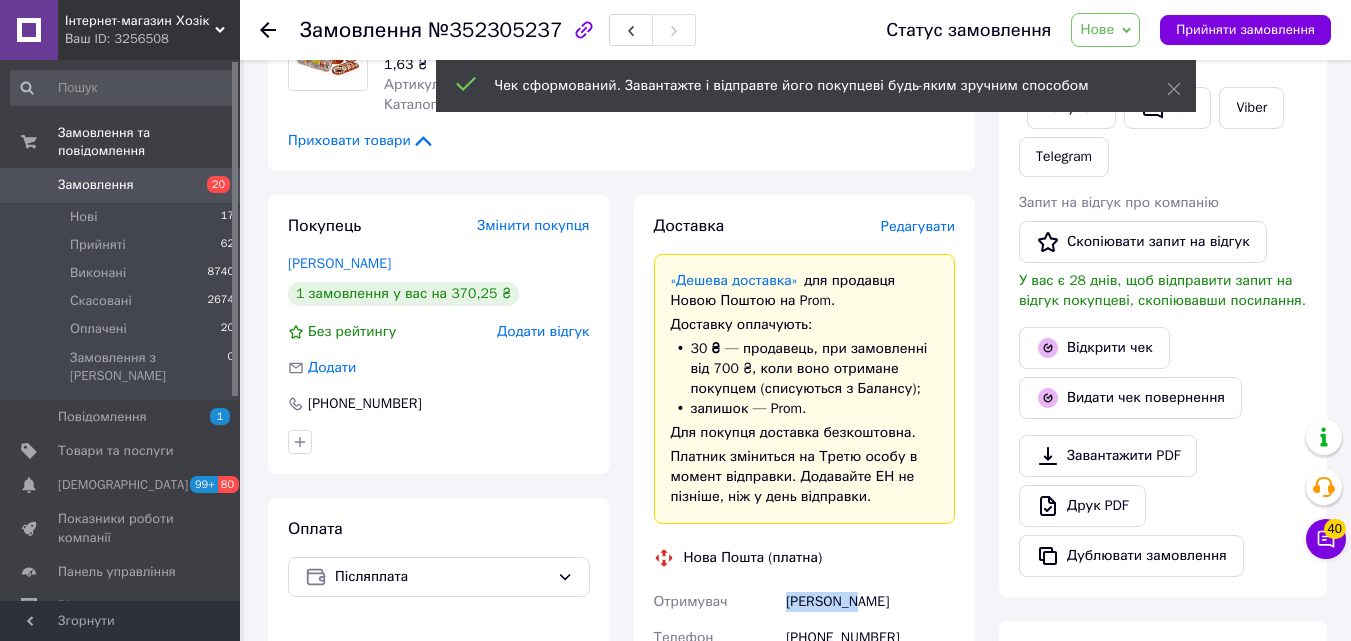 click on "Отримувач [PERSON_NAME] Телефон отримувача [PHONE_NUMBER] [GEOGRAPHIC_DATA] смт. Роздори (Дніпропетровська обл., [GEOGRAPHIC_DATA]. Роздорська сільрада), Пункт приймання-видачі (до 30 кг): вул. Дружби, 16 Дата відправки [DATE] Платник   Отримувач Оціночна вартість 370.25 ₴ Сума післяплати 370.25 ₴ Комісія за післяплату 27.41 ₴ Платник комісії післяплати Отримувач" at bounding box center [805, 836] 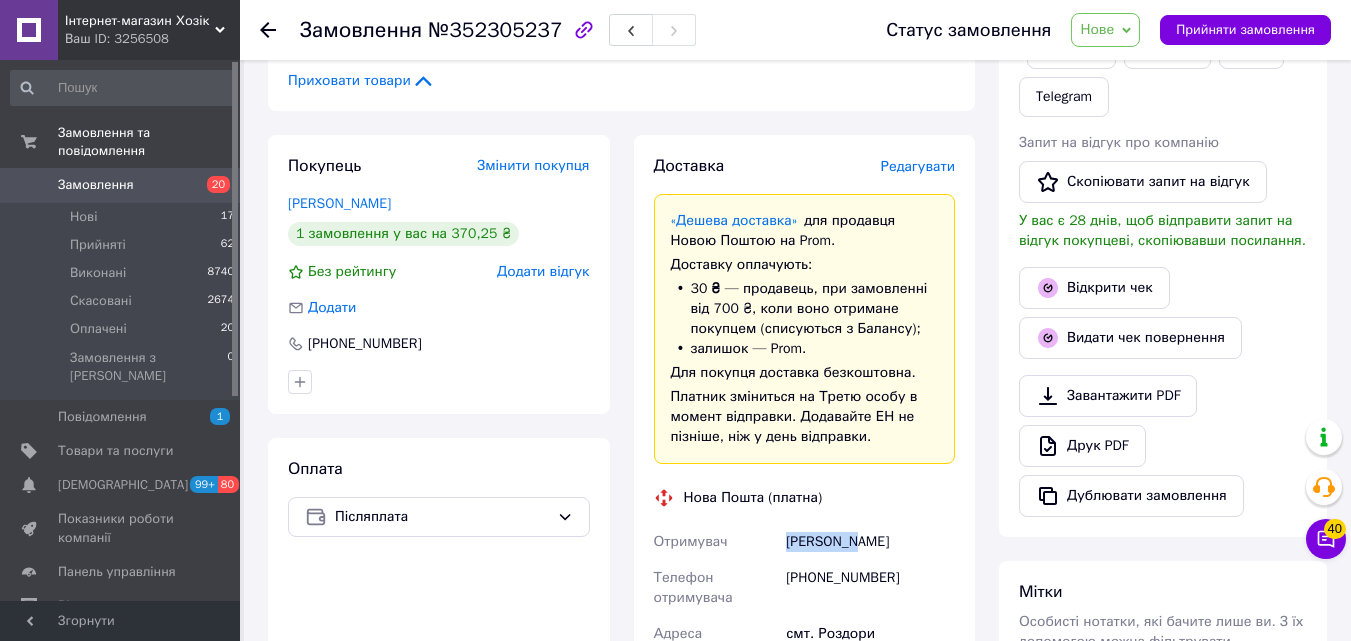 scroll, scrollTop: 600, scrollLeft: 0, axis: vertical 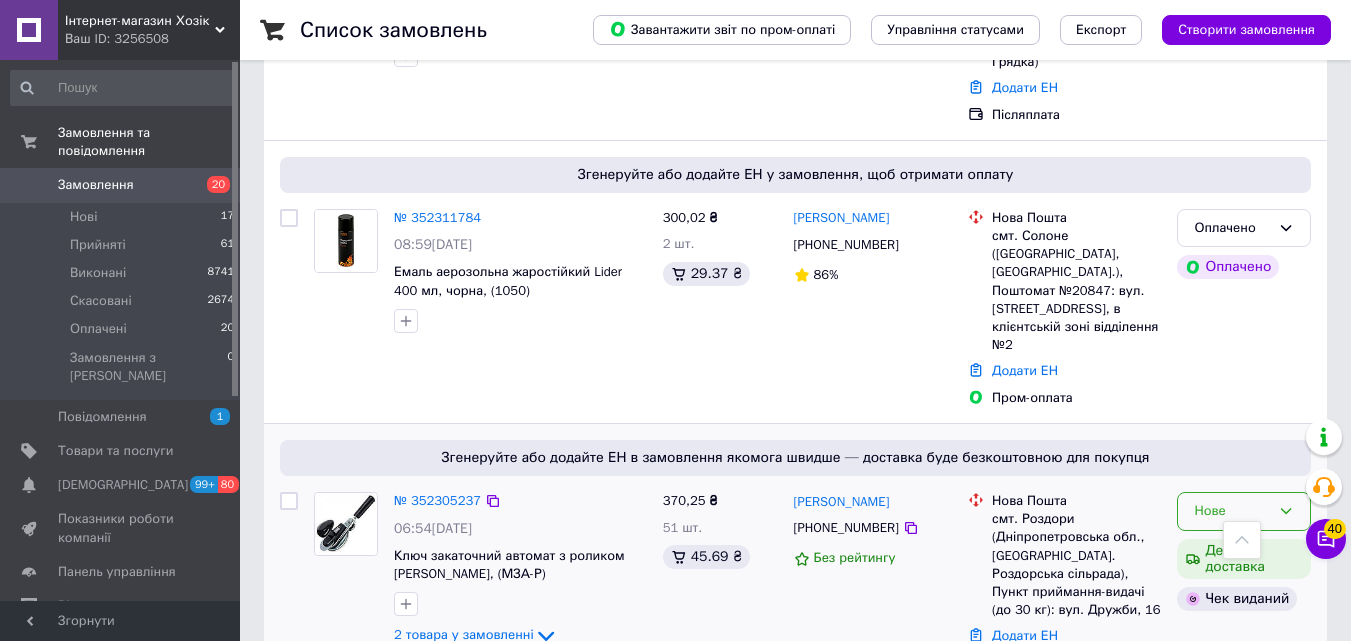 click on "Нове" at bounding box center (1244, 511) 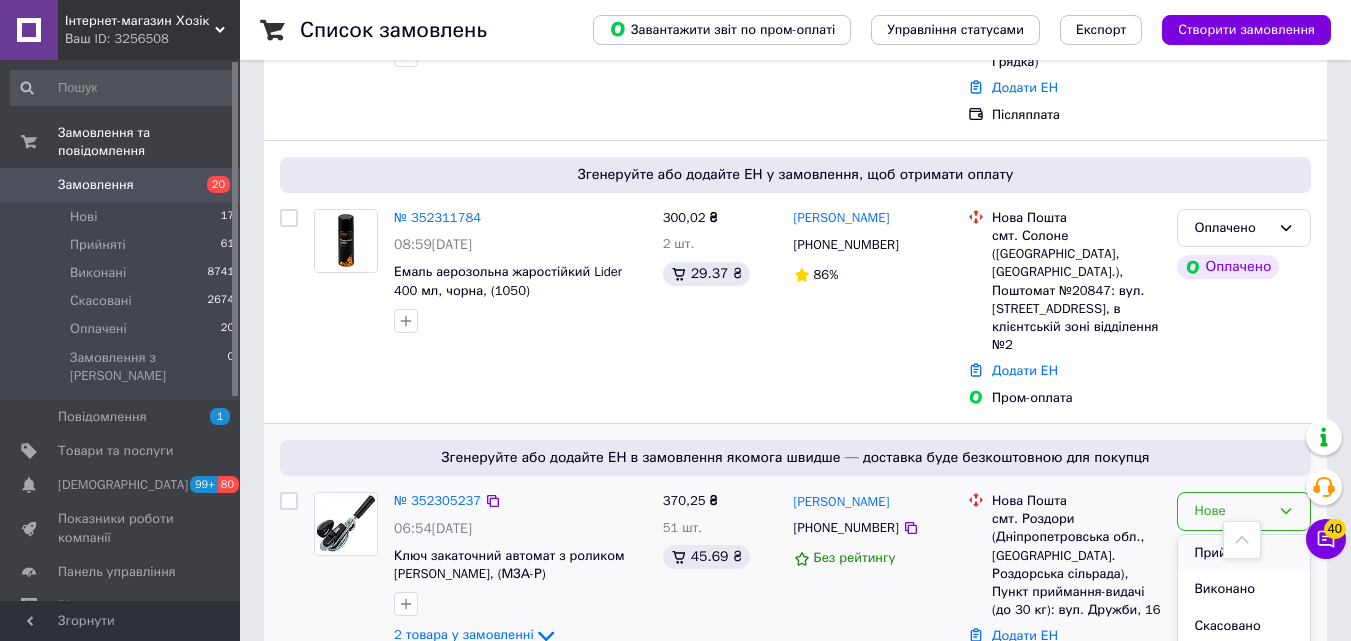 click on "Прийнято" at bounding box center (1244, 553) 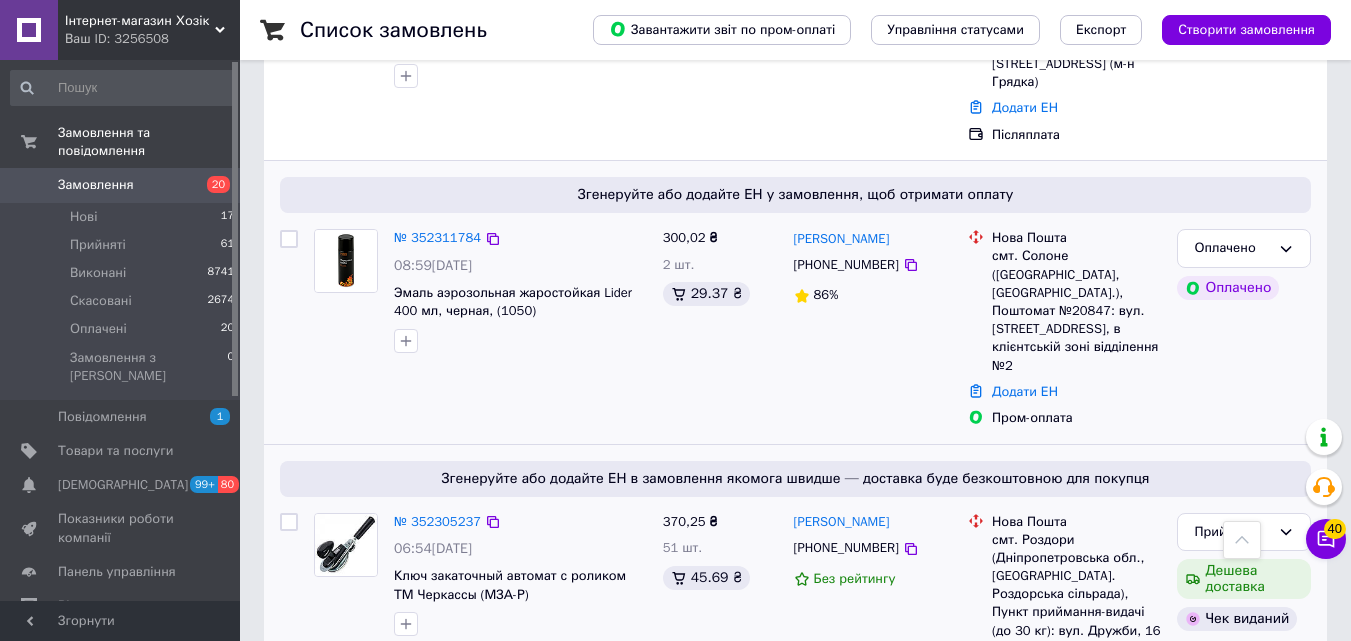 scroll, scrollTop: 2754, scrollLeft: 0, axis: vertical 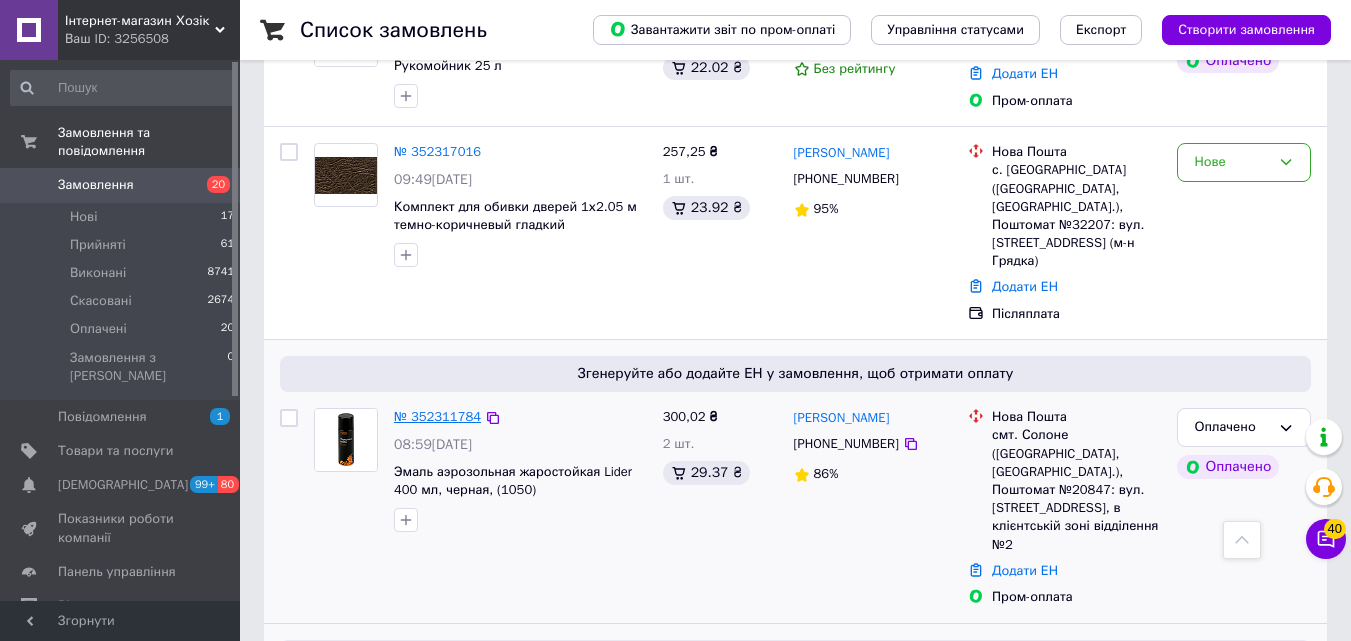 click on "№ 352311784" at bounding box center [437, 416] 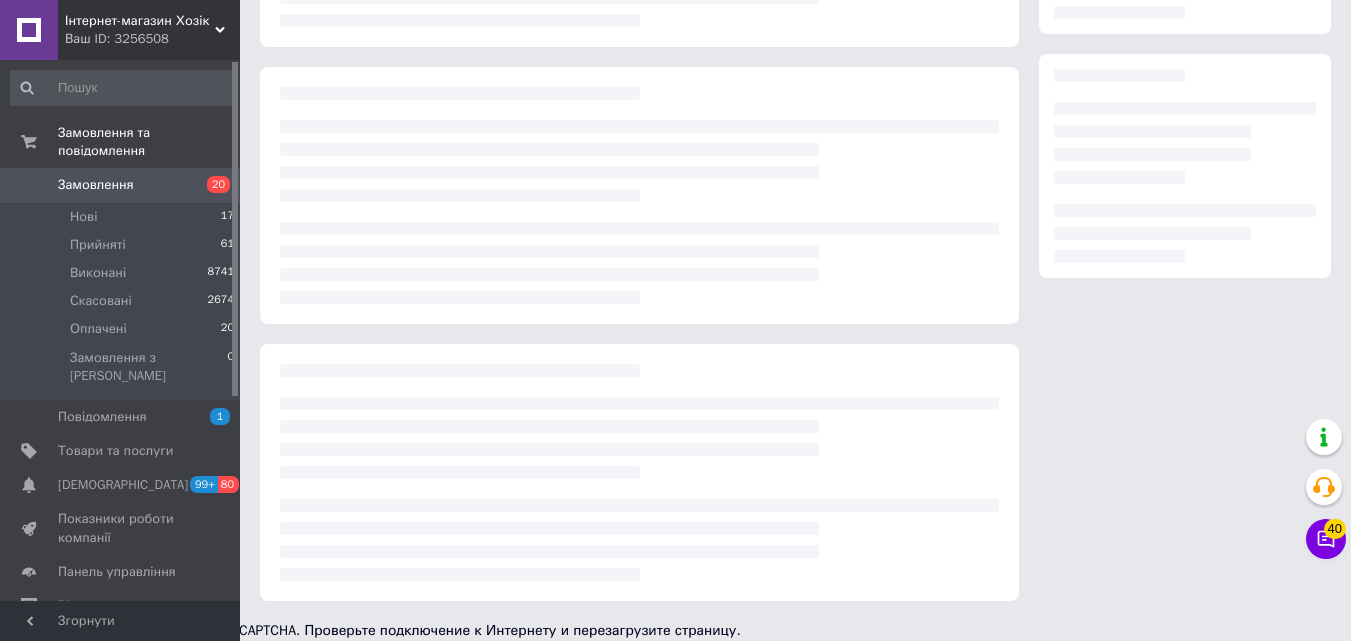 scroll, scrollTop: 0, scrollLeft: 0, axis: both 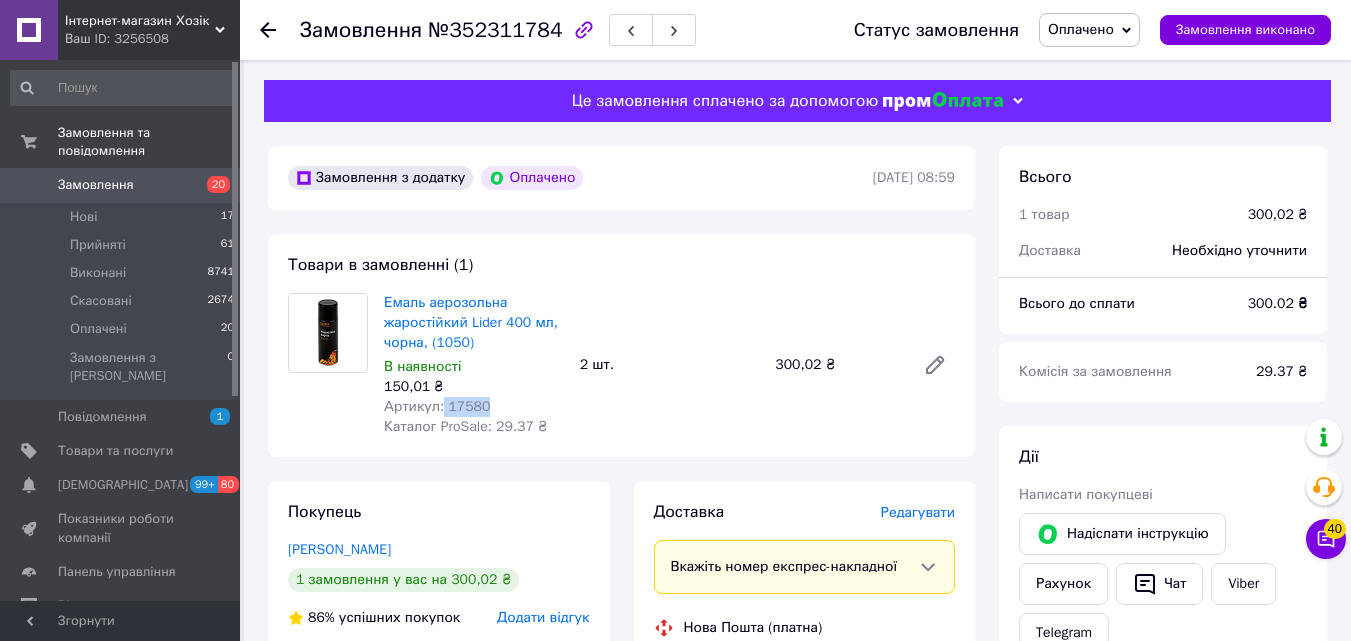 drag, startPoint x: 485, startPoint y: 405, endPoint x: 440, endPoint y: 410, distance: 45.276924 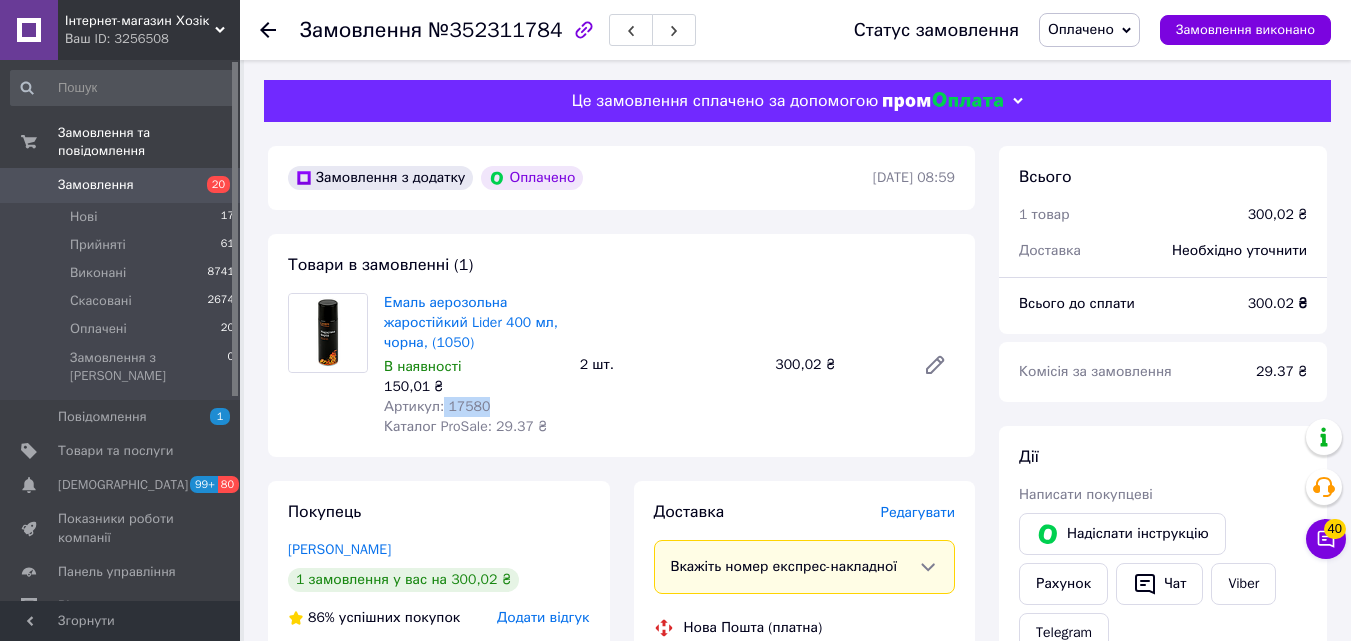 click on "Артикул: 17580" at bounding box center [474, 407] 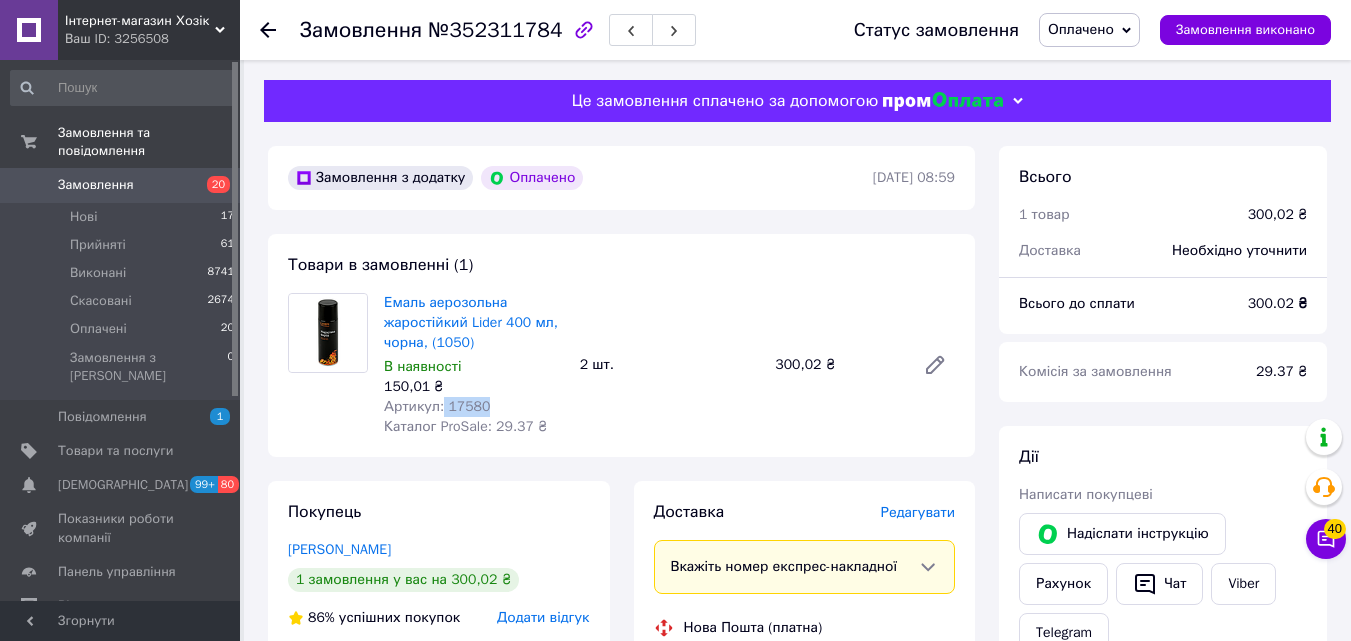 scroll, scrollTop: 500, scrollLeft: 0, axis: vertical 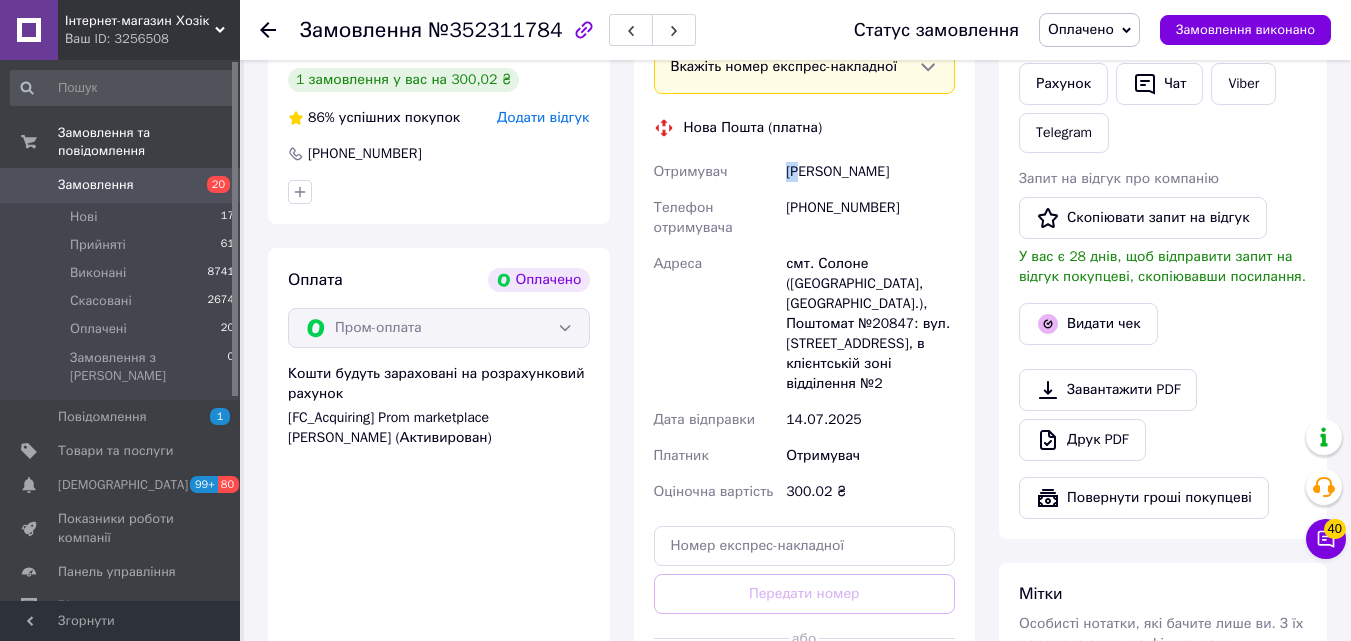drag, startPoint x: 780, startPoint y: 181, endPoint x: 802, endPoint y: 176, distance: 22.561028 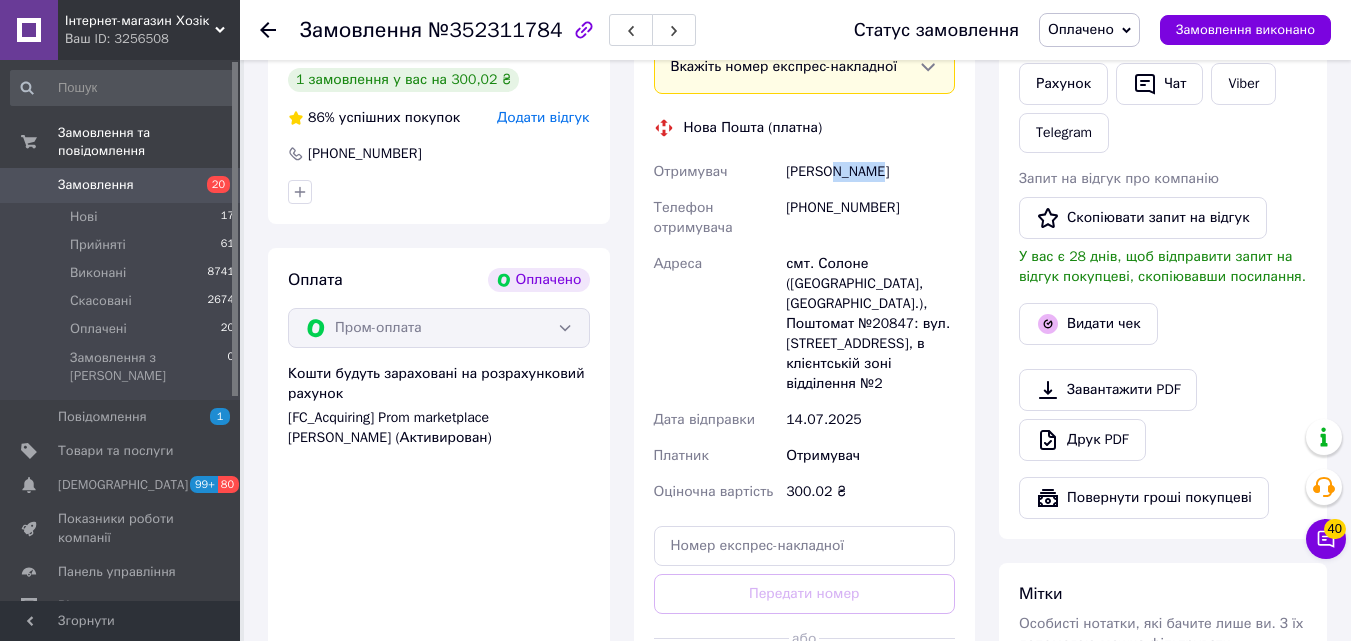 drag, startPoint x: 930, startPoint y: 167, endPoint x: 828, endPoint y: 176, distance: 102.396286 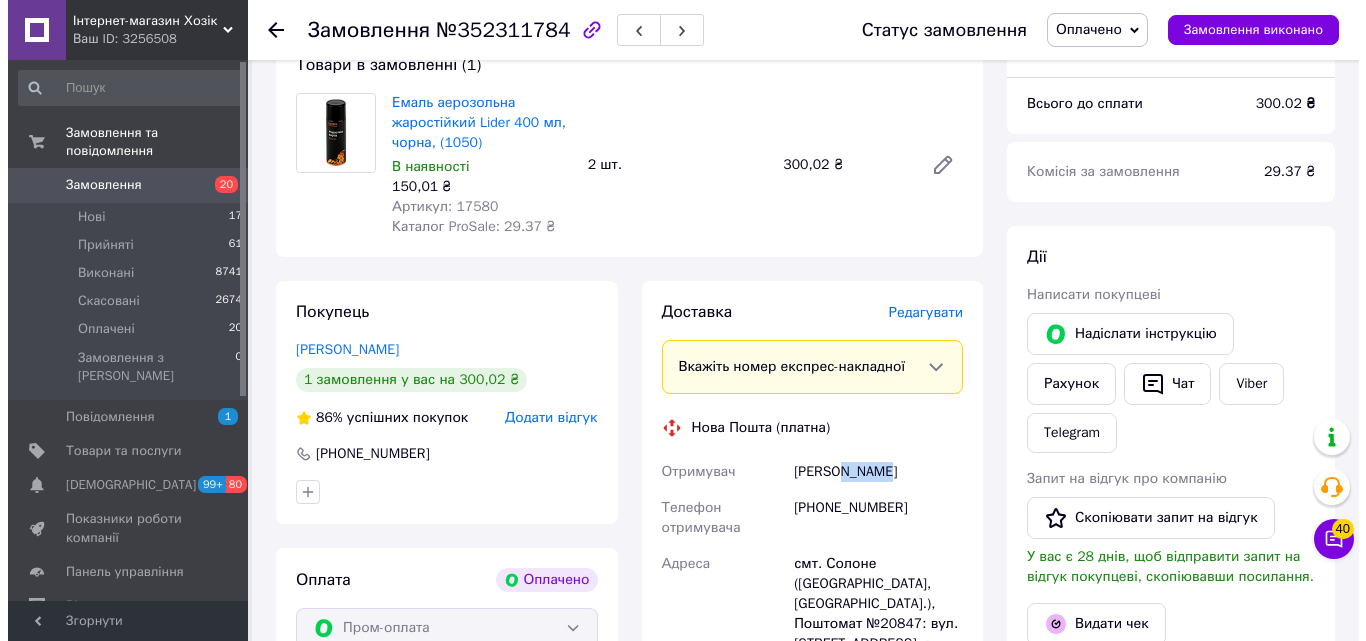 scroll, scrollTop: 500, scrollLeft: 0, axis: vertical 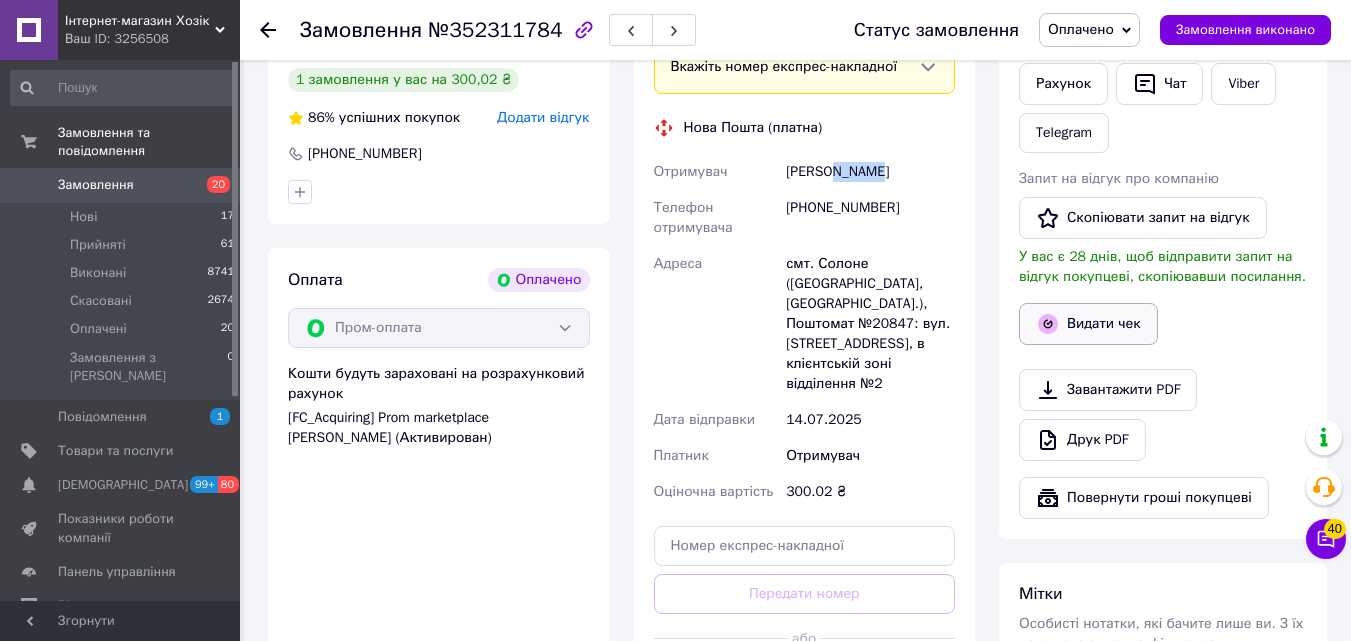 click on "Видати чек" at bounding box center [1088, 324] 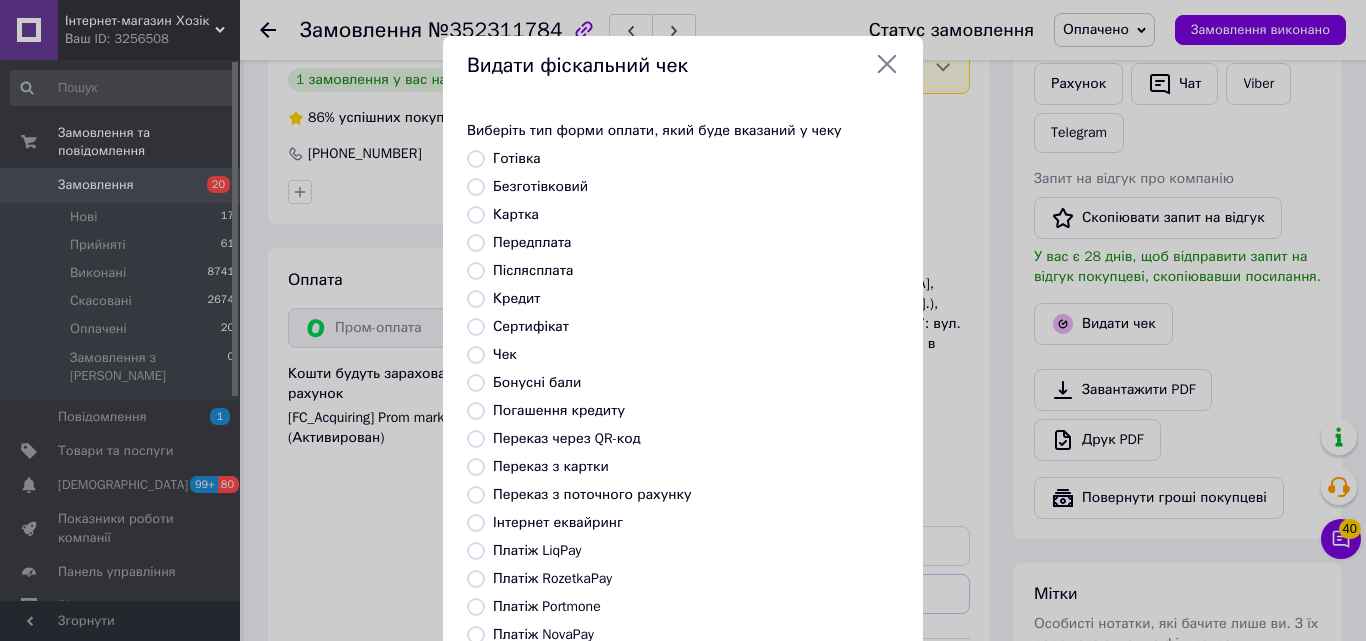 drag, startPoint x: 532, startPoint y: 268, endPoint x: 558, endPoint y: 281, distance: 29.068884 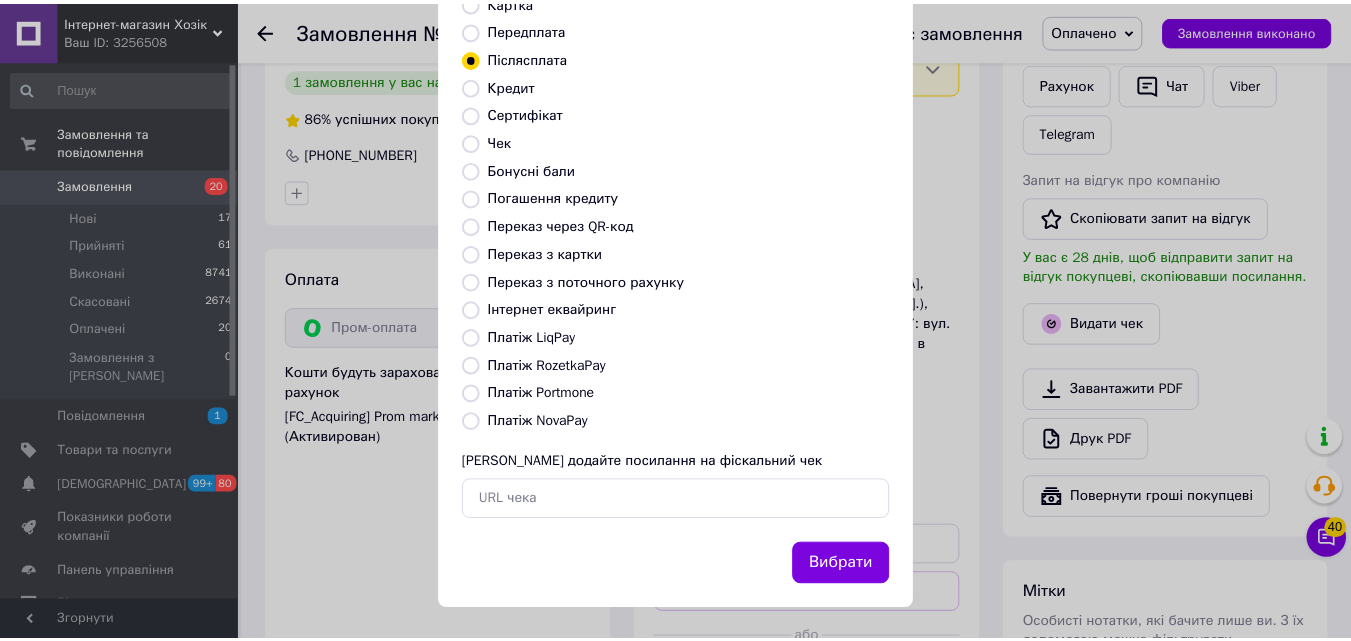 scroll, scrollTop: 218, scrollLeft: 0, axis: vertical 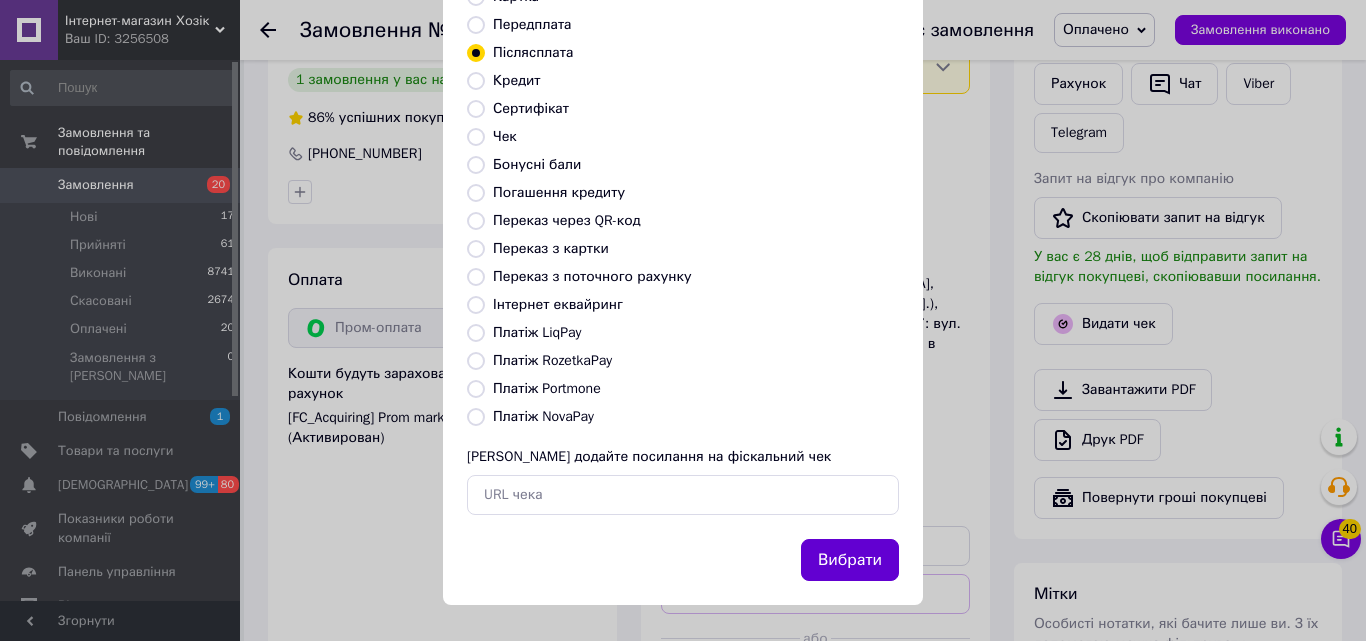 drag, startPoint x: 798, startPoint y: 534, endPoint x: 824, endPoint y: 570, distance: 44.407207 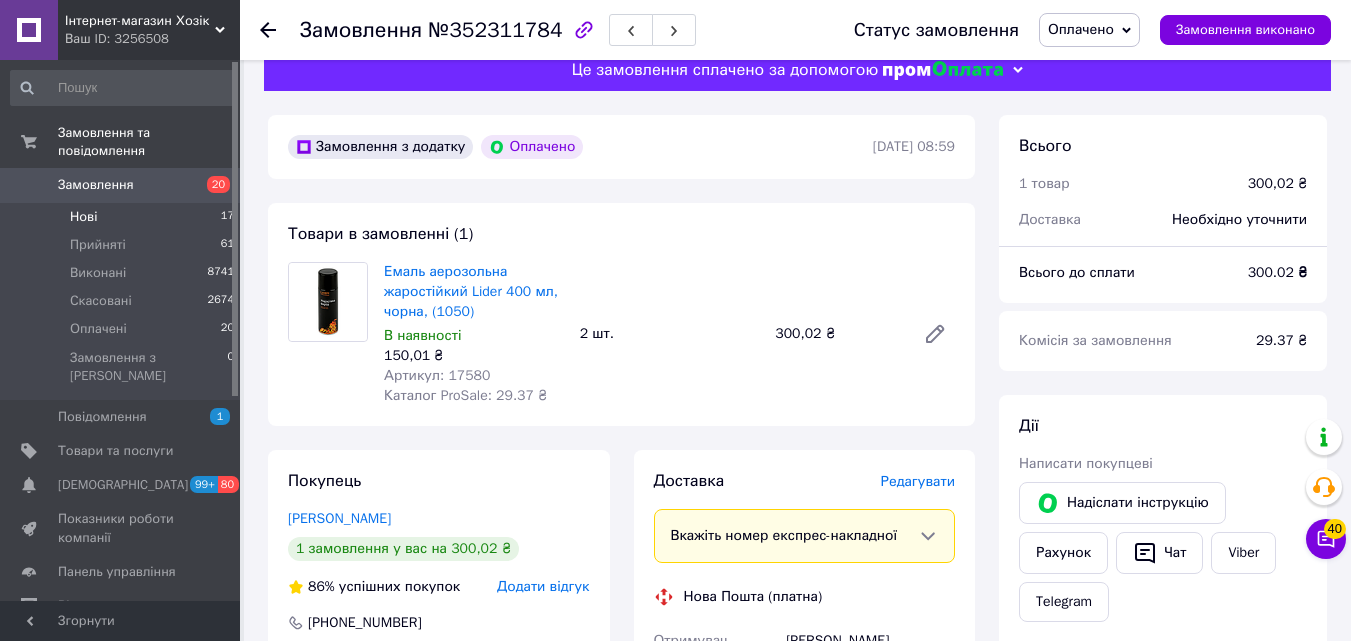 scroll, scrollTop: 0, scrollLeft: 0, axis: both 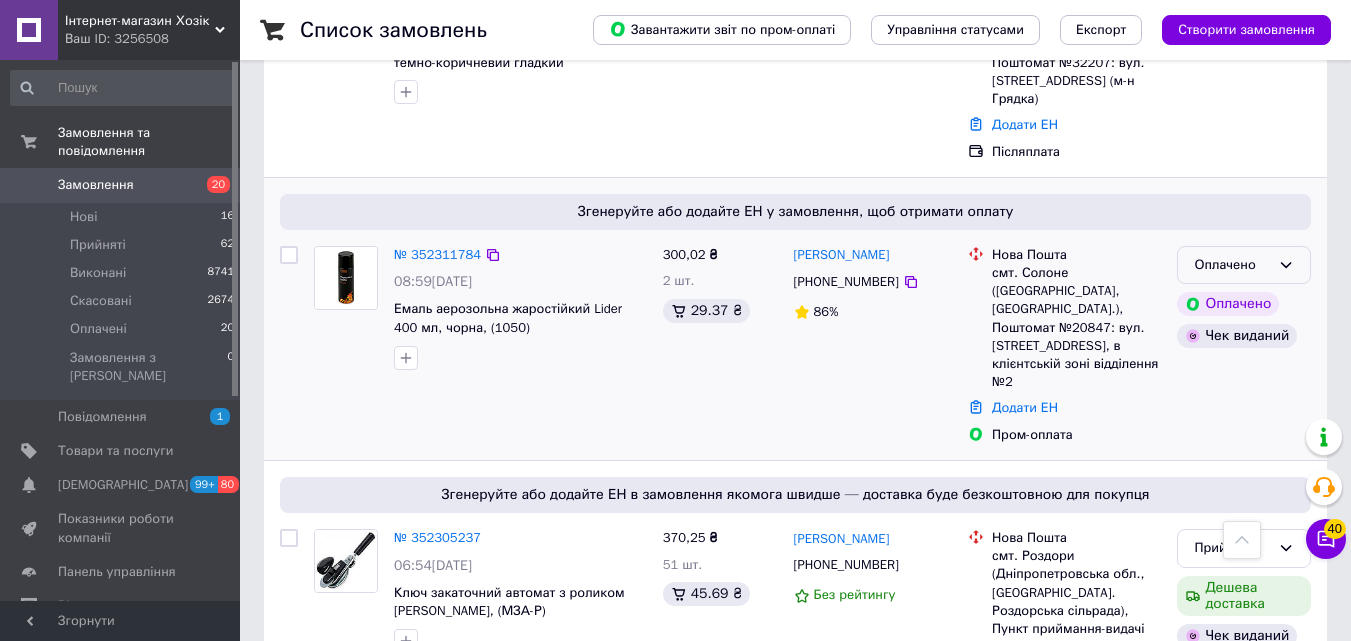click on "Оплачено" at bounding box center [1232, 265] 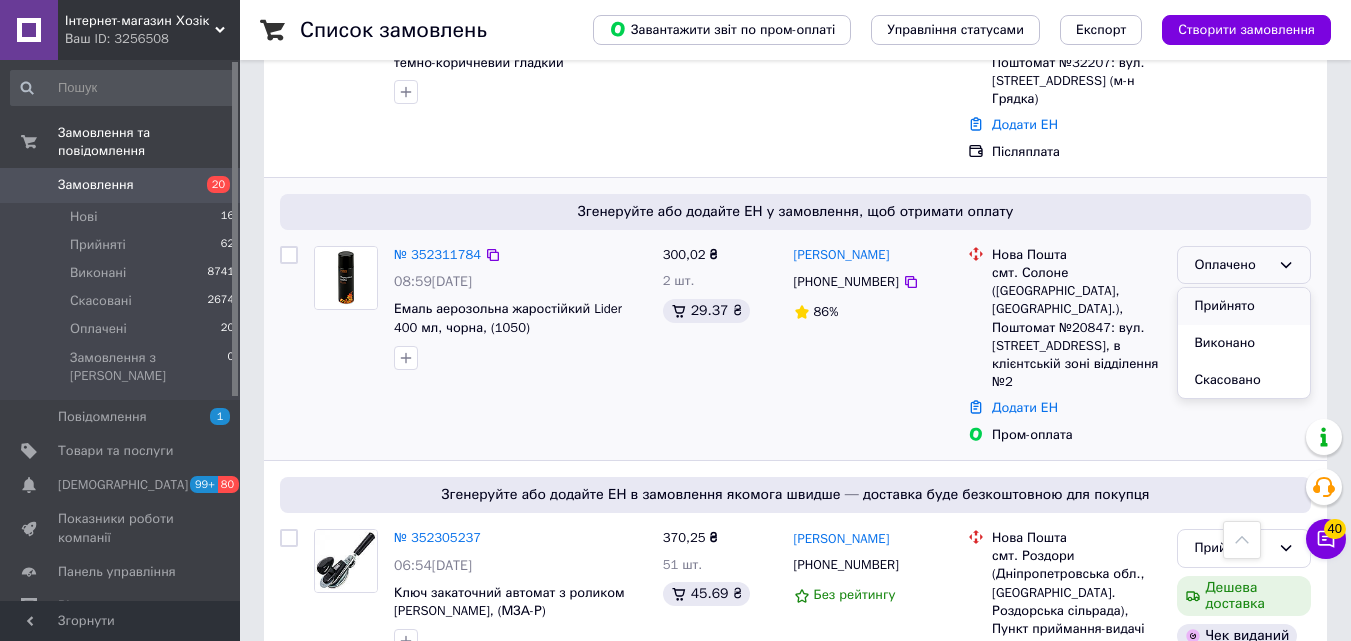 click on "Прийнято" at bounding box center [1244, 306] 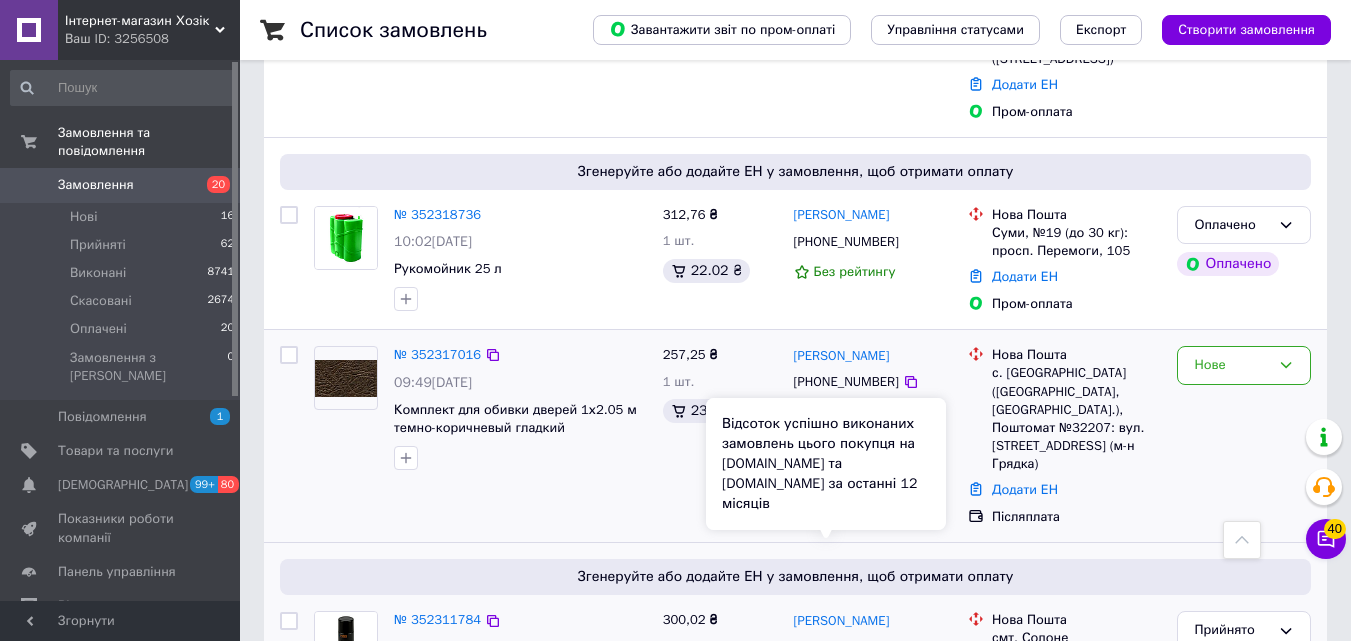 scroll, scrollTop: 2453, scrollLeft: 0, axis: vertical 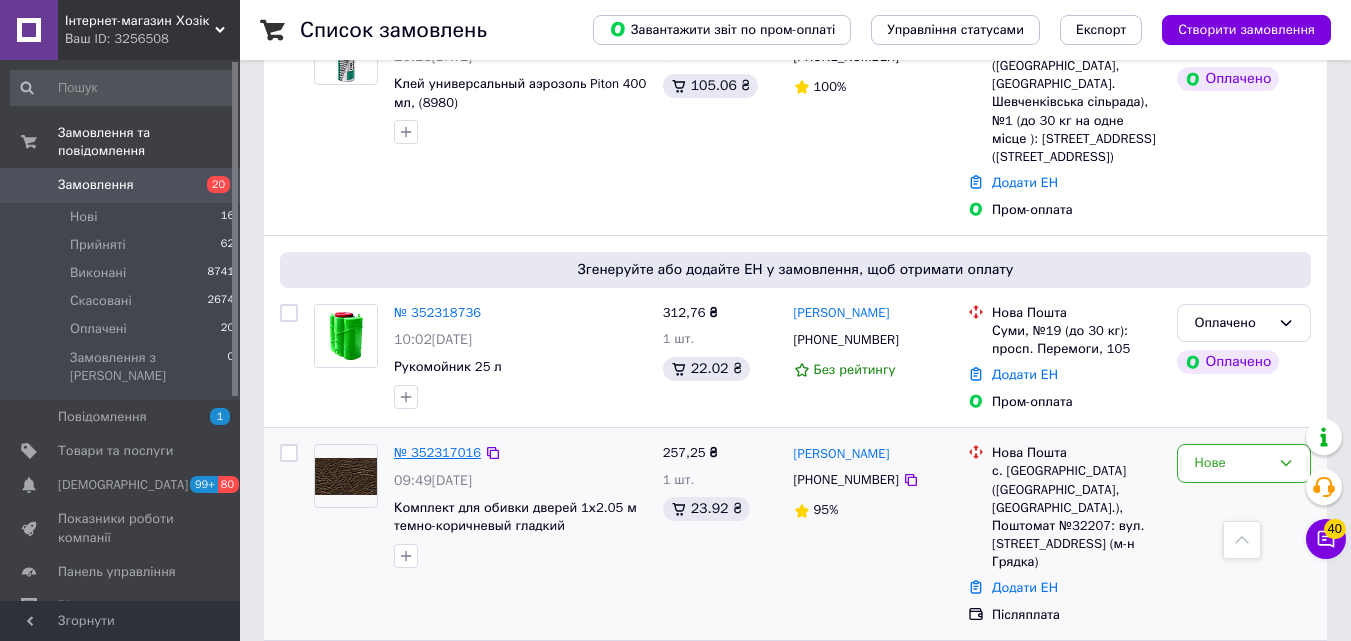 click on "№ 352317016" at bounding box center [437, 452] 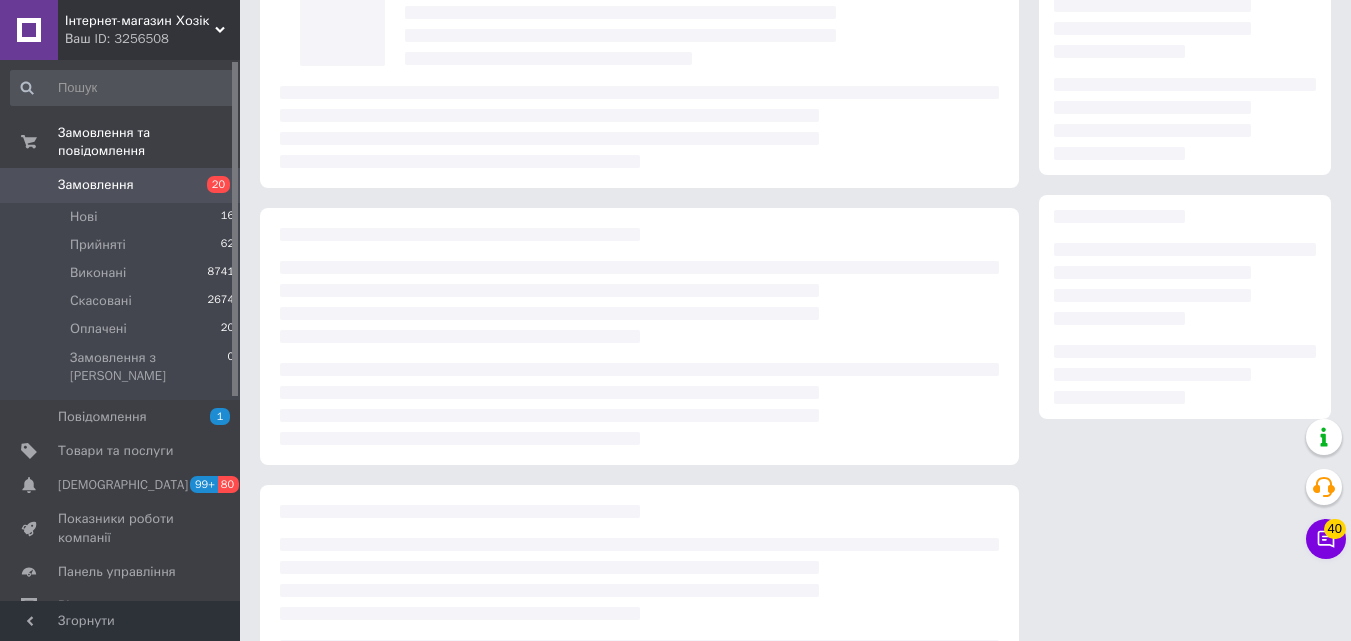 scroll, scrollTop: 0, scrollLeft: 0, axis: both 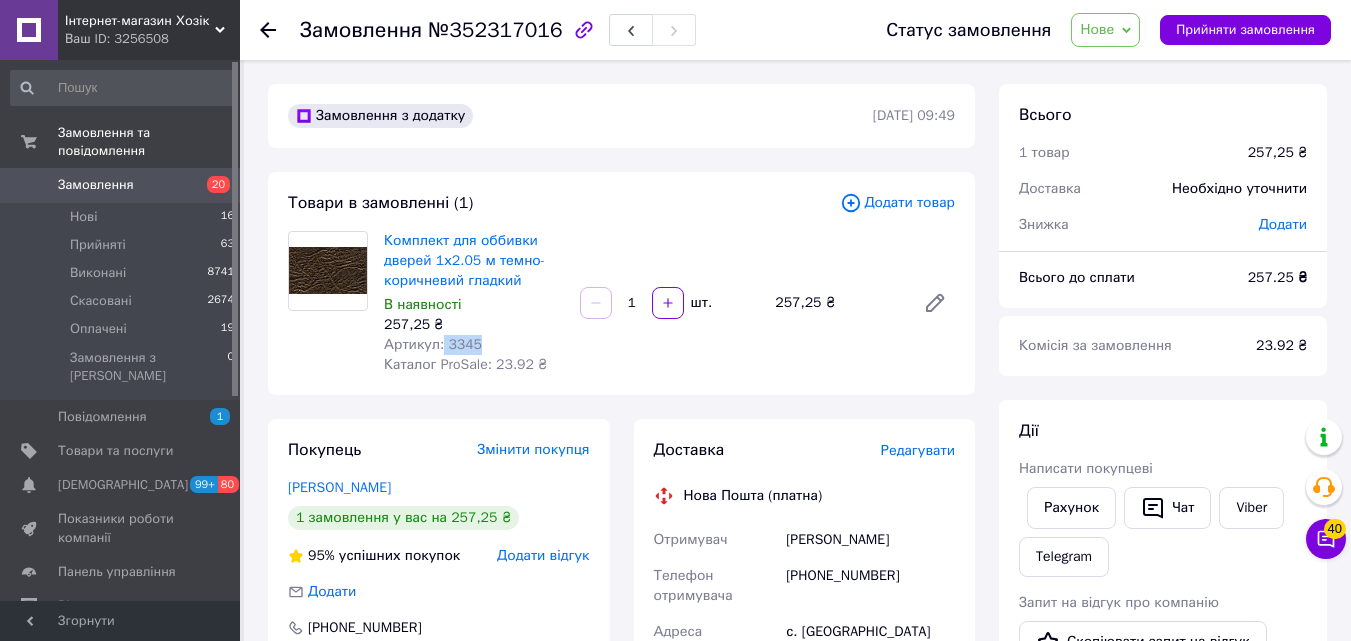 drag, startPoint x: 506, startPoint y: 341, endPoint x: 439, endPoint y: 345, distance: 67.11929 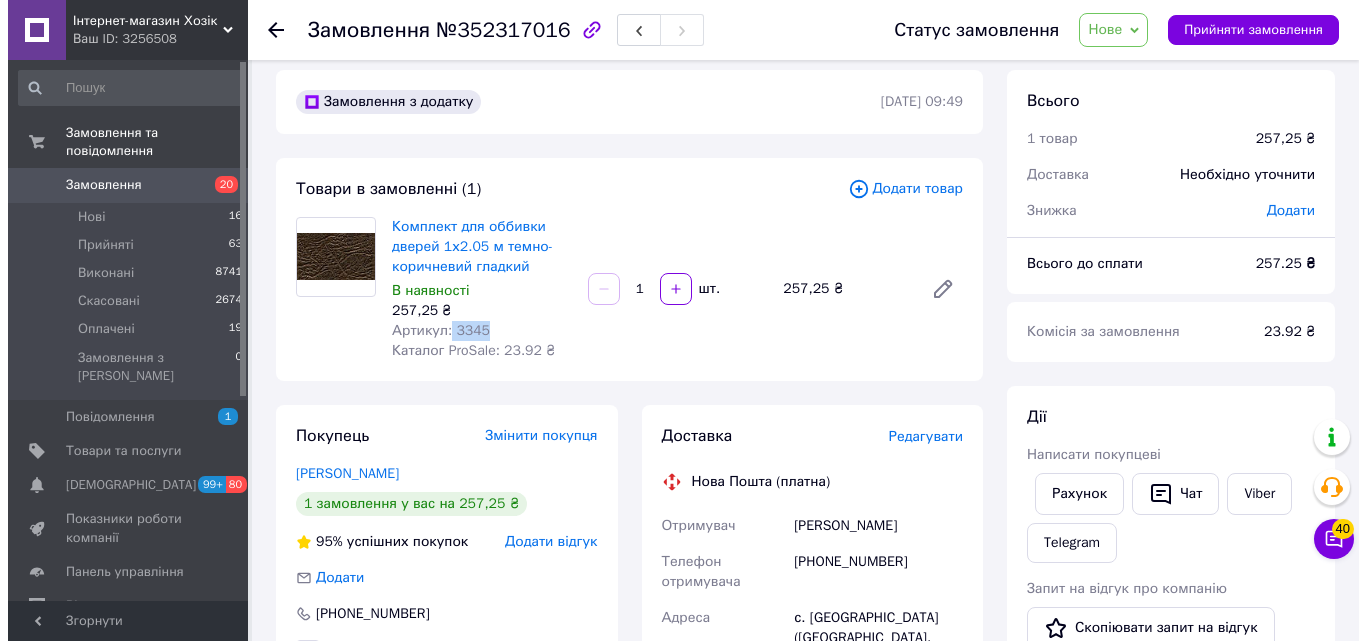scroll, scrollTop: 400, scrollLeft: 0, axis: vertical 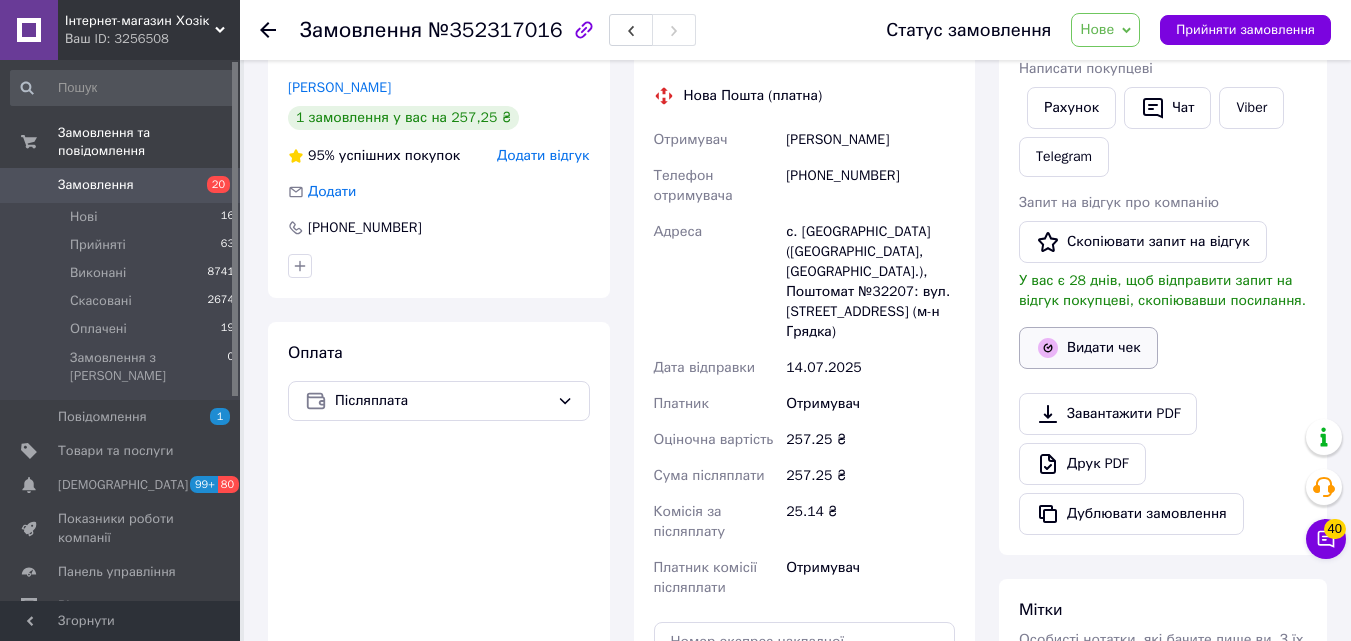 click on "Видати чек" at bounding box center [1088, 348] 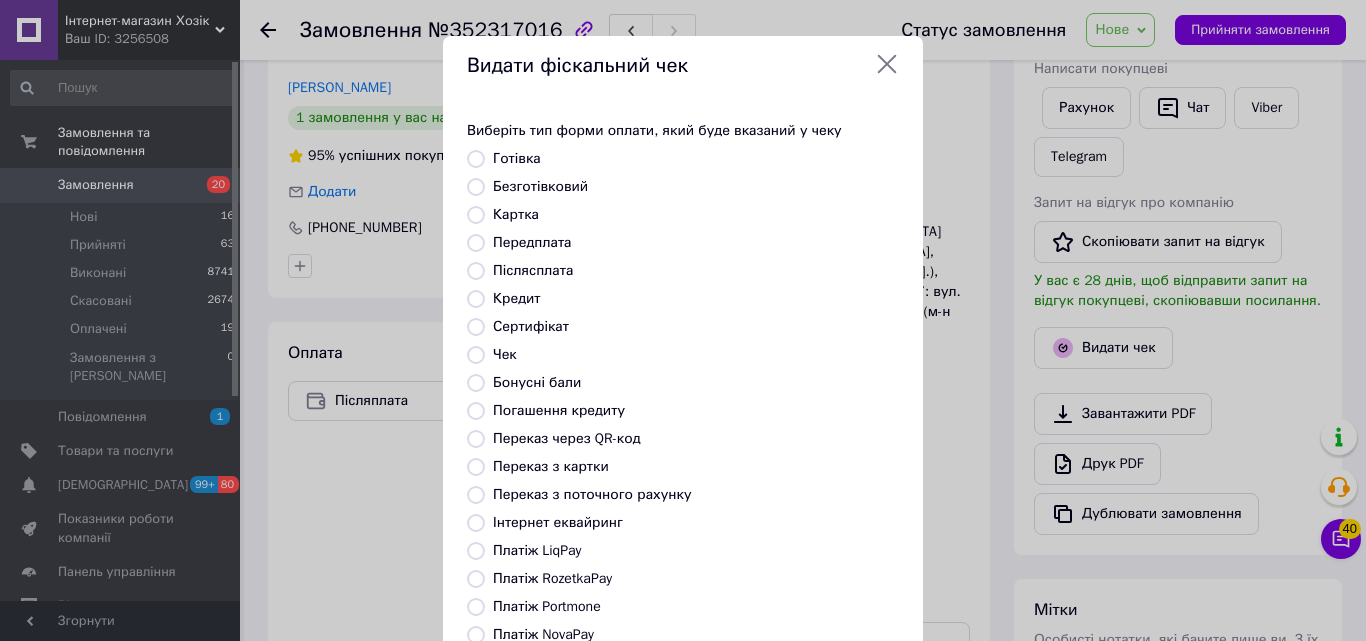 click on "Післясплата" at bounding box center (533, 270) 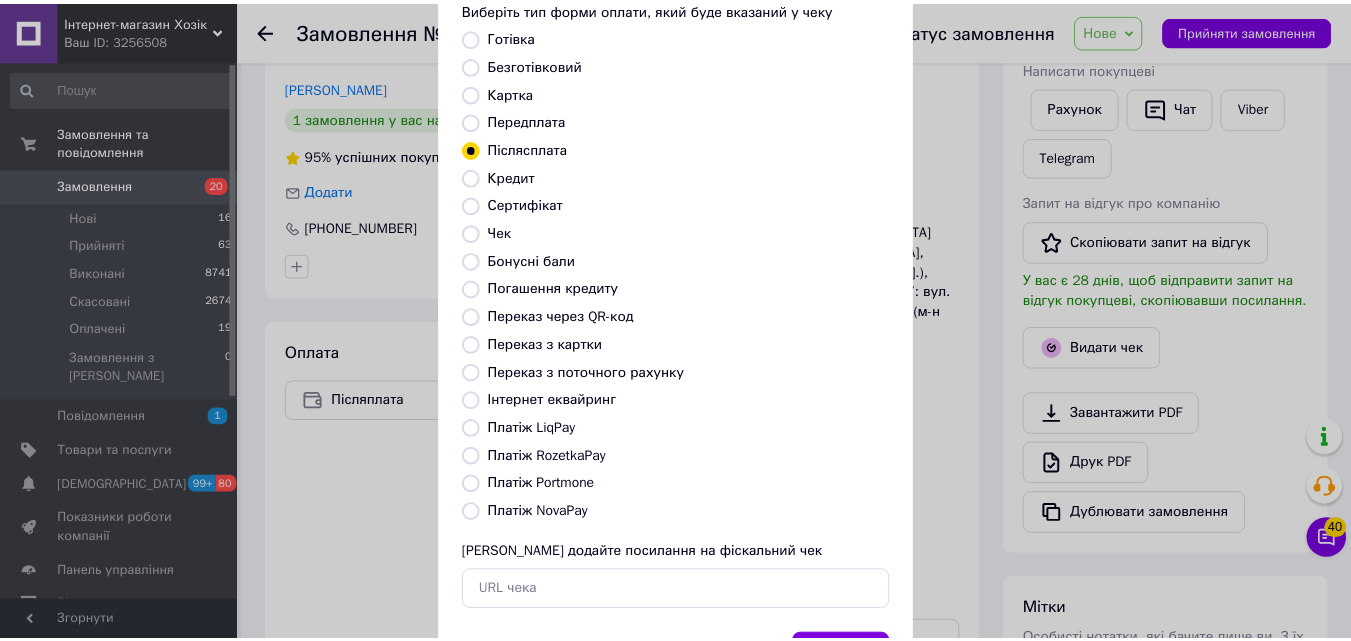 scroll, scrollTop: 218, scrollLeft: 0, axis: vertical 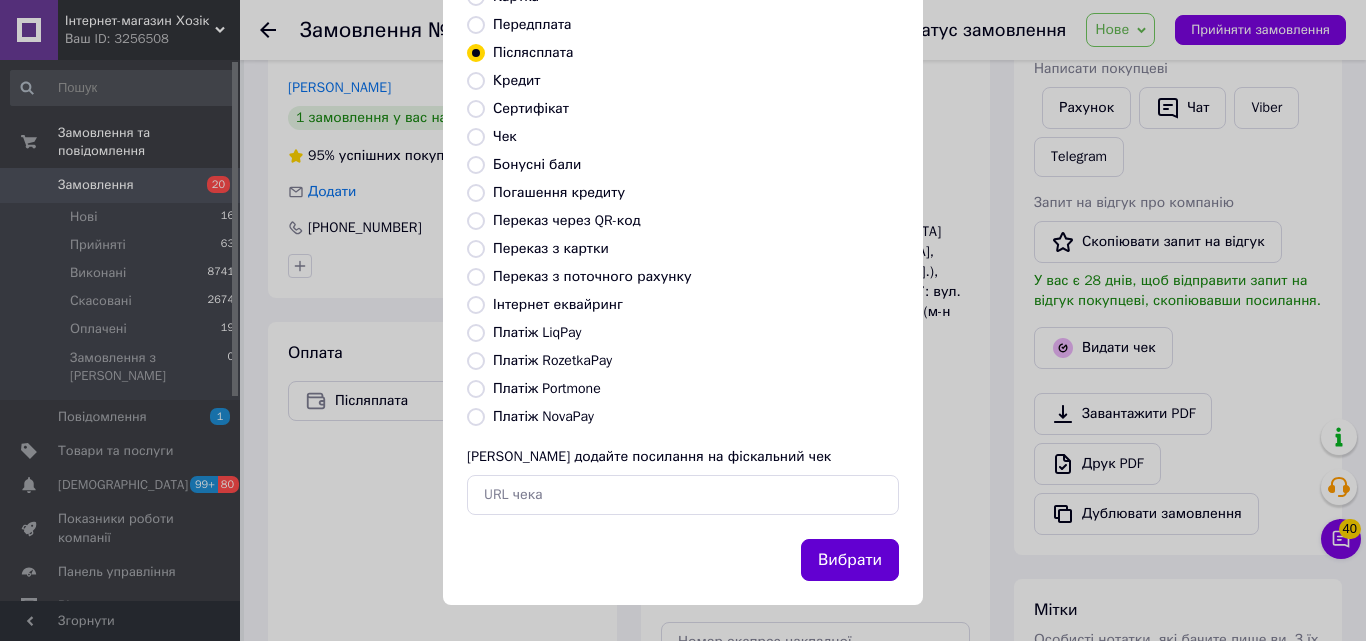 click on "Вибрати" at bounding box center (850, 560) 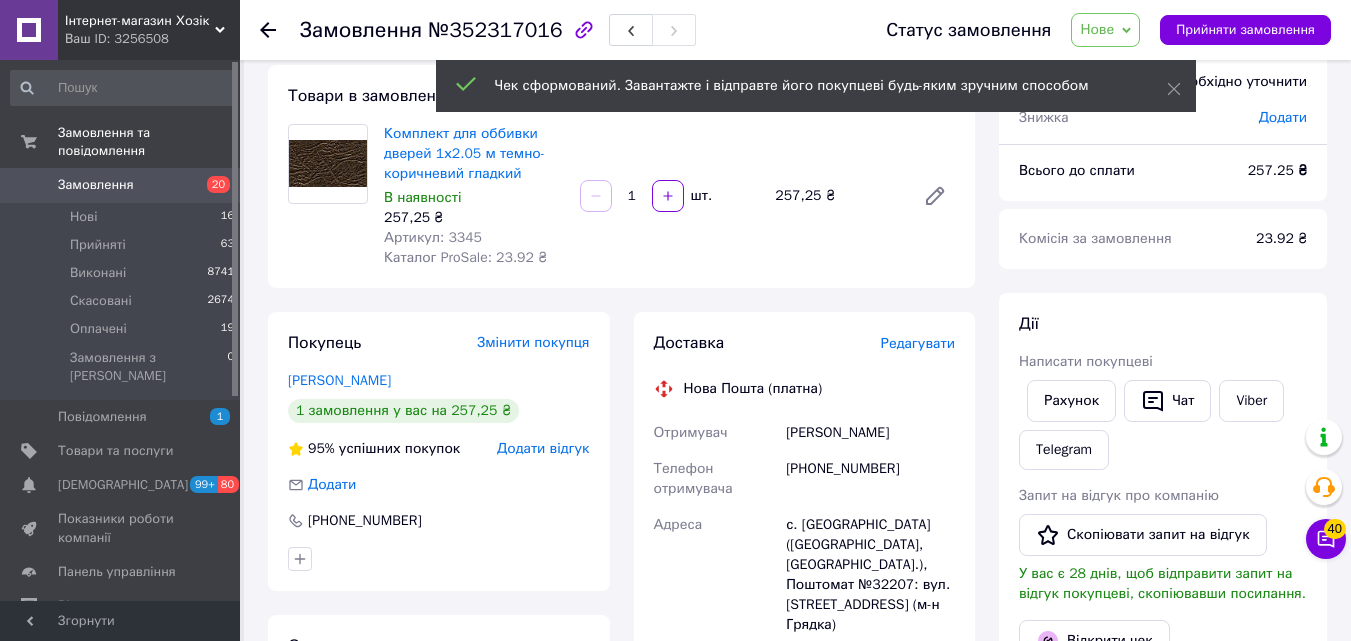 scroll, scrollTop: 100, scrollLeft: 0, axis: vertical 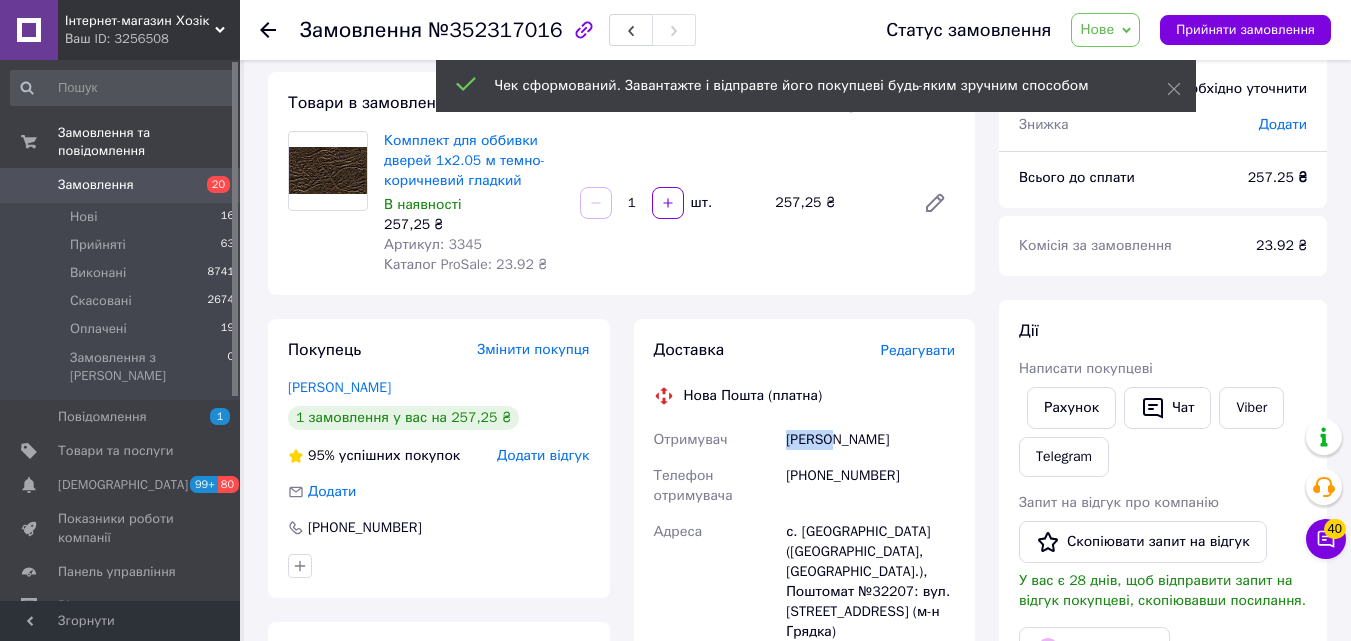 drag, startPoint x: 775, startPoint y: 454, endPoint x: 831, endPoint y: 451, distance: 56.0803 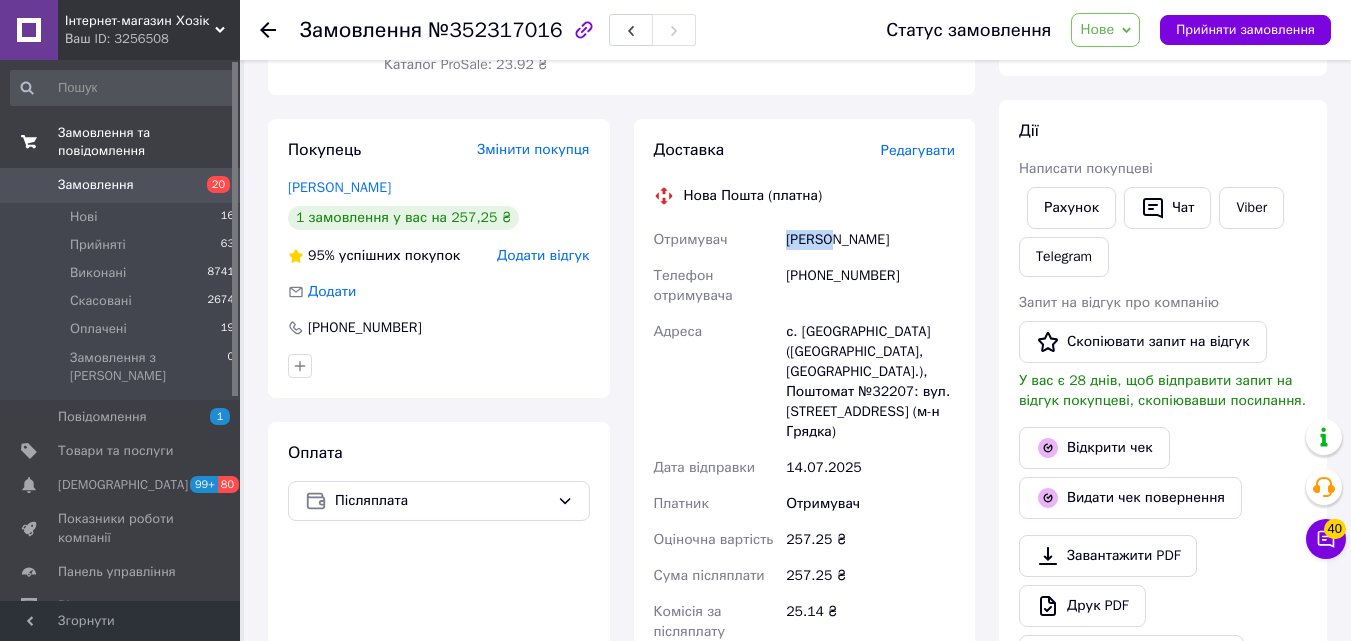 scroll, scrollTop: 100, scrollLeft: 0, axis: vertical 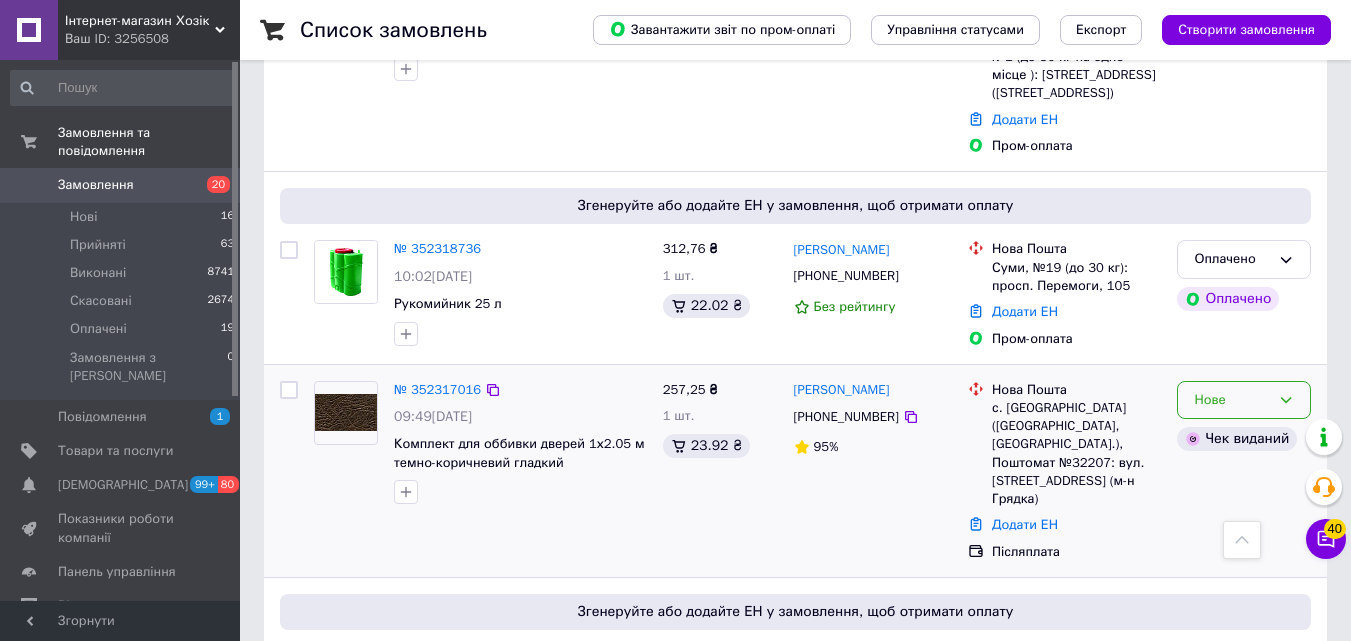 click on "Нове" at bounding box center [1232, 400] 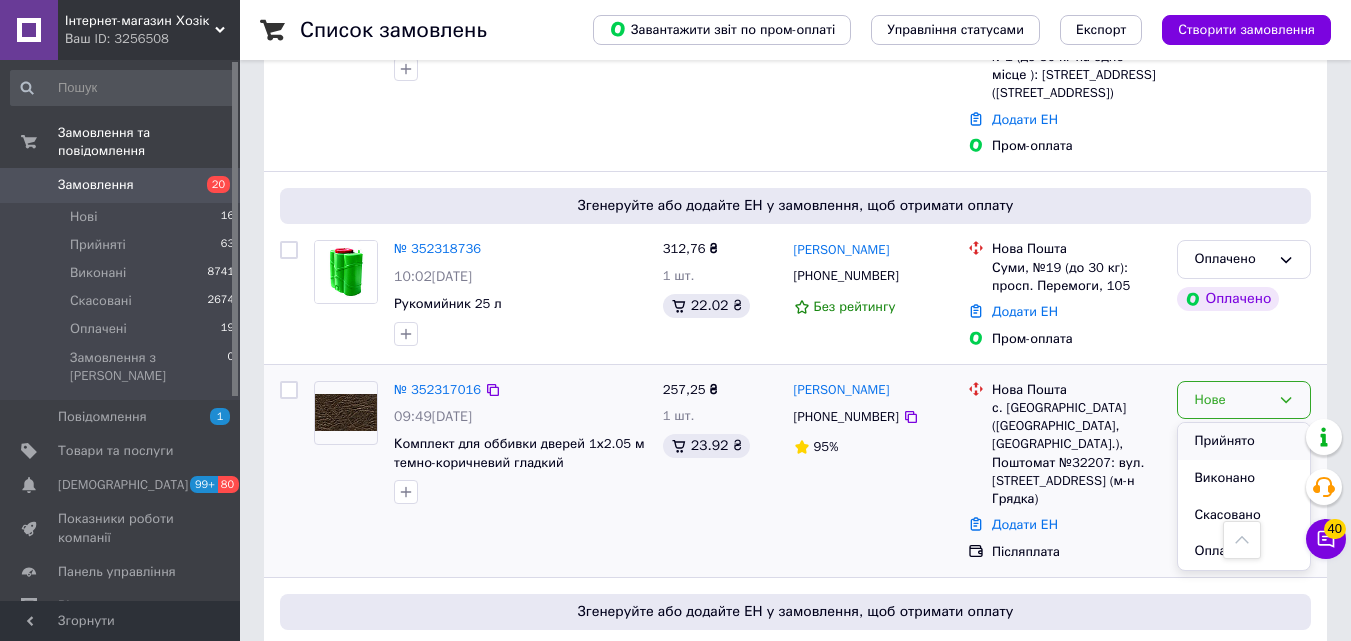 click on "Прийнято" at bounding box center [1244, 441] 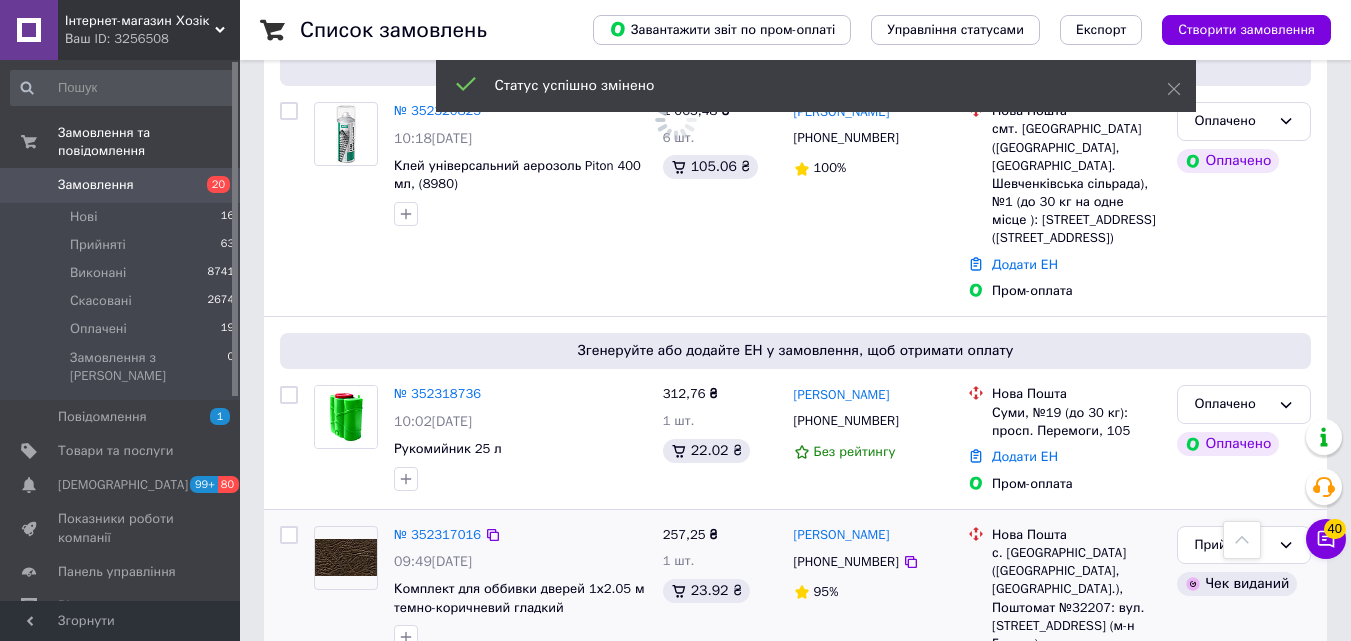 scroll, scrollTop: 2200, scrollLeft: 0, axis: vertical 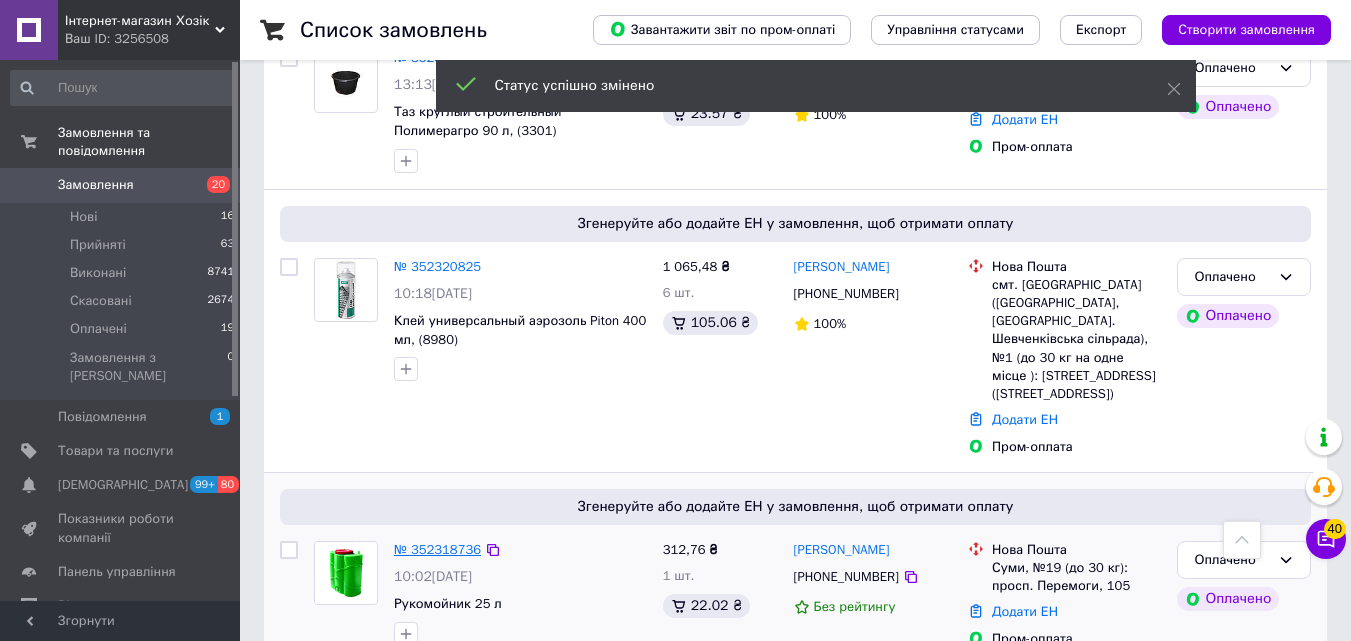 click on "№ 352318736" at bounding box center (437, 549) 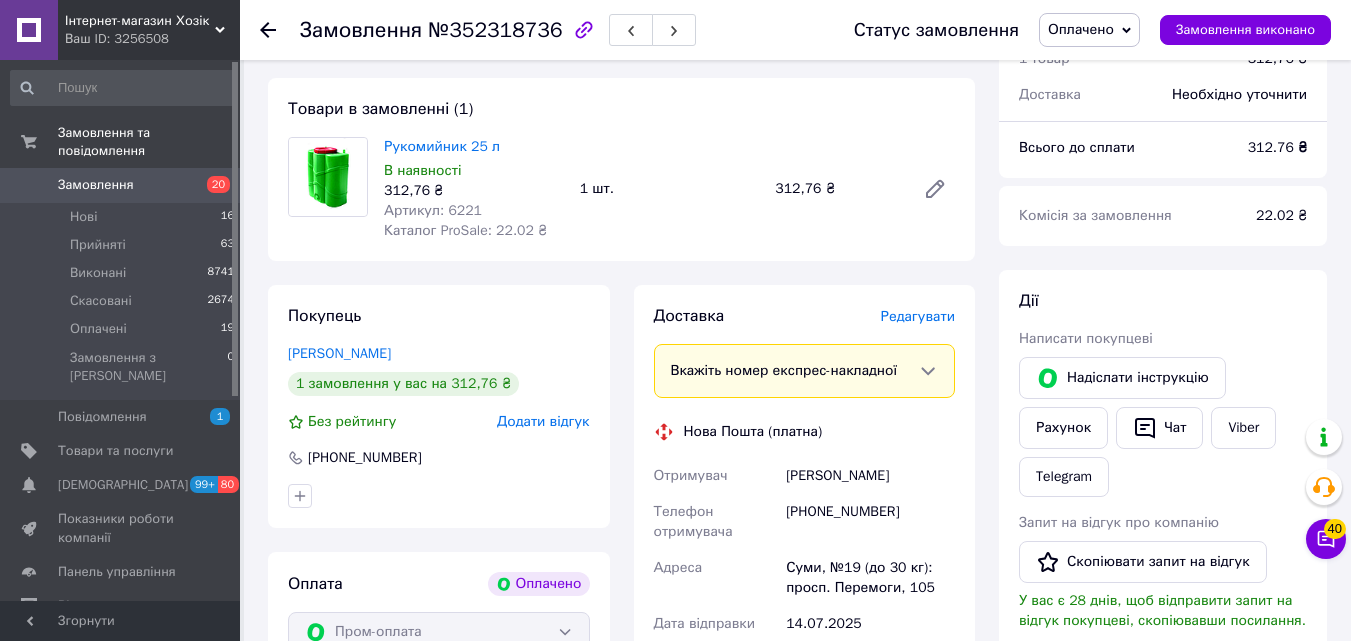 scroll, scrollTop: 0, scrollLeft: 0, axis: both 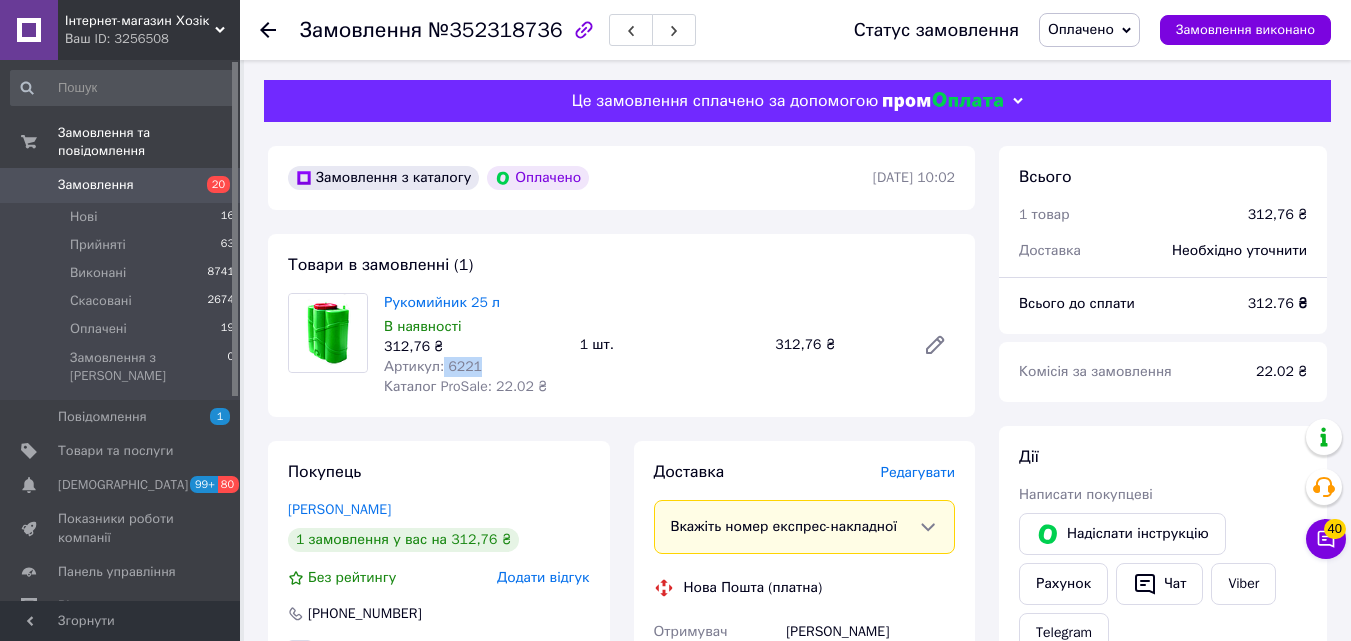 drag, startPoint x: 484, startPoint y: 367, endPoint x: 441, endPoint y: 363, distance: 43.185646 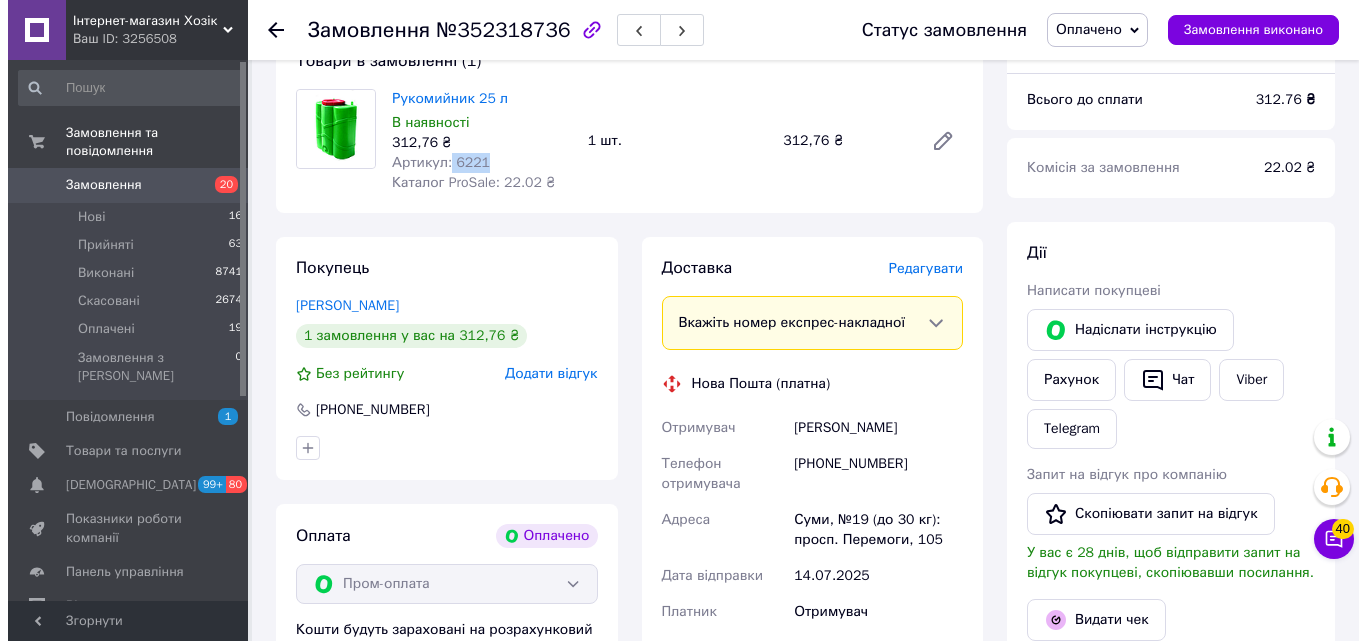 scroll, scrollTop: 500, scrollLeft: 0, axis: vertical 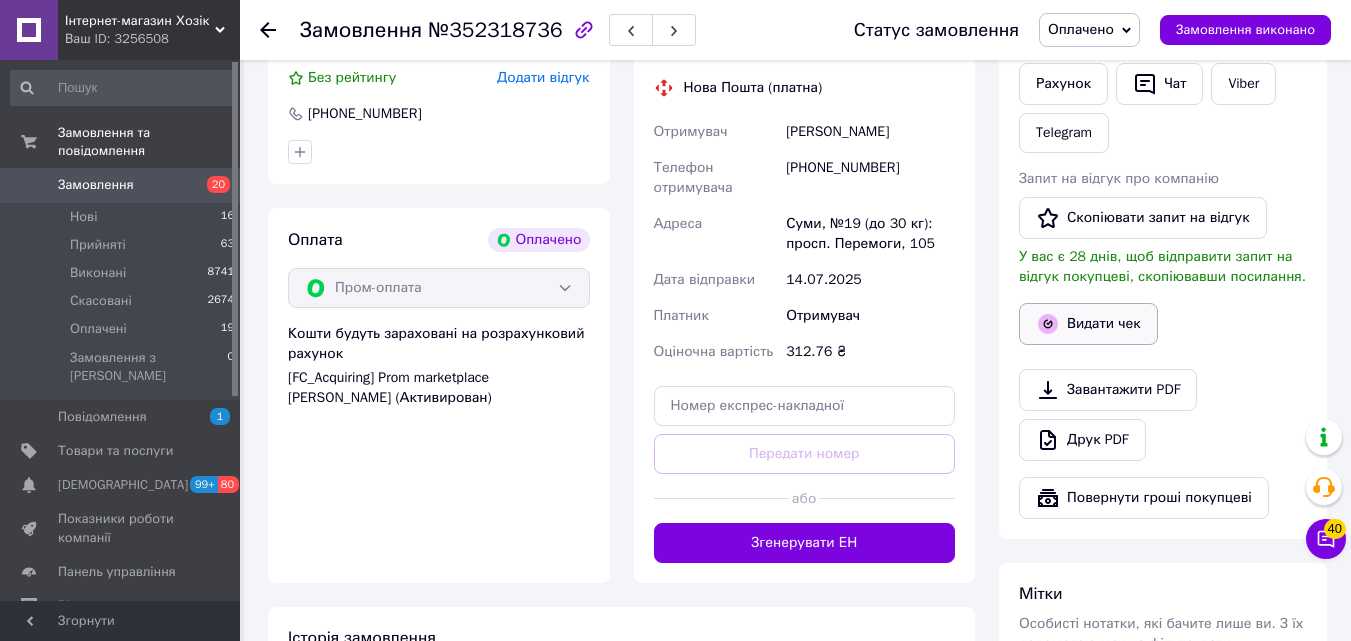 click on "Видати чек" at bounding box center [1088, 324] 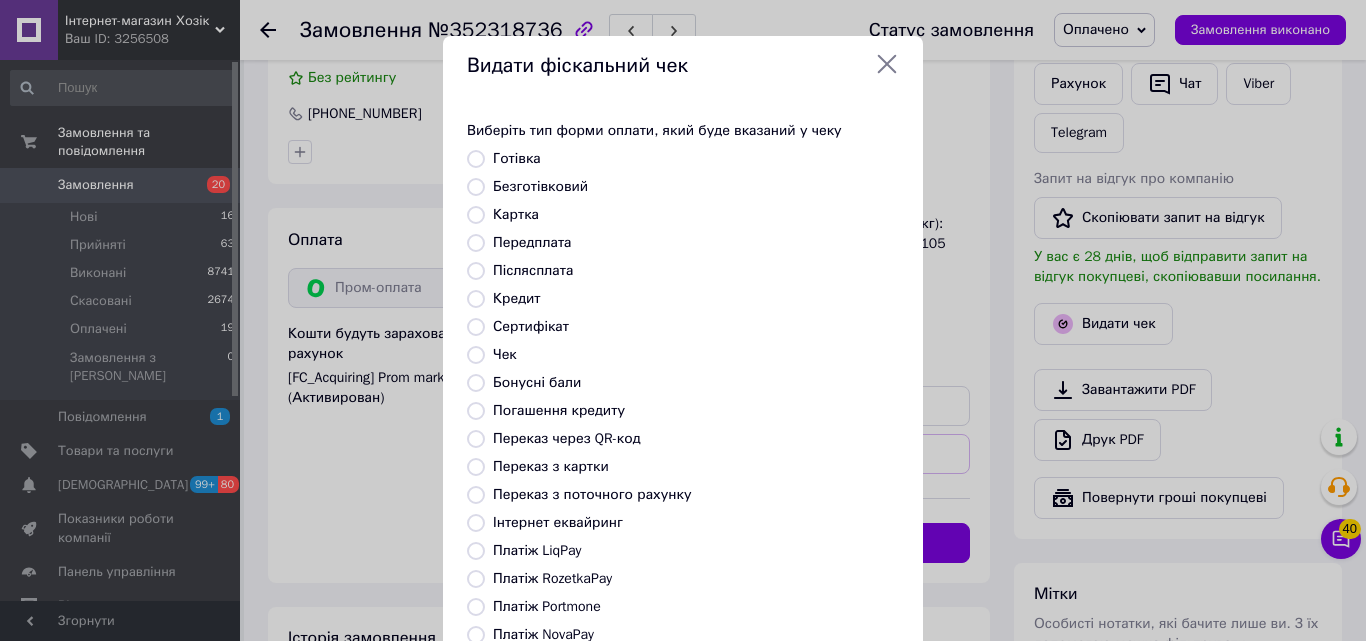 click on "Післясплата" at bounding box center (533, 270) 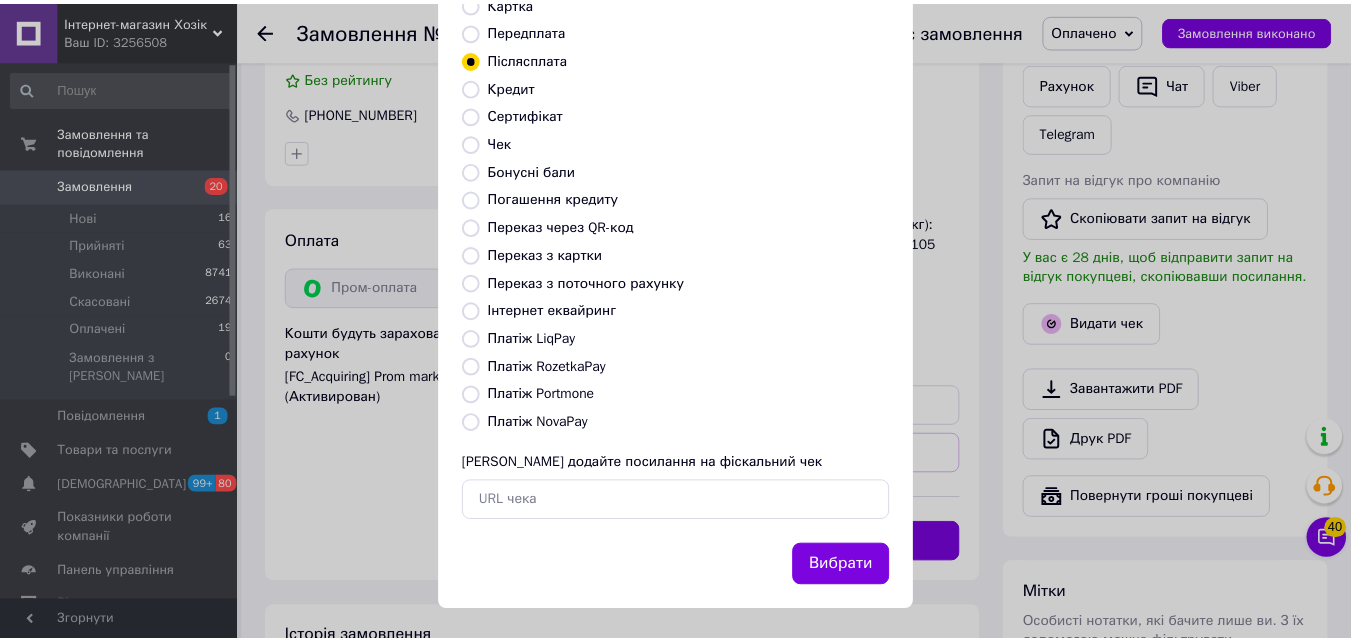 scroll, scrollTop: 218, scrollLeft: 0, axis: vertical 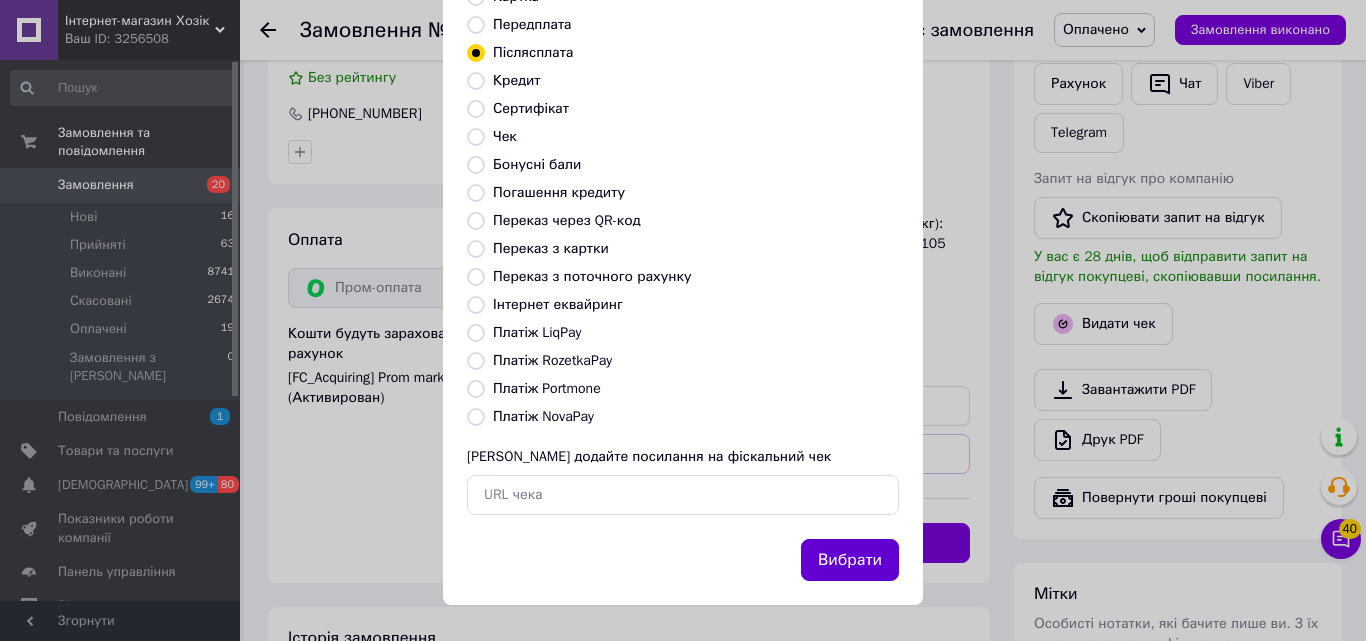click on "Вибрати" at bounding box center [850, 560] 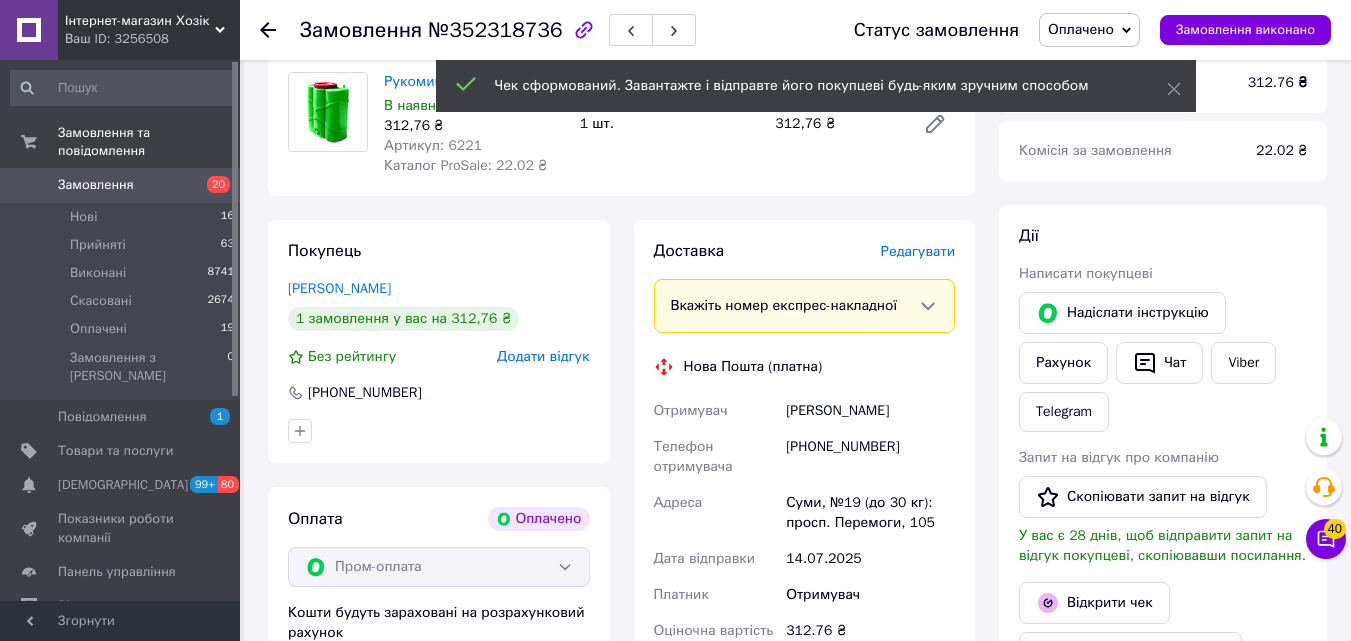 scroll, scrollTop: 200, scrollLeft: 0, axis: vertical 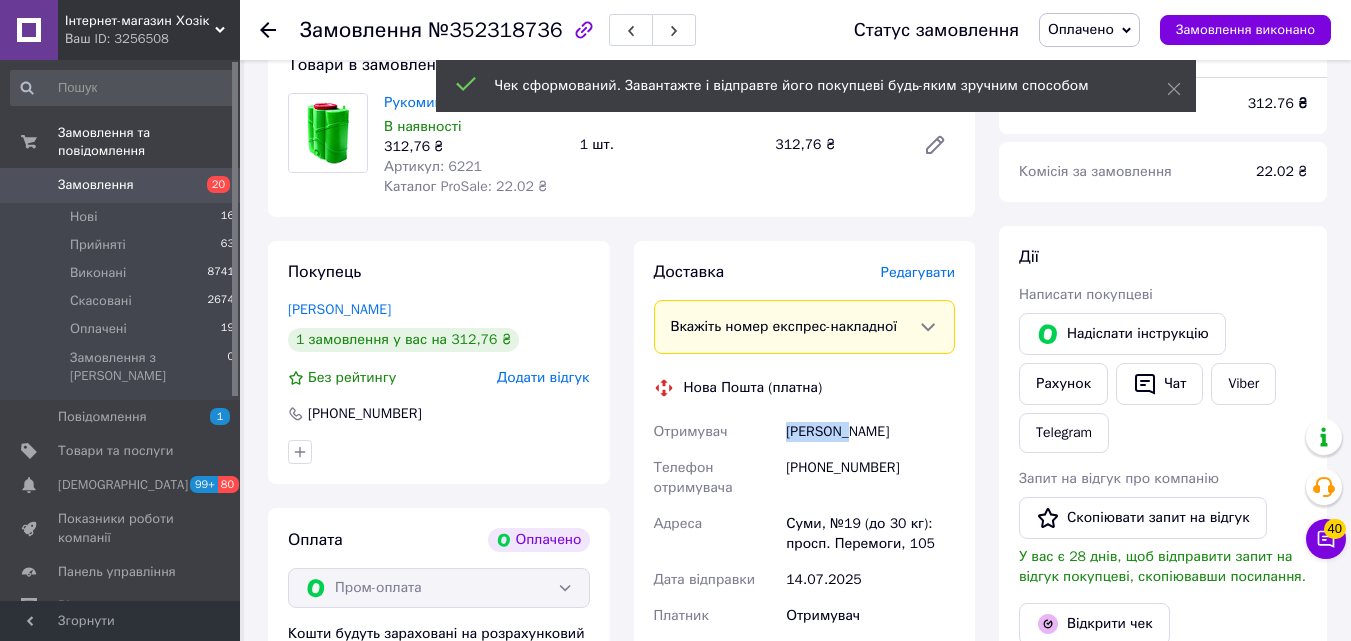 drag, startPoint x: 779, startPoint y: 434, endPoint x: 852, endPoint y: 434, distance: 73 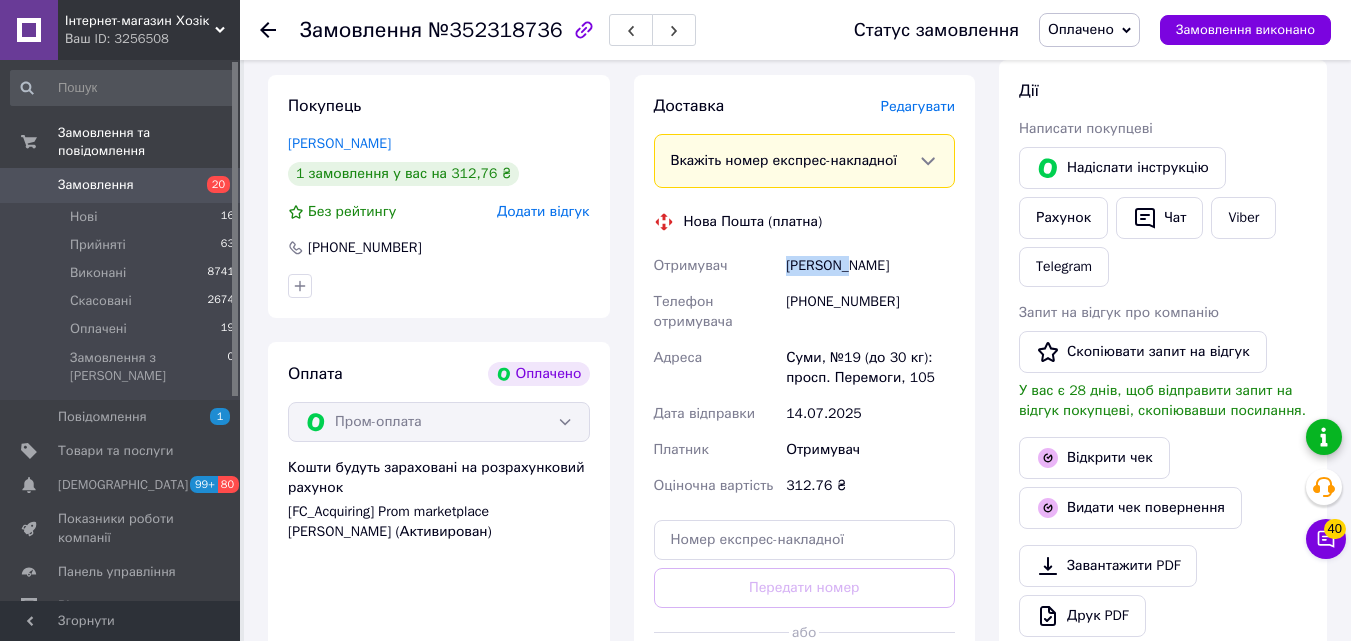scroll, scrollTop: 500, scrollLeft: 0, axis: vertical 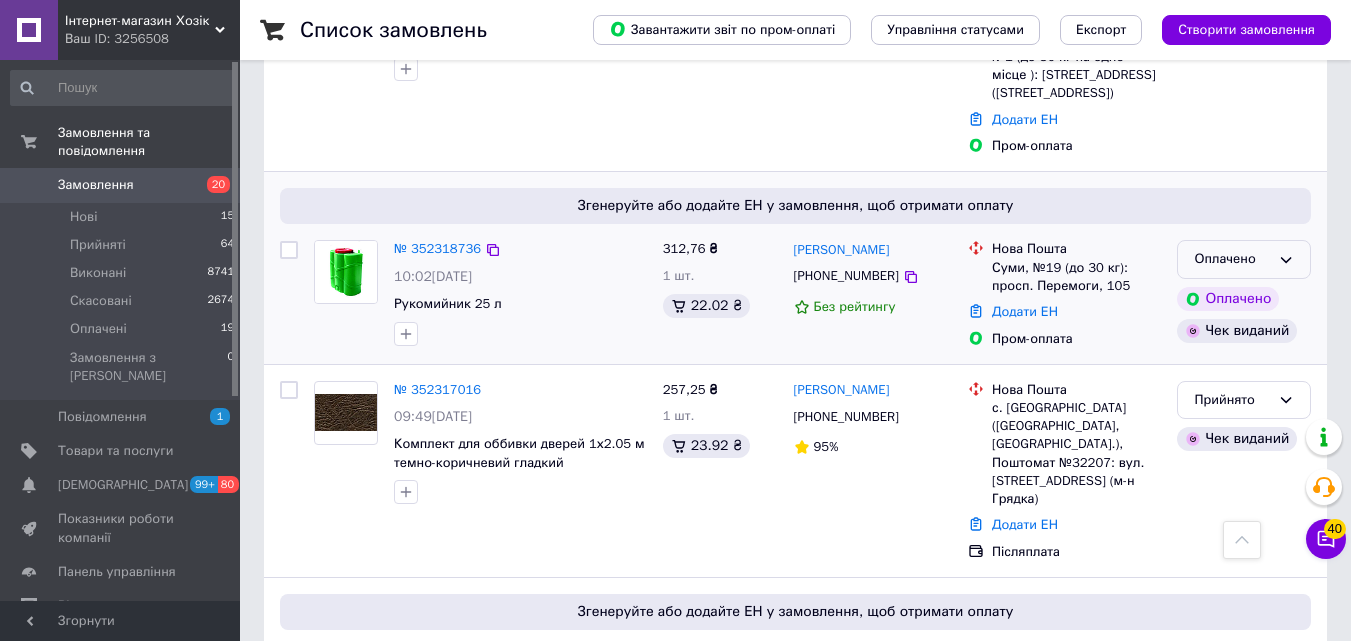 click on "Оплачено" at bounding box center [1232, 259] 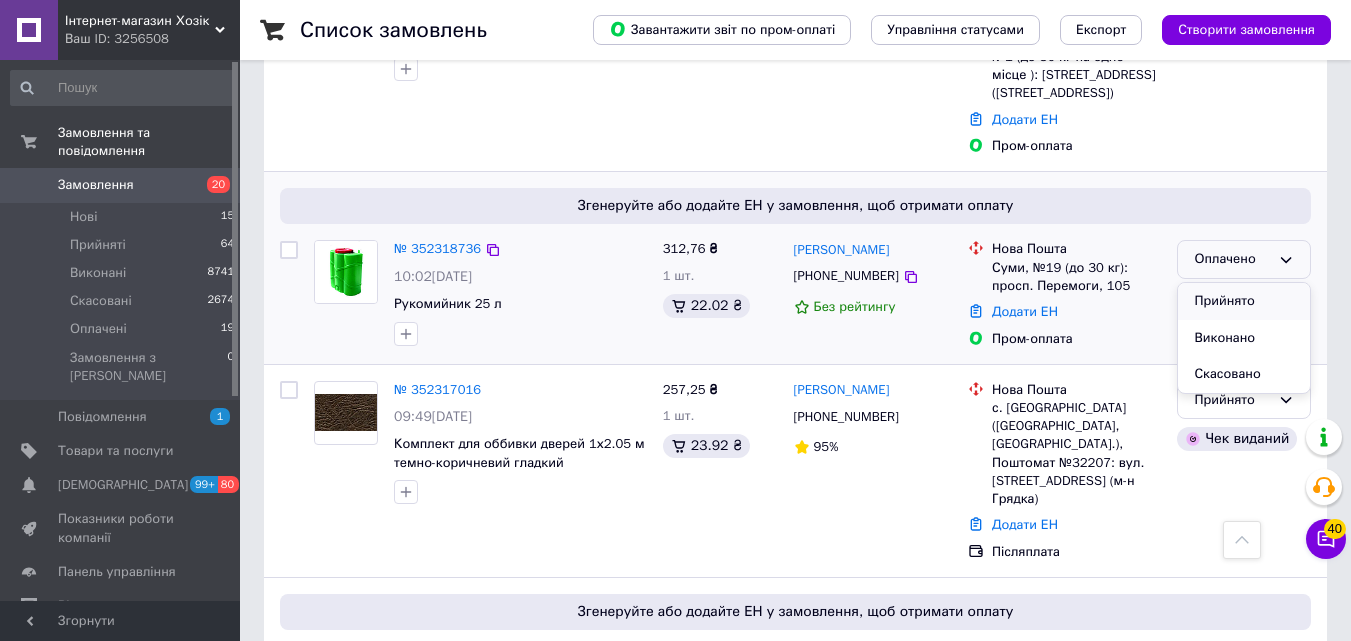 click on "Прийнято" at bounding box center (1244, 301) 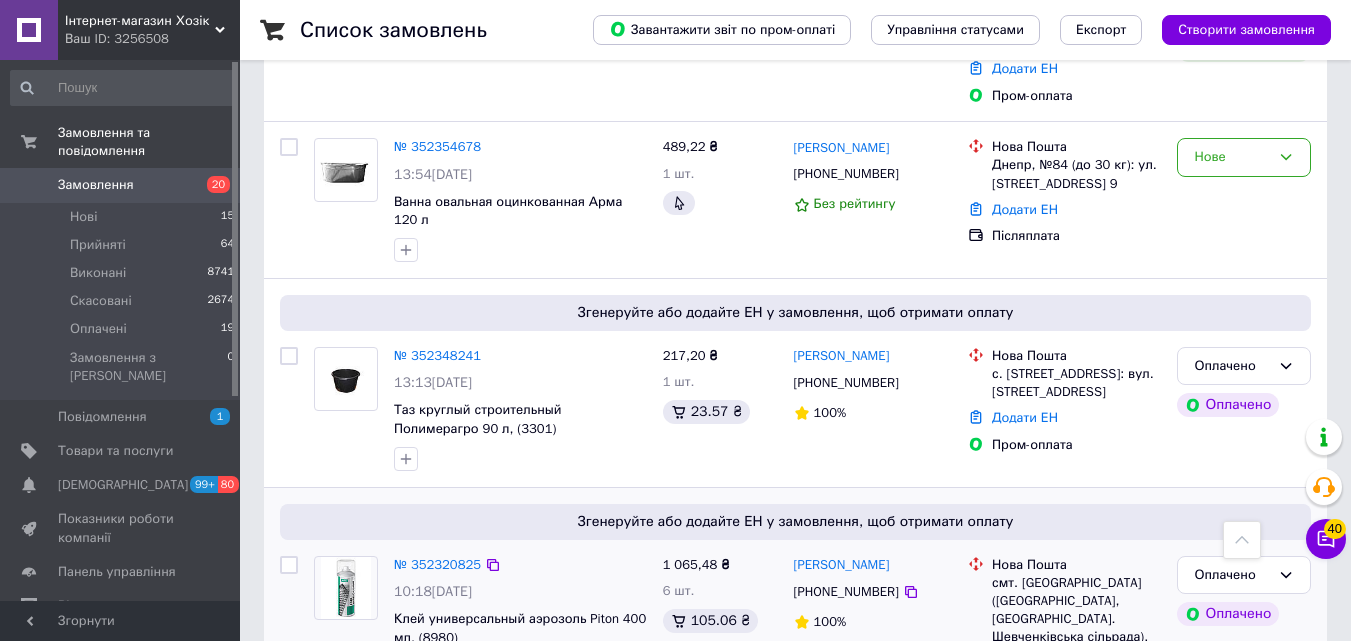 scroll, scrollTop: 1917, scrollLeft: 0, axis: vertical 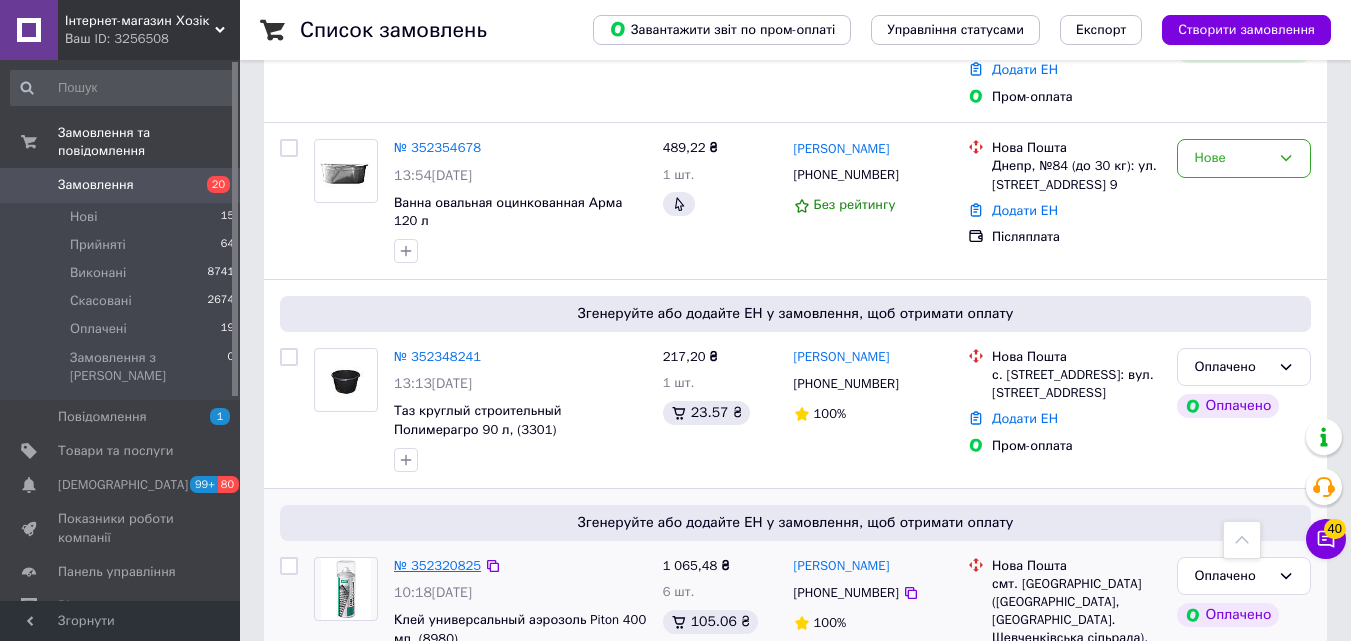 click on "№ 352320825" at bounding box center (437, 565) 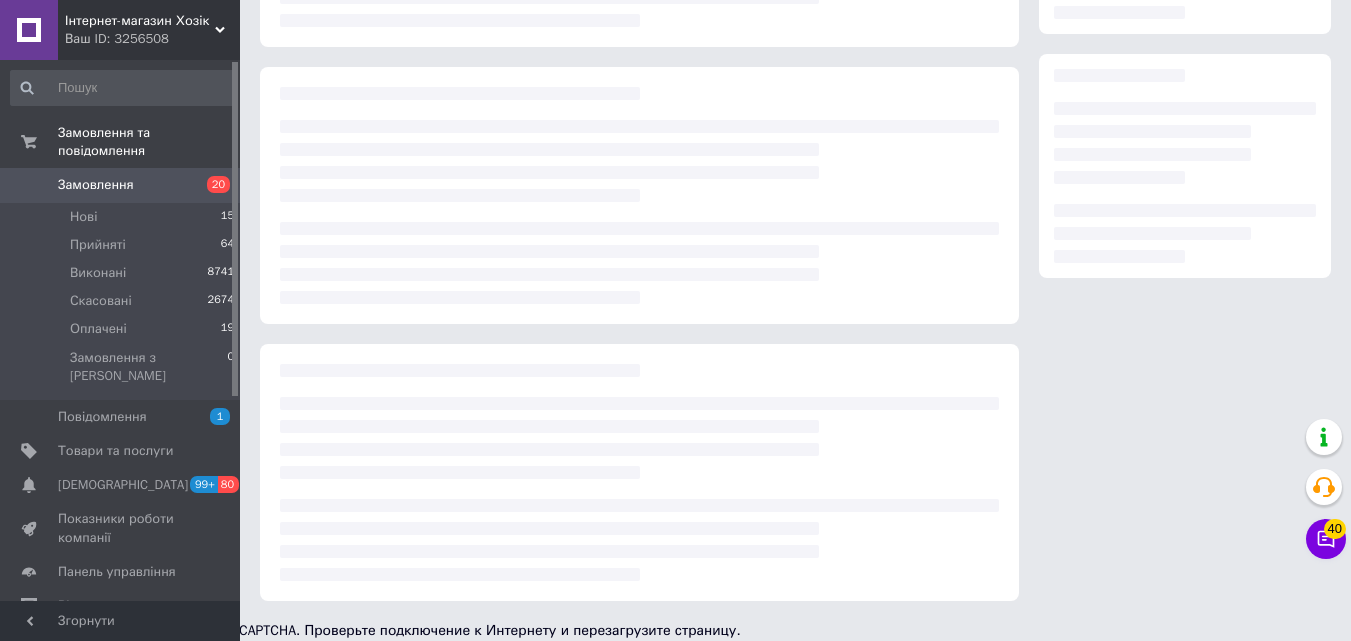 scroll, scrollTop: 0, scrollLeft: 0, axis: both 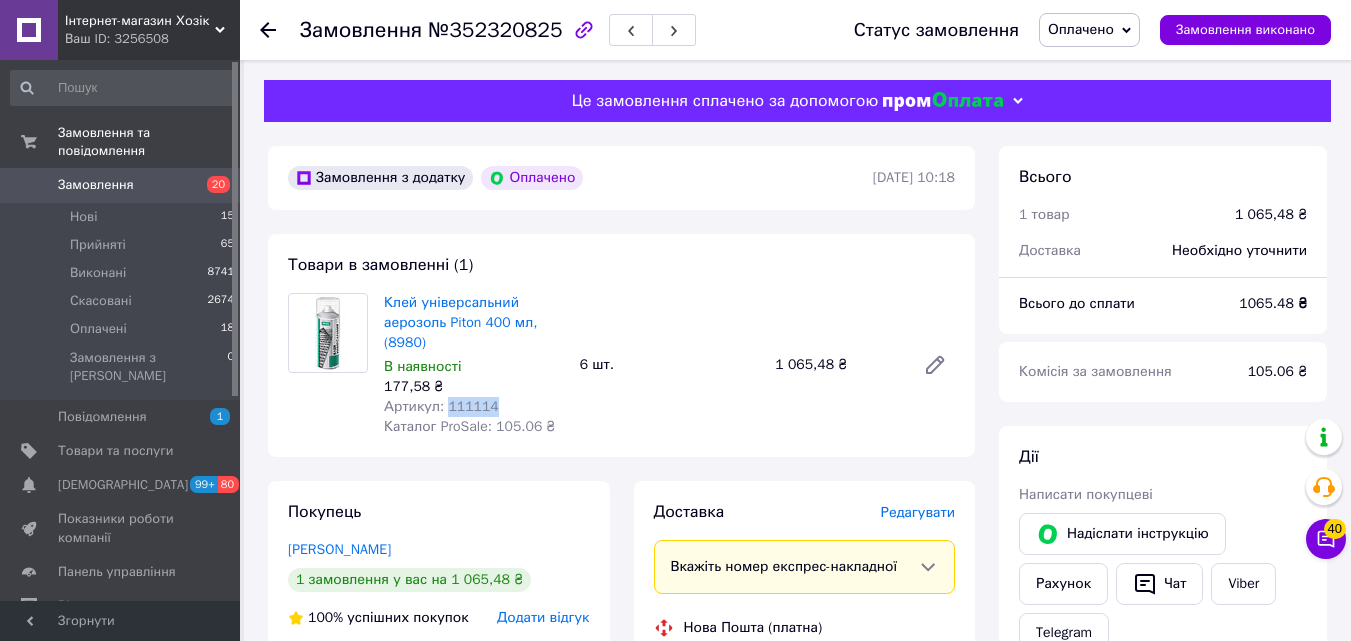 drag, startPoint x: 477, startPoint y: 408, endPoint x: 444, endPoint y: 405, distance: 33.13608 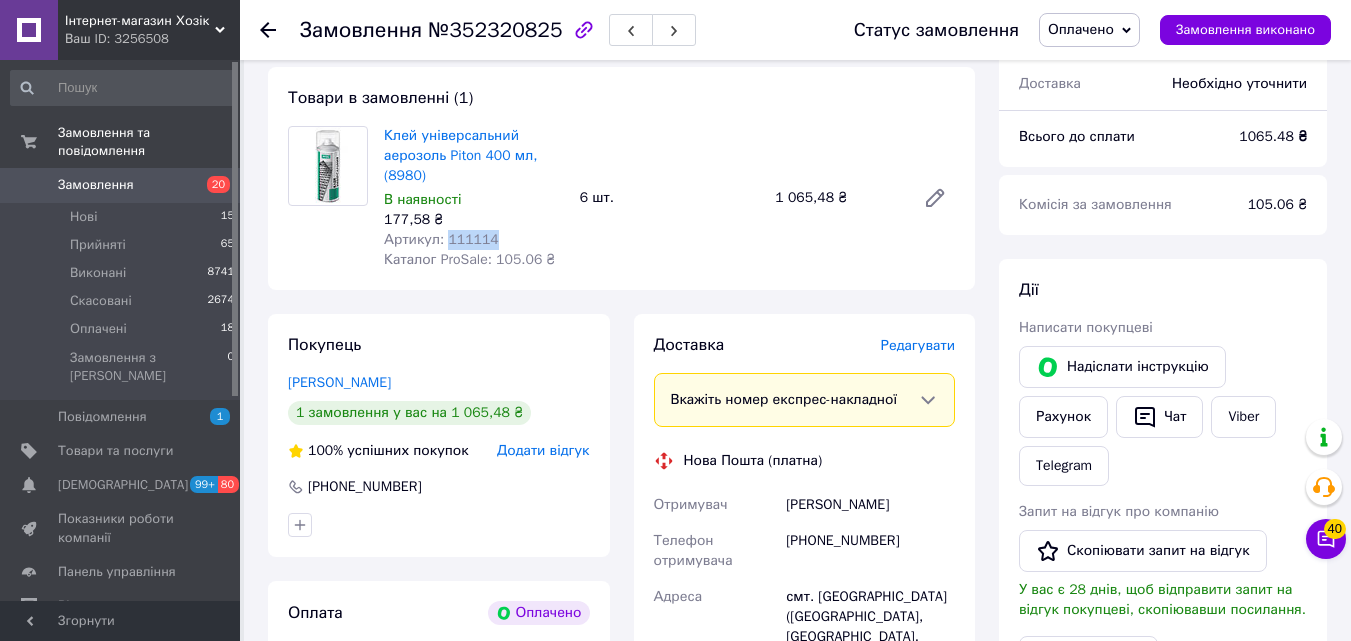 scroll, scrollTop: 400, scrollLeft: 0, axis: vertical 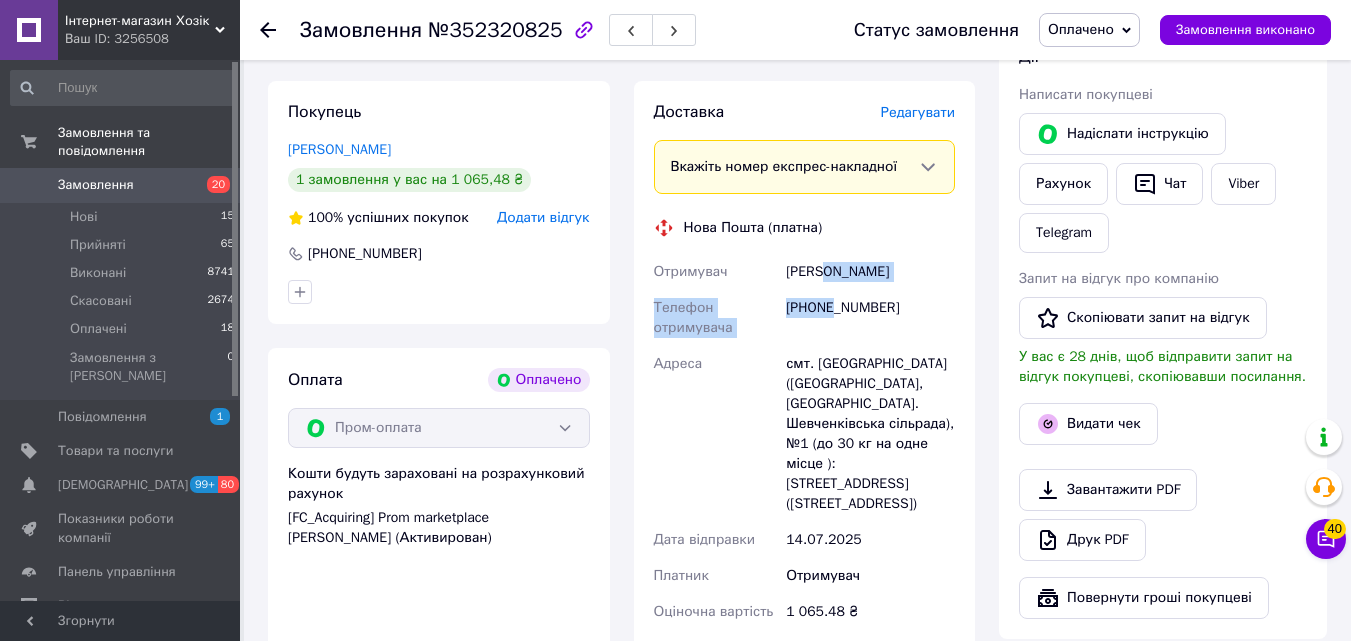 drag, startPoint x: 829, startPoint y: 290, endPoint x: 798, endPoint y: 276, distance: 34.0147 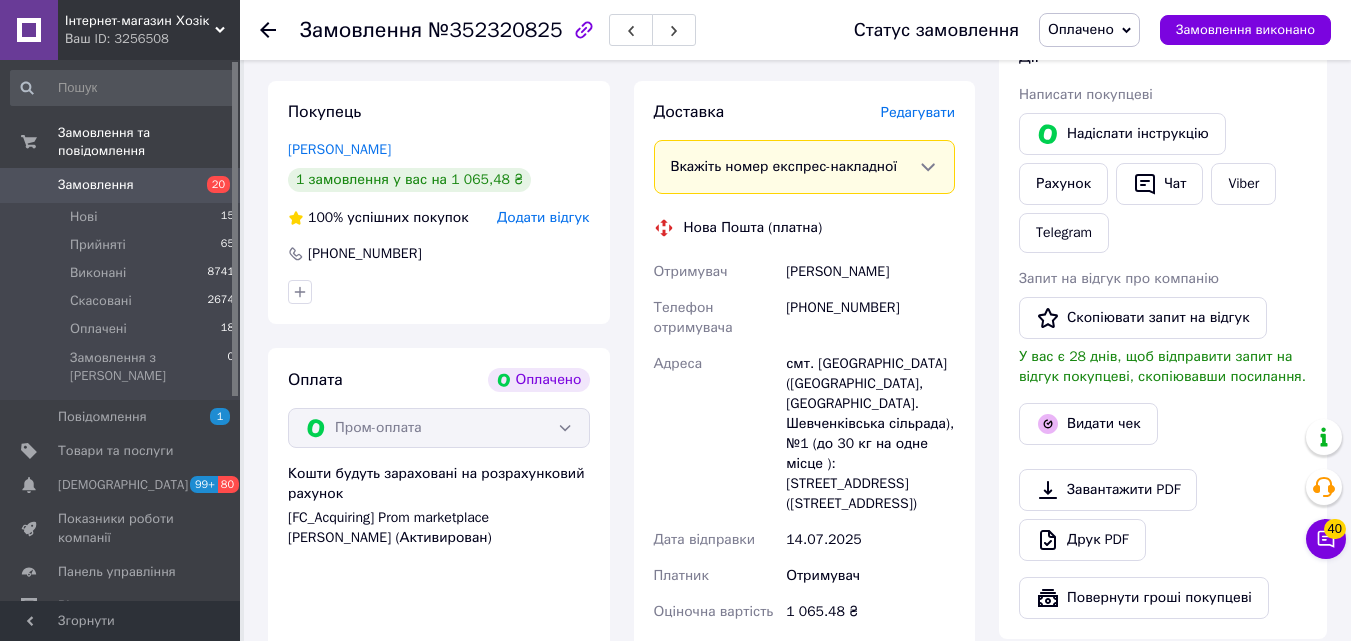 click on "Отримувач [PERSON_NAME] отримувача [PHONE_NUMBER] [GEOGRAPHIC_DATA] смт. [GEOGRAPHIC_DATA] ([GEOGRAPHIC_DATA], [GEOGRAPHIC_DATA]. Шевченківська сільрада), №1 (до 30 кг на одне місце ): [STREET_ADDRESS] ([STREET_ADDRESS]) Дата відправки [DATE] Платник Отримувач Оціночна вартість 1 065.48 ₴" at bounding box center (805, 442) 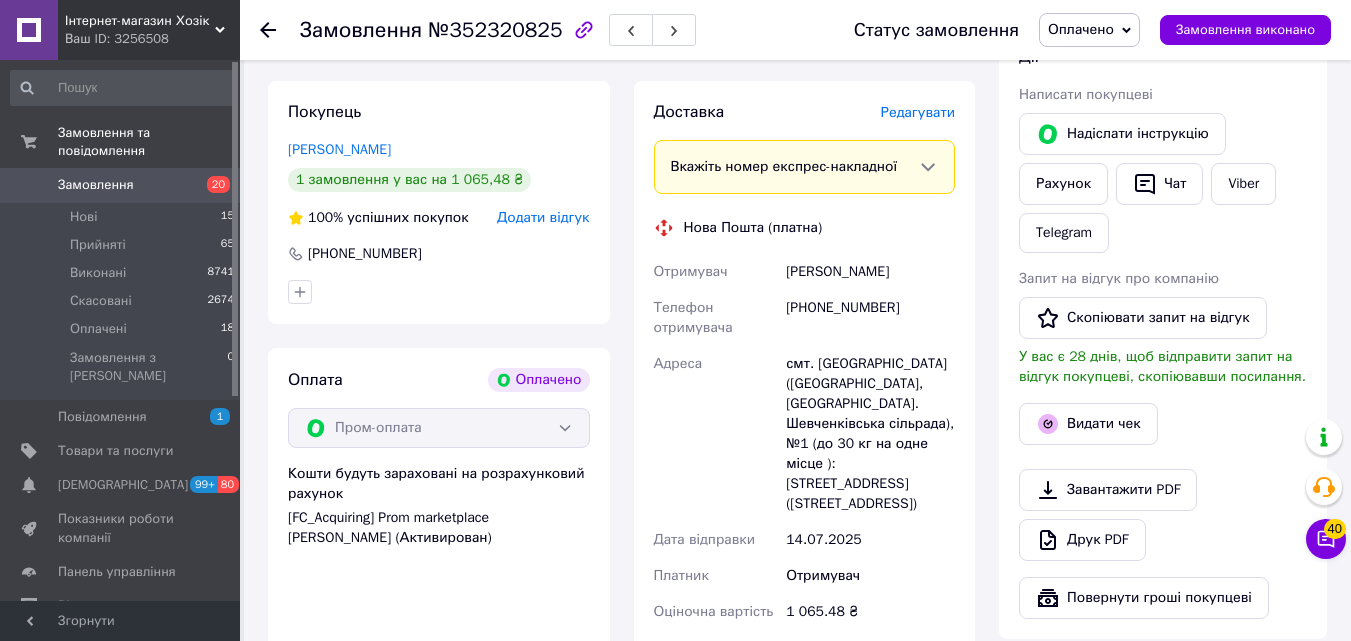 click on "[PERSON_NAME]" at bounding box center (870, 272) 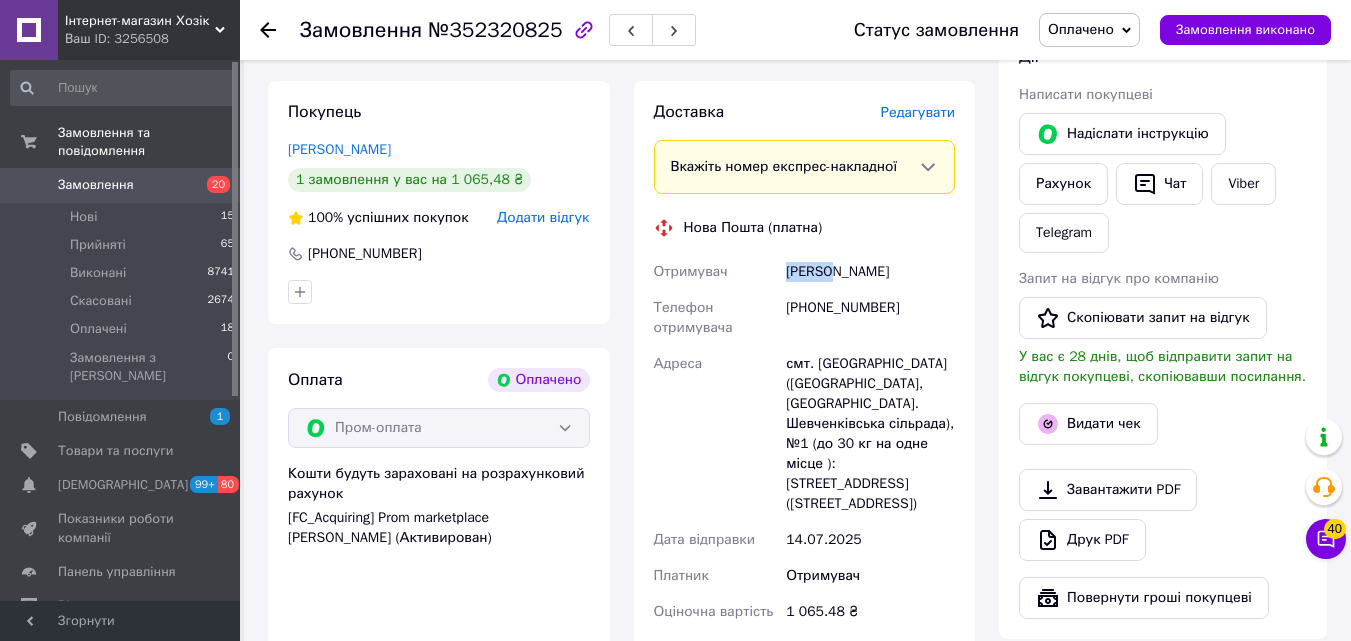 drag, startPoint x: 786, startPoint y: 273, endPoint x: 831, endPoint y: 278, distance: 45.276924 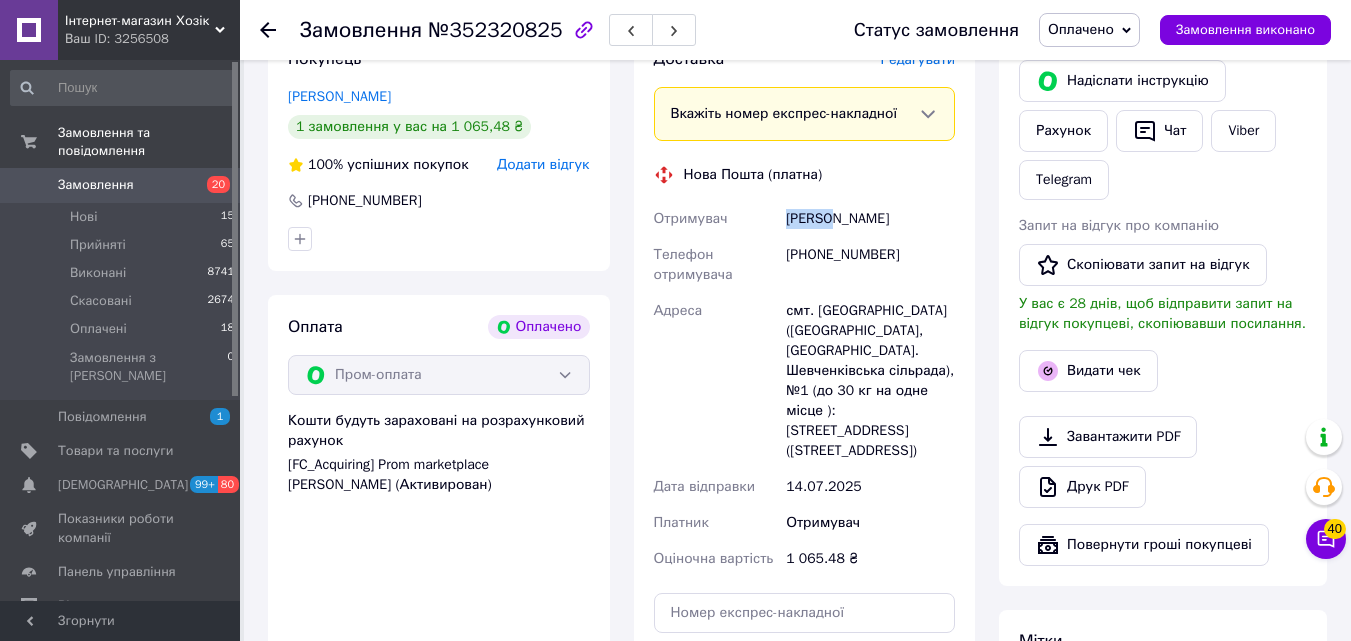 scroll, scrollTop: 500, scrollLeft: 0, axis: vertical 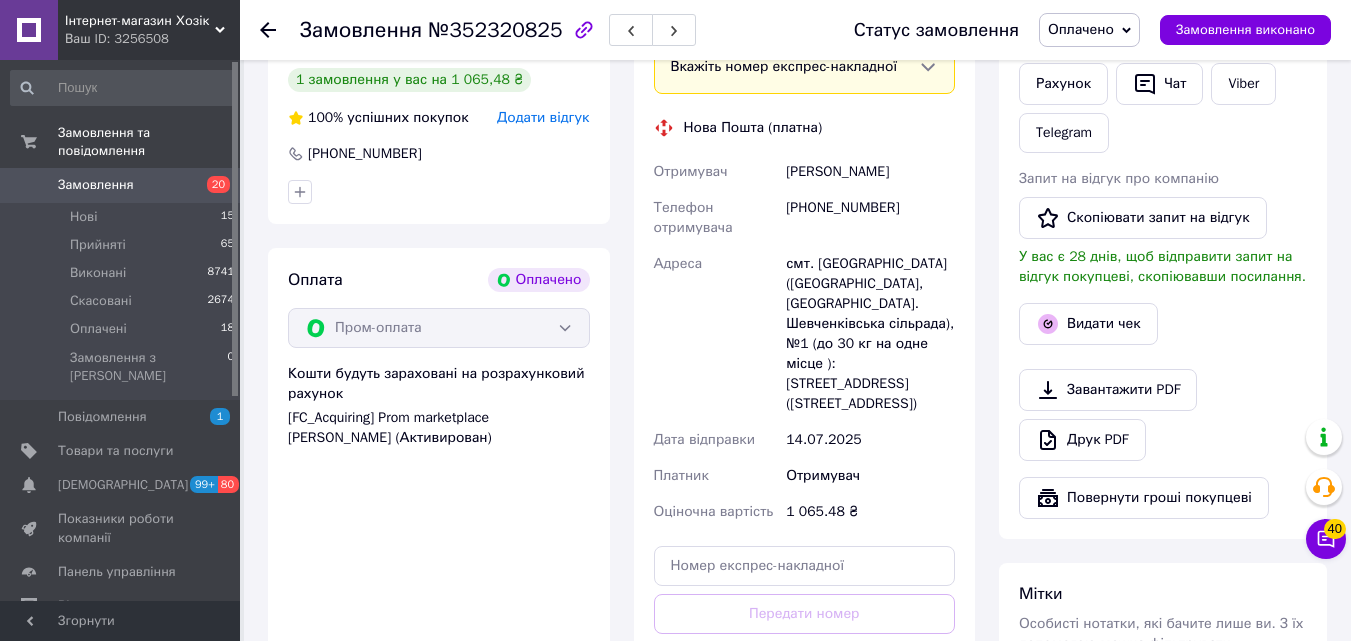 click on "Оплата Оплачено Пром-оплата Кошти будуть зараховані на розрахунковий рахунок [FC_Acquiring] Prom marketplace [PERSON_NAME] (Активирован)" at bounding box center (439, 495) 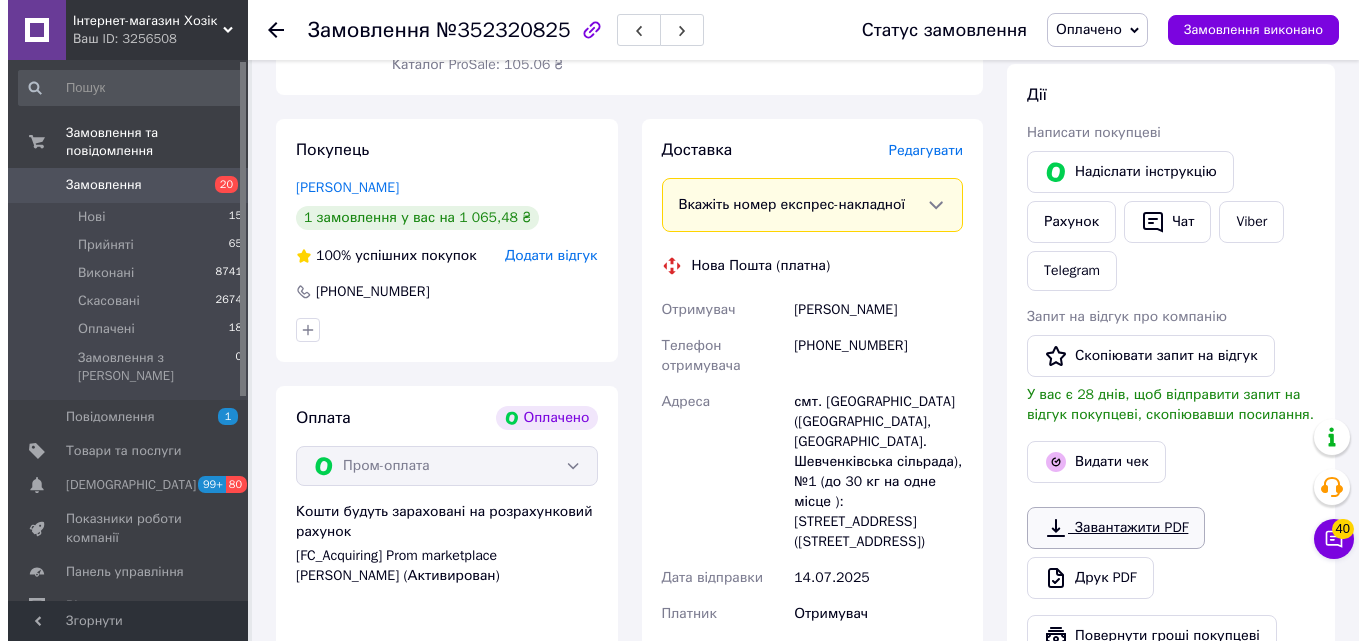 scroll, scrollTop: 400, scrollLeft: 0, axis: vertical 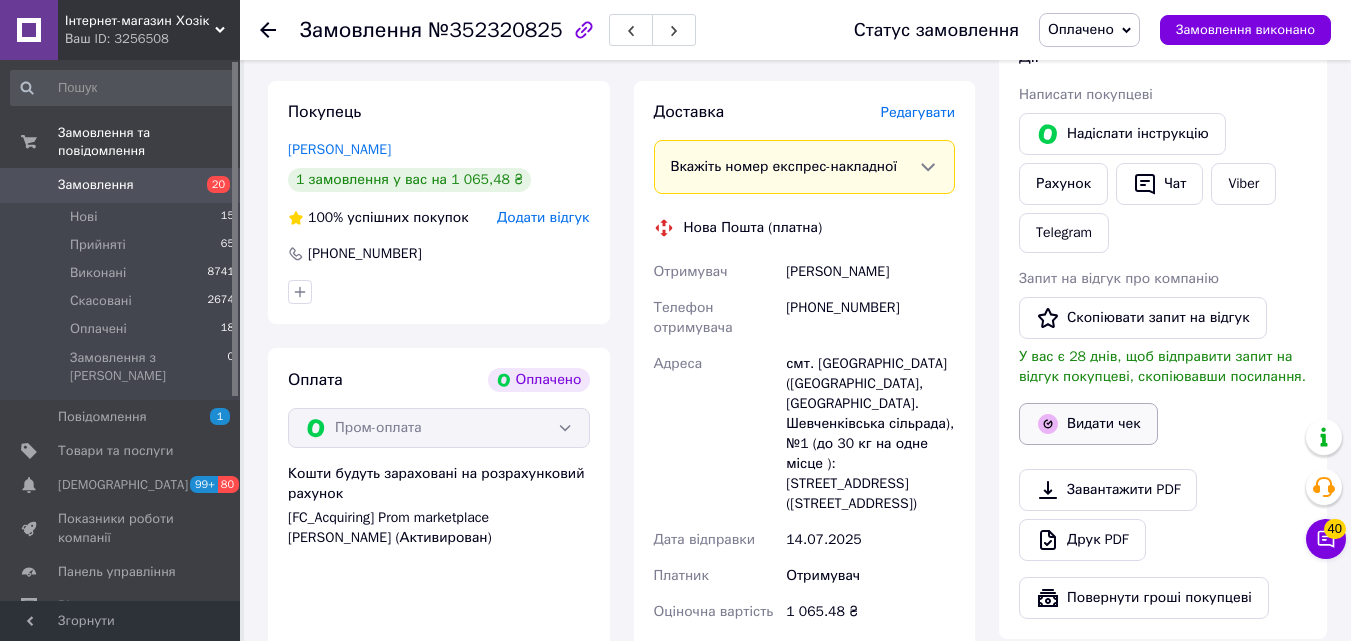 click on "Видати чек" at bounding box center [1088, 424] 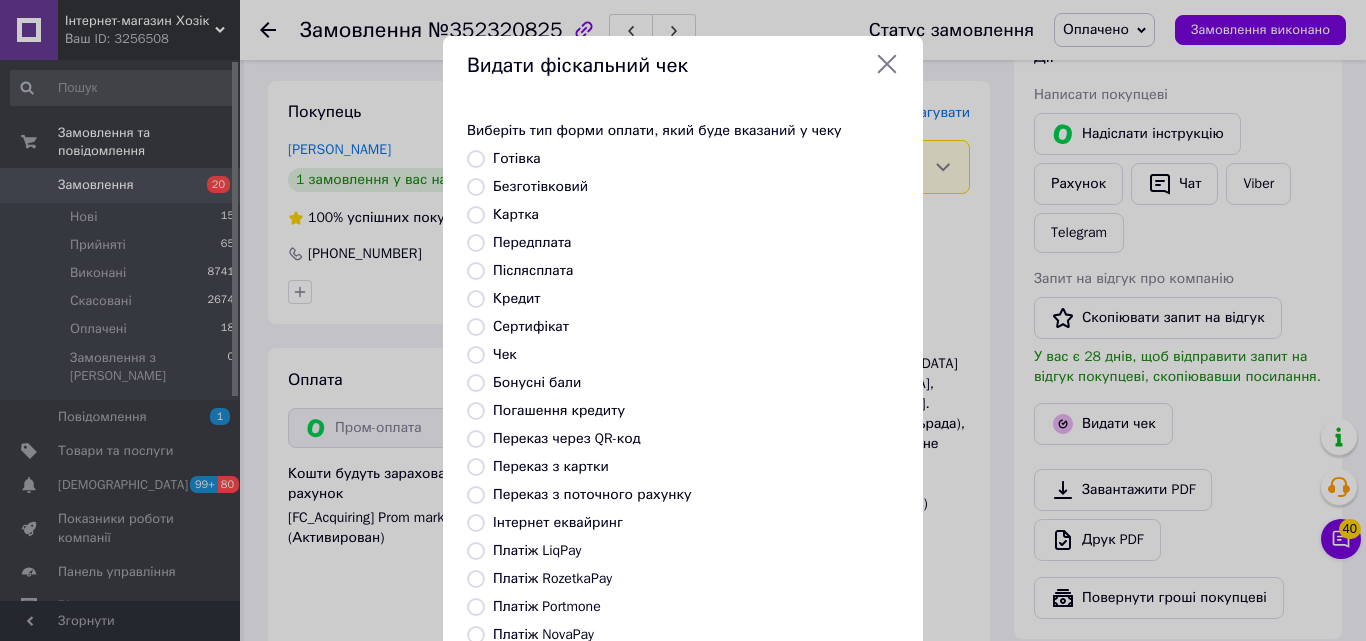 click on "Післясплата" at bounding box center [533, 270] 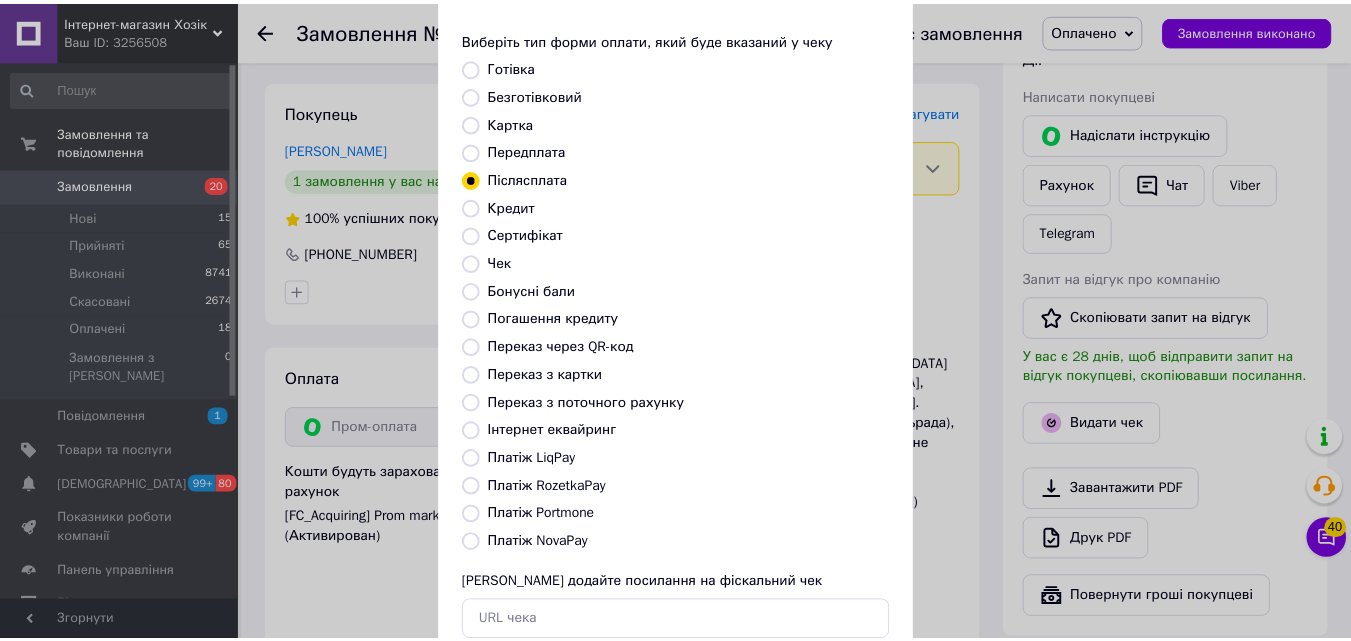 scroll, scrollTop: 218, scrollLeft: 0, axis: vertical 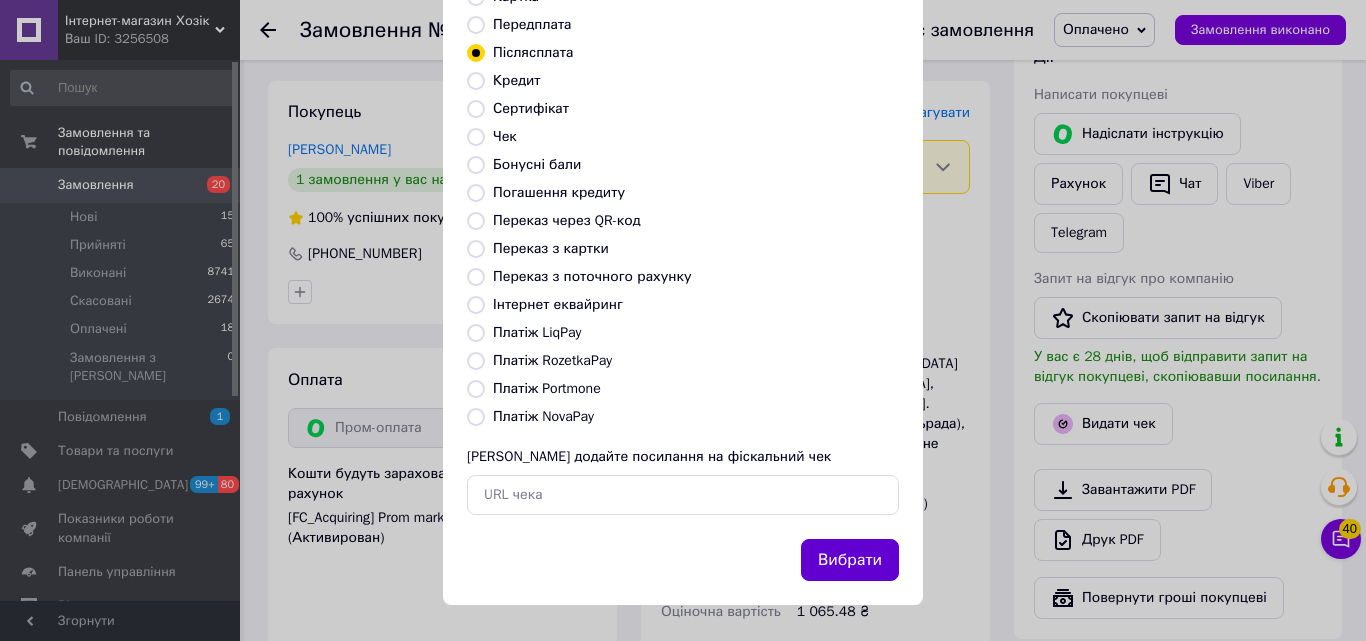 click on "Вибрати" at bounding box center [850, 560] 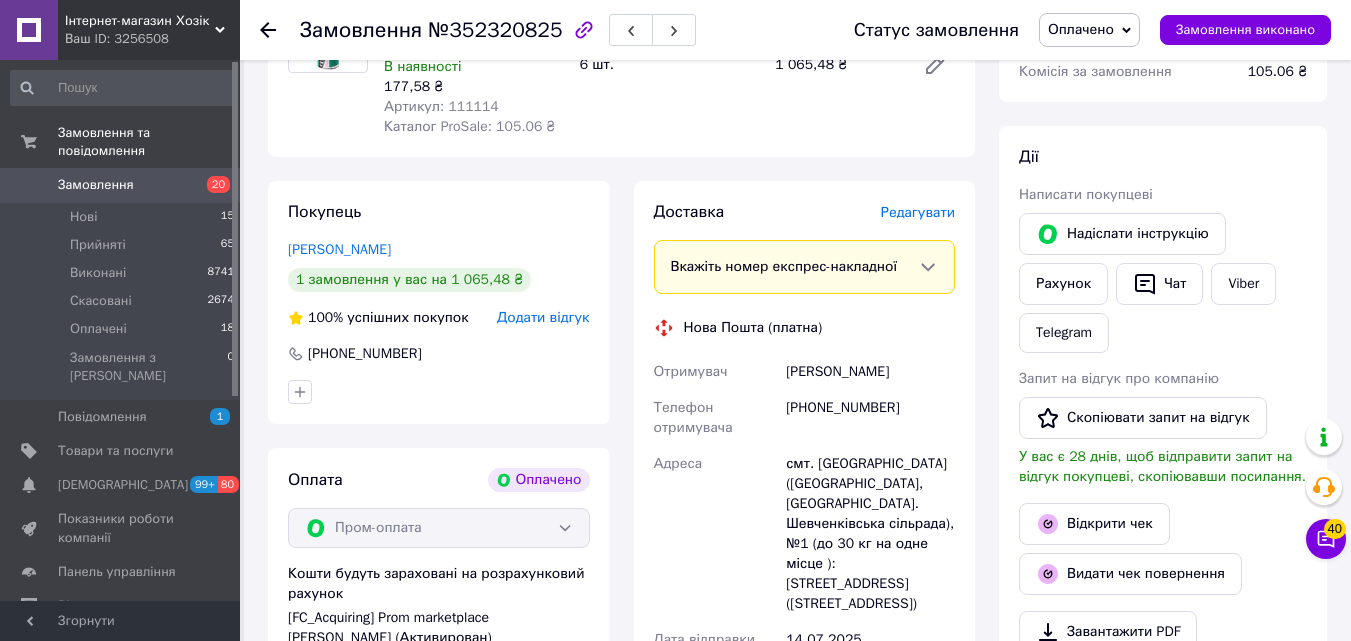 scroll, scrollTop: 0, scrollLeft: 0, axis: both 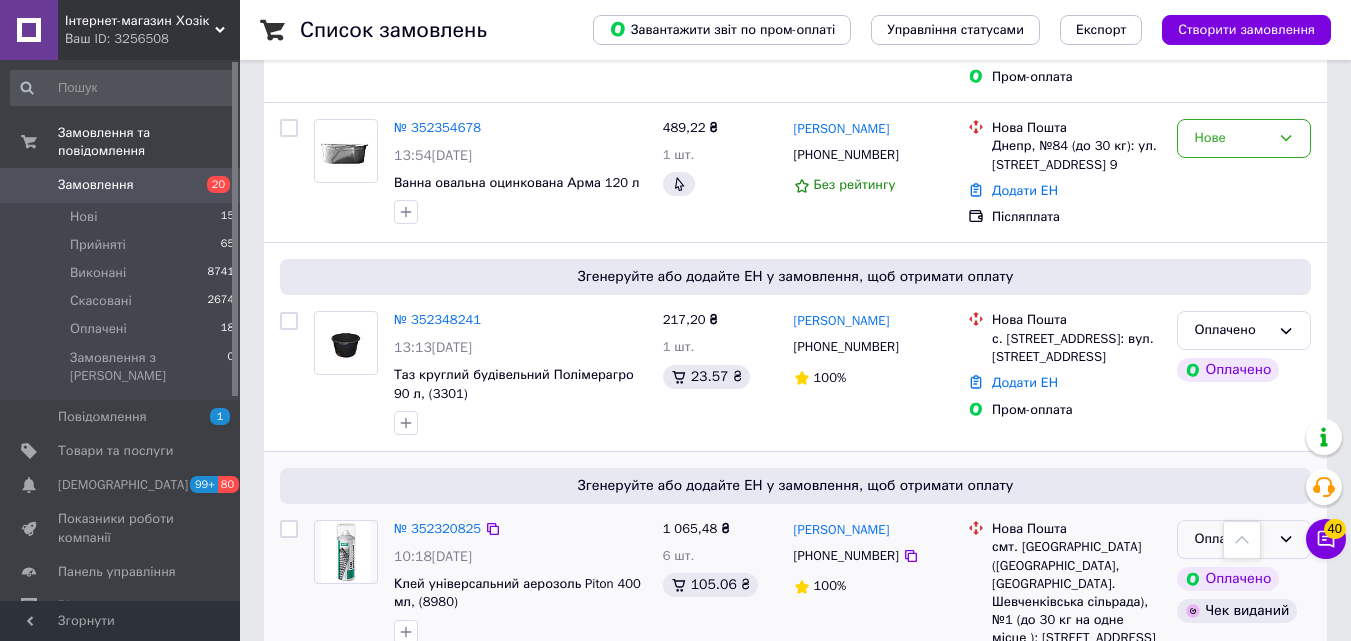 click on "Оплачено" at bounding box center [1232, 539] 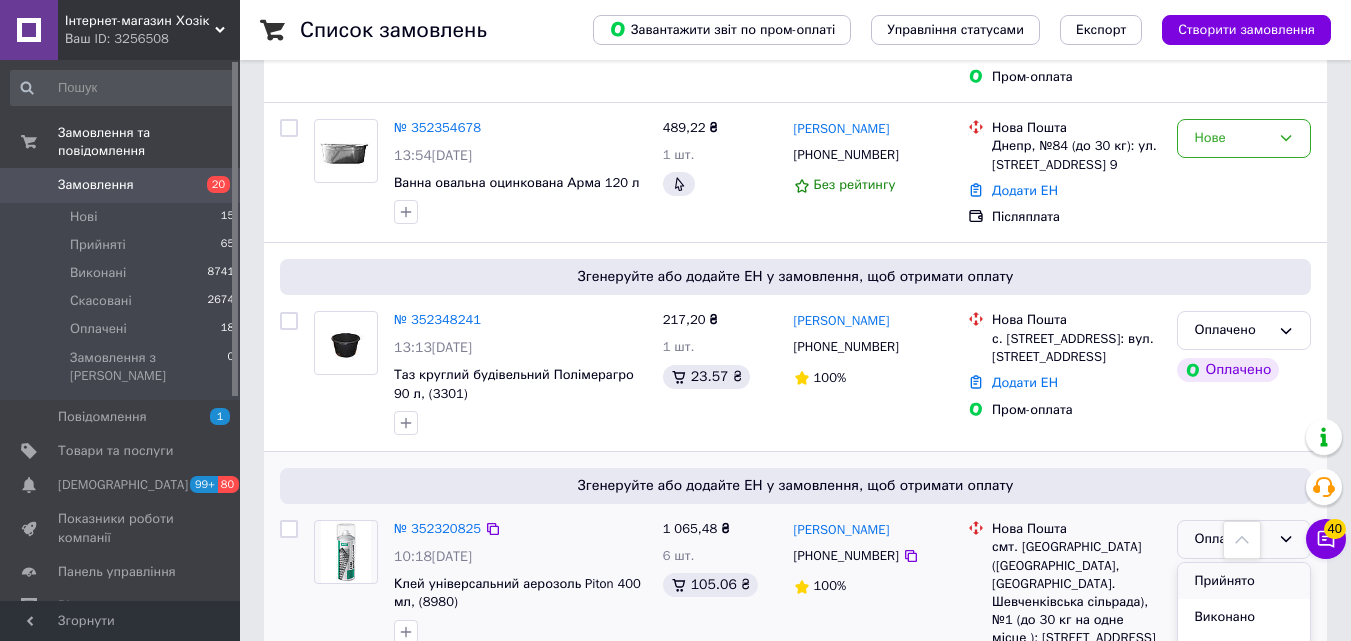 click on "Прийнято" at bounding box center [1244, 581] 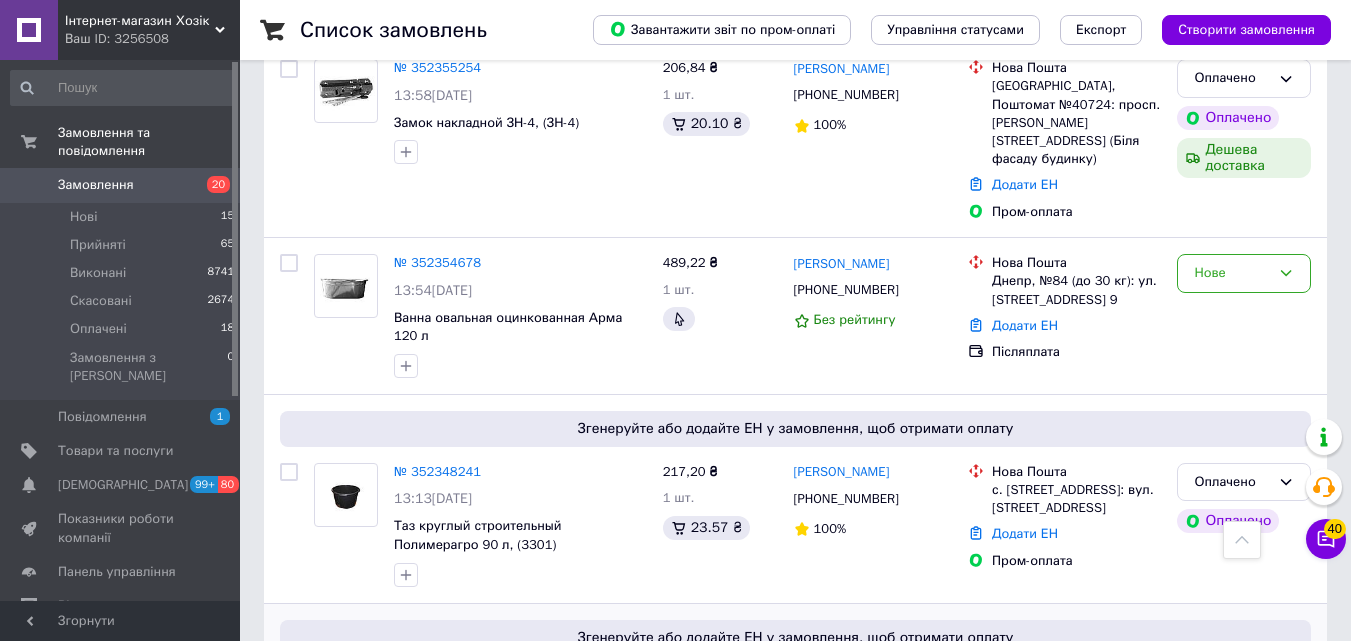 scroll, scrollTop: 1837, scrollLeft: 0, axis: vertical 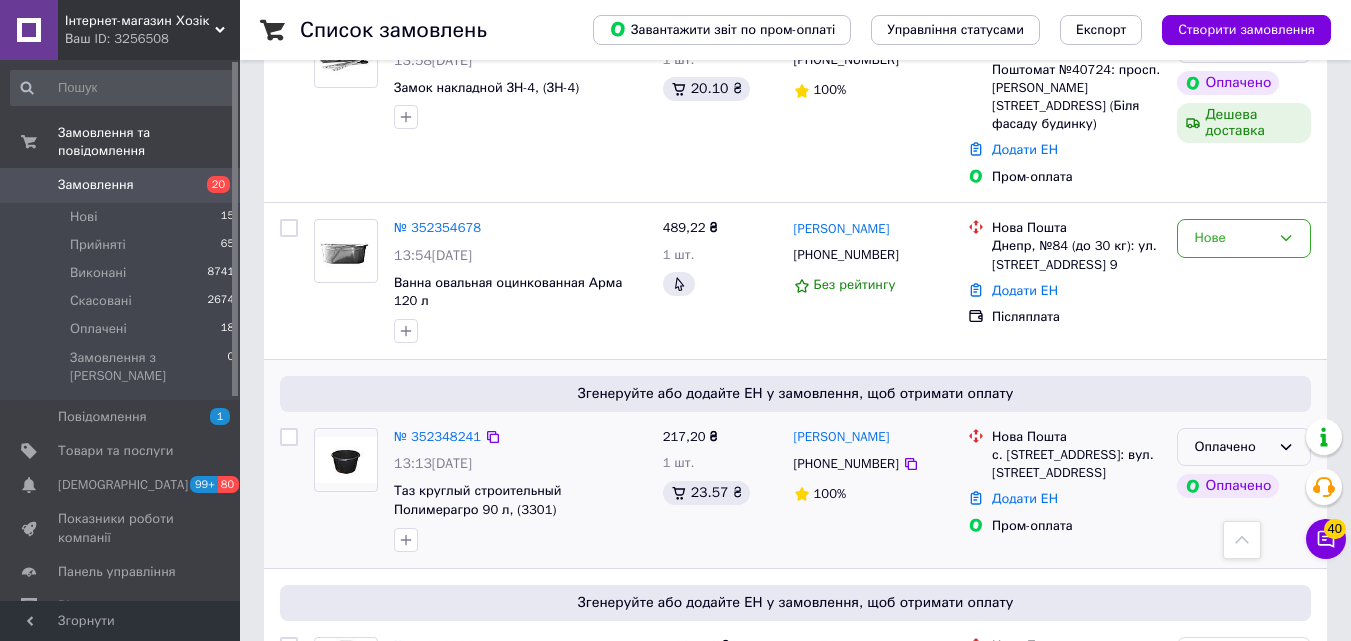 click 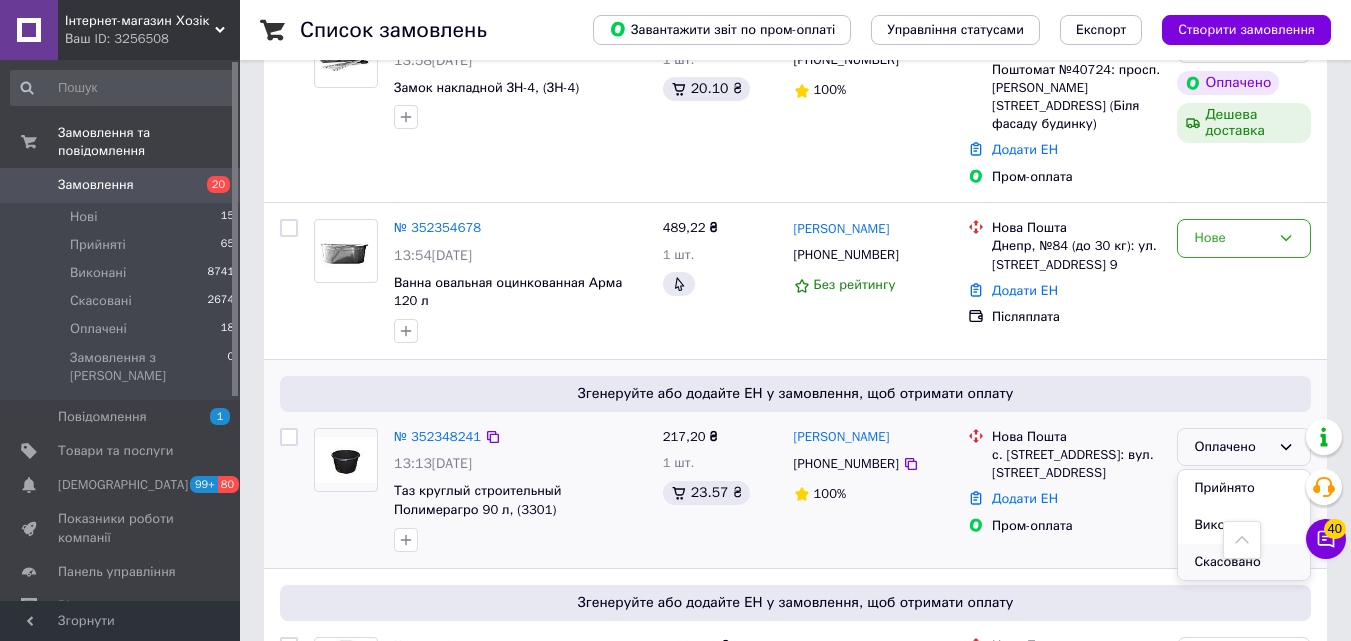 click on "Скасовано" at bounding box center (1244, 562) 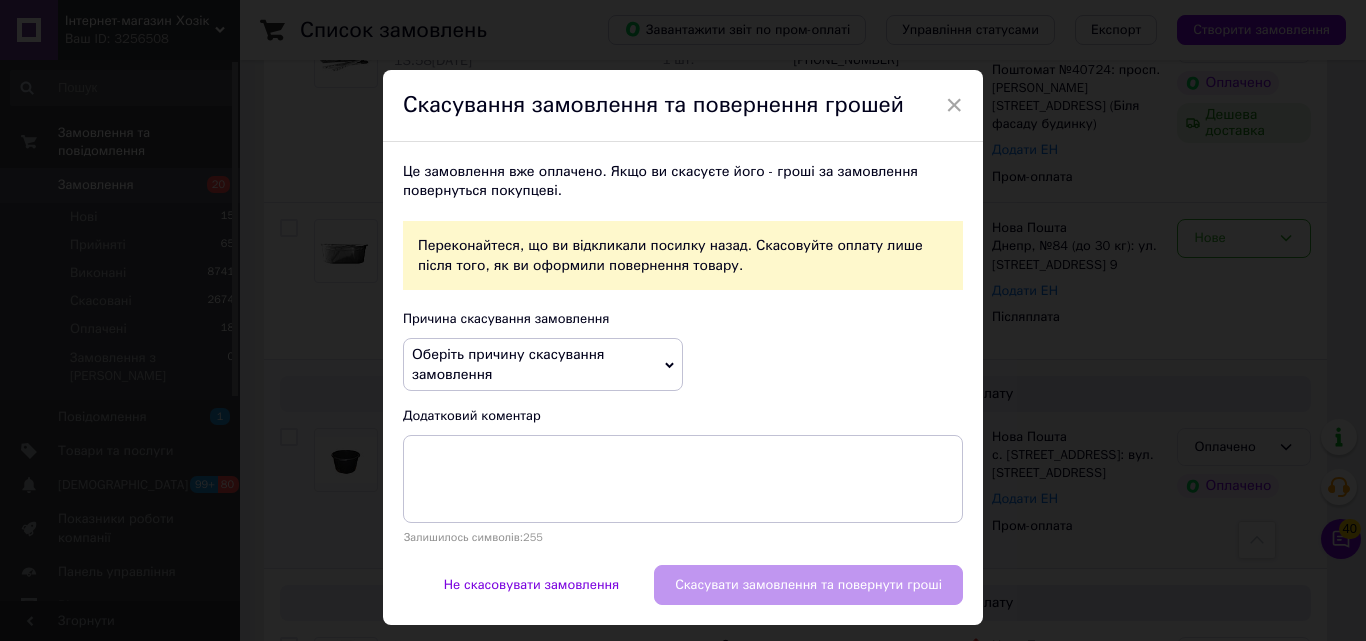 click on "Оберіть причину скасування замовлення" at bounding box center [543, 364] 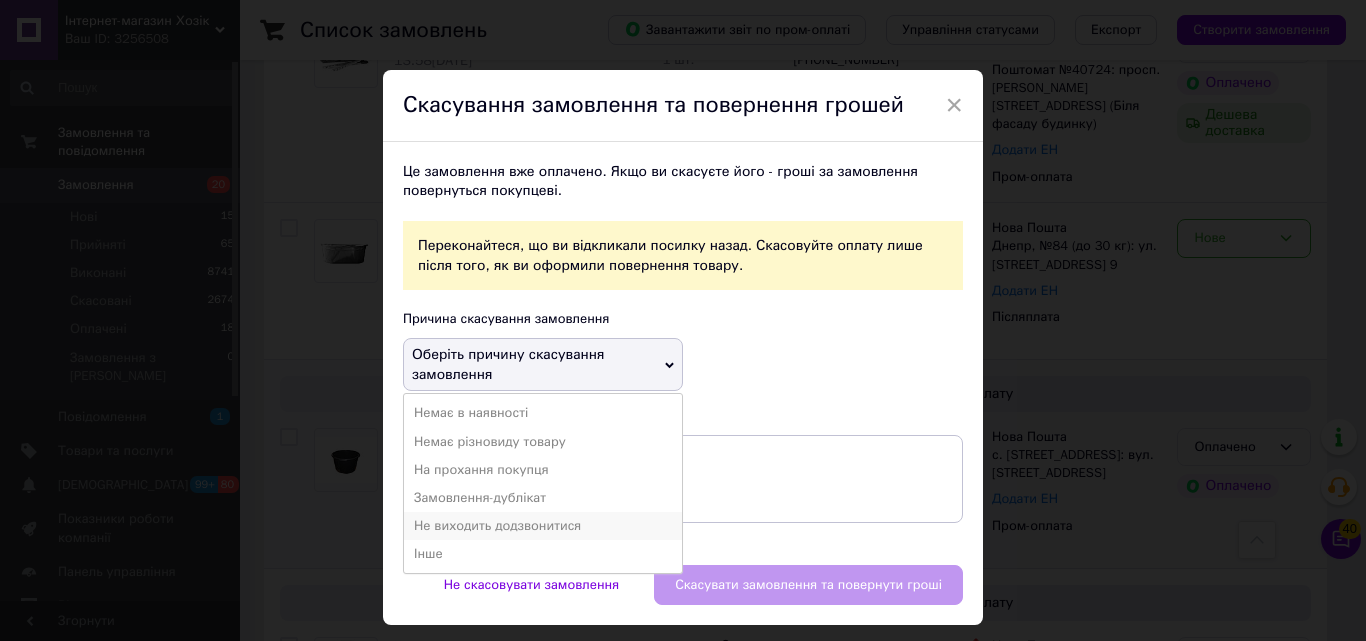 click on "Не виходить додзвонитися" at bounding box center [543, 526] 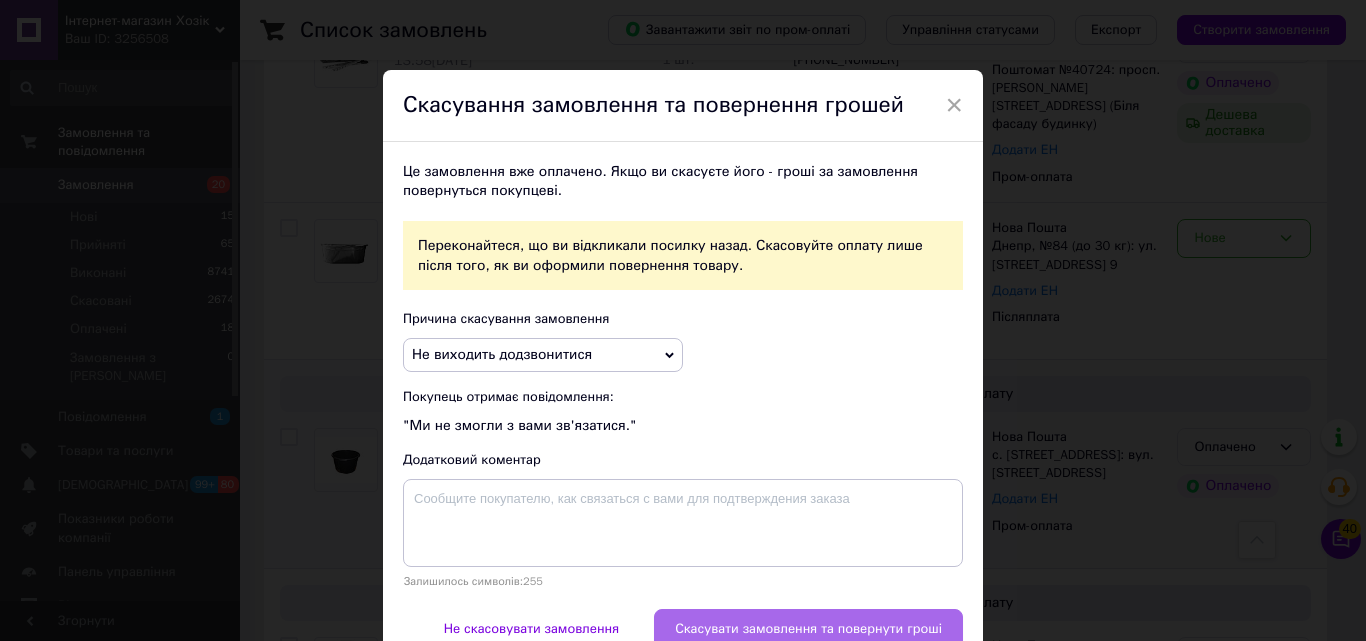 click on "Скасувати замовлення та повернути гроші" at bounding box center (808, 629) 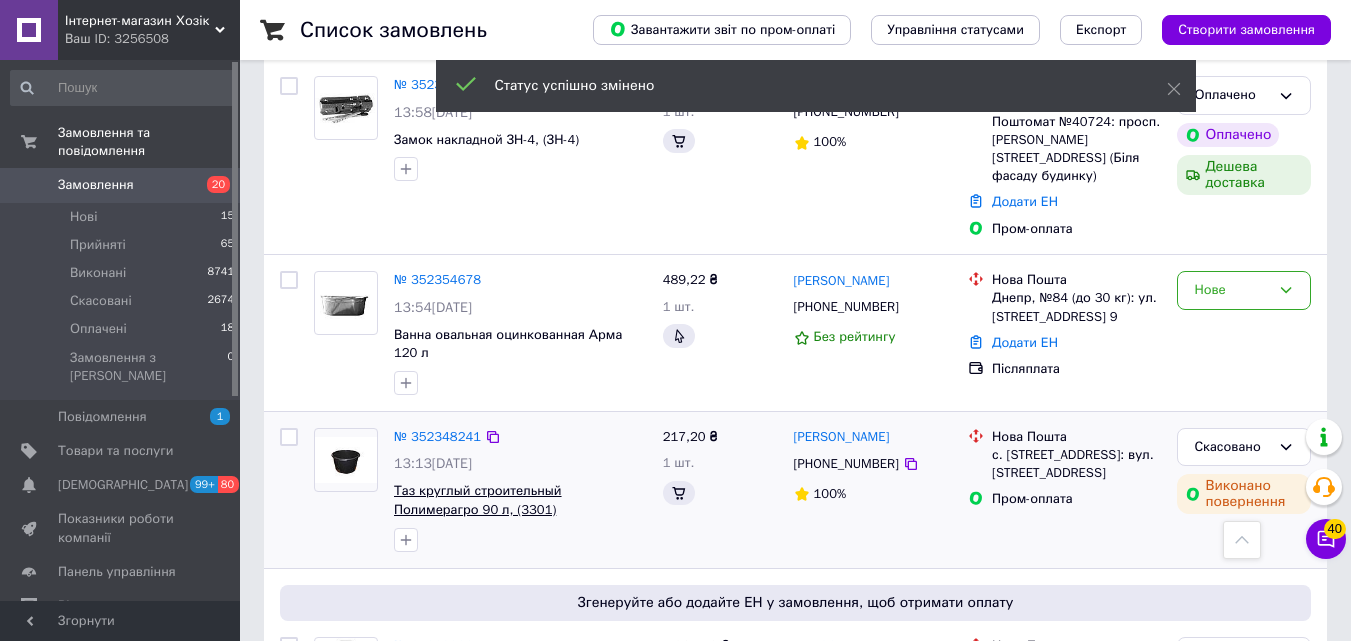 scroll, scrollTop: 1689, scrollLeft: 0, axis: vertical 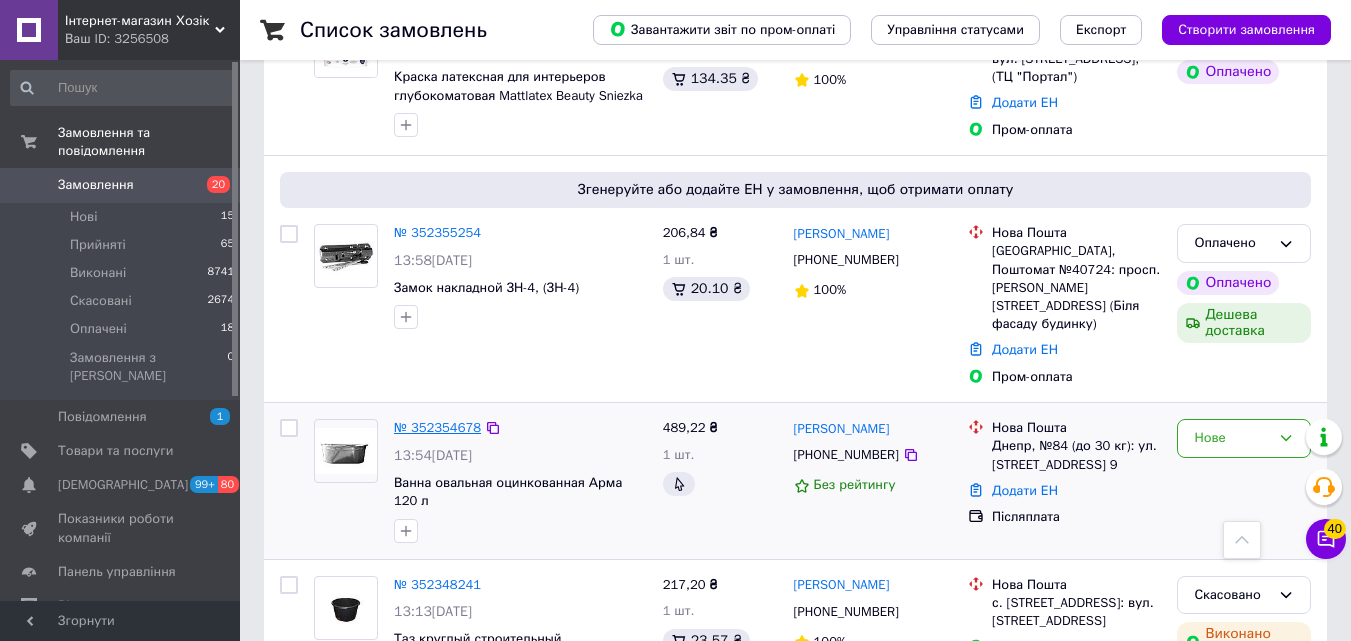 click on "№ 352354678" at bounding box center (437, 427) 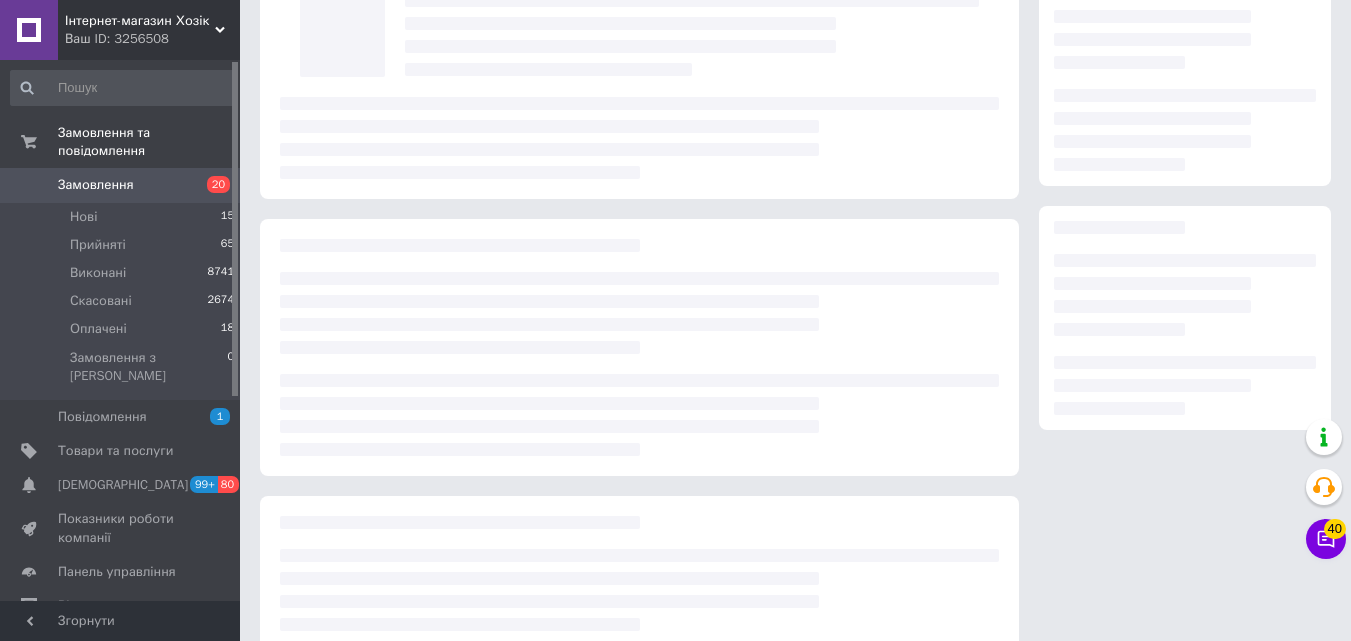 scroll, scrollTop: 0, scrollLeft: 0, axis: both 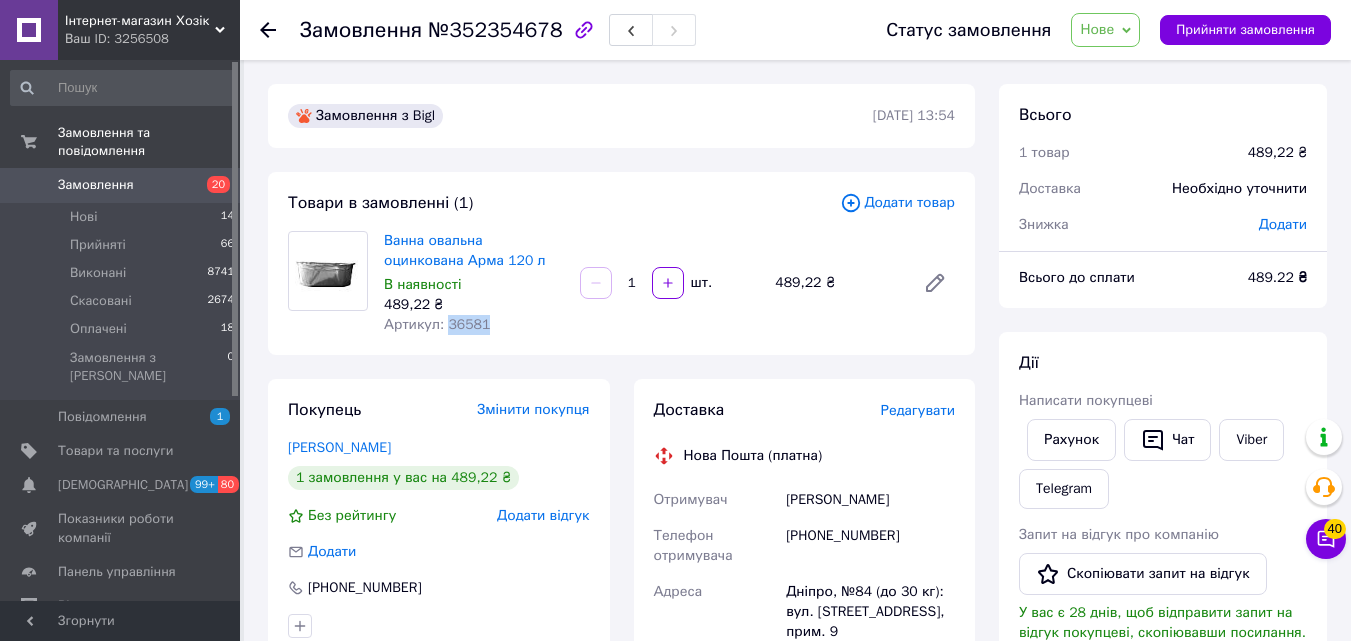 drag, startPoint x: 482, startPoint y: 327, endPoint x: 442, endPoint y: 329, distance: 40.04997 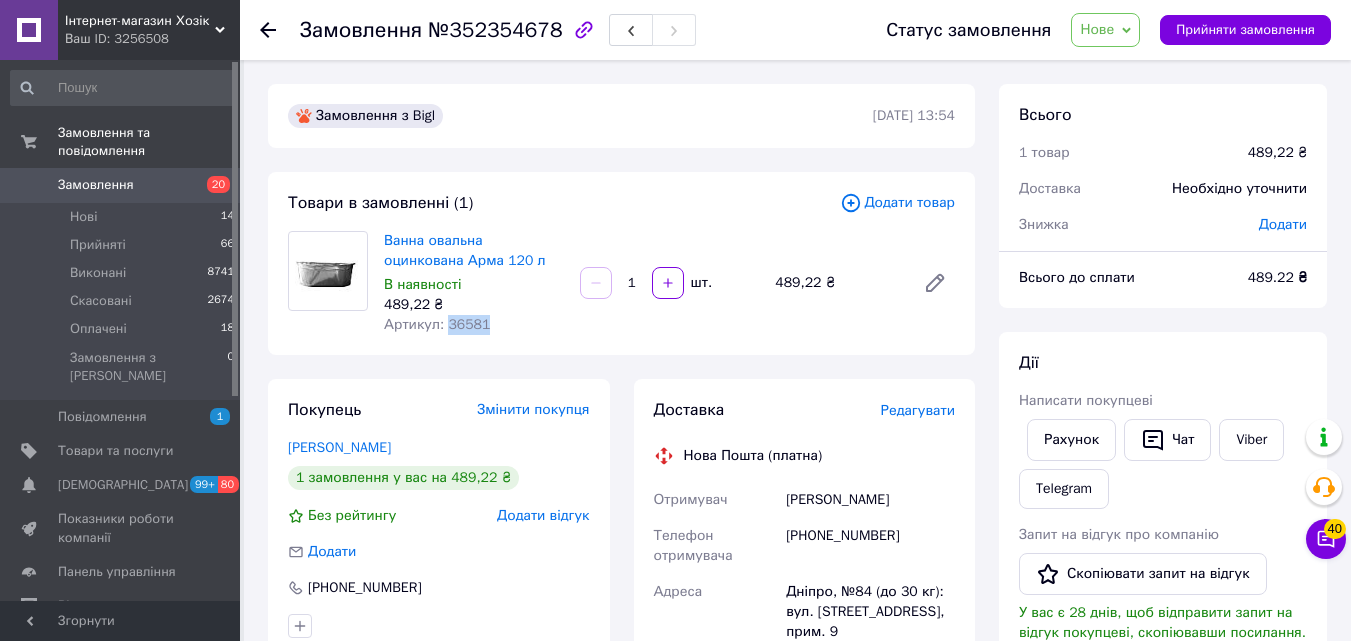 click on "Артикул: 36581" at bounding box center (474, 325) 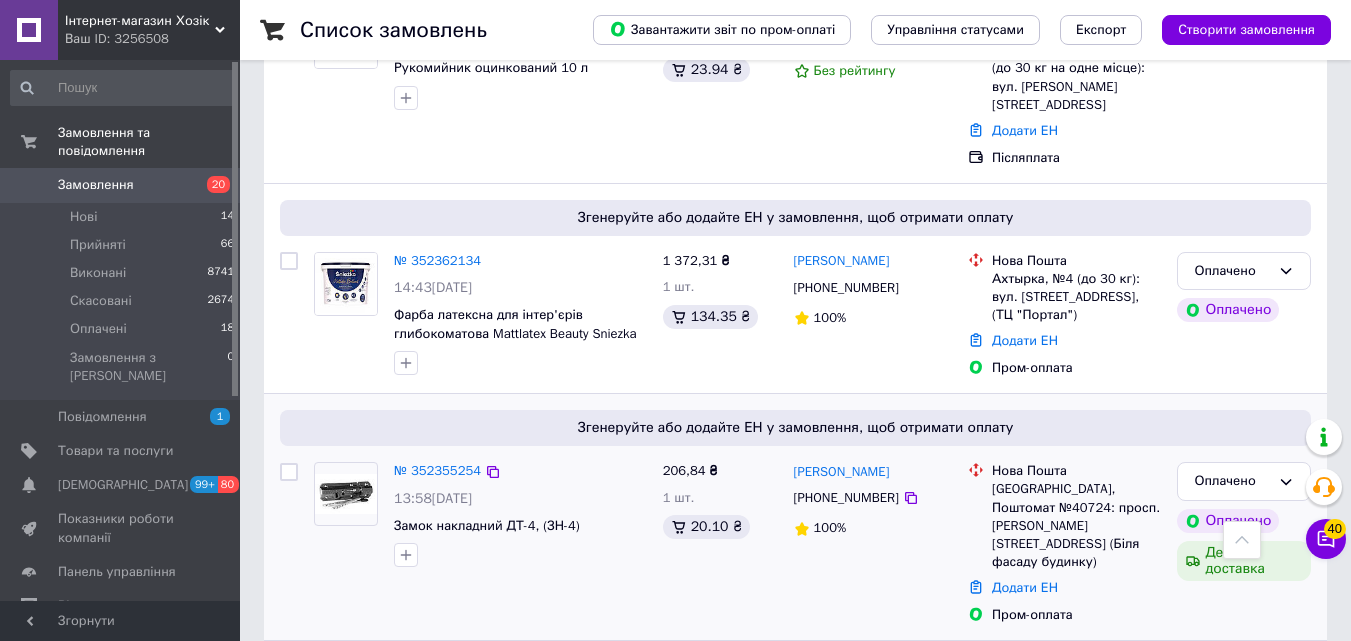 scroll, scrollTop: 1800, scrollLeft: 0, axis: vertical 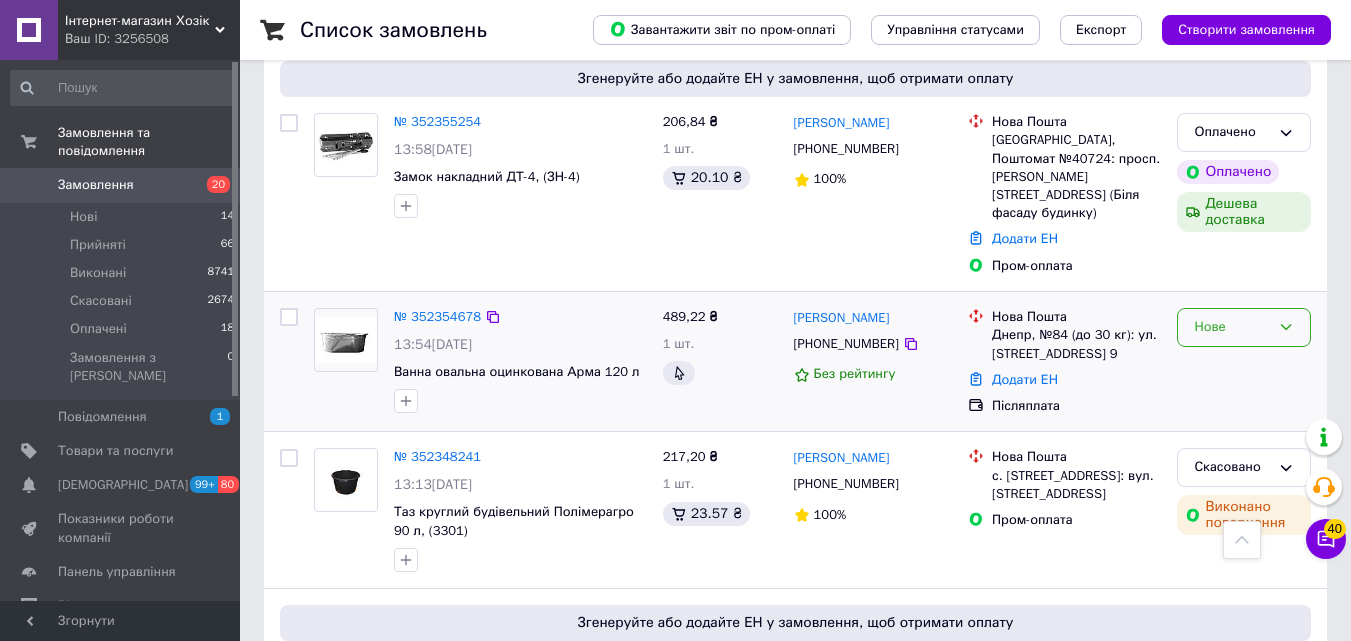 drag, startPoint x: 1230, startPoint y: 217, endPoint x: 1227, endPoint y: 236, distance: 19.235384 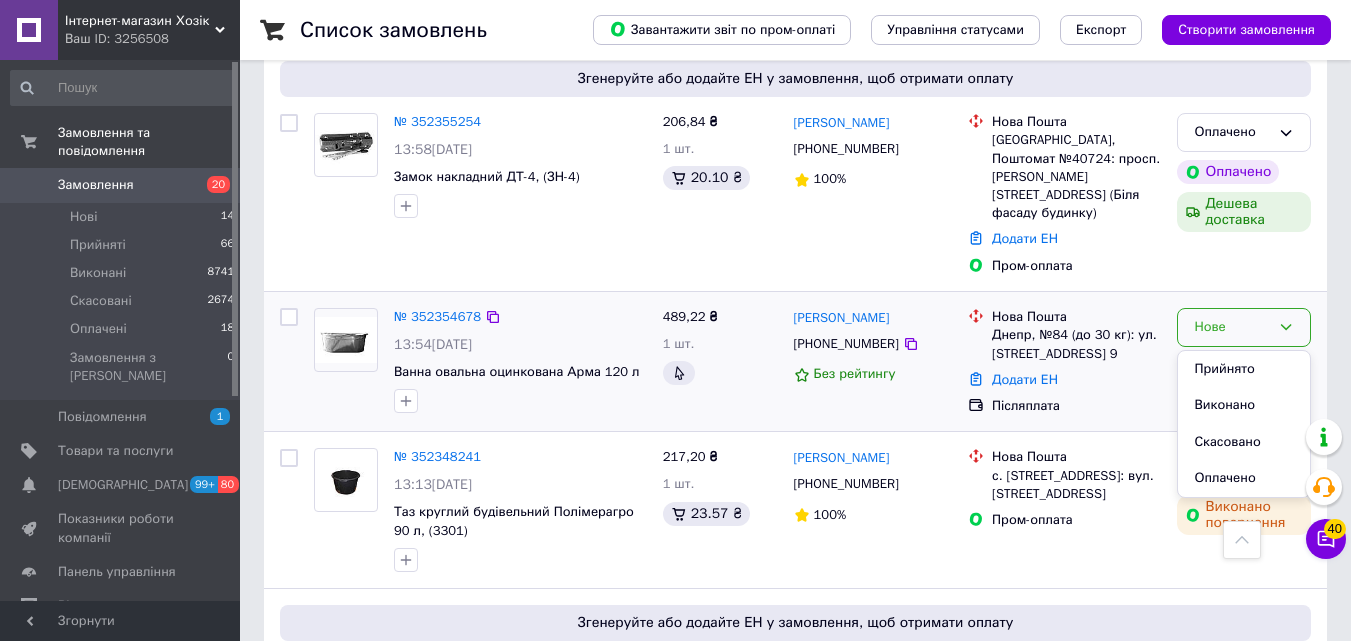 click on "Скасовано" at bounding box center (1244, 442) 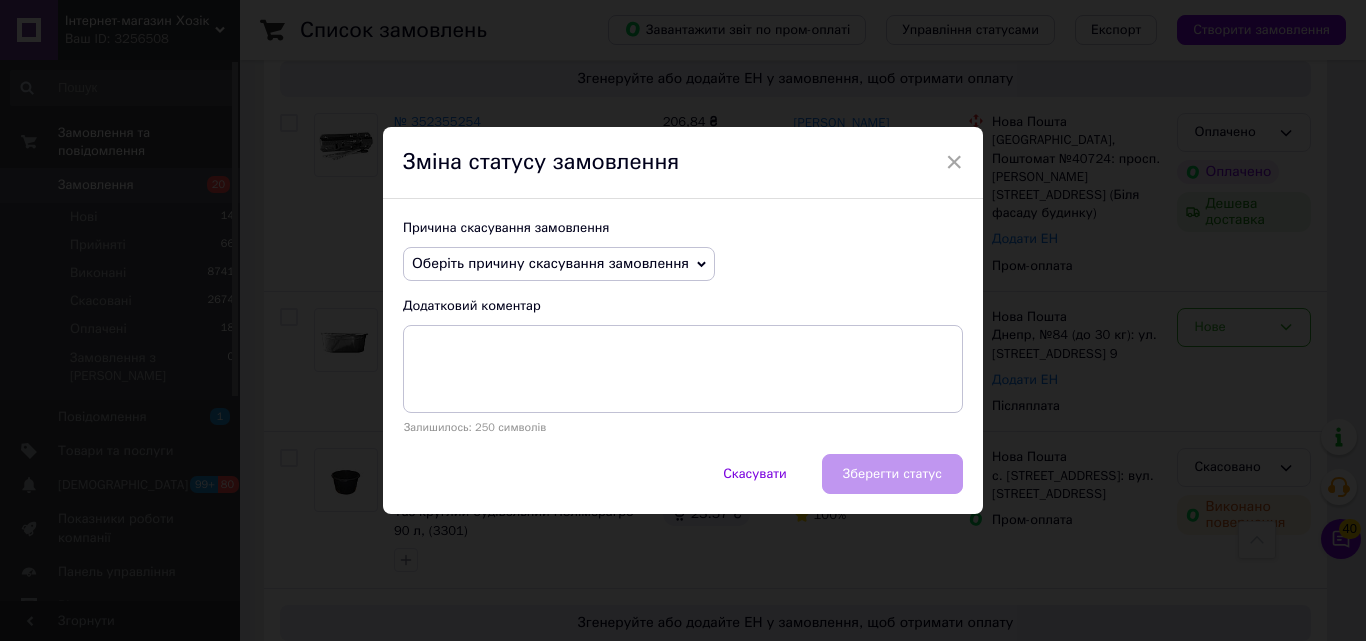click on "Оберіть причину скасування замовлення" at bounding box center (550, 263) 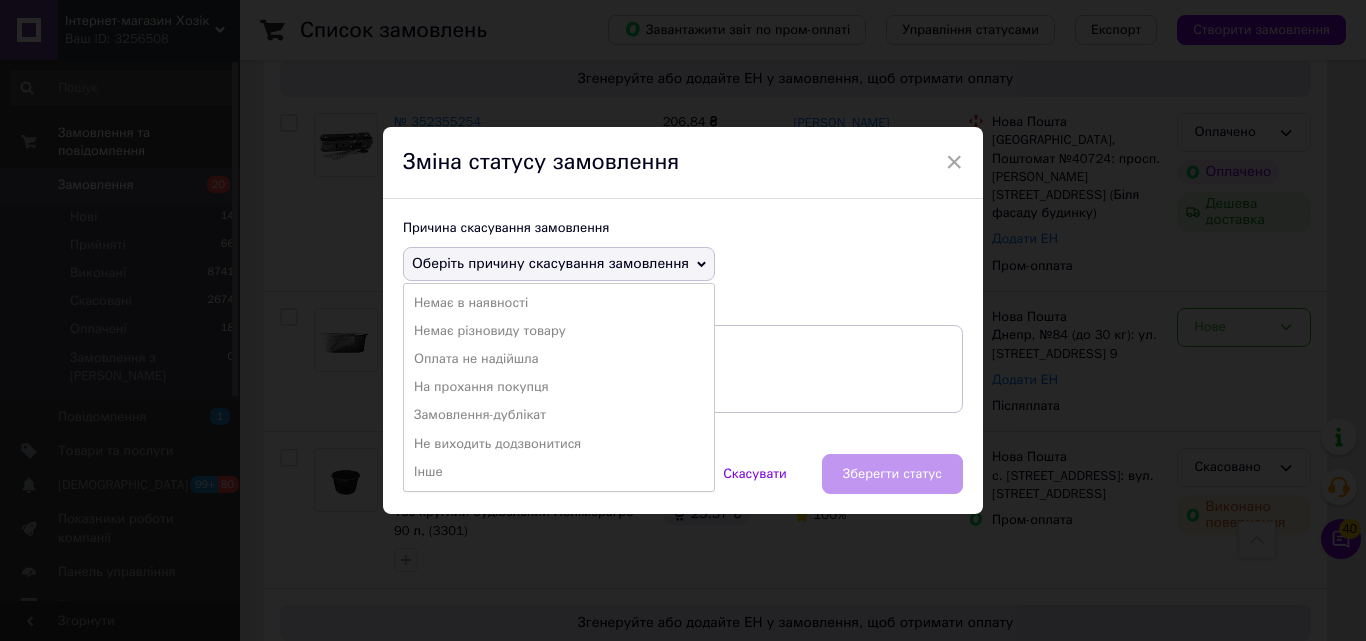 drag, startPoint x: 497, startPoint y: 305, endPoint x: 526, endPoint y: 341, distance: 46.227695 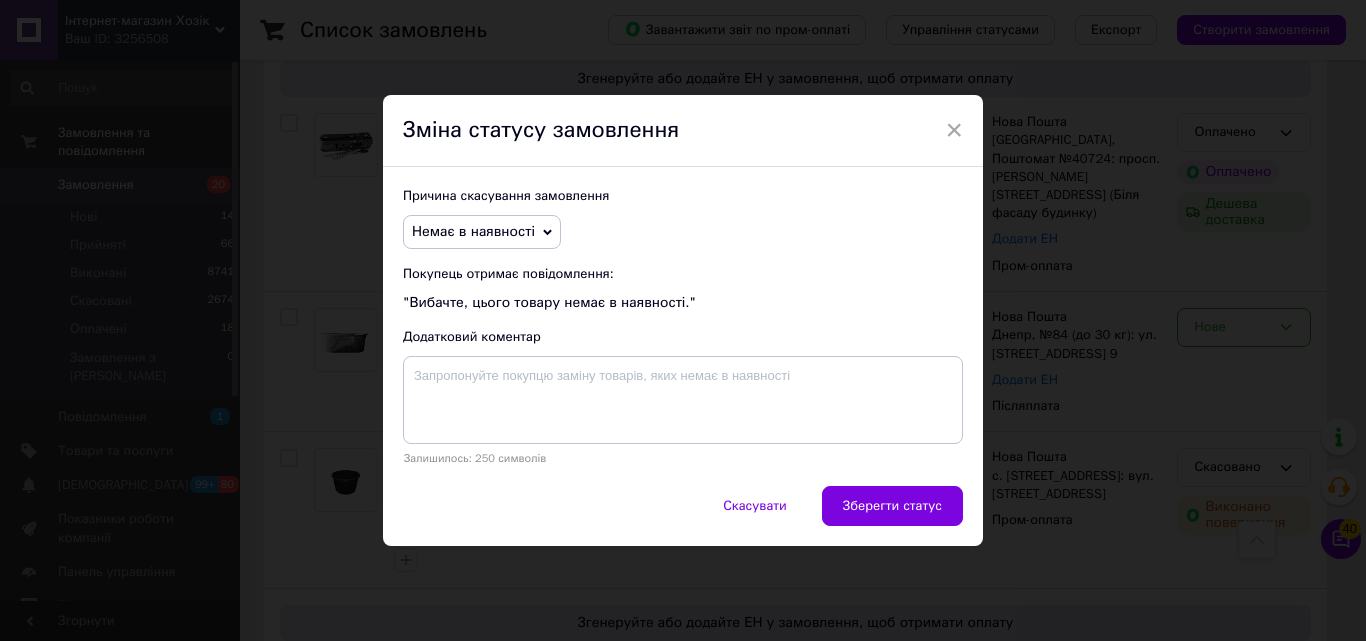 click on "× Зміна статусу замовлення Причина скасування замовлення Немає в наявності Немає різновиду товару Оплата не надійшла На прохання покупця Замовлення-дублікат Не виходить додзвонитися Інше Покупець отримає повідомлення: "Вибачте, цього товару немає в наявності." Додатковий коментар Залишилось: 250 символів Скасувати   Зберегти статус" at bounding box center [683, 320] 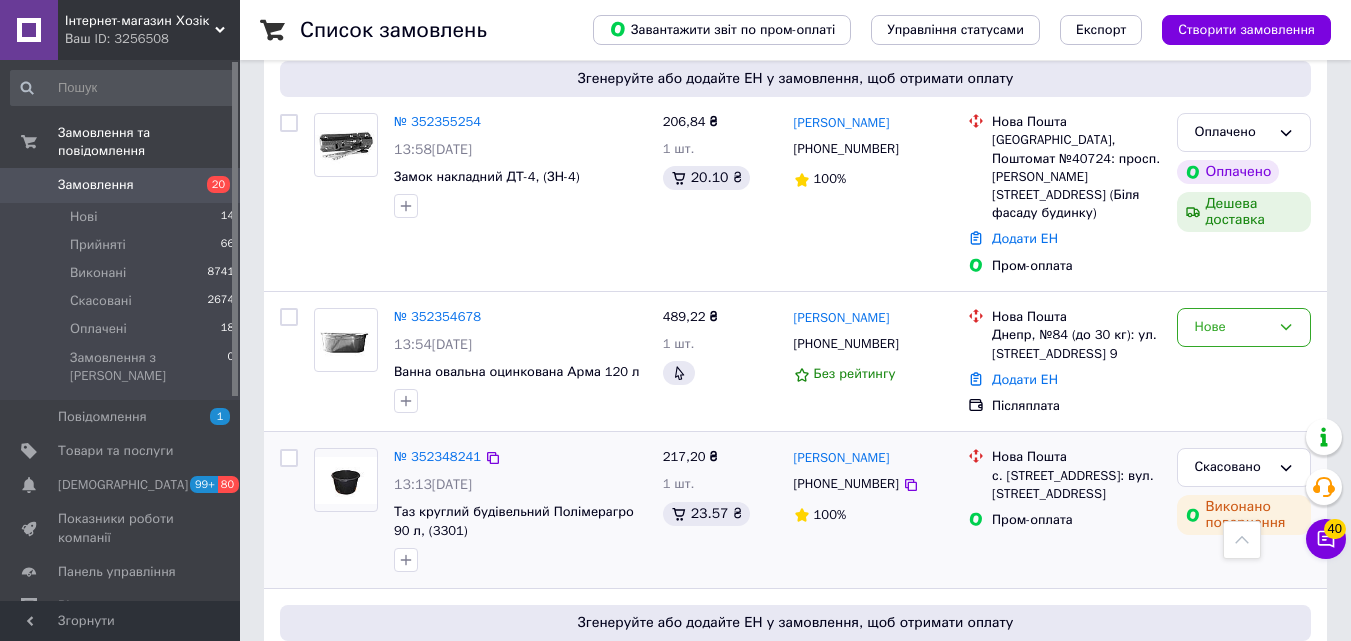 click on "Згенеруйте або додайте ЕН у замовлення, щоб отримати оплату № 352320825 10:18[DATE] Клей універсальний аерозоль Piton 400 мл, (8980) 1 065,48 ₴ 6 шт. 105.06 ₴ [PERSON_NAME] [PHONE_NUMBER] 100% [GEOGRAPHIC_DATA]. [GEOGRAPHIC_DATA] ([GEOGRAPHIC_DATA], [GEOGRAPHIC_DATA]. Шевченківська сільрада), №1 (до 30 кг на одне місце ): [STREET_ADDRESS] ([STREET_ADDRESS]) Додати ЕН Пром-оплата Прийнято Оплачено Чек виданий" at bounding box center (795, 730) 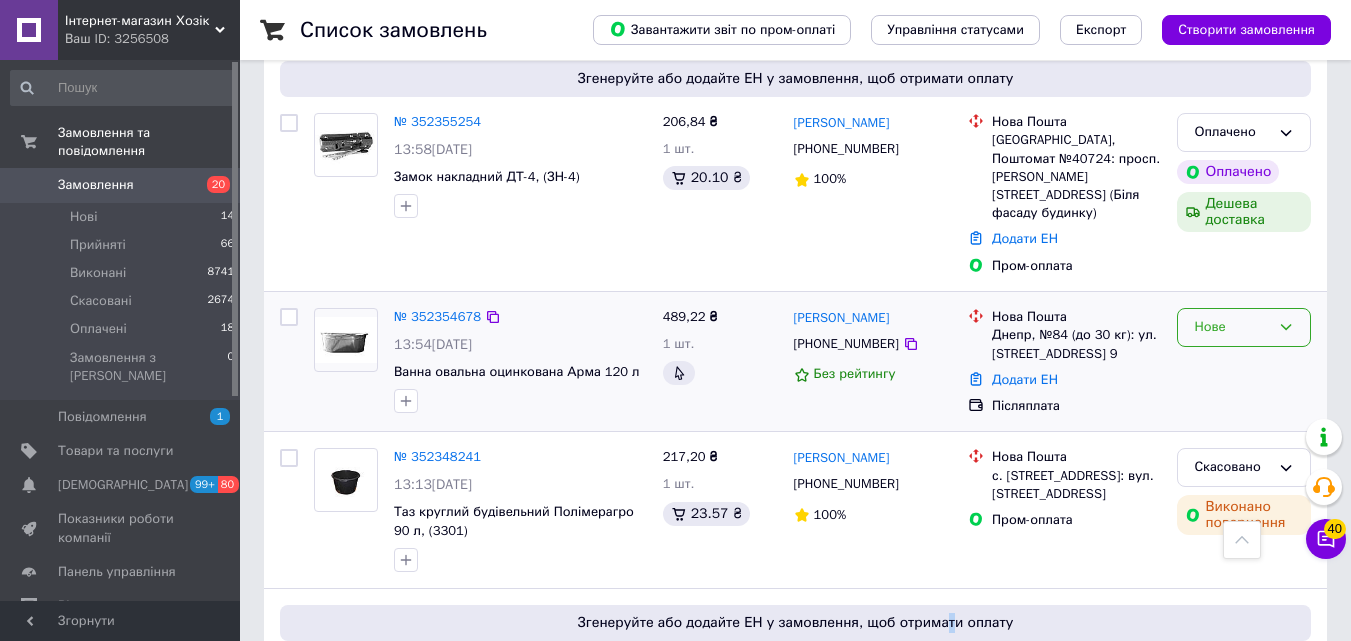 click on "Нове" at bounding box center [1232, 327] 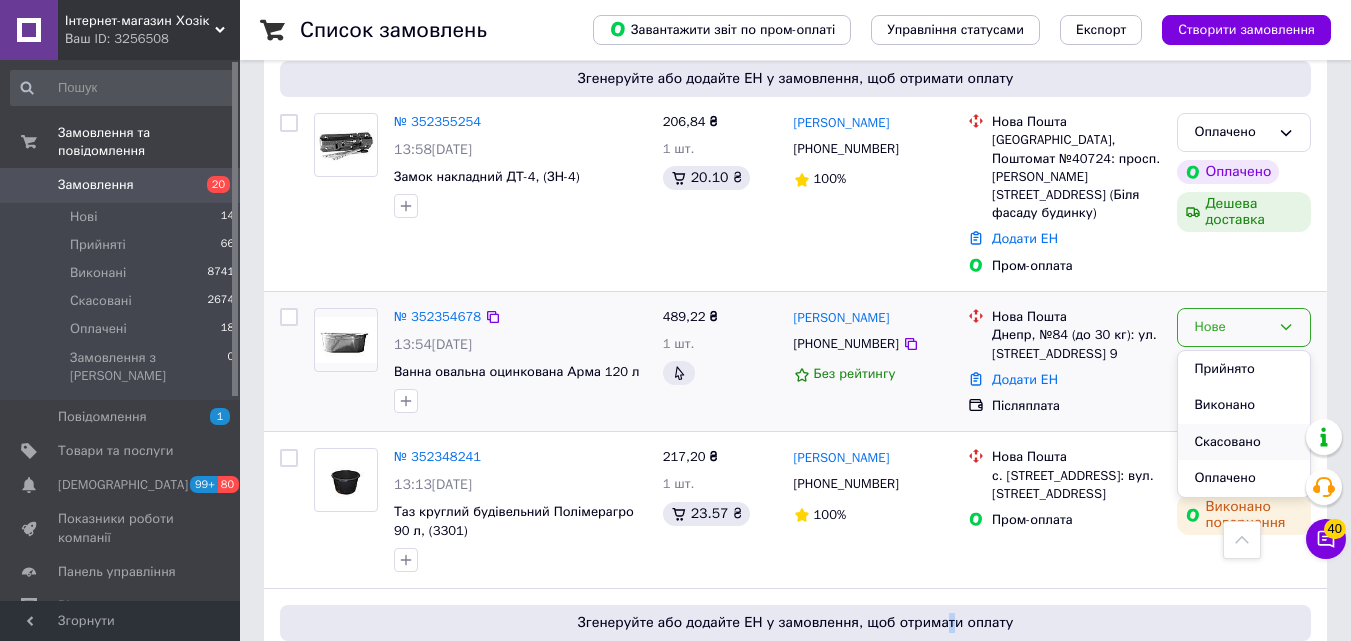 click on "Скасовано" at bounding box center [1244, 442] 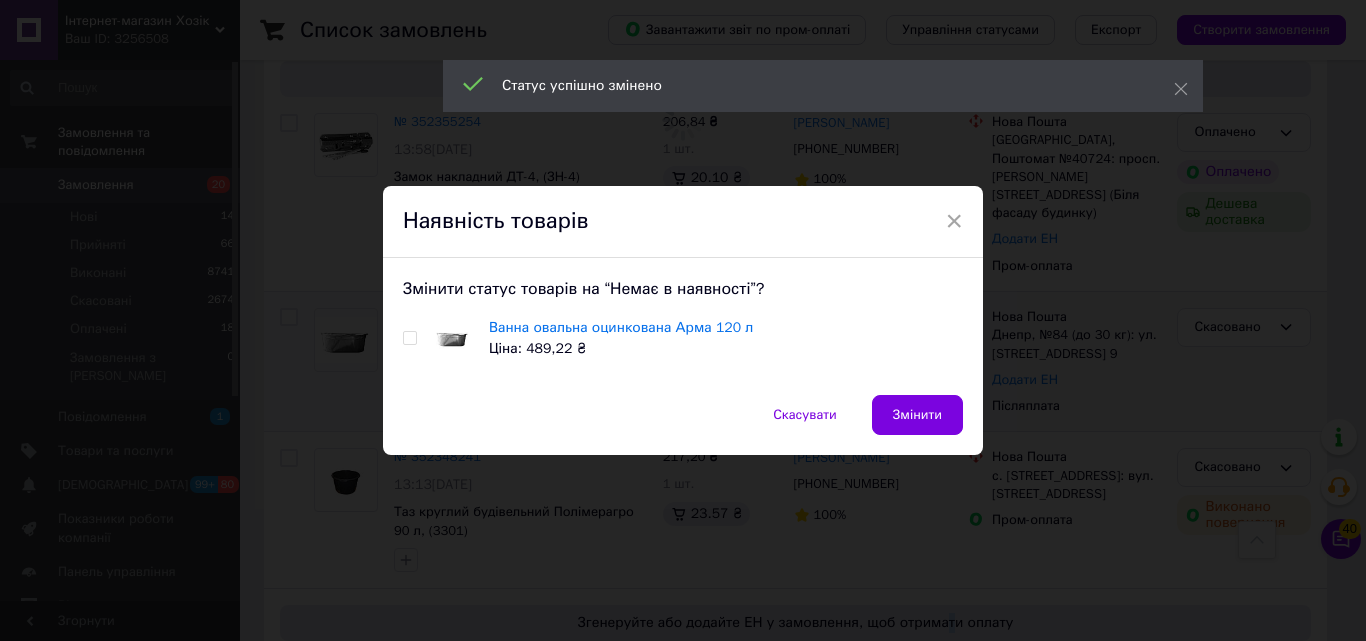 click on "Змінити статус товарів на “Немає в наявності”? Ванна овальна оцинкована Арма 120 л Ціна: 489,22 ₴" at bounding box center [683, 326] 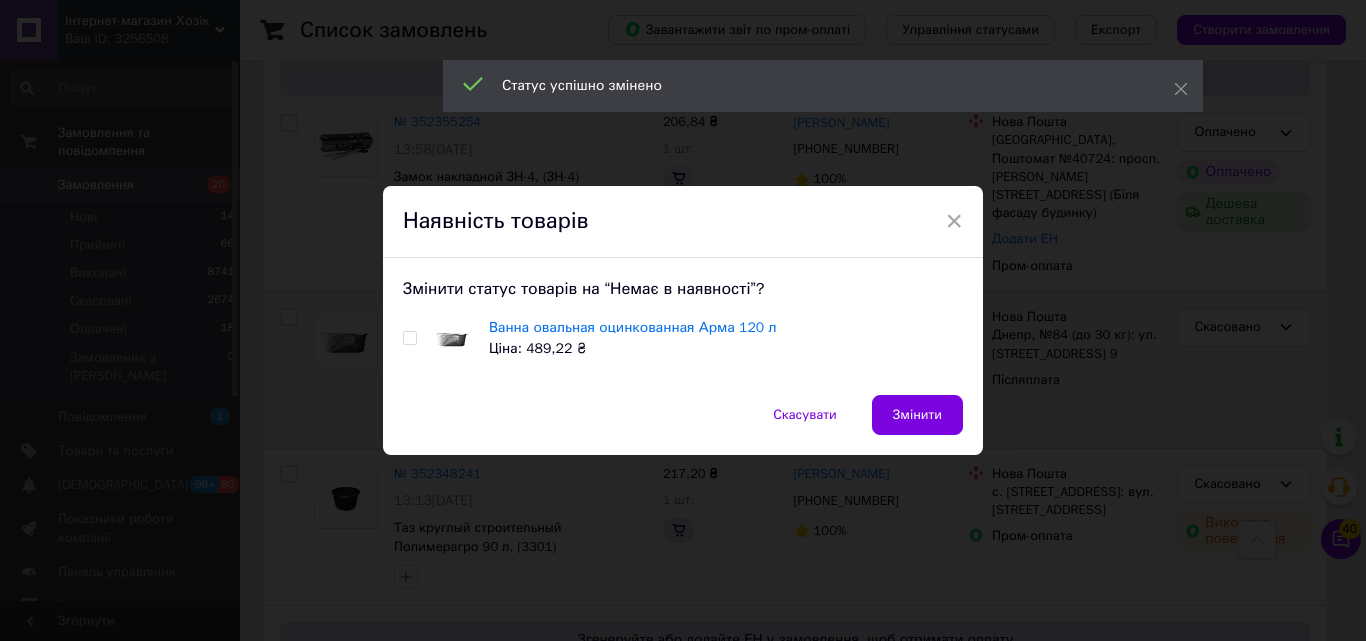 click at bounding box center (409, 338) 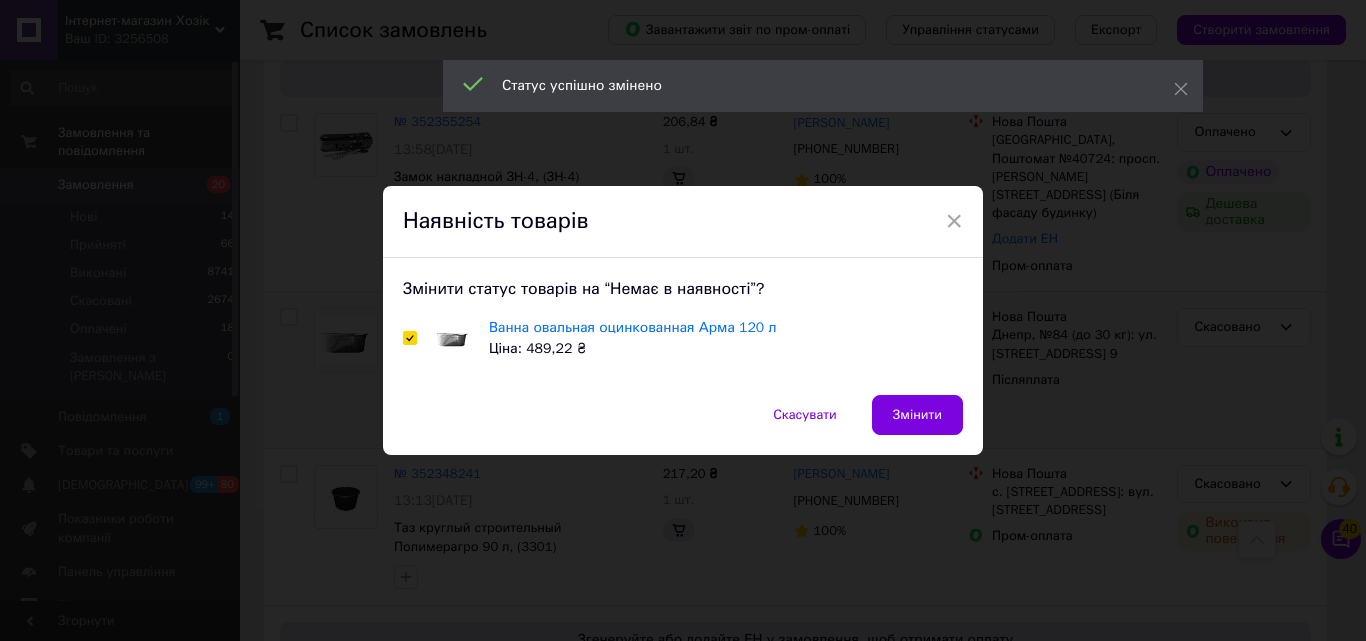 checkbox on "true" 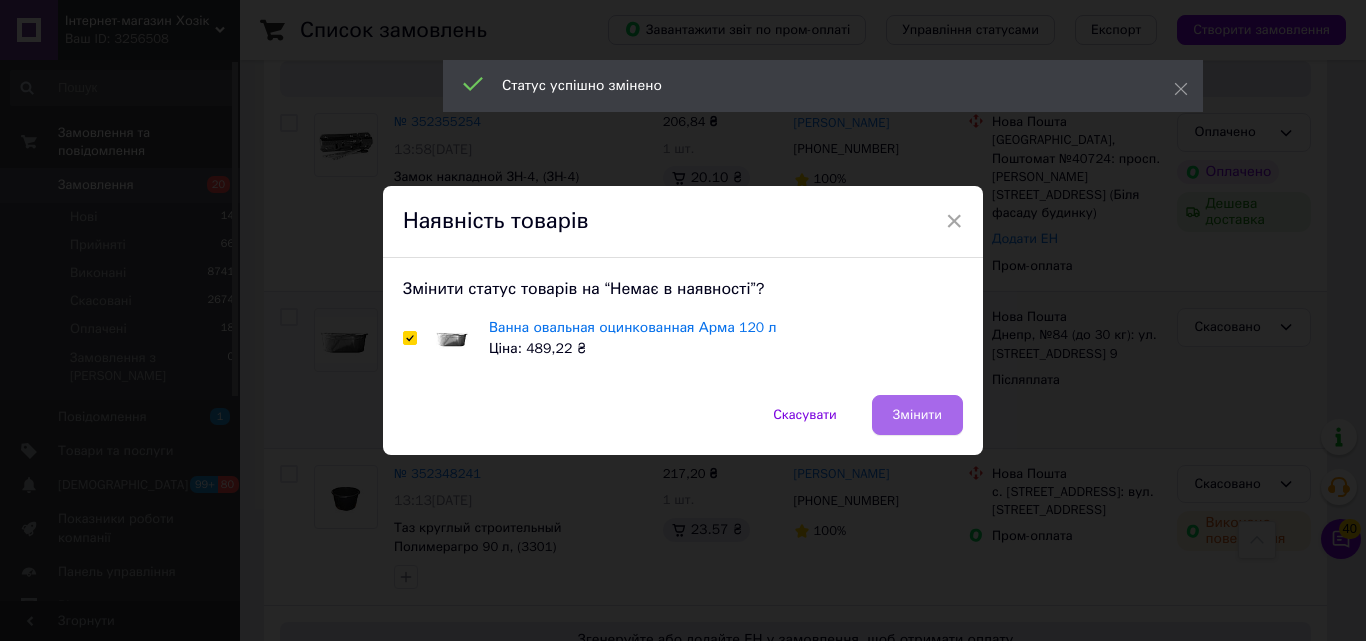 click on "Змінити" at bounding box center (917, 415) 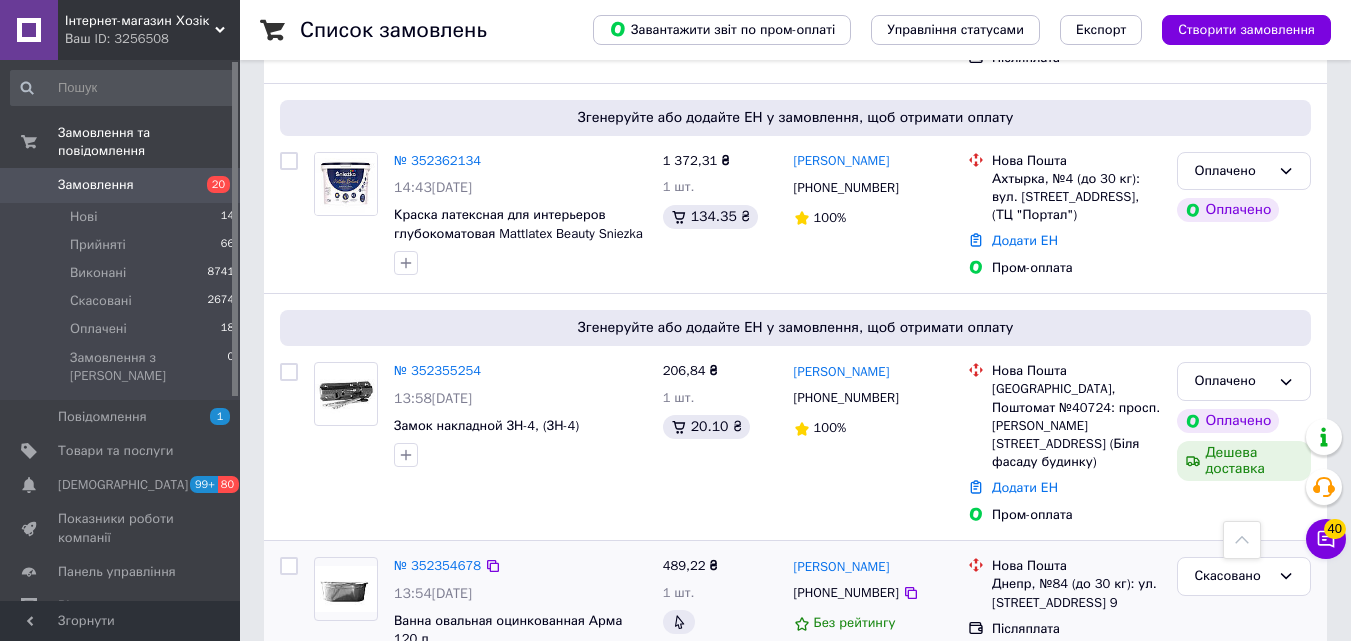 scroll, scrollTop: 1400, scrollLeft: 0, axis: vertical 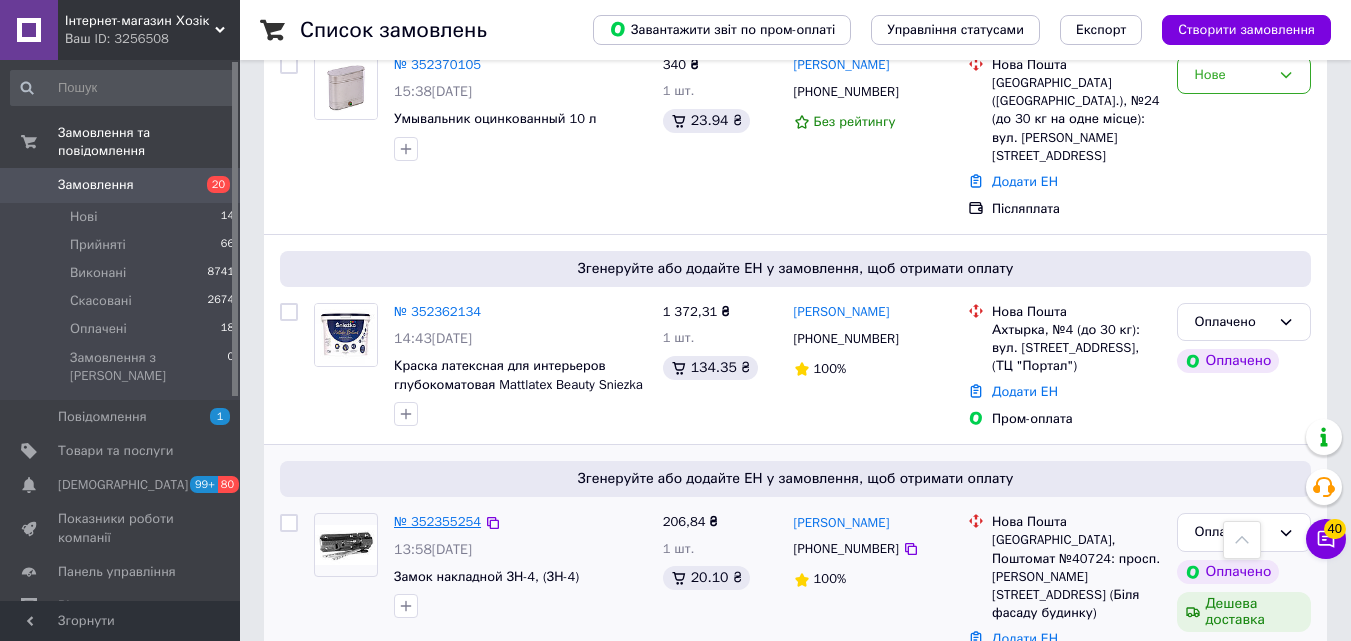 click on "№ 352355254" at bounding box center (437, 521) 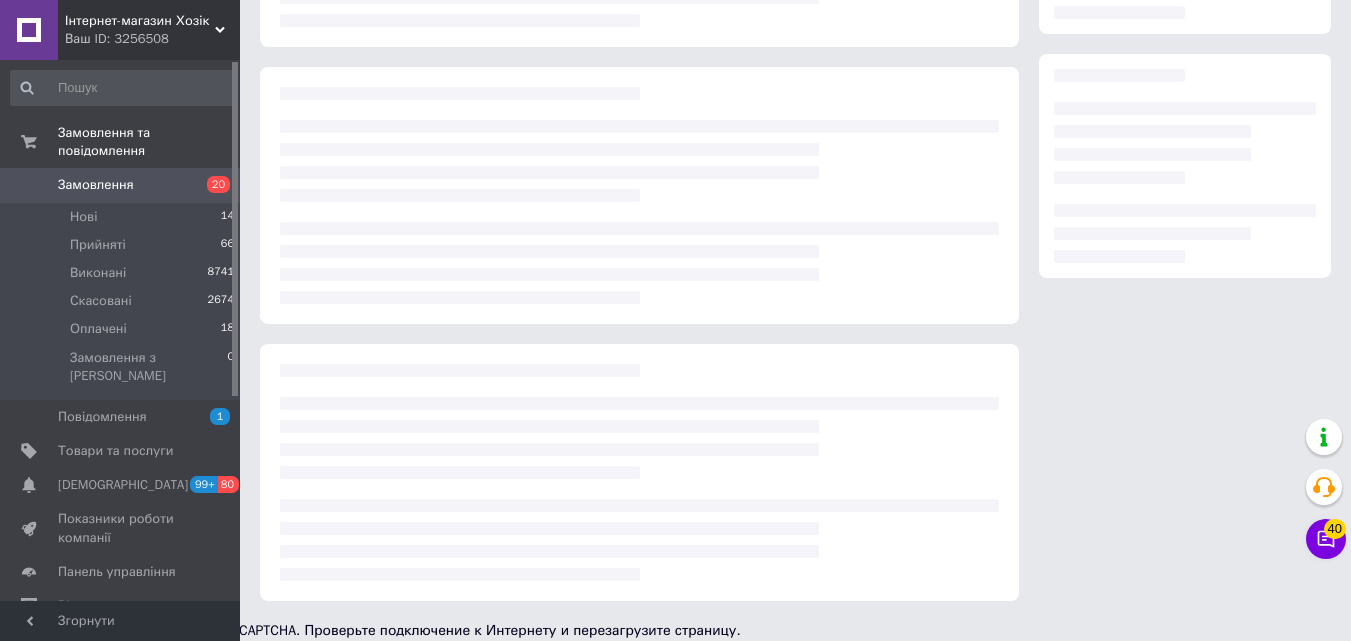 scroll, scrollTop: 0, scrollLeft: 0, axis: both 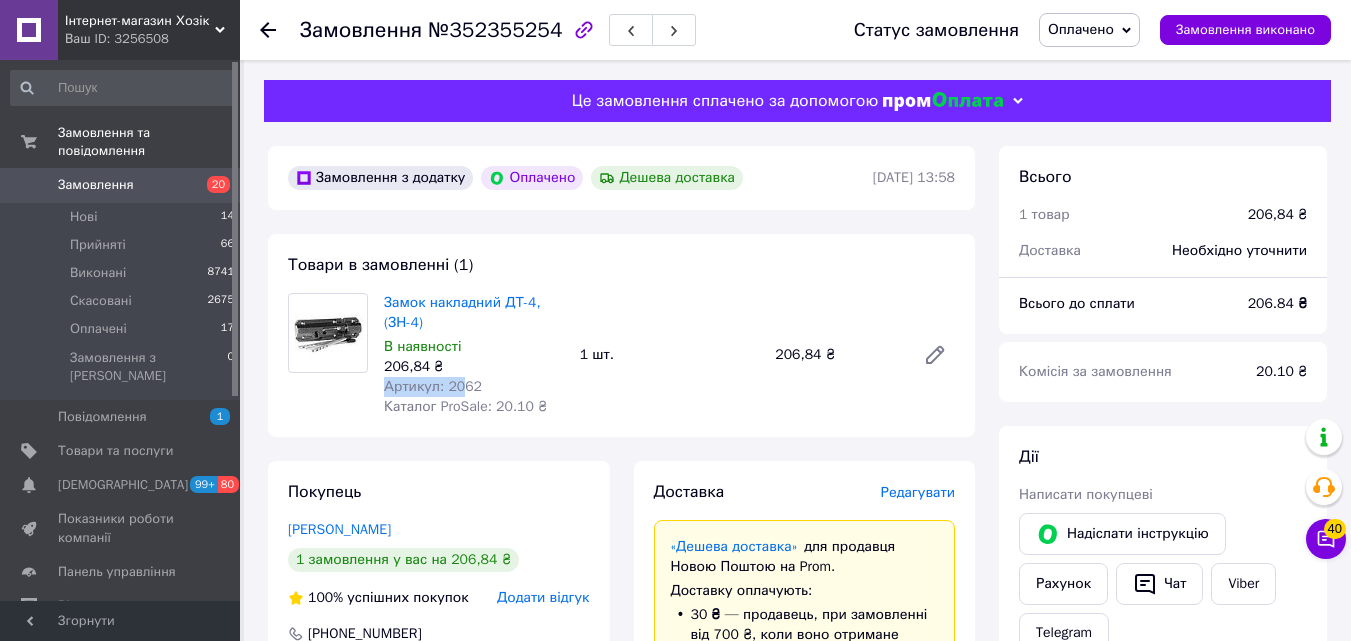 drag, startPoint x: 492, startPoint y: 373, endPoint x: 464, endPoint y: 387, distance: 31.304953 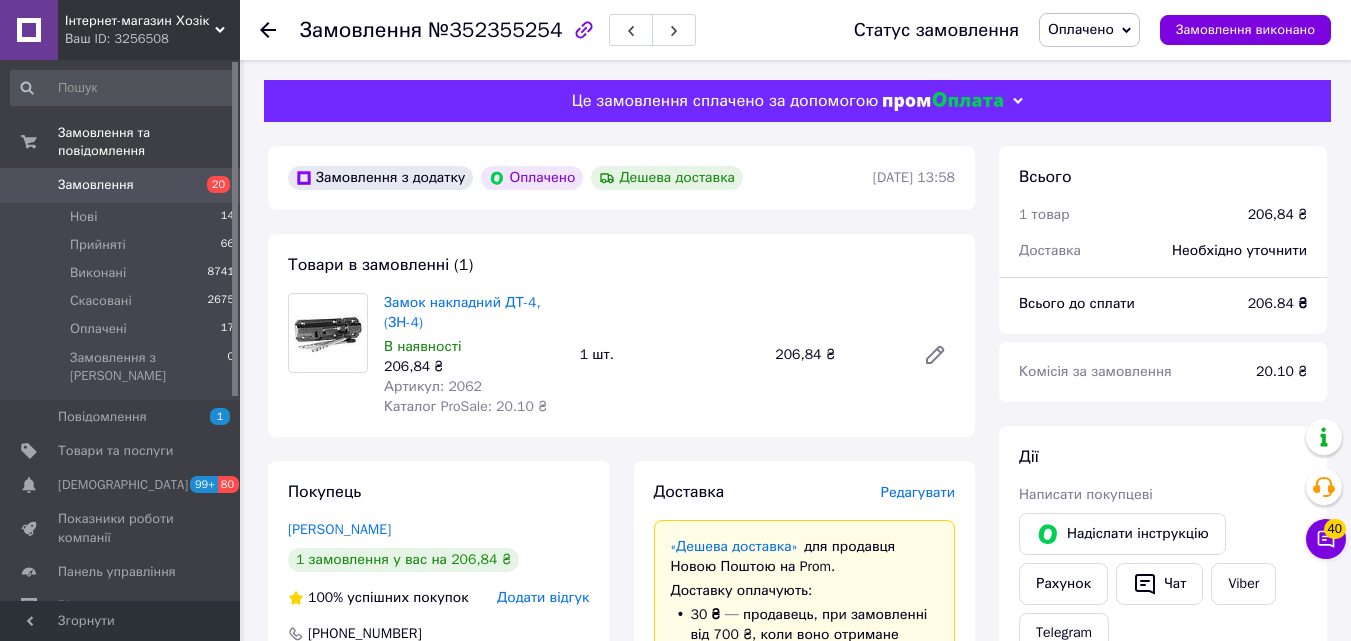 drag, startPoint x: 493, startPoint y: 379, endPoint x: 479, endPoint y: 383, distance: 14.56022 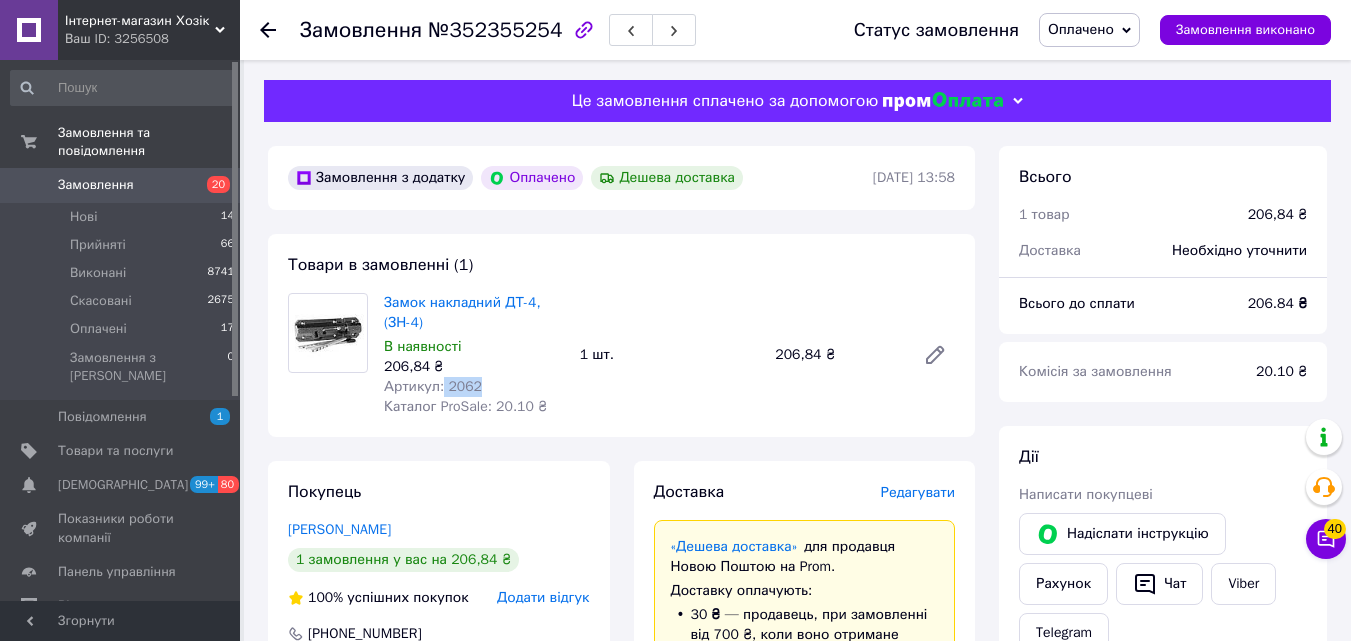 drag, startPoint x: 479, startPoint y: 383, endPoint x: 440, endPoint y: 393, distance: 40.261642 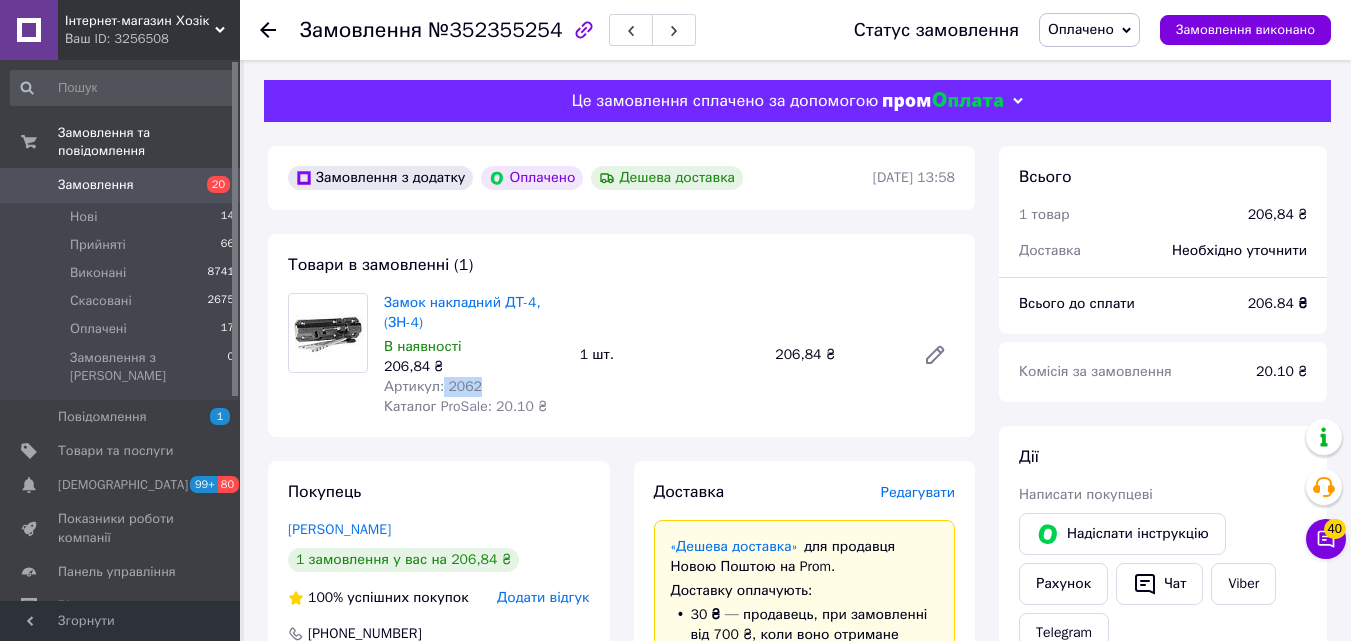 click on "Артикул: 2062" at bounding box center (474, 387) 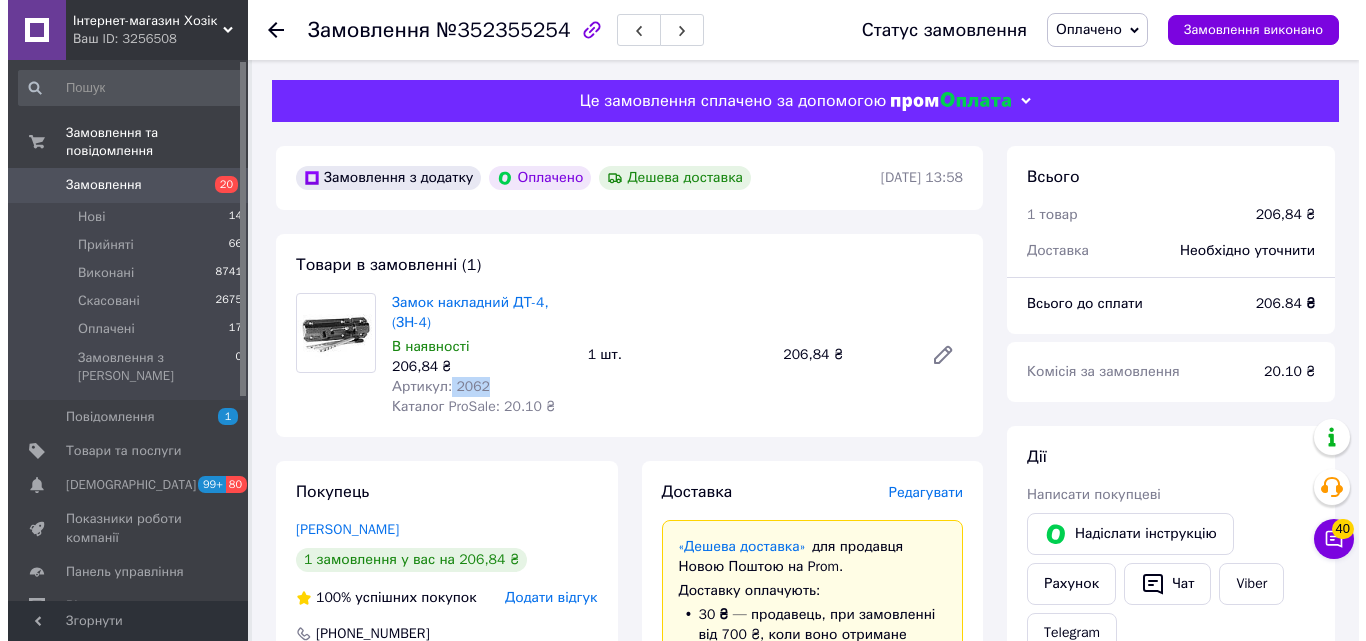 scroll, scrollTop: 500, scrollLeft: 0, axis: vertical 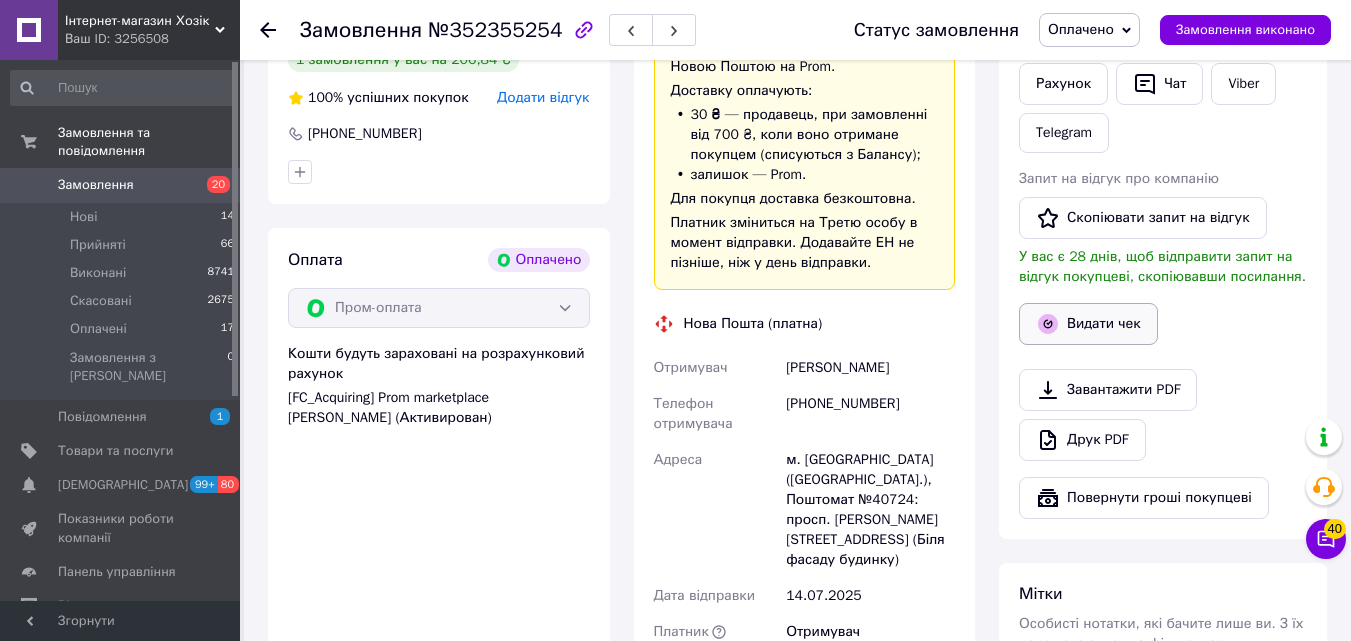 click on "Видати чек" at bounding box center [1088, 324] 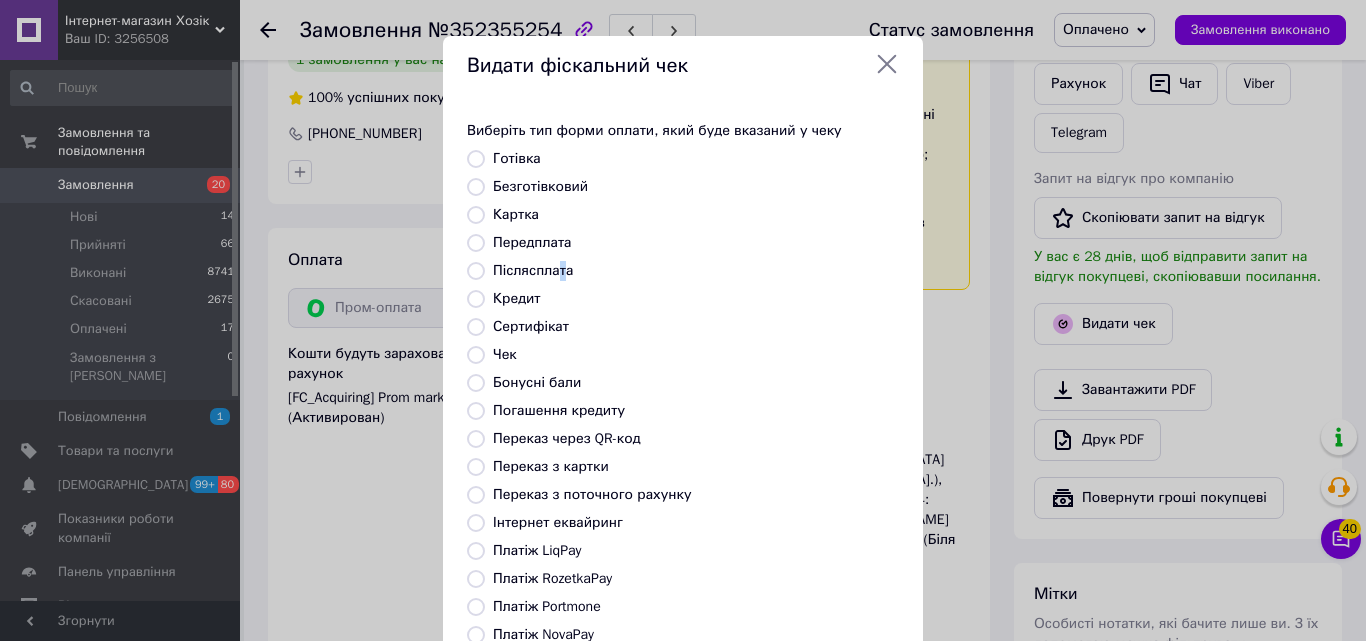 click on "Післясплата" at bounding box center [533, 270] 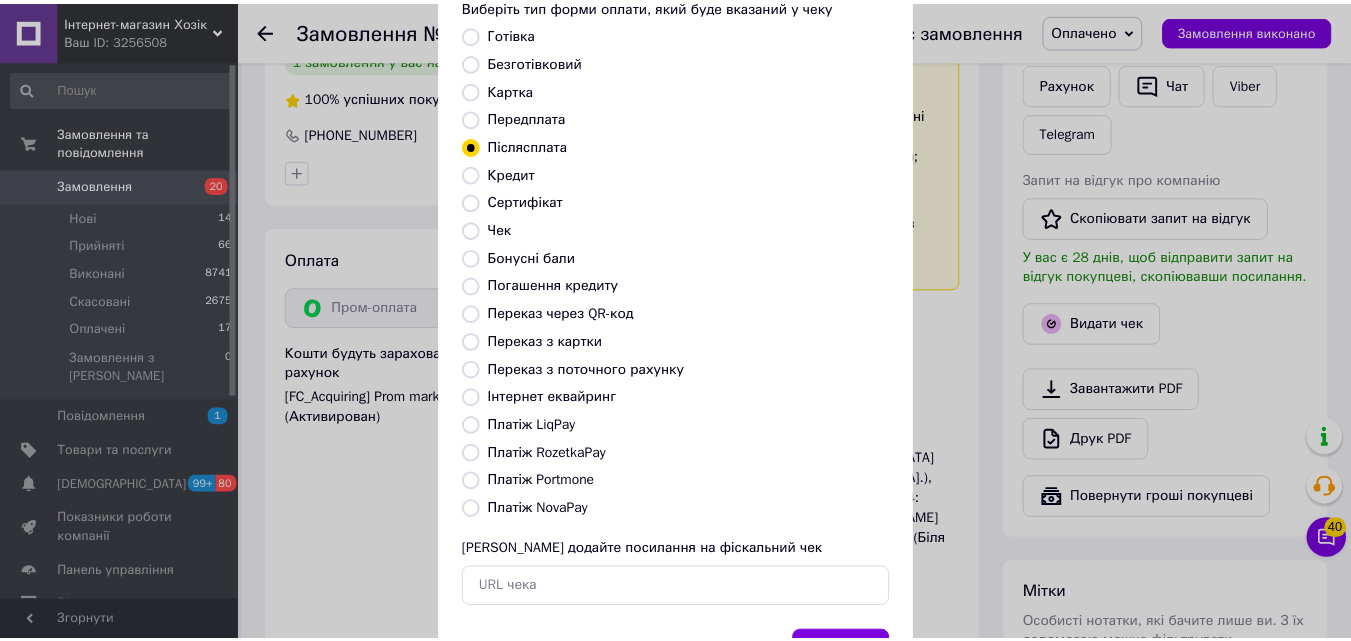 scroll, scrollTop: 218, scrollLeft: 0, axis: vertical 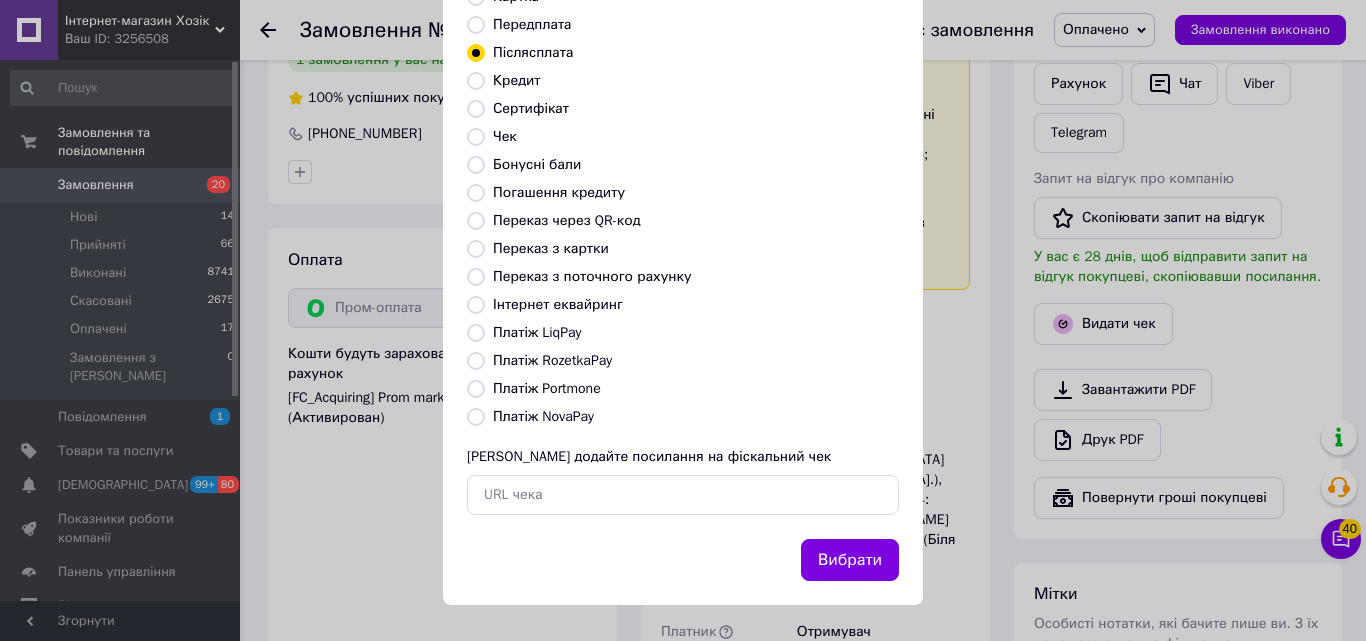 drag, startPoint x: 887, startPoint y: 570, endPoint x: 876, endPoint y: 561, distance: 14.21267 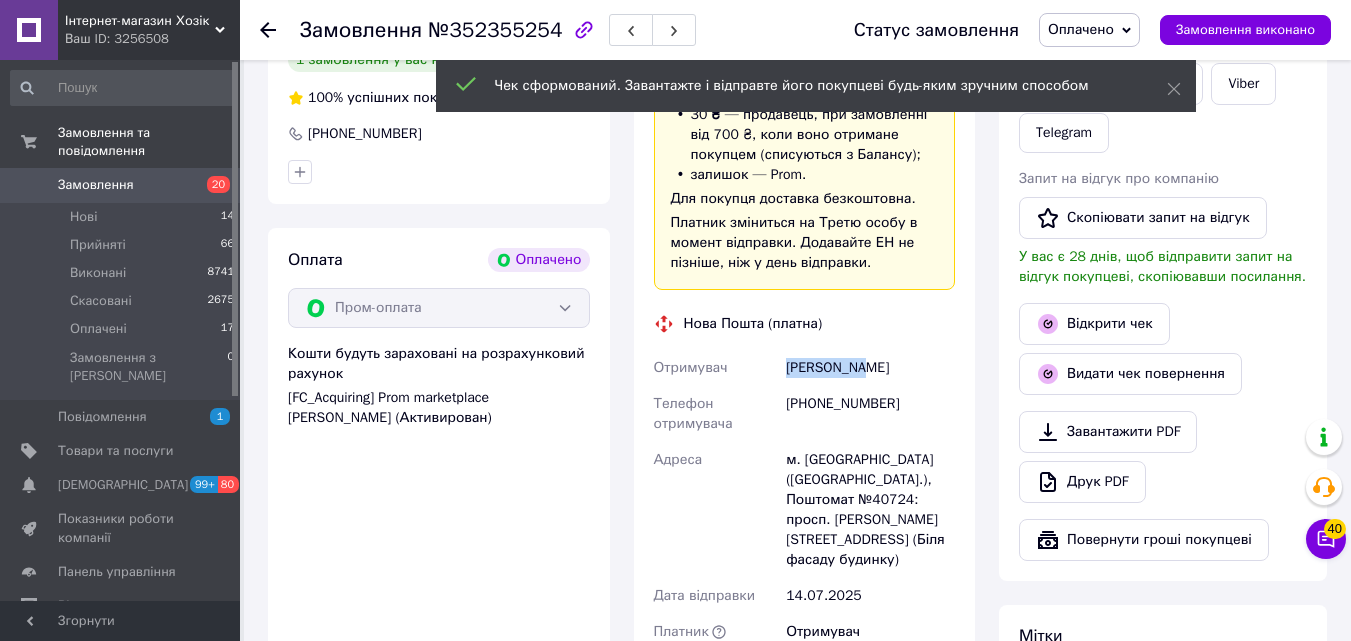 drag, startPoint x: 777, startPoint y: 367, endPoint x: 842, endPoint y: 369, distance: 65.03076 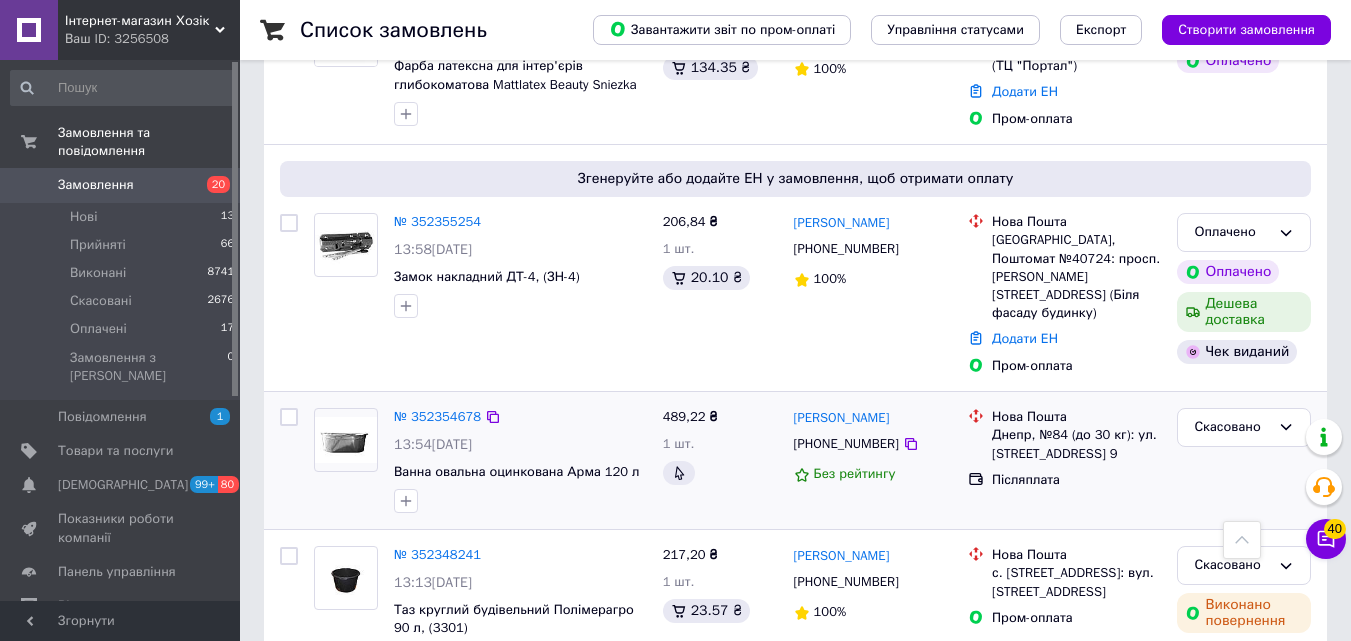 scroll, scrollTop: 1500, scrollLeft: 0, axis: vertical 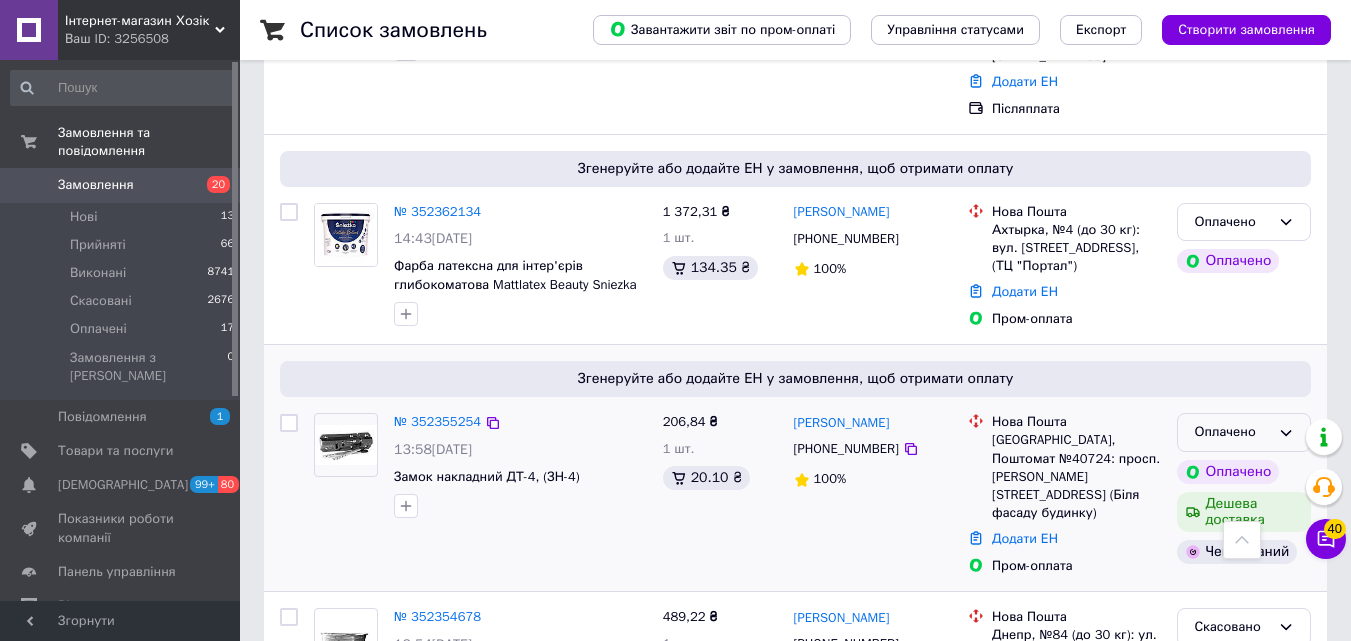 click on "Оплачено" at bounding box center [1244, 432] 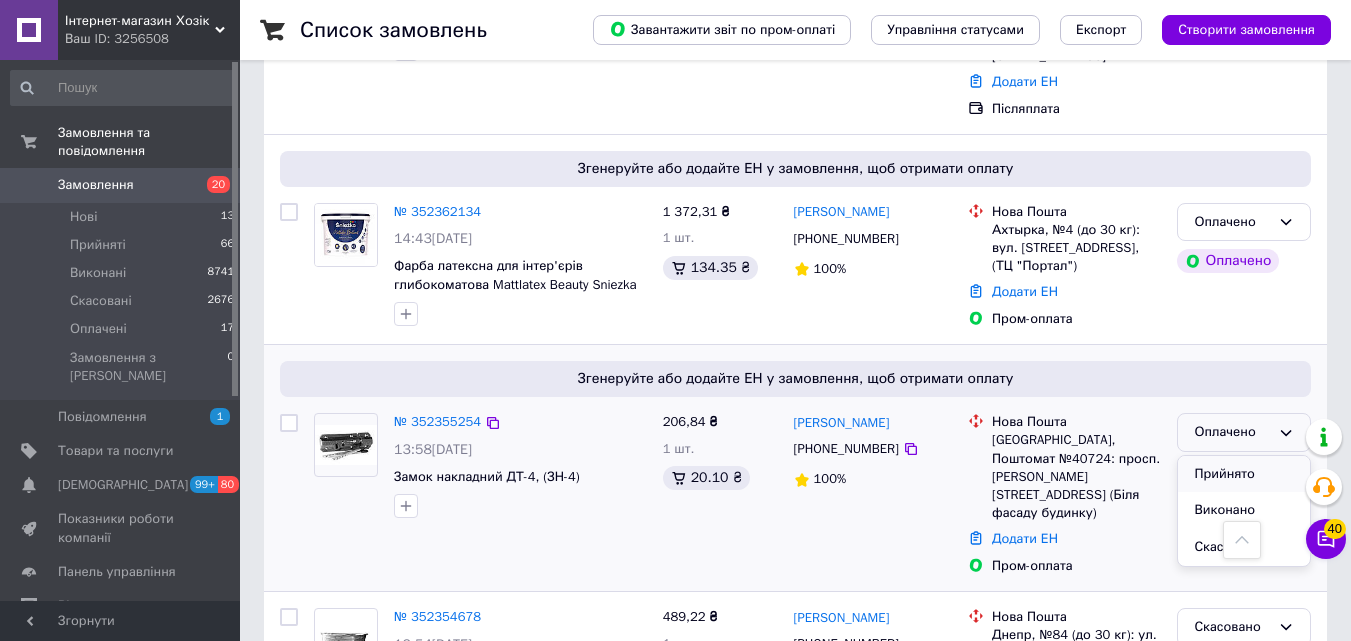 click on "Прийнято" at bounding box center [1244, 474] 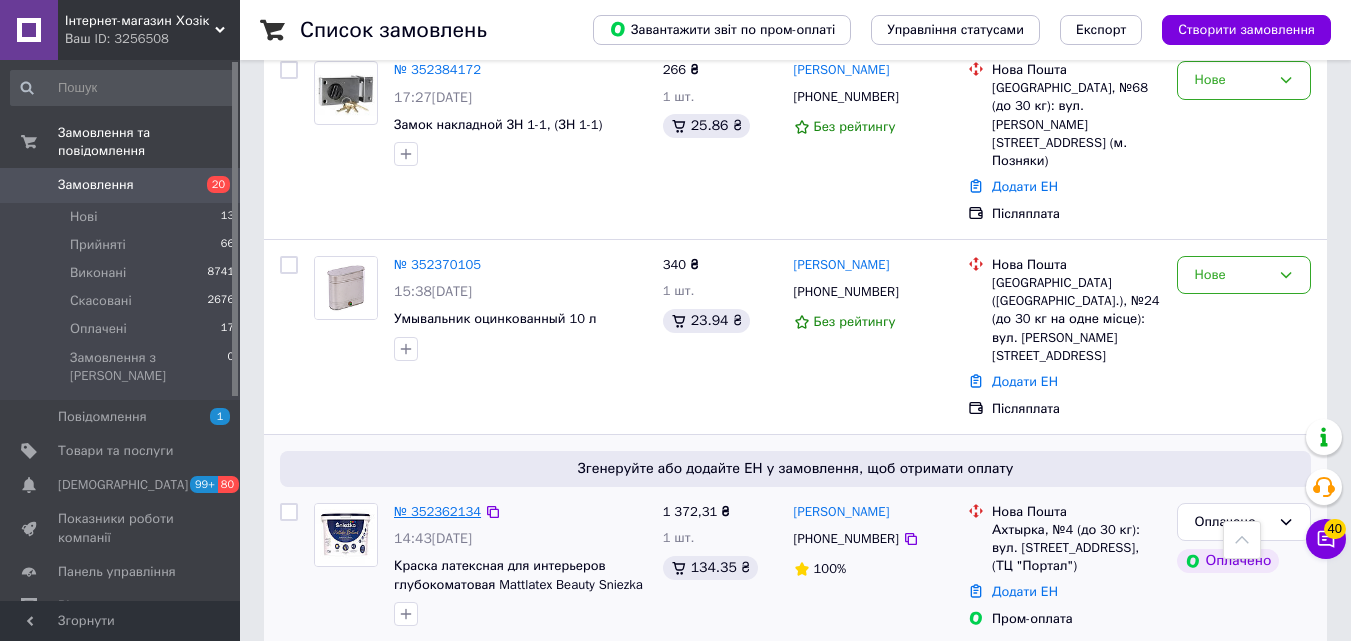 click on "№ 352362134" at bounding box center (437, 511) 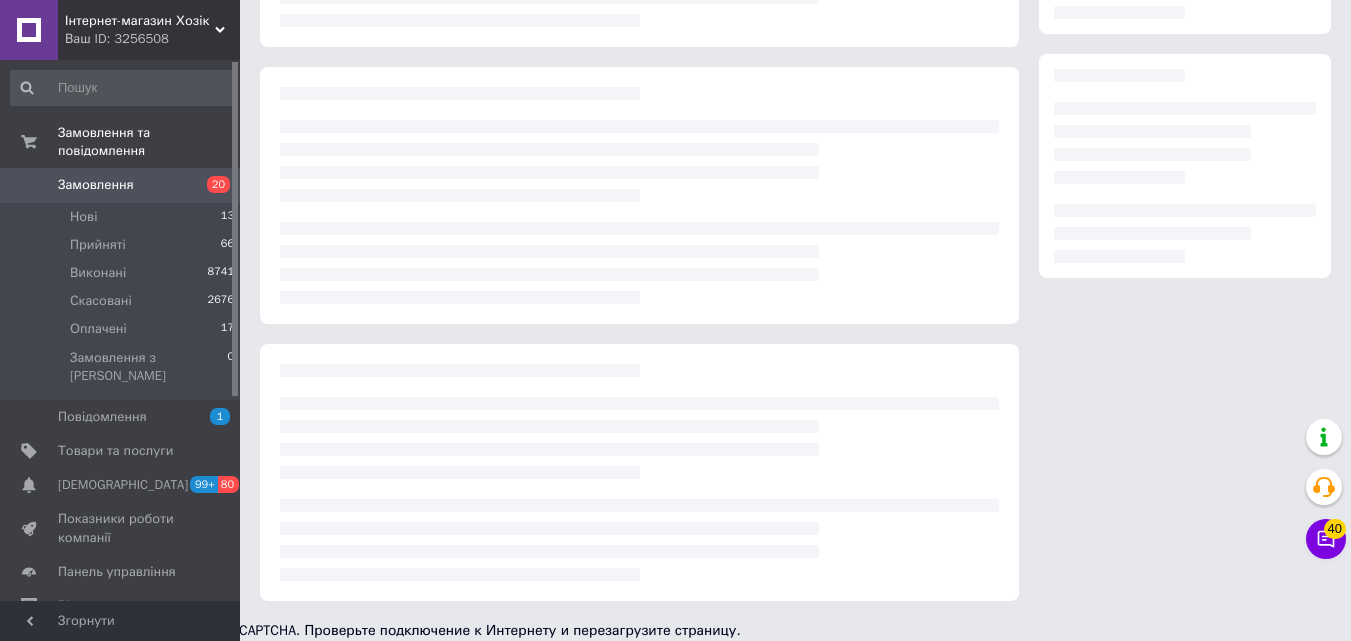 scroll, scrollTop: 0, scrollLeft: 0, axis: both 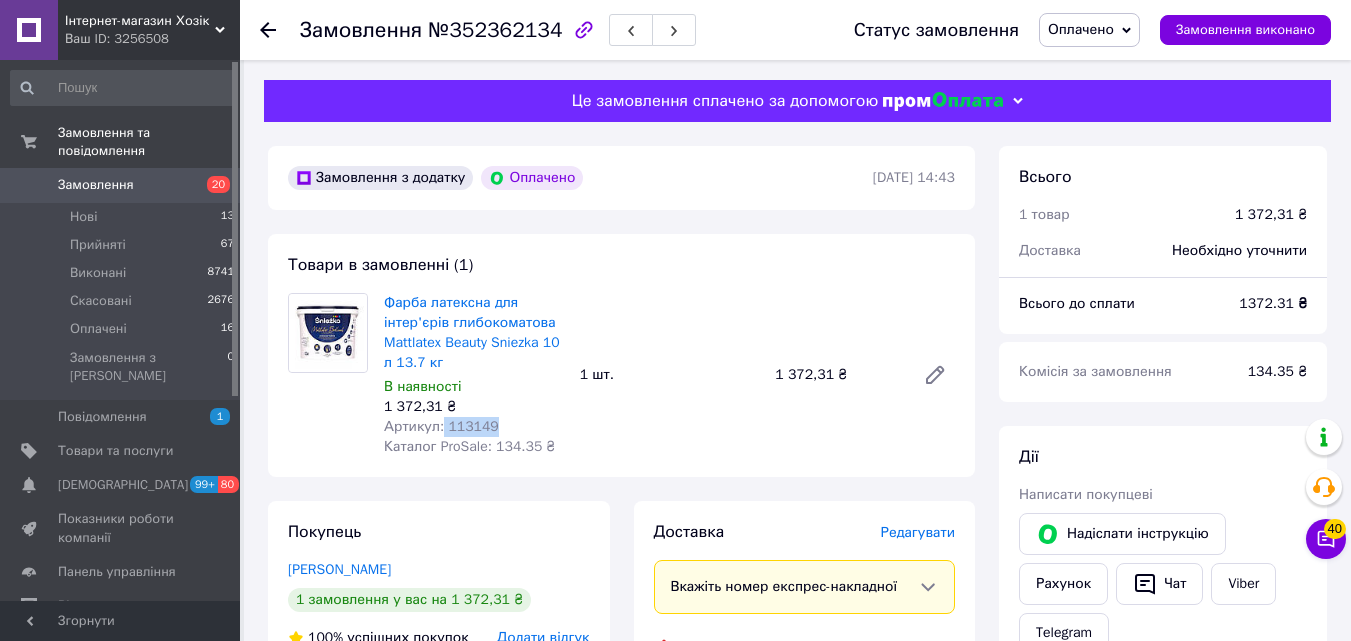 drag, startPoint x: 504, startPoint y: 429, endPoint x: 441, endPoint y: 435, distance: 63.28507 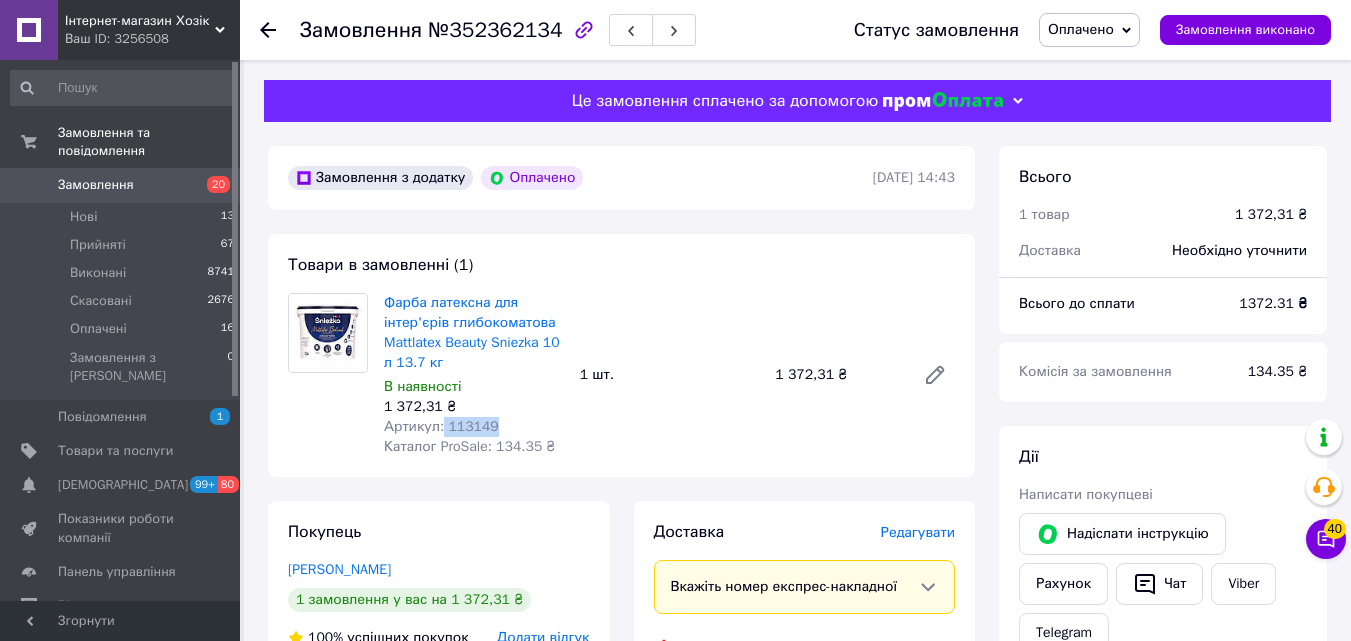click on "Артикул: 113149" at bounding box center [474, 427] 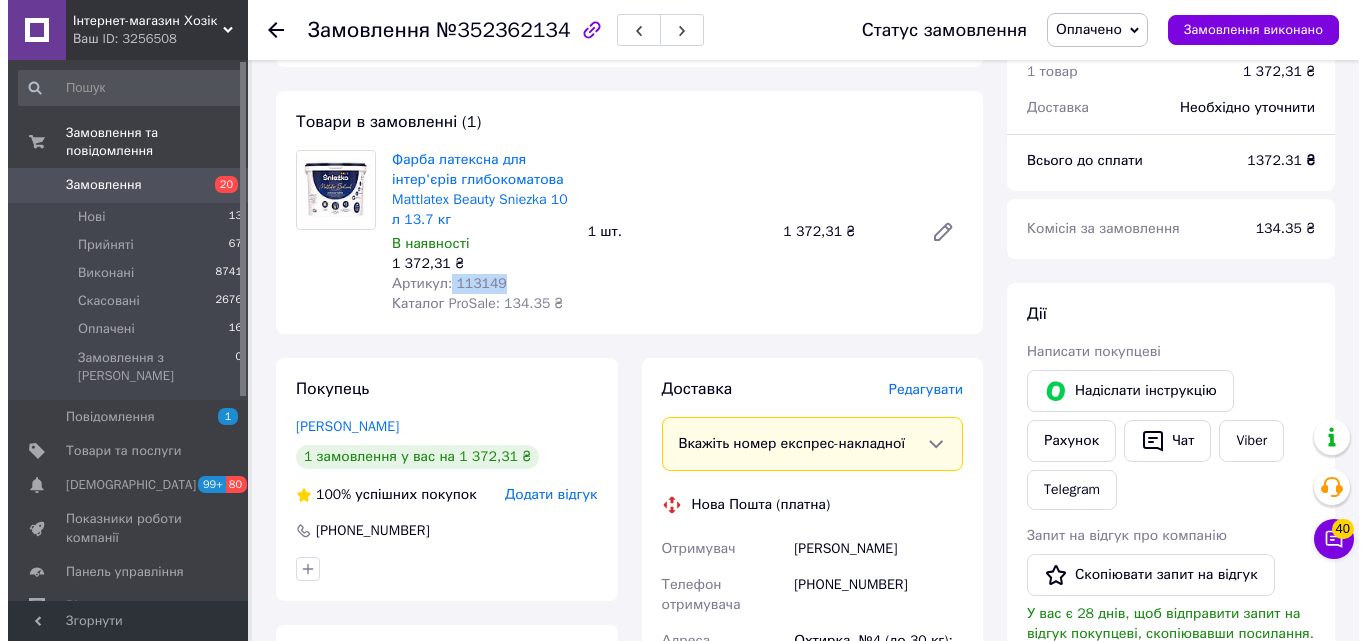 scroll, scrollTop: 400, scrollLeft: 0, axis: vertical 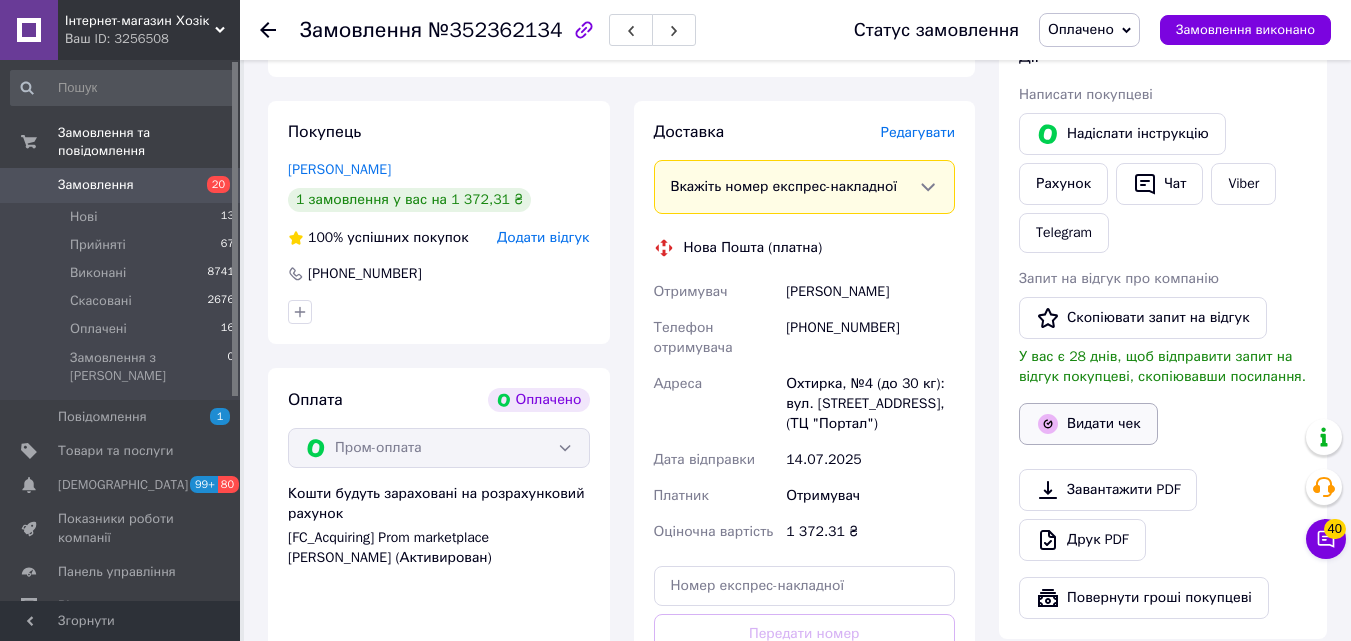 click on "Видати чек" at bounding box center [1088, 424] 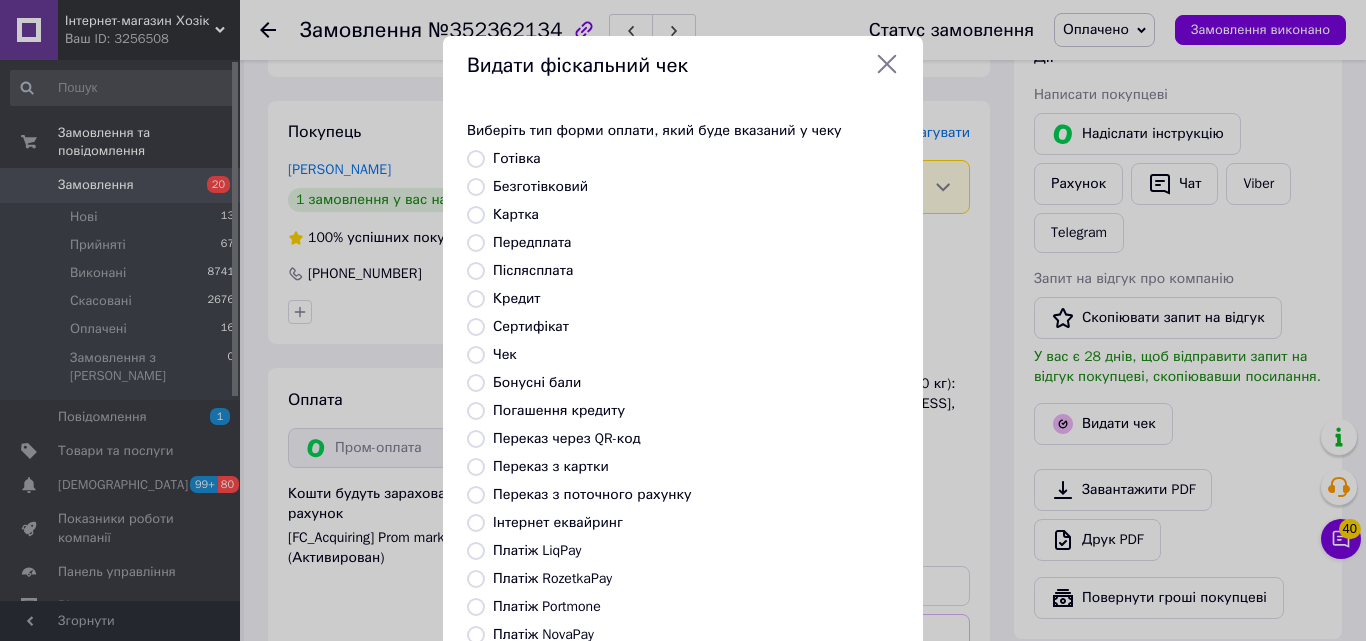 click on "Післясплата" at bounding box center [533, 270] 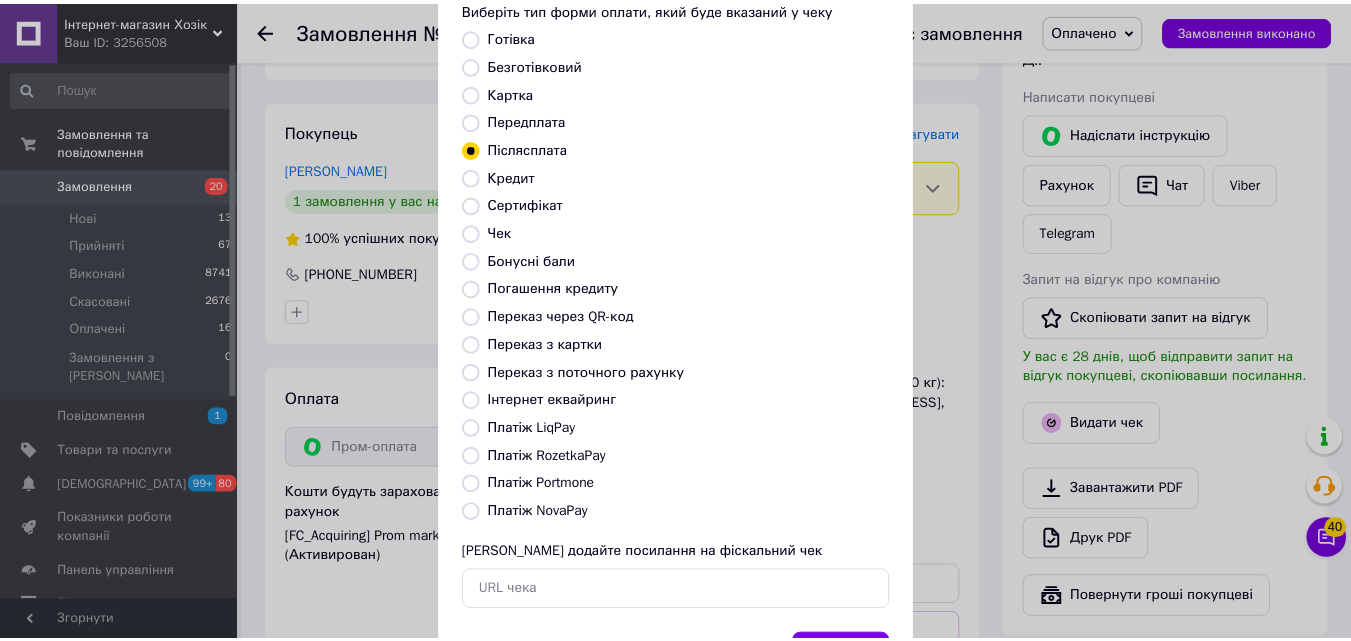 scroll, scrollTop: 218, scrollLeft: 0, axis: vertical 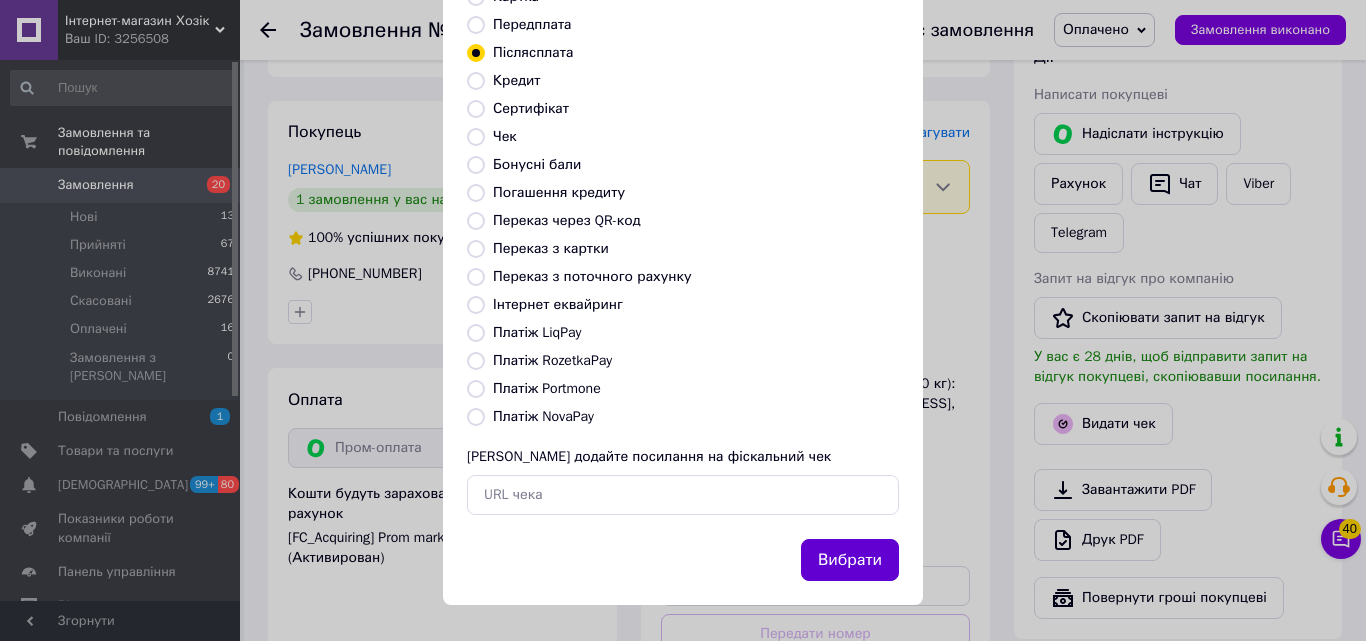 click on "Вибрати" at bounding box center (850, 560) 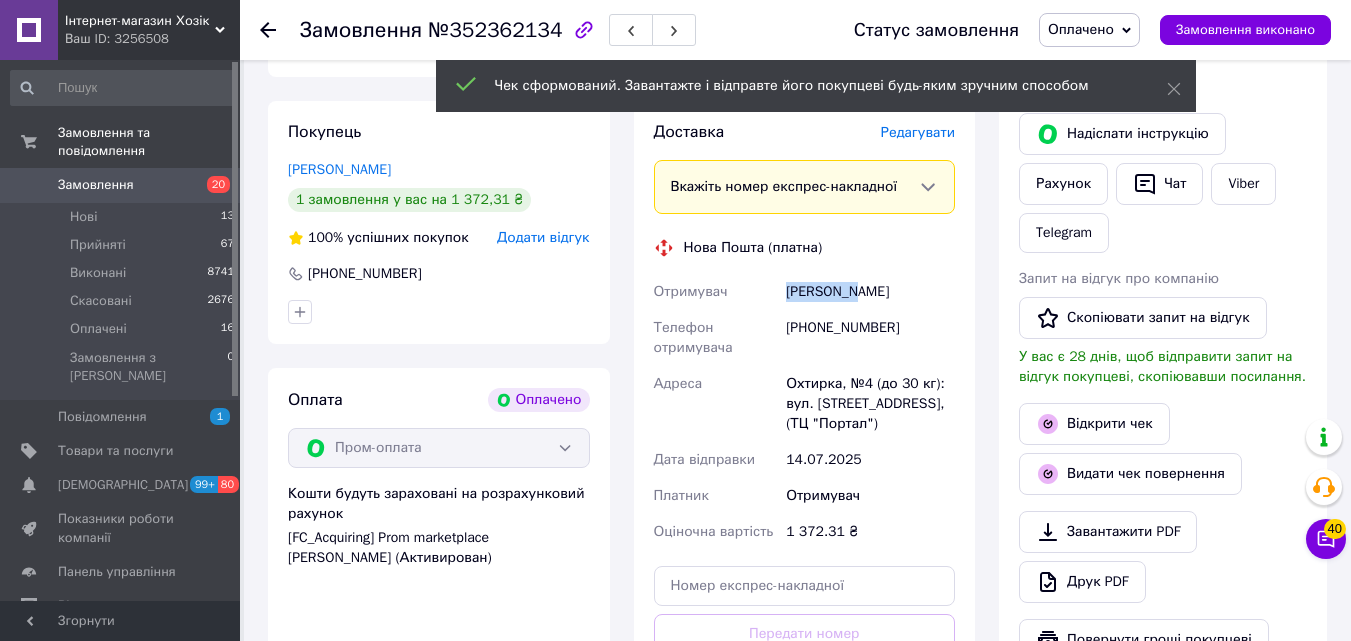 drag, startPoint x: 783, startPoint y: 287, endPoint x: 837, endPoint y: 295, distance: 54.589375 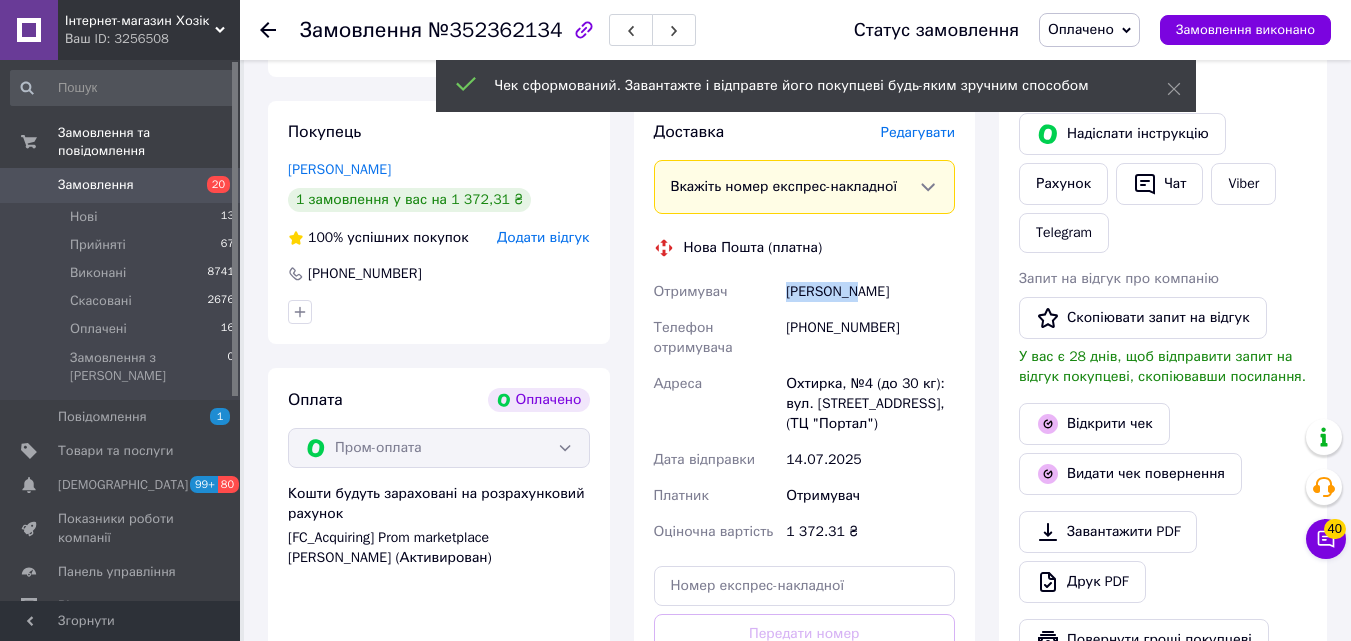 click on "[PERSON_NAME]" at bounding box center (870, 292) 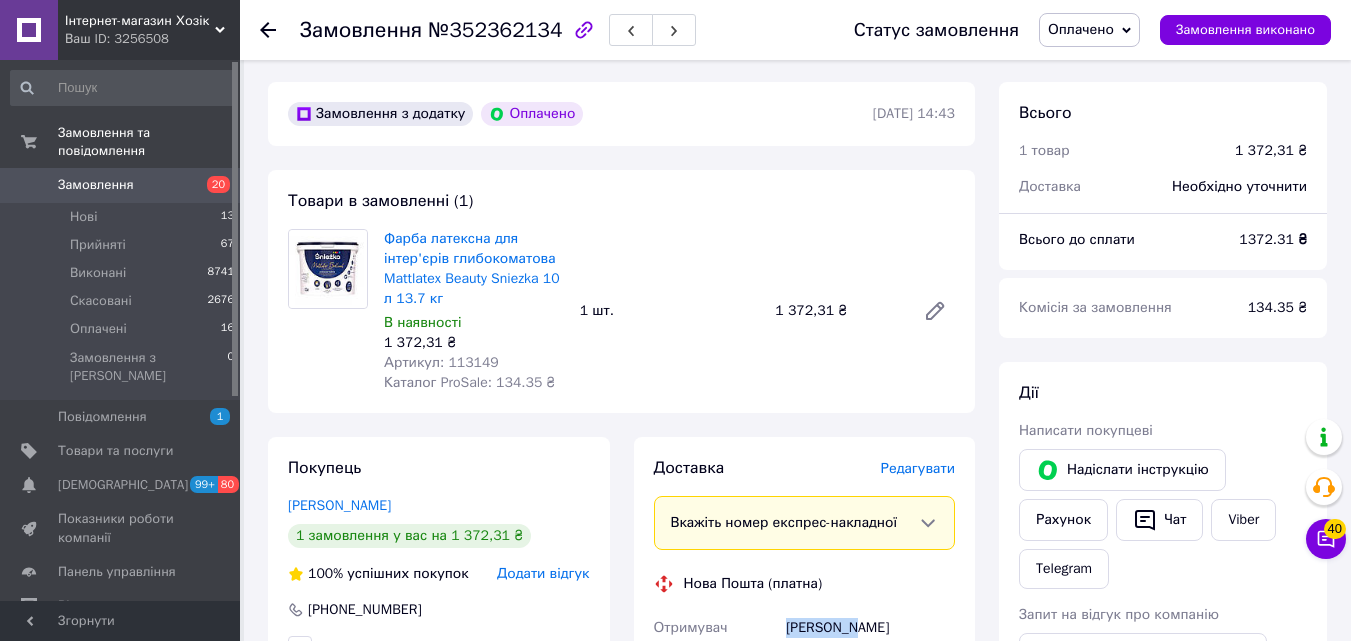scroll, scrollTop: 0, scrollLeft: 0, axis: both 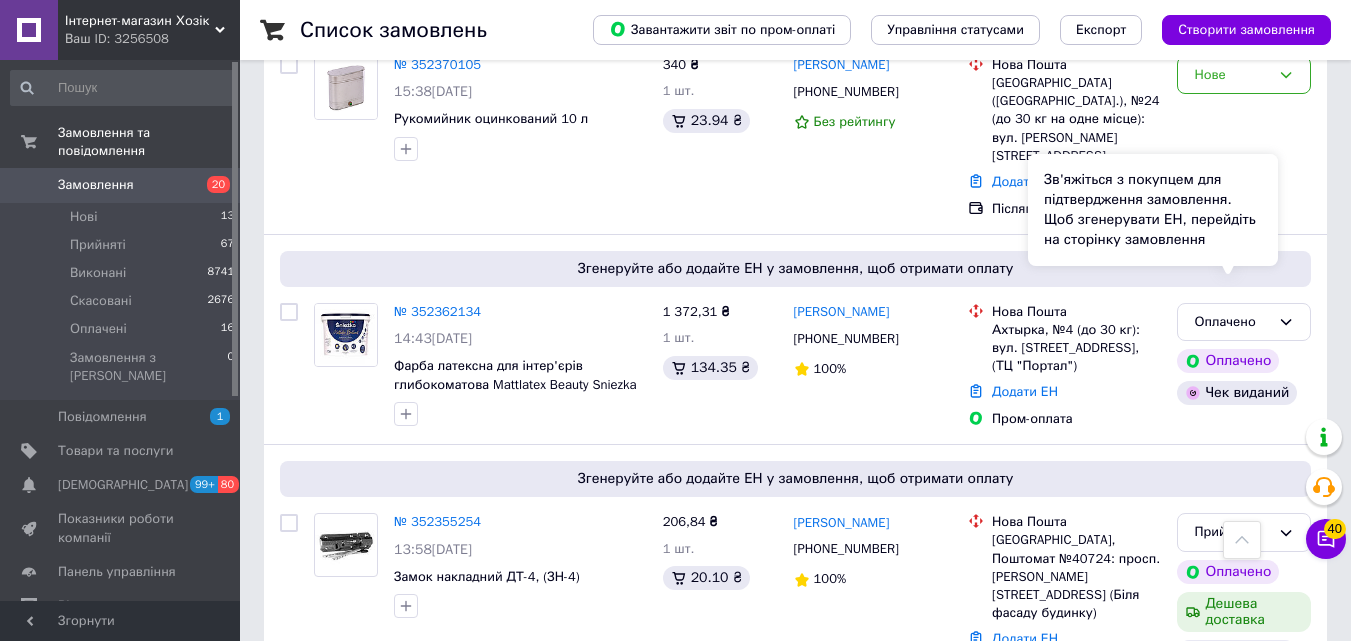 drag, startPoint x: 1244, startPoint y: 254, endPoint x: 1261, endPoint y: 263, distance: 19.235384 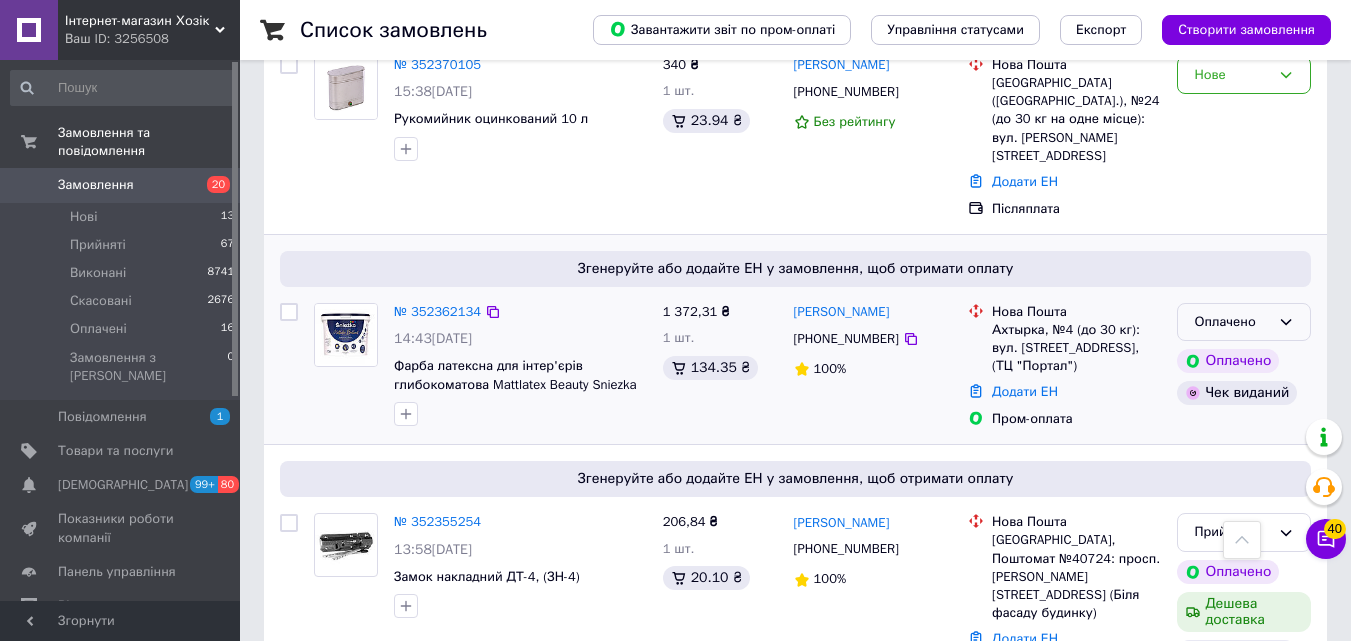 click on "Оплачено" at bounding box center (1244, 322) 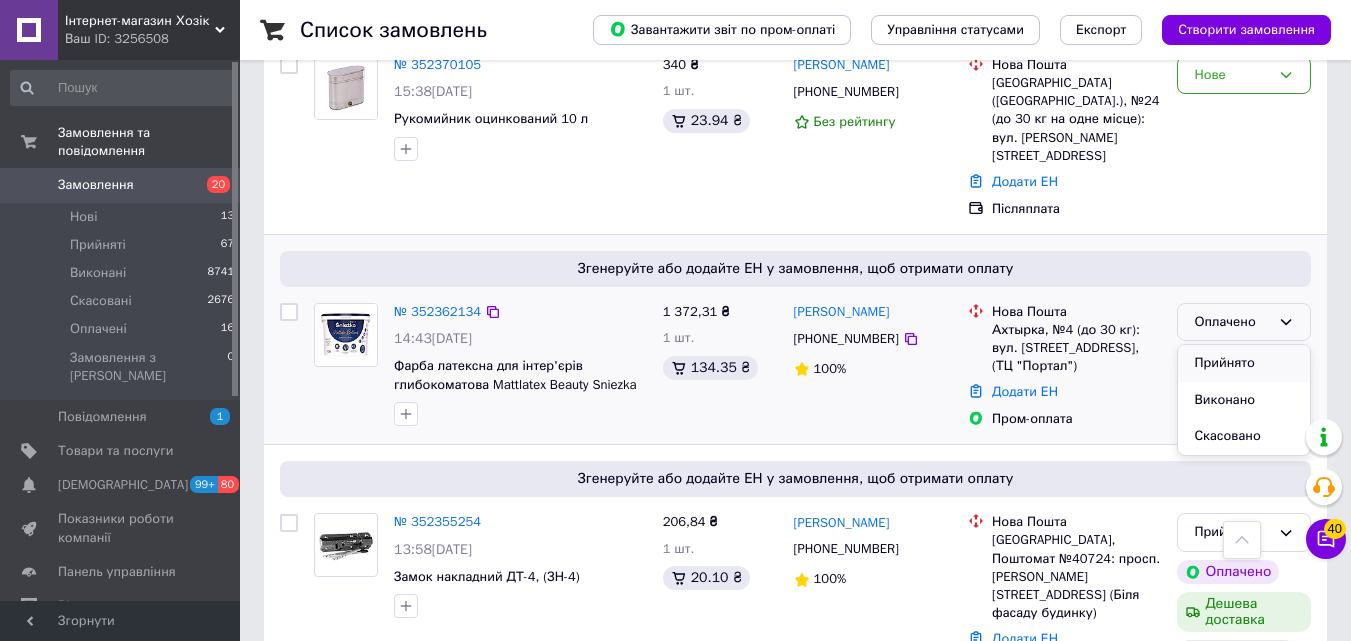 click on "Прийнято" at bounding box center [1244, 363] 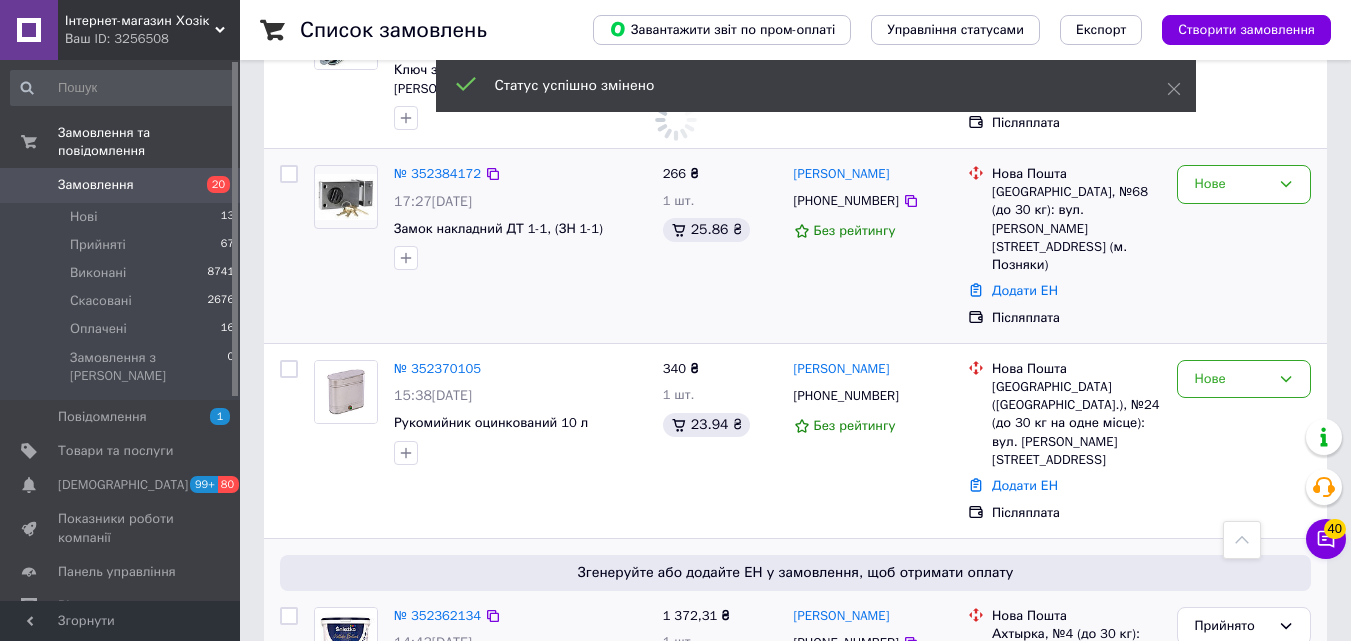scroll, scrollTop: 1100, scrollLeft: 0, axis: vertical 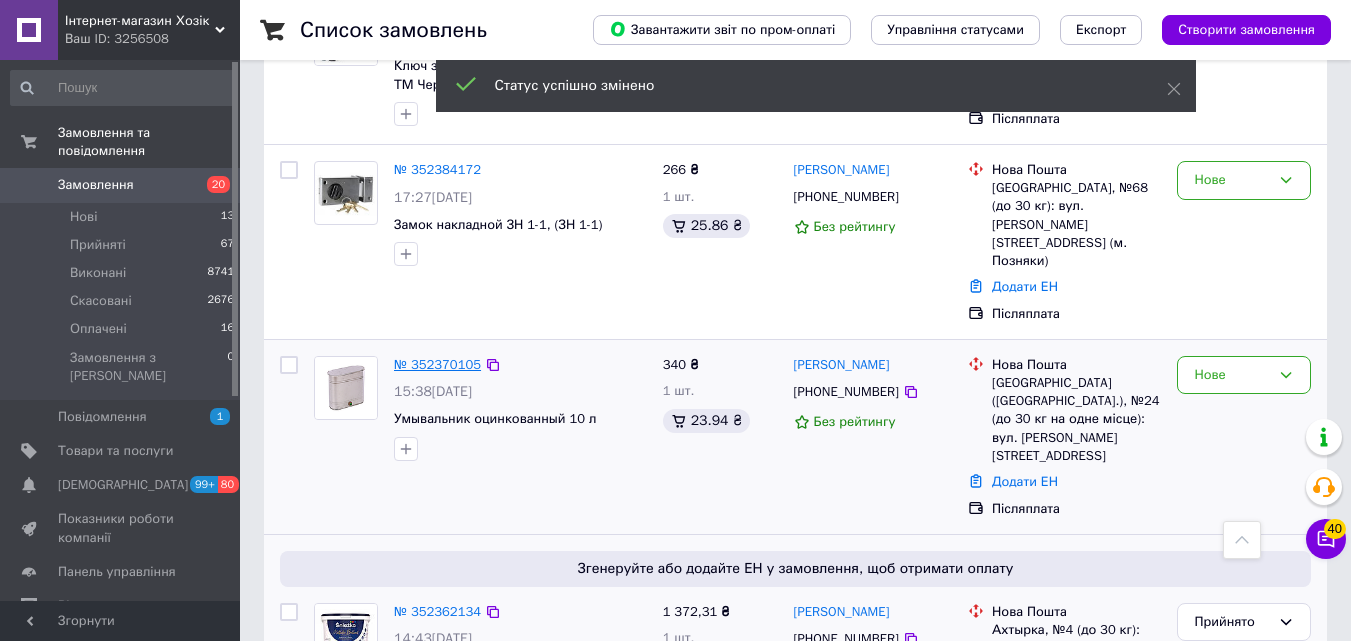 click on "№ 352370105" at bounding box center [437, 364] 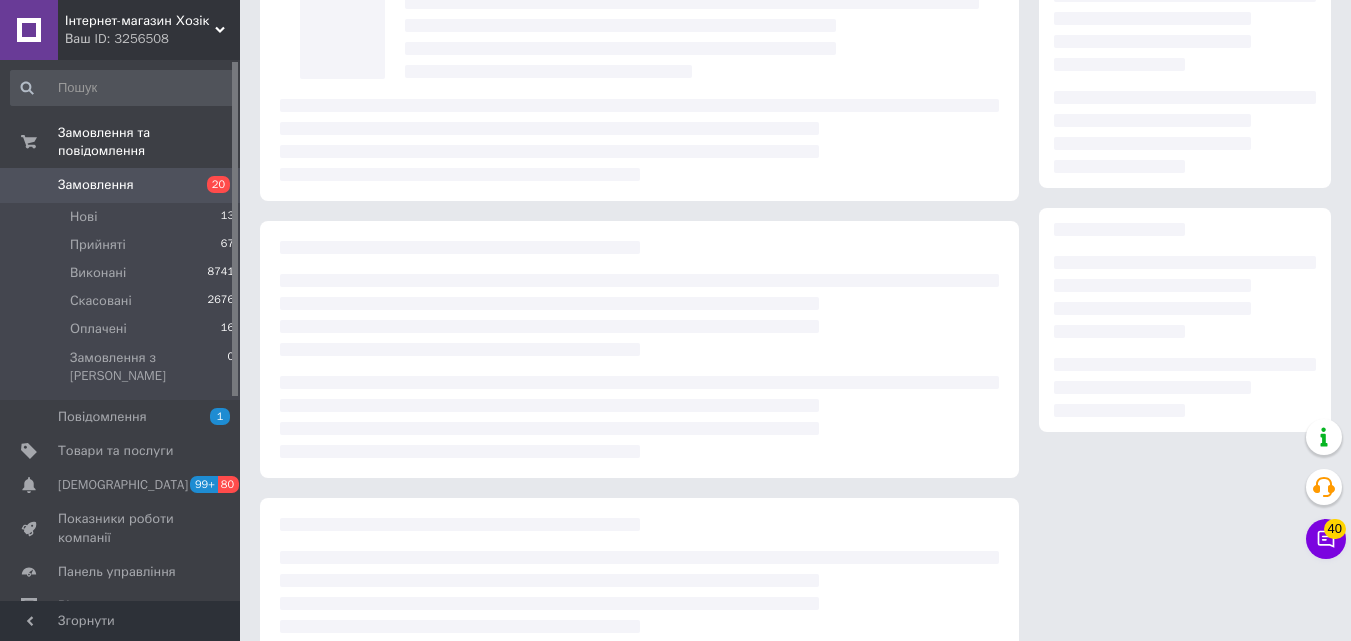 scroll, scrollTop: 0, scrollLeft: 0, axis: both 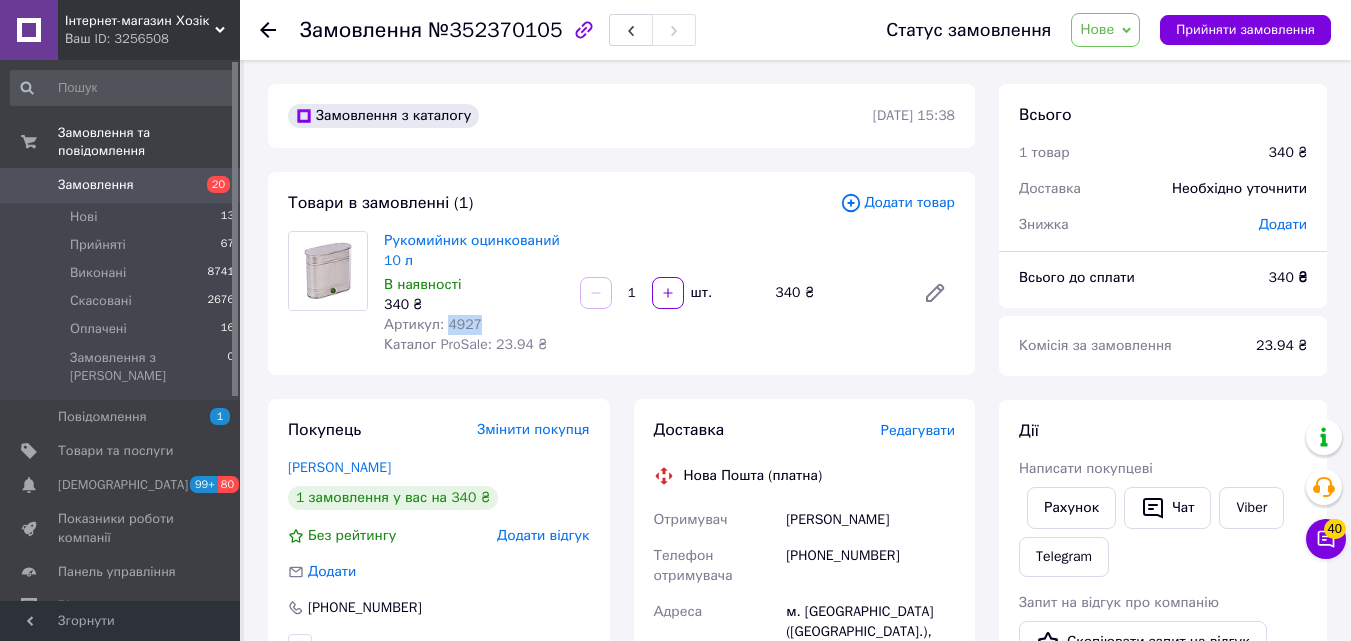 drag, startPoint x: 481, startPoint y: 317, endPoint x: 442, endPoint y: 323, distance: 39.45884 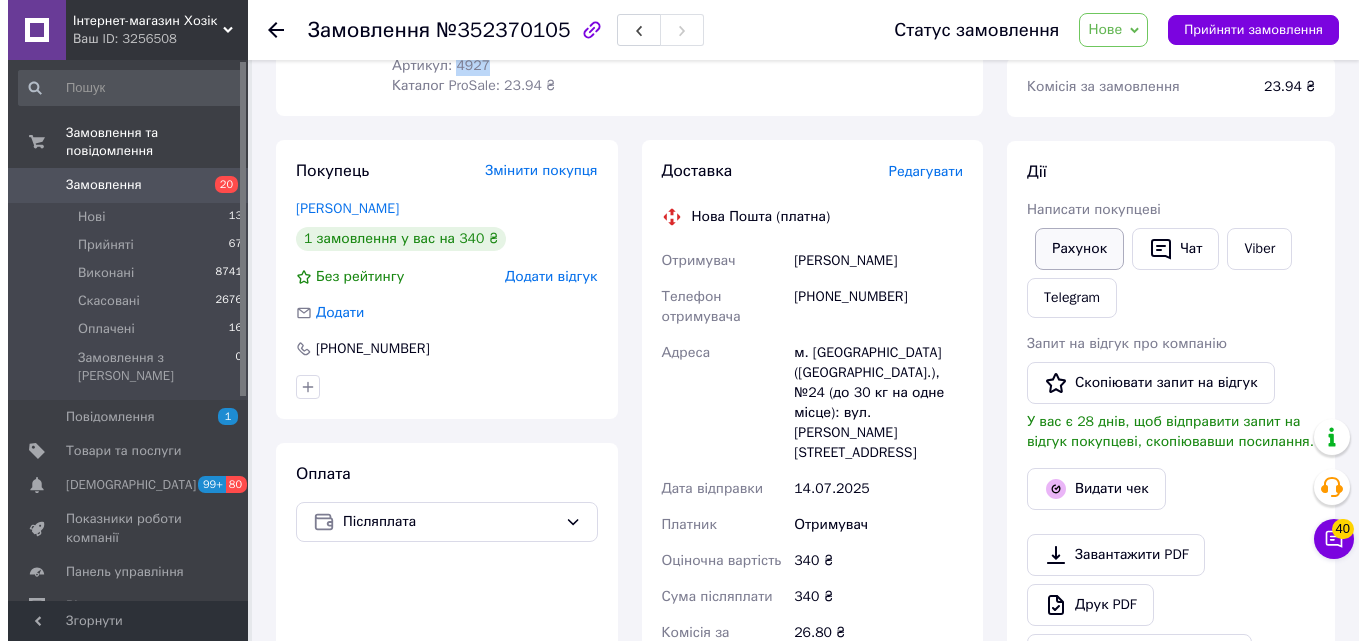 scroll, scrollTop: 500, scrollLeft: 0, axis: vertical 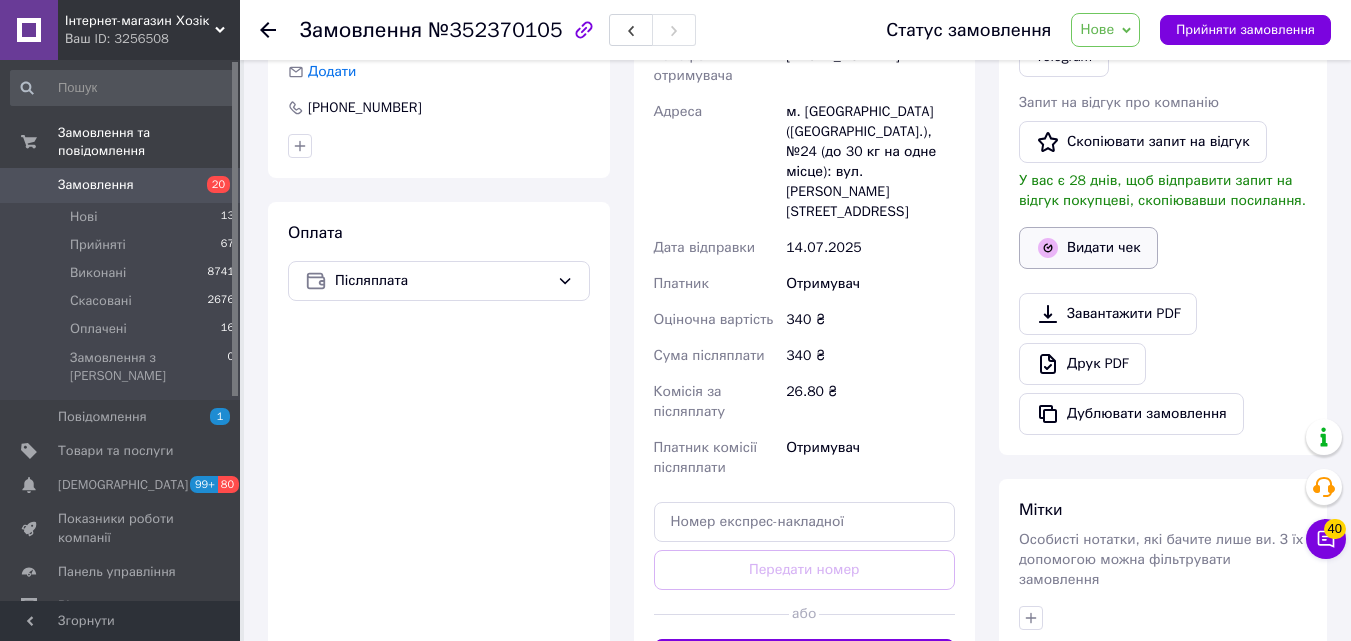 click on "Видати чек" at bounding box center [1088, 248] 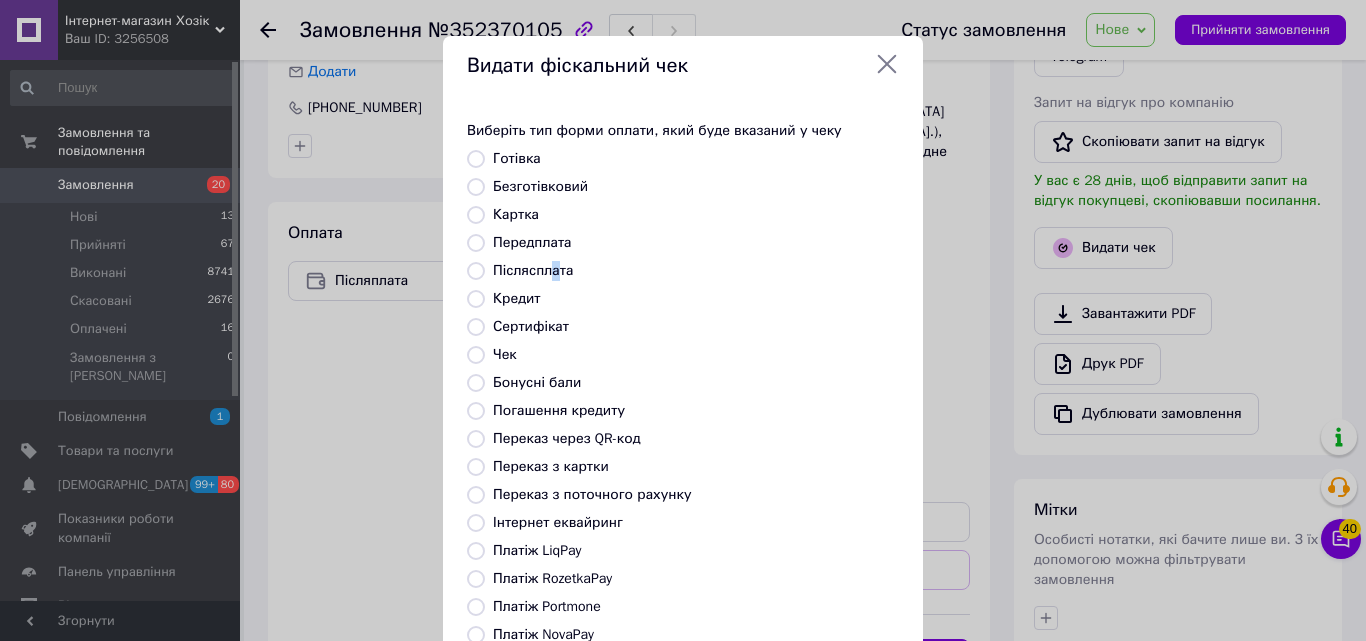 click on "Післясплата" at bounding box center [533, 270] 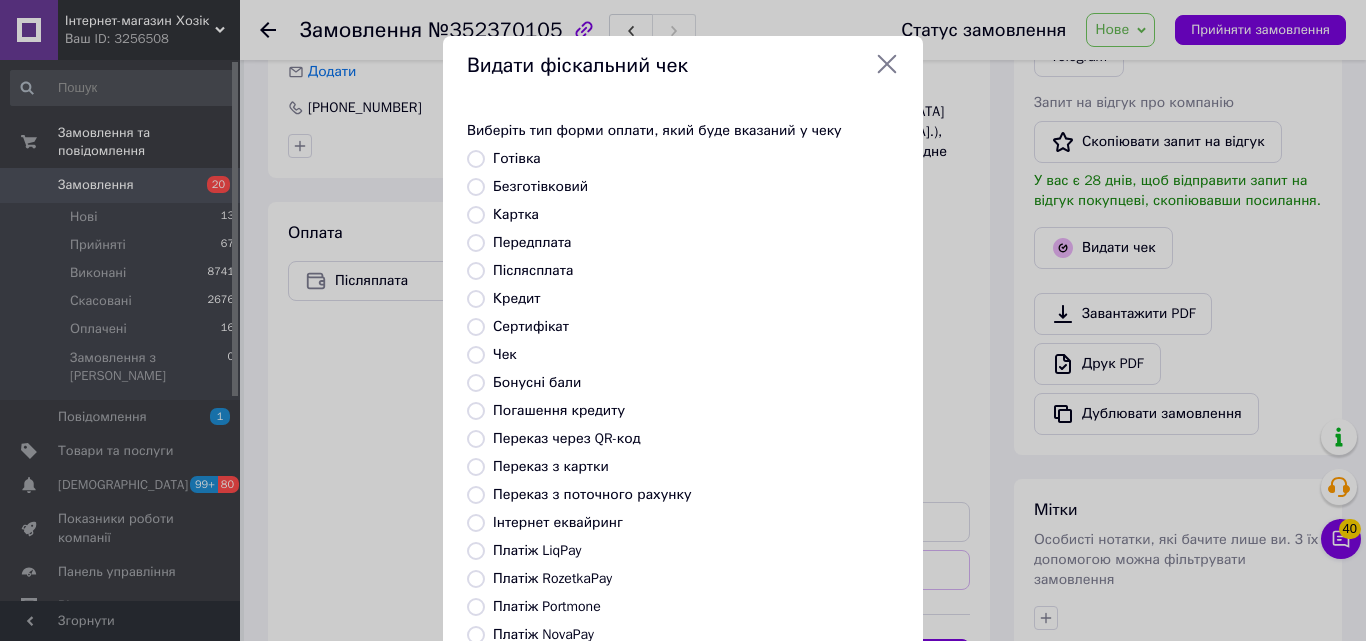 click on "Післясплата" at bounding box center [533, 270] 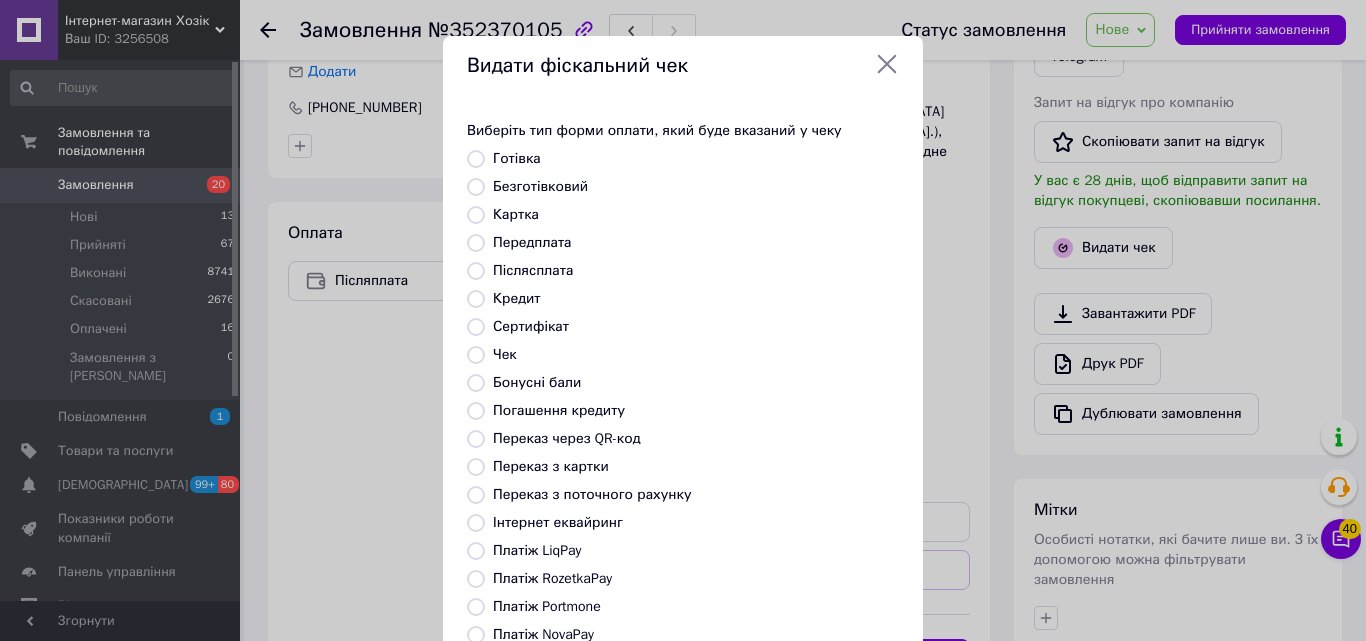 radio on "true" 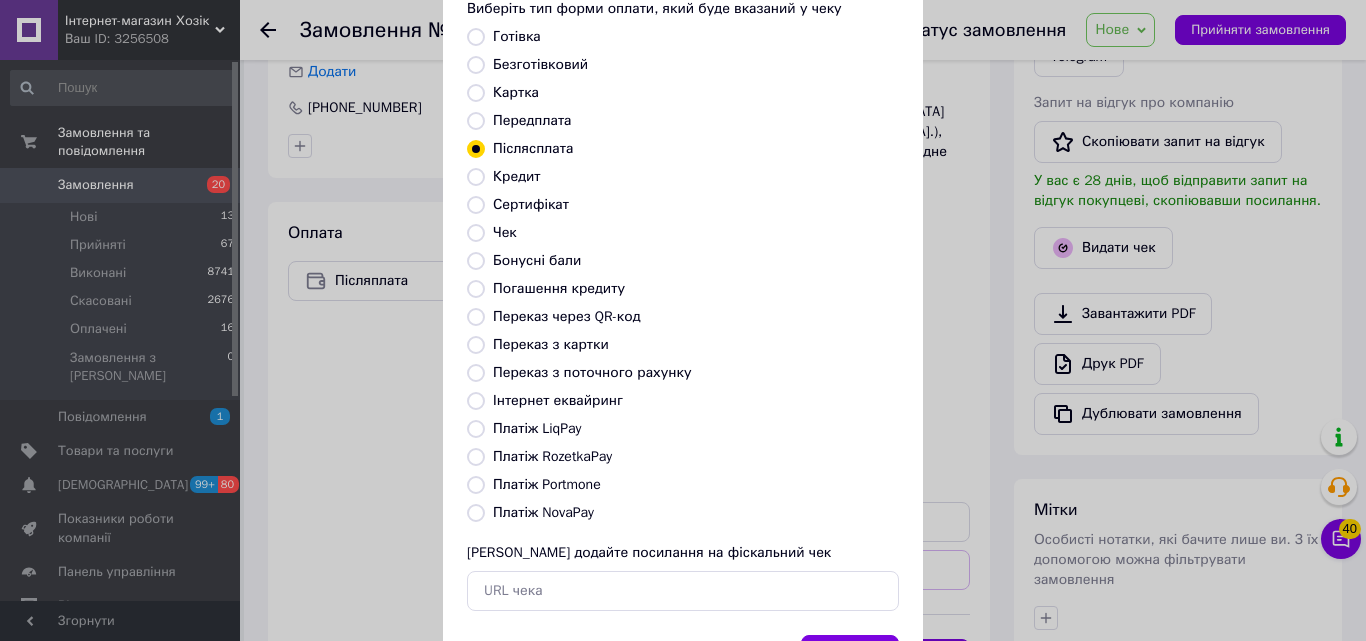 scroll, scrollTop: 218, scrollLeft: 0, axis: vertical 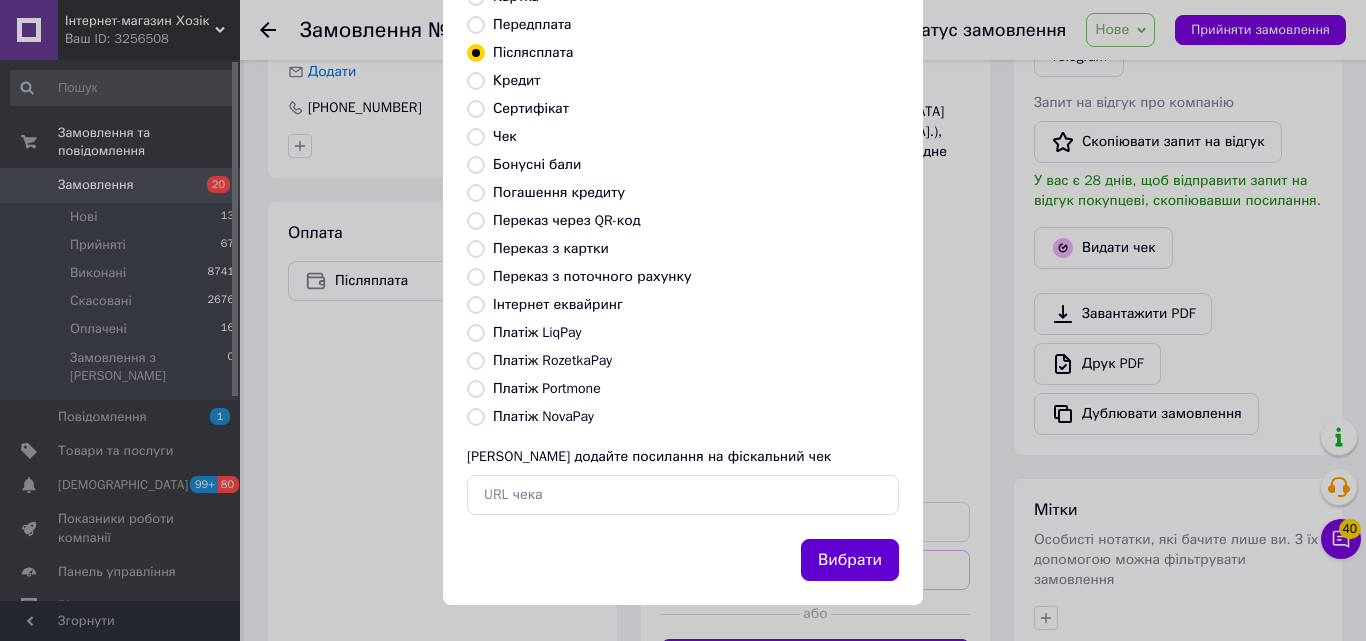 click on "Вибрати" at bounding box center (850, 560) 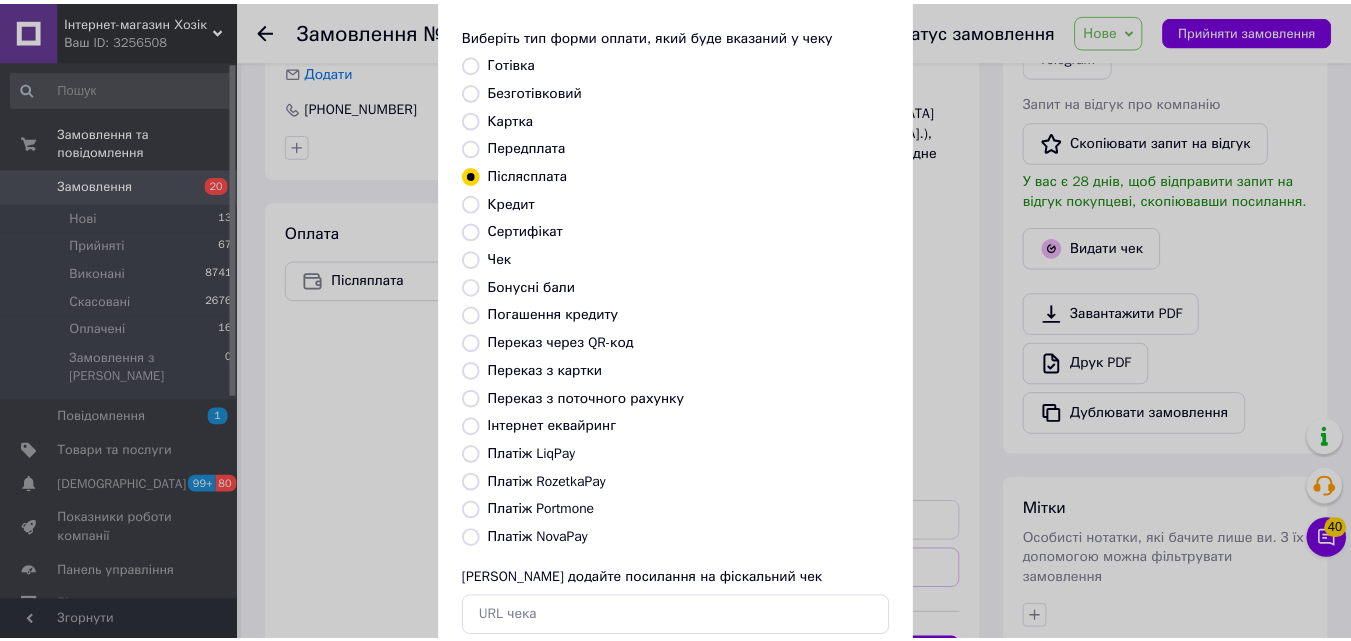 scroll, scrollTop: 0, scrollLeft: 0, axis: both 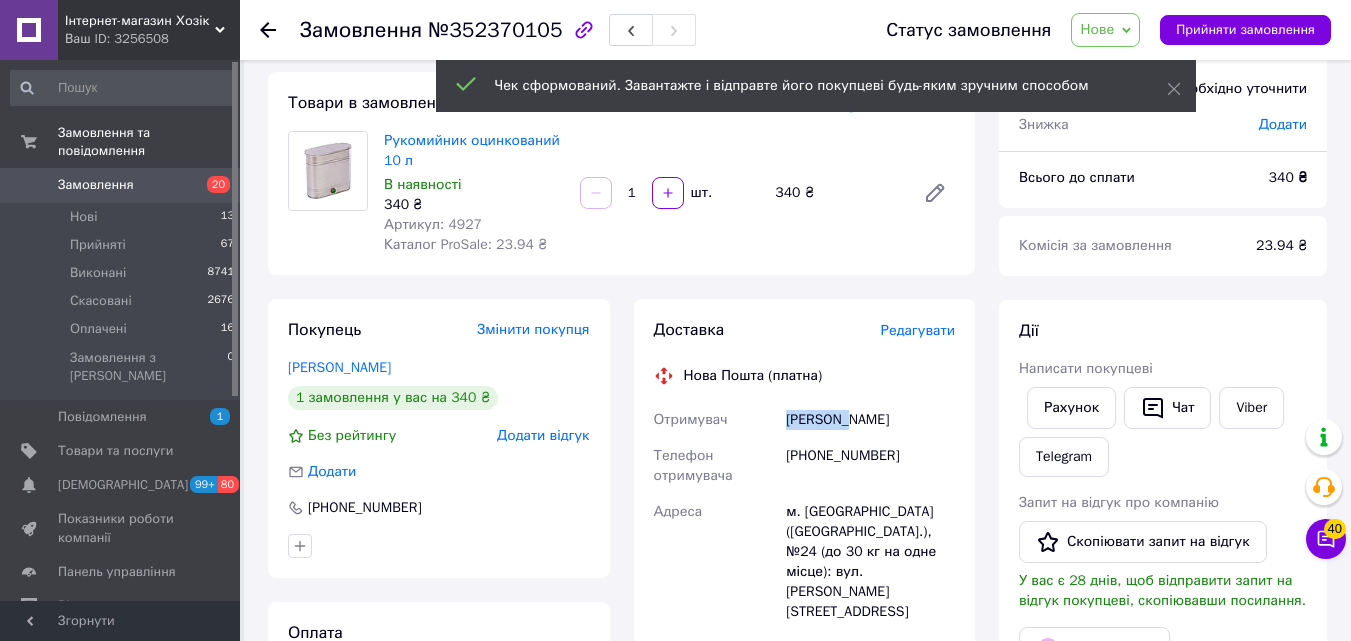 drag, startPoint x: 782, startPoint y: 425, endPoint x: 835, endPoint y: 420, distance: 53.235325 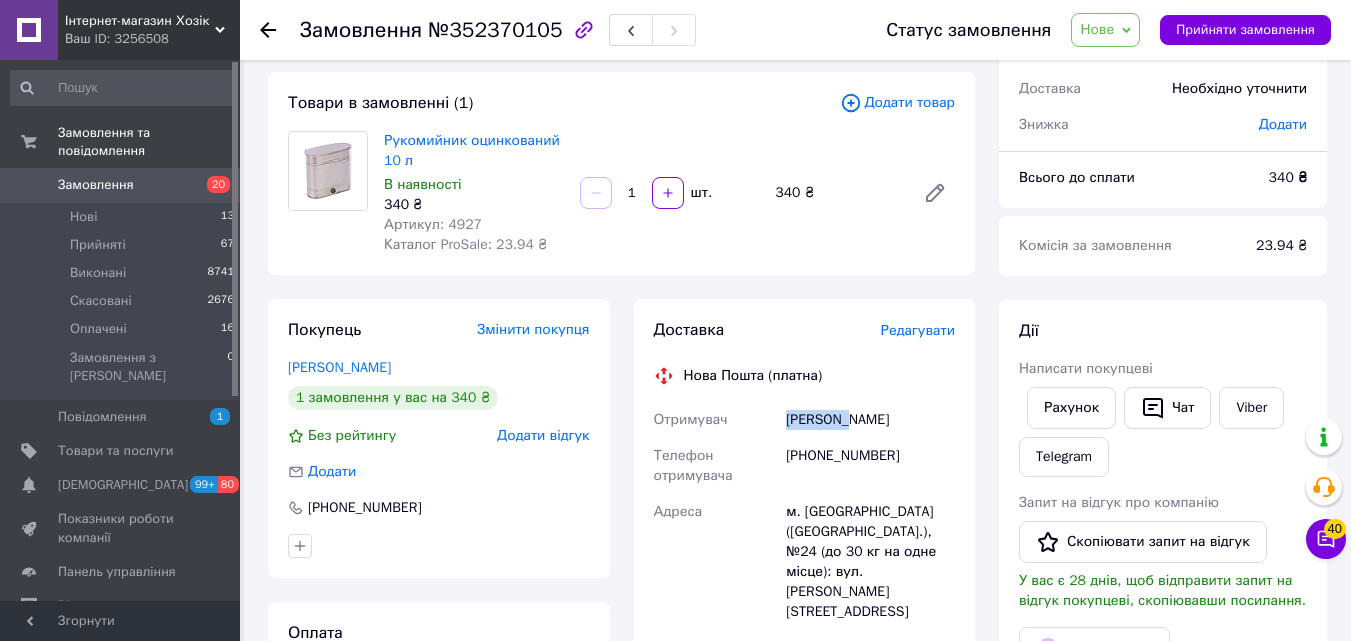 click on "[PERSON_NAME]" at bounding box center [870, 420] 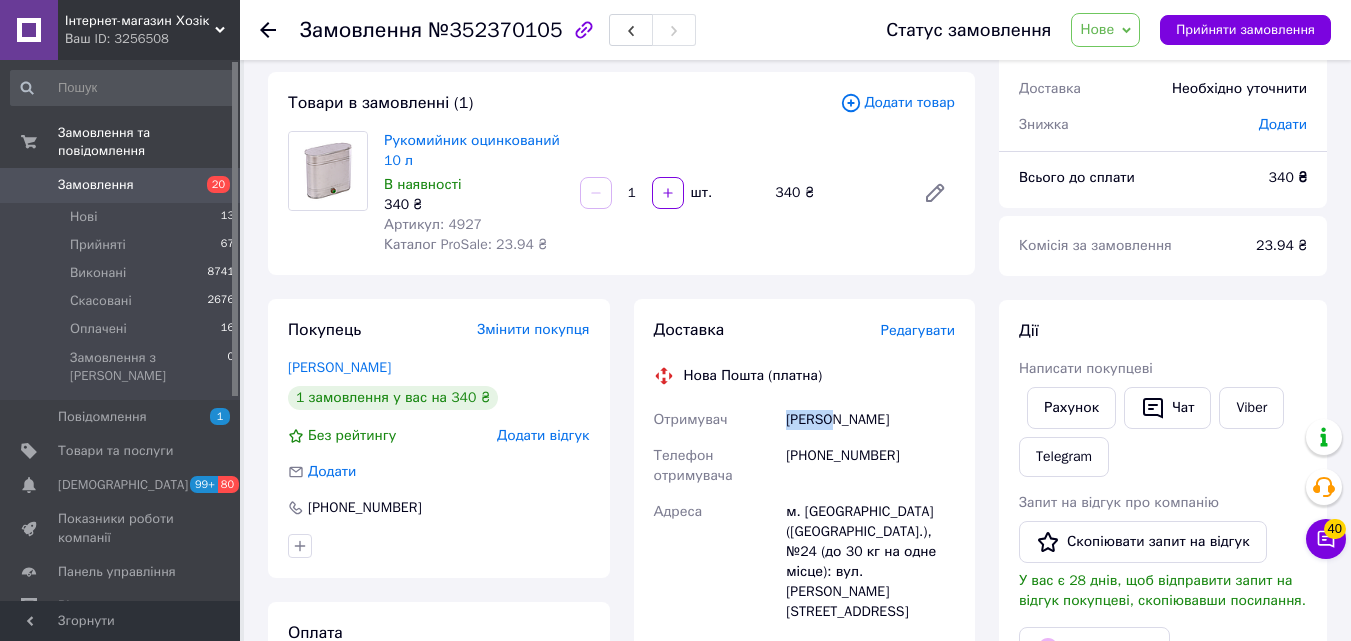 drag, startPoint x: 783, startPoint y: 422, endPoint x: 831, endPoint y: 422, distance: 48 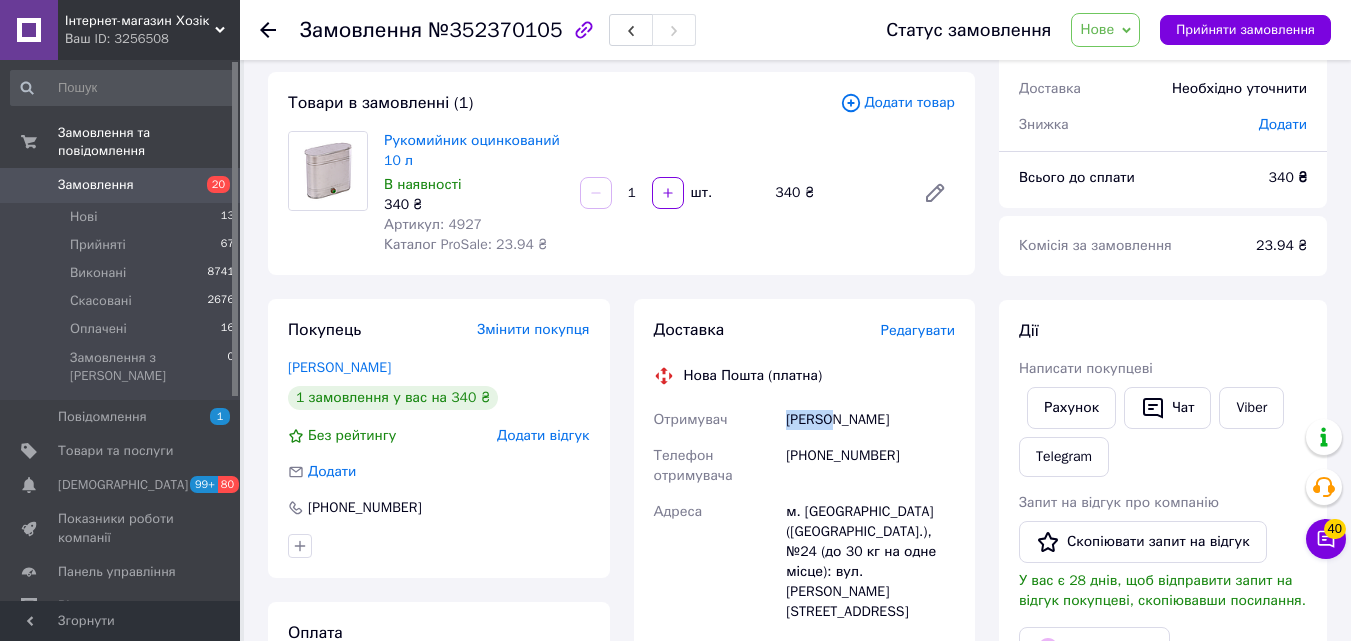 click on "[PERSON_NAME]" at bounding box center [870, 420] 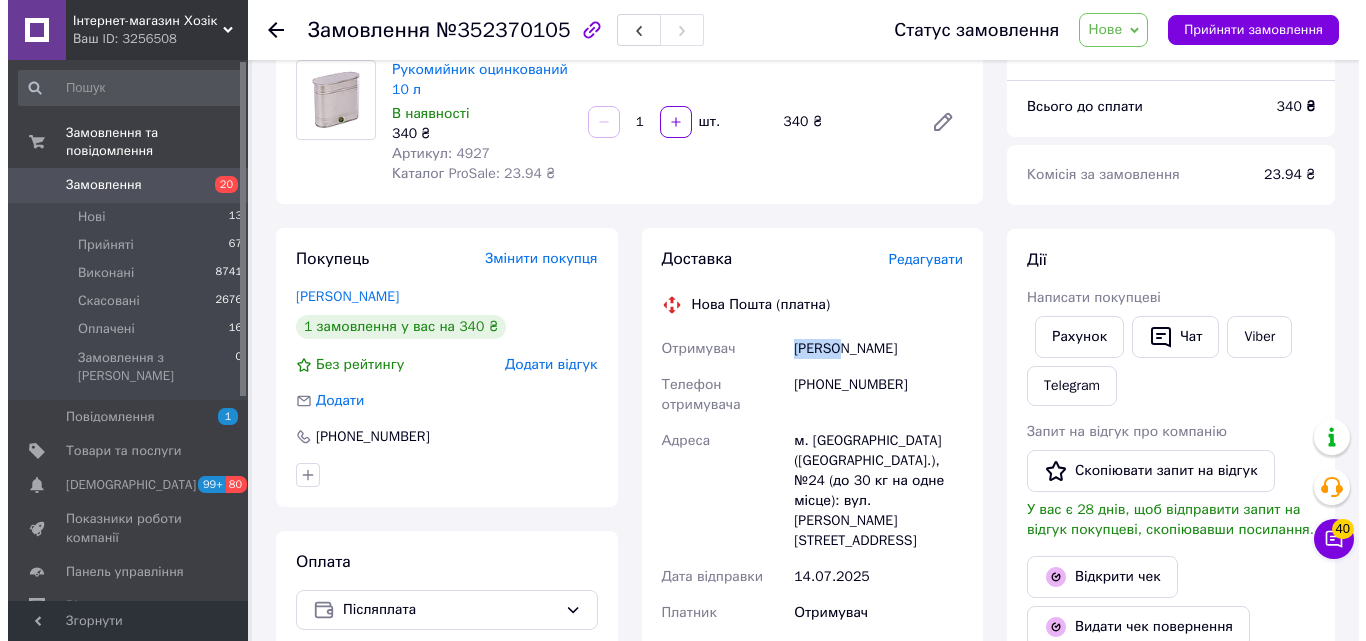 scroll, scrollTop: 0, scrollLeft: 0, axis: both 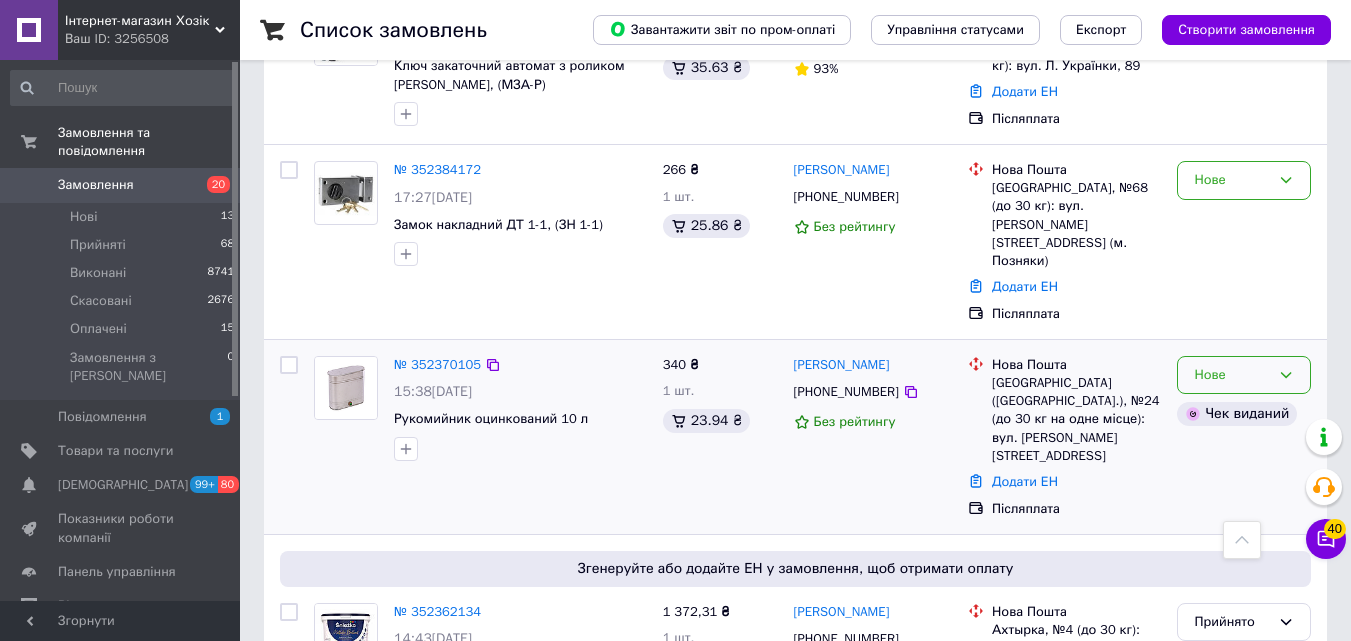click on "Нове" at bounding box center (1232, 375) 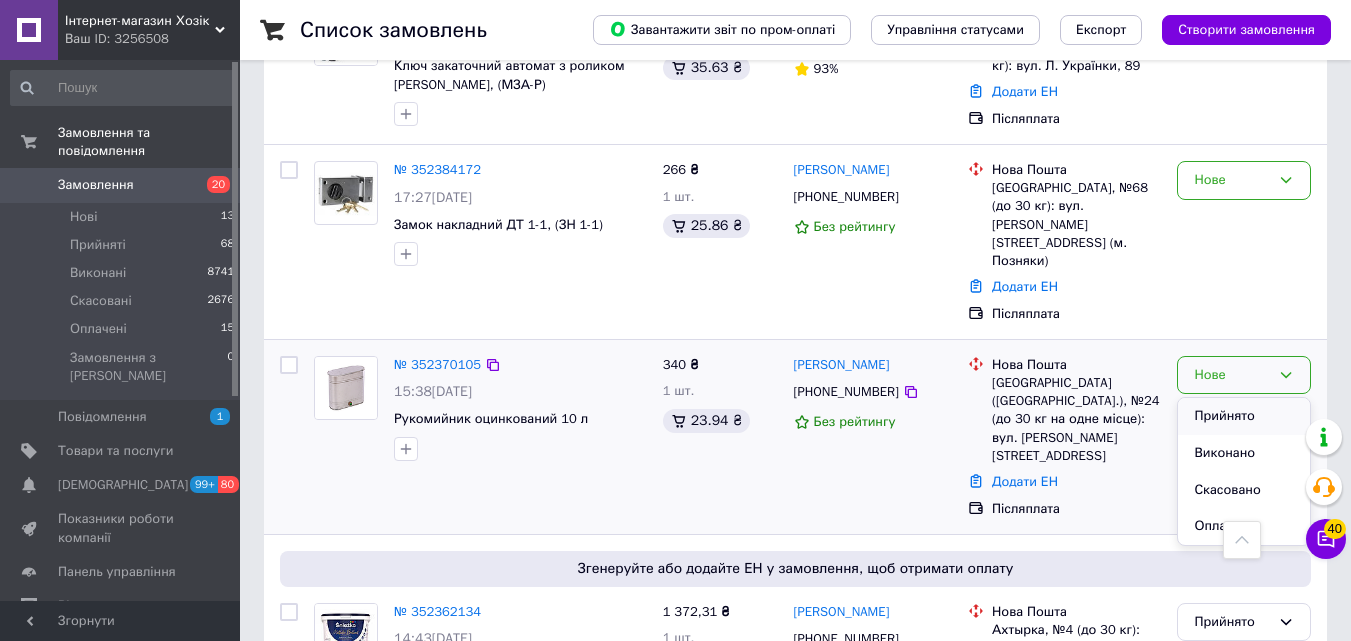 click on "Прийнято" at bounding box center (1244, 416) 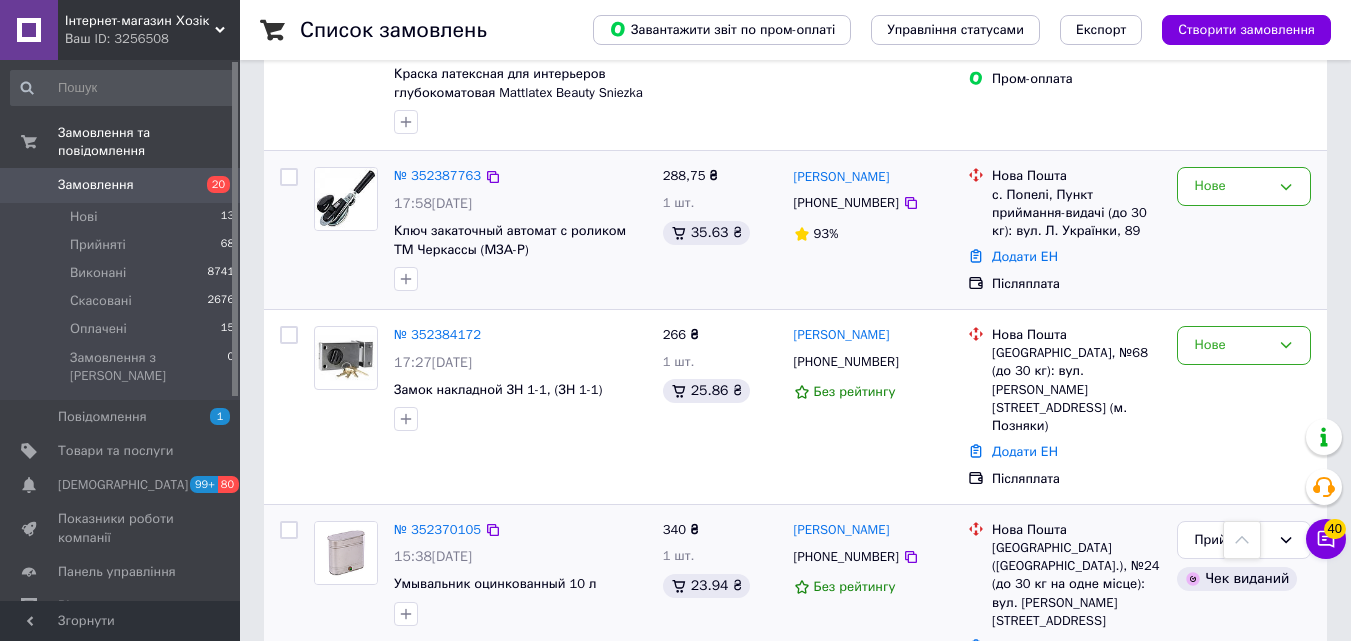 scroll, scrollTop: 900, scrollLeft: 0, axis: vertical 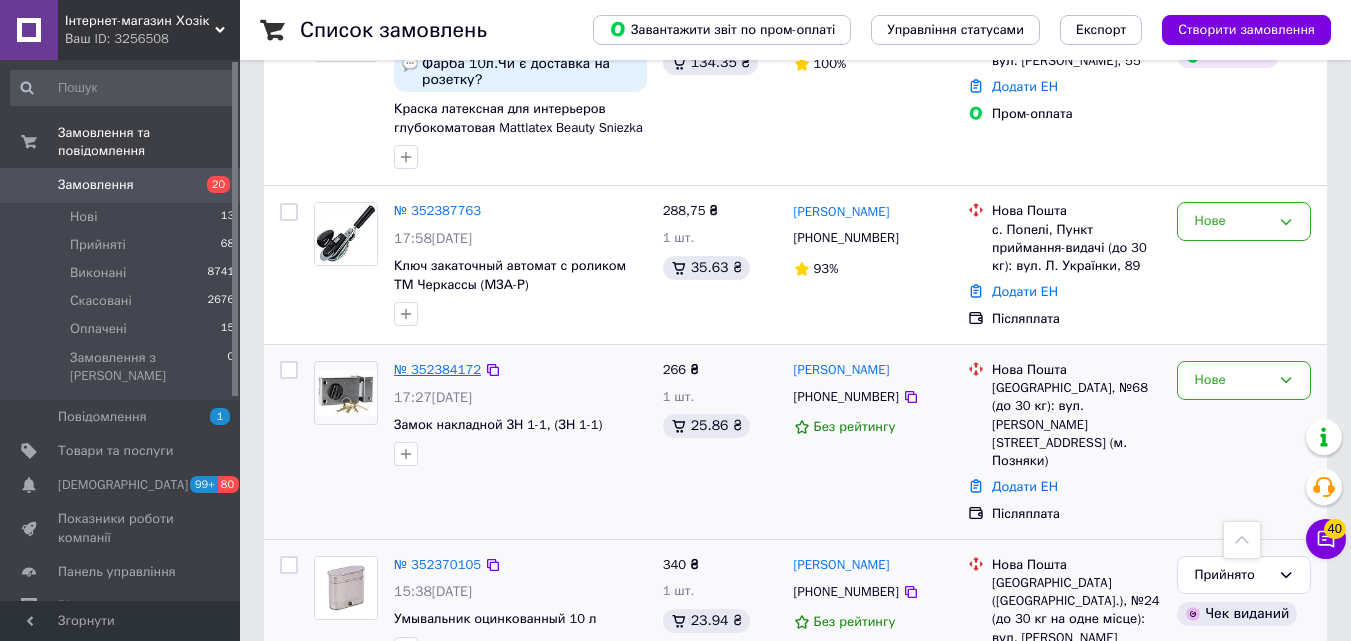 click on "№ 352384172" at bounding box center (437, 369) 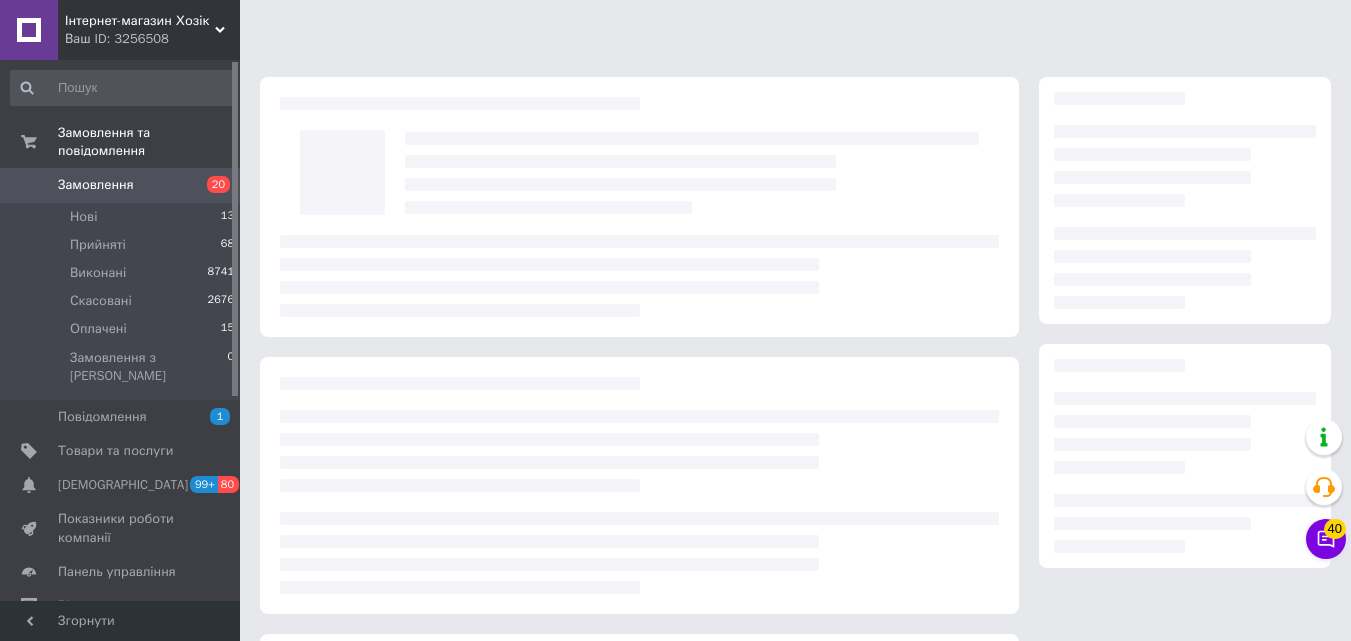 scroll, scrollTop: 0, scrollLeft: 0, axis: both 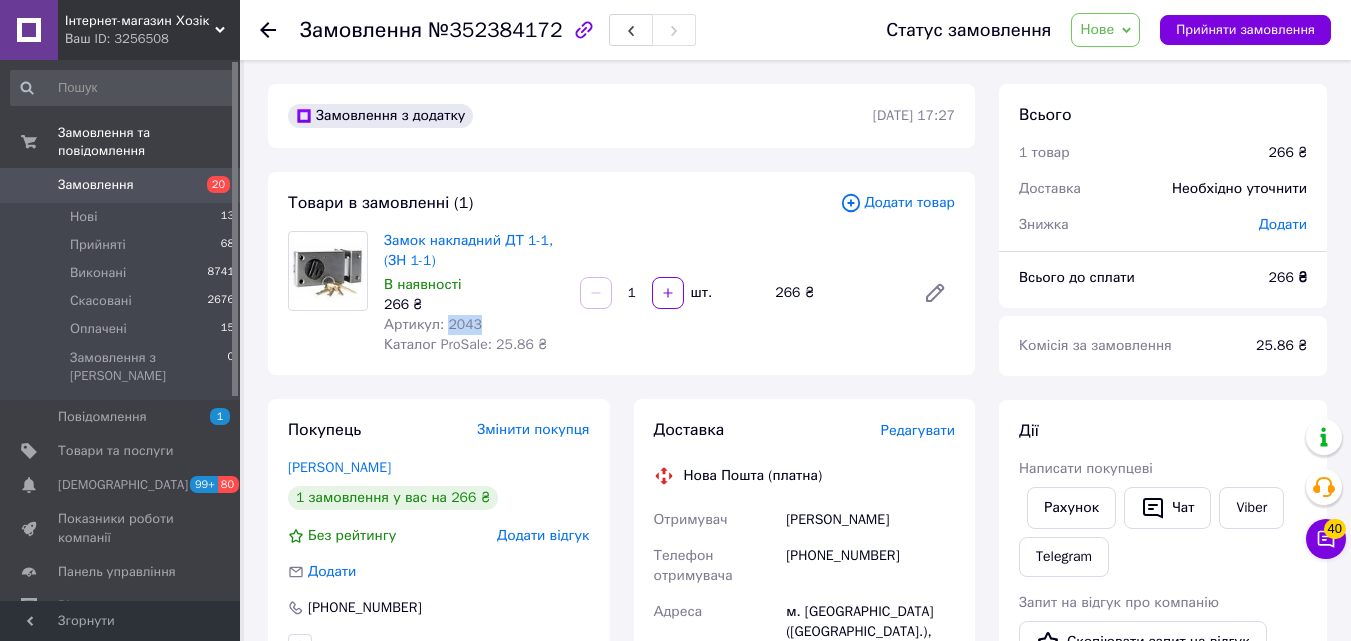 drag, startPoint x: 498, startPoint y: 332, endPoint x: 443, endPoint y: 326, distance: 55.326305 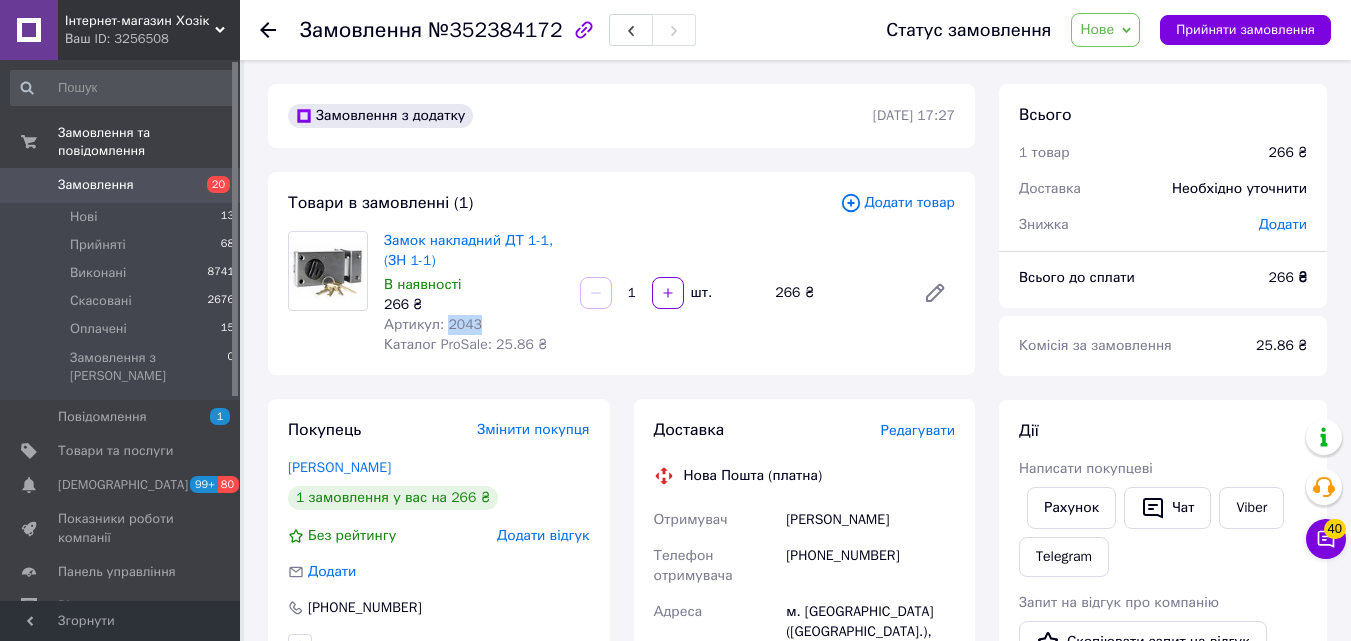 click on "Артикул: 2043" at bounding box center (474, 325) 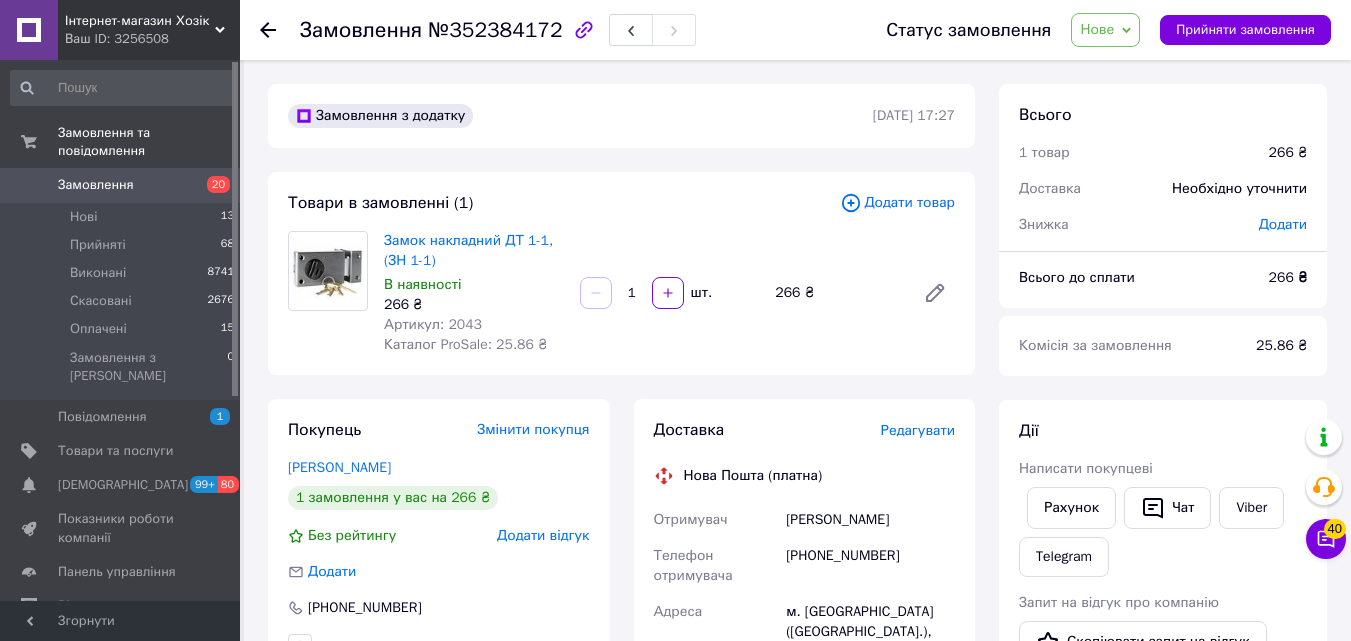 drag, startPoint x: 441, startPoint y: 329, endPoint x: 427, endPoint y: 317, distance: 18.439089 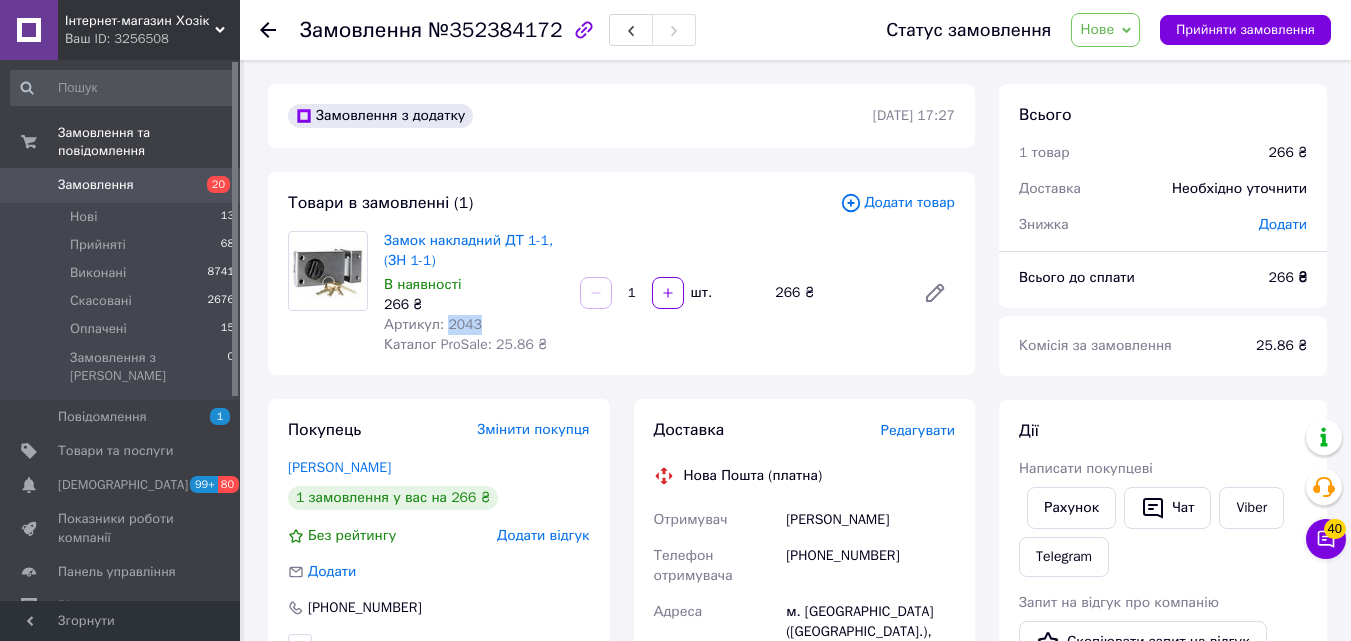 drag, startPoint x: 474, startPoint y: 321, endPoint x: 442, endPoint y: 324, distance: 32.140316 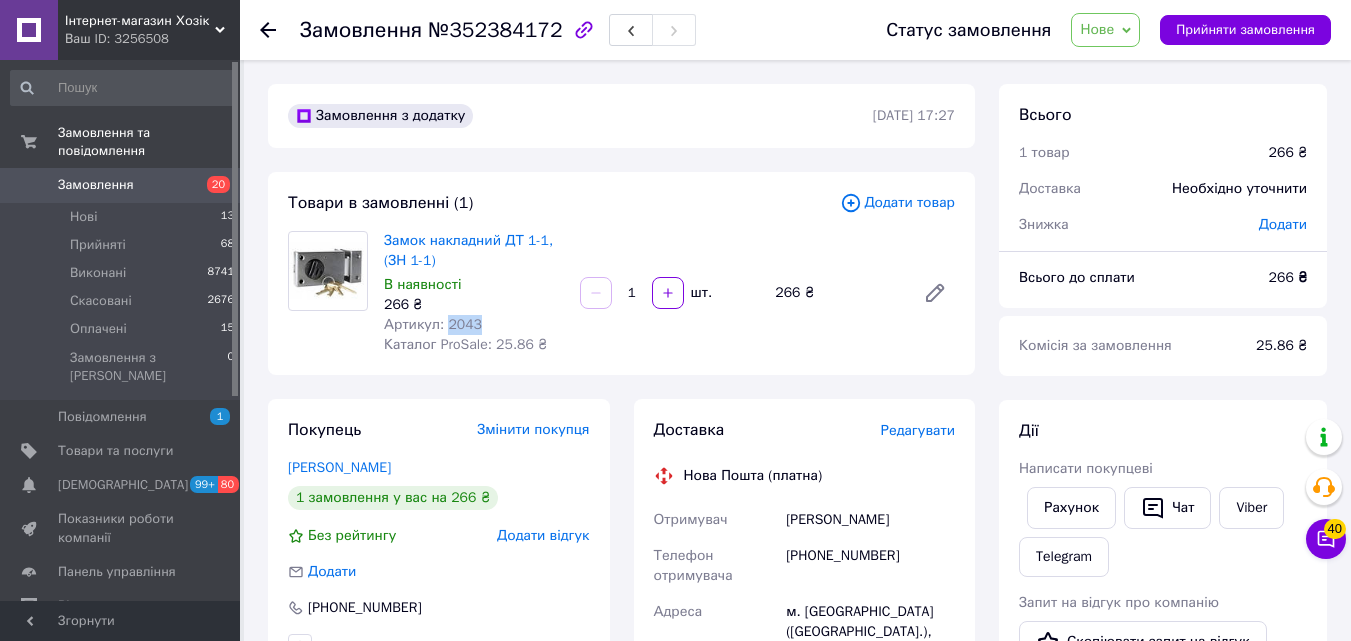 drag, startPoint x: 502, startPoint y: 320, endPoint x: 443, endPoint y: 327, distance: 59.413803 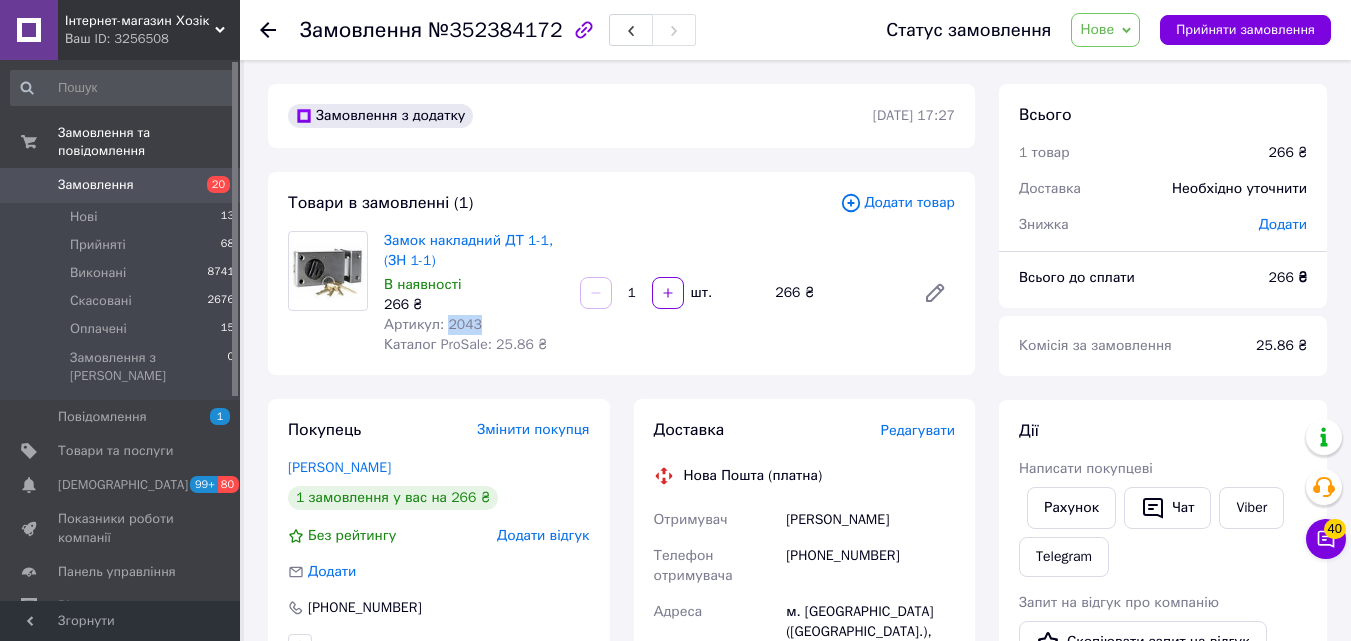 click on "Артикул: 2043" at bounding box center [474, 325] 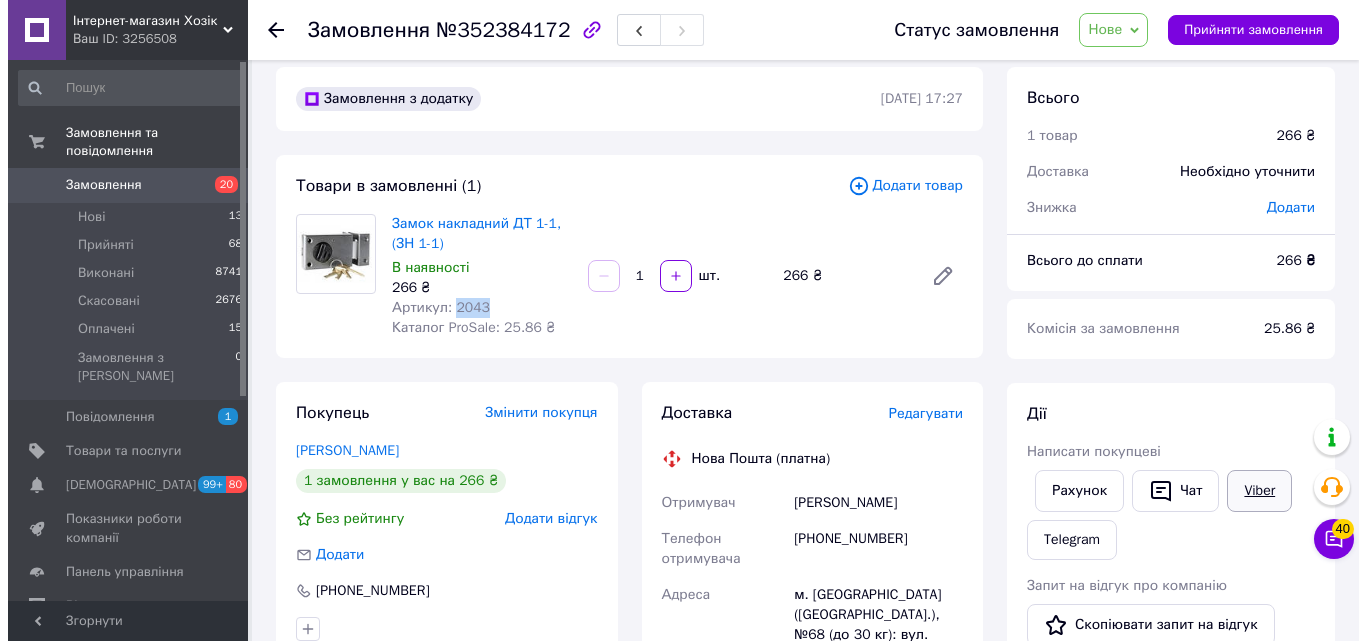 scroll, scrollTop: 300, scrollLeft: 0, axis: vertical 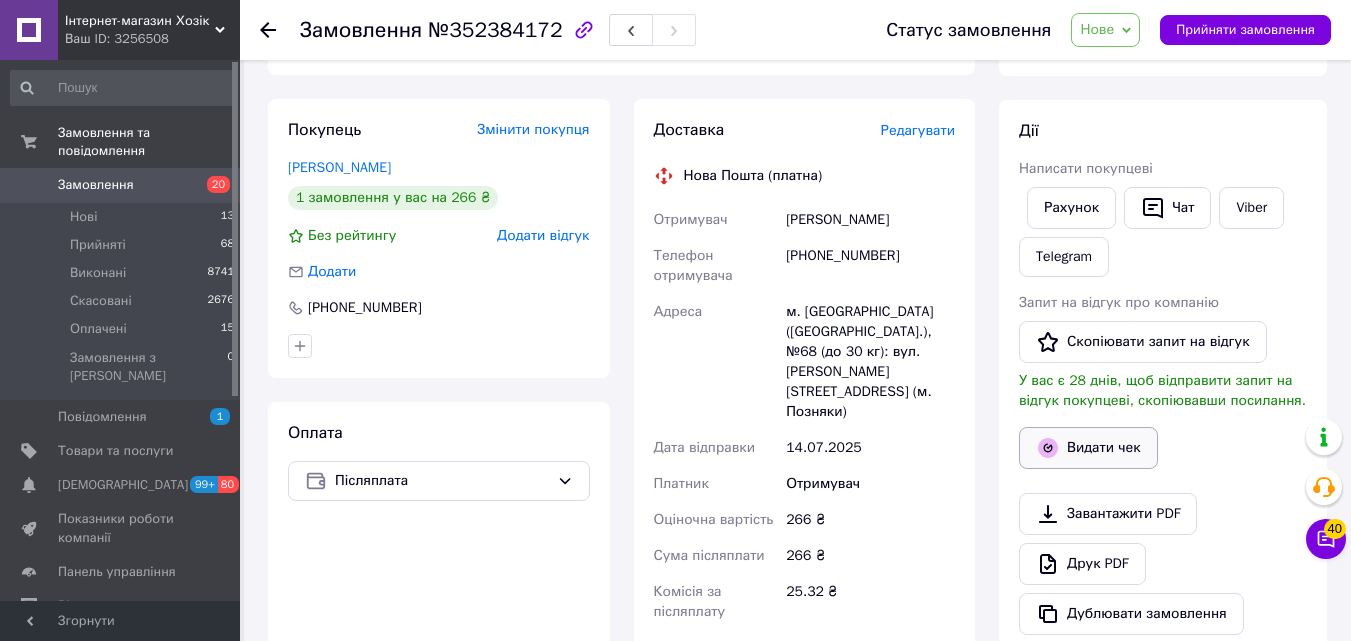 click on "Видати чек" at bounding box center [1088, 448] 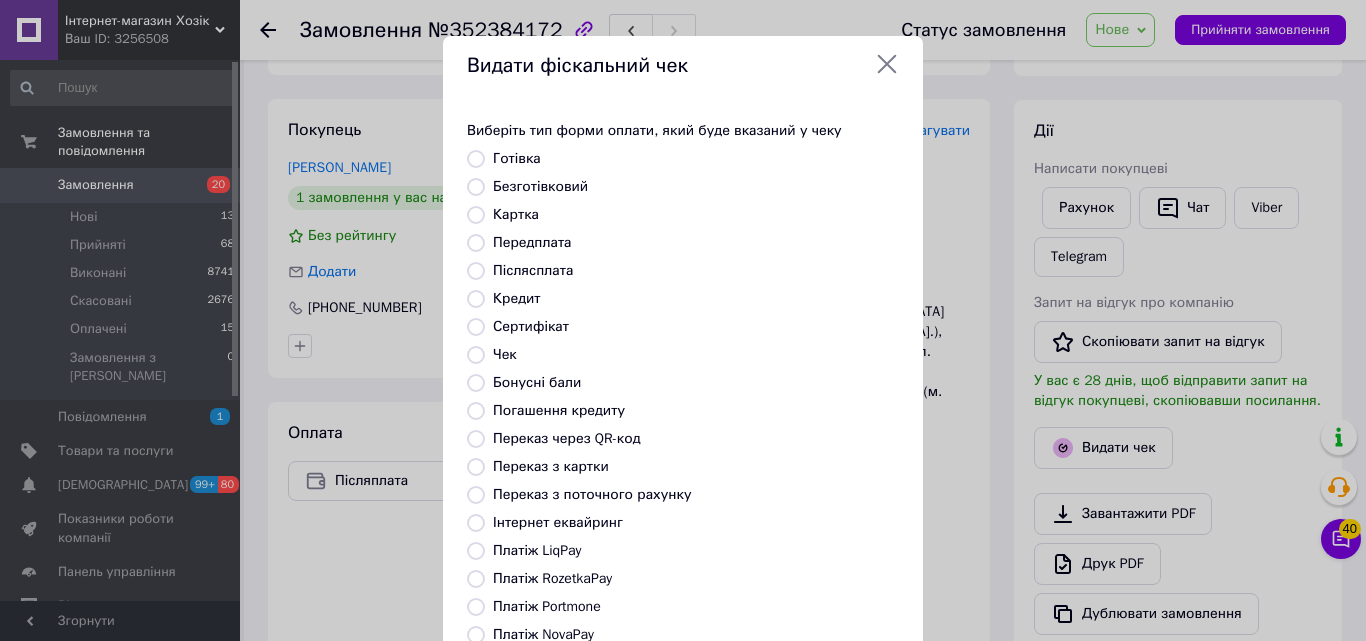 click on "Післясплата" at bounding box center (533, 270) 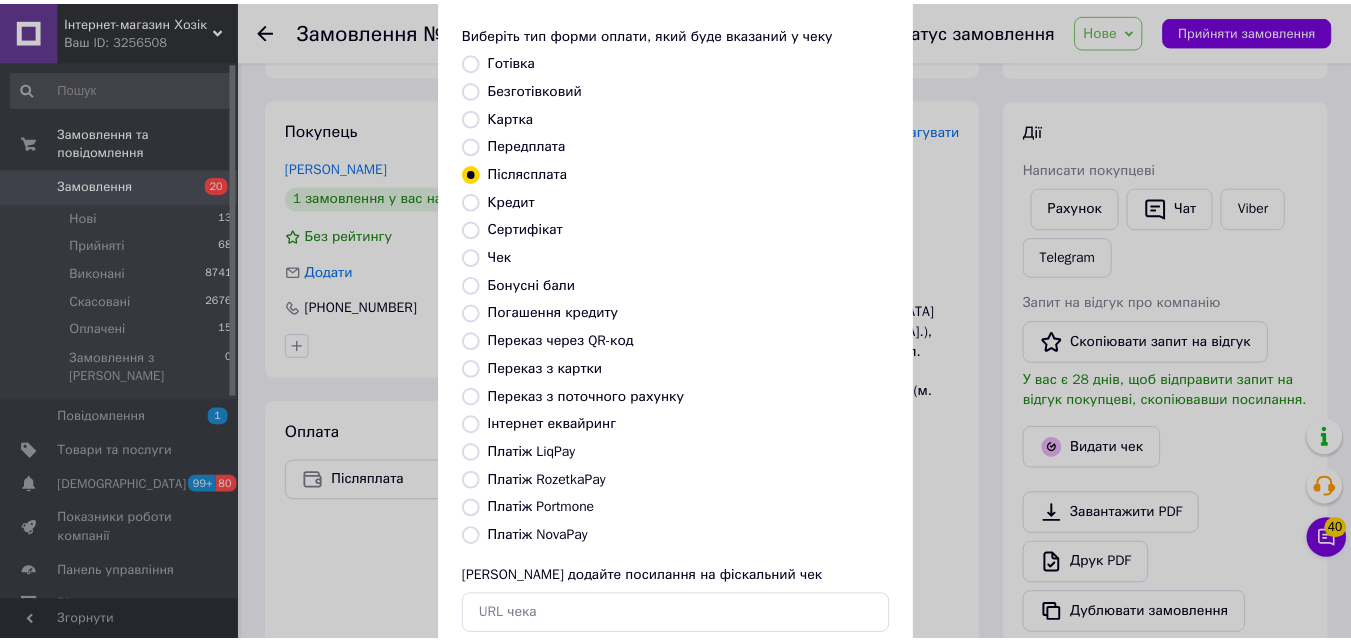 scroll, scrollTop: 218, scrollLeft: 0, axis: vertical 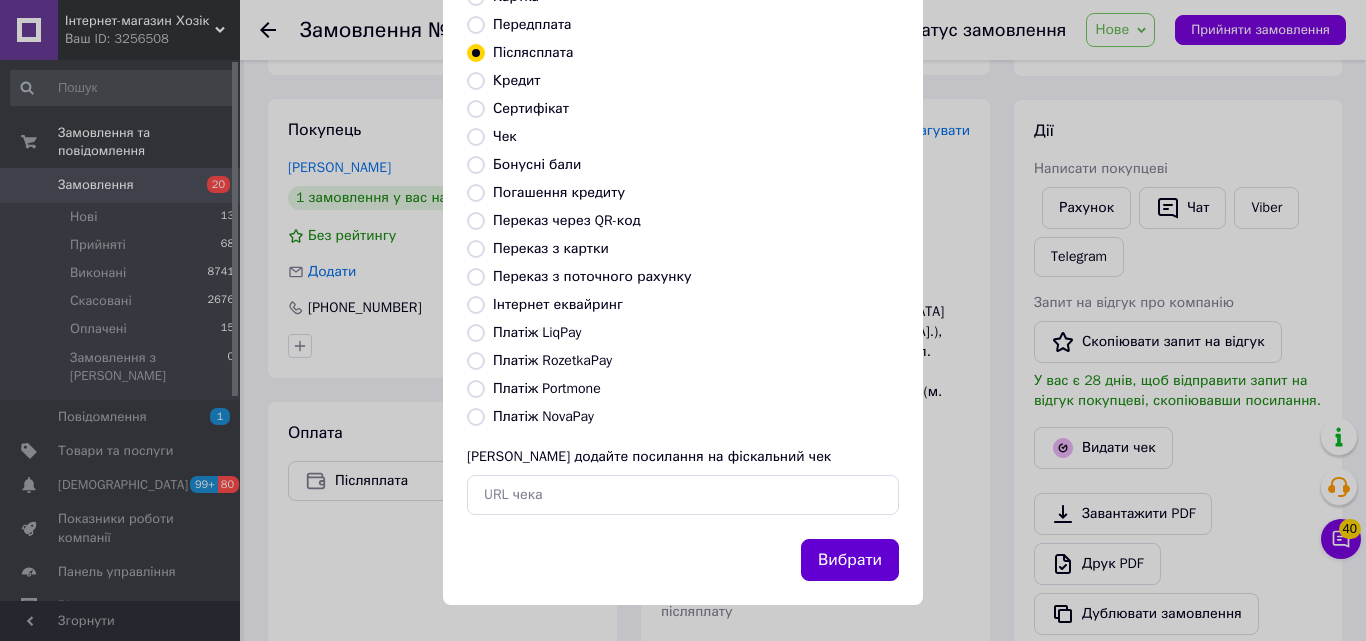 click on "Вибрати" at bounding box center [850, 560] 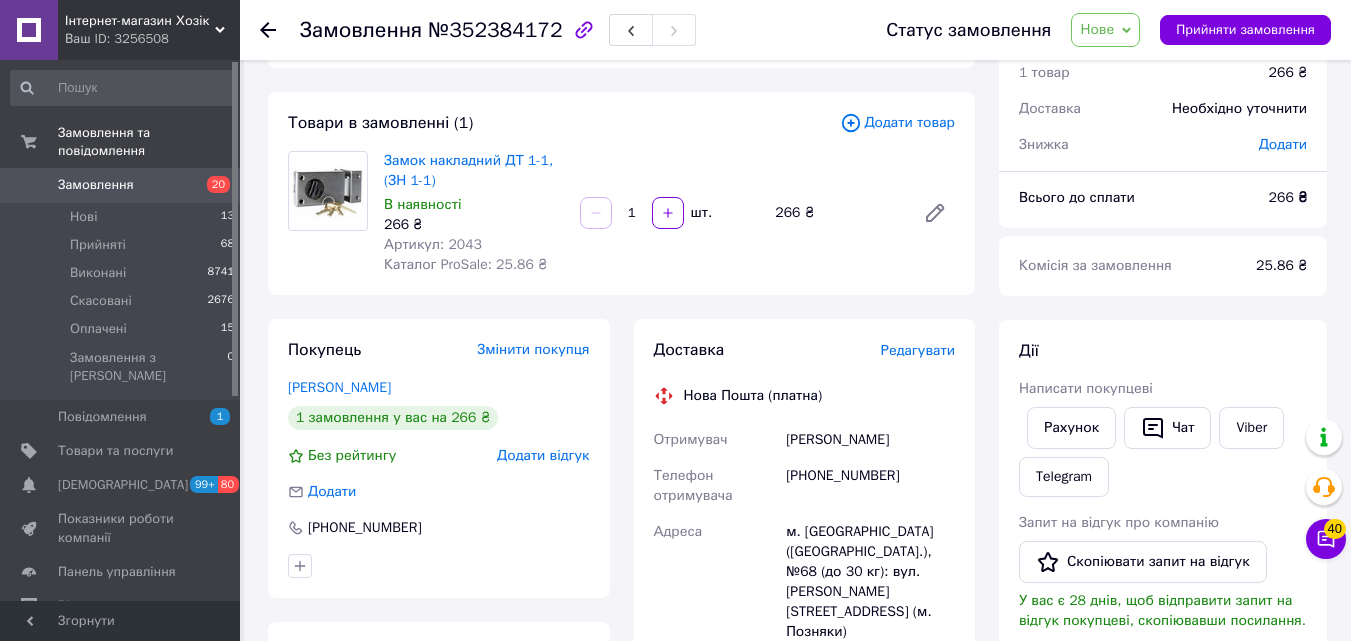 scroll, scrollTop: 200, scrollLeft: 0, axis: vertical 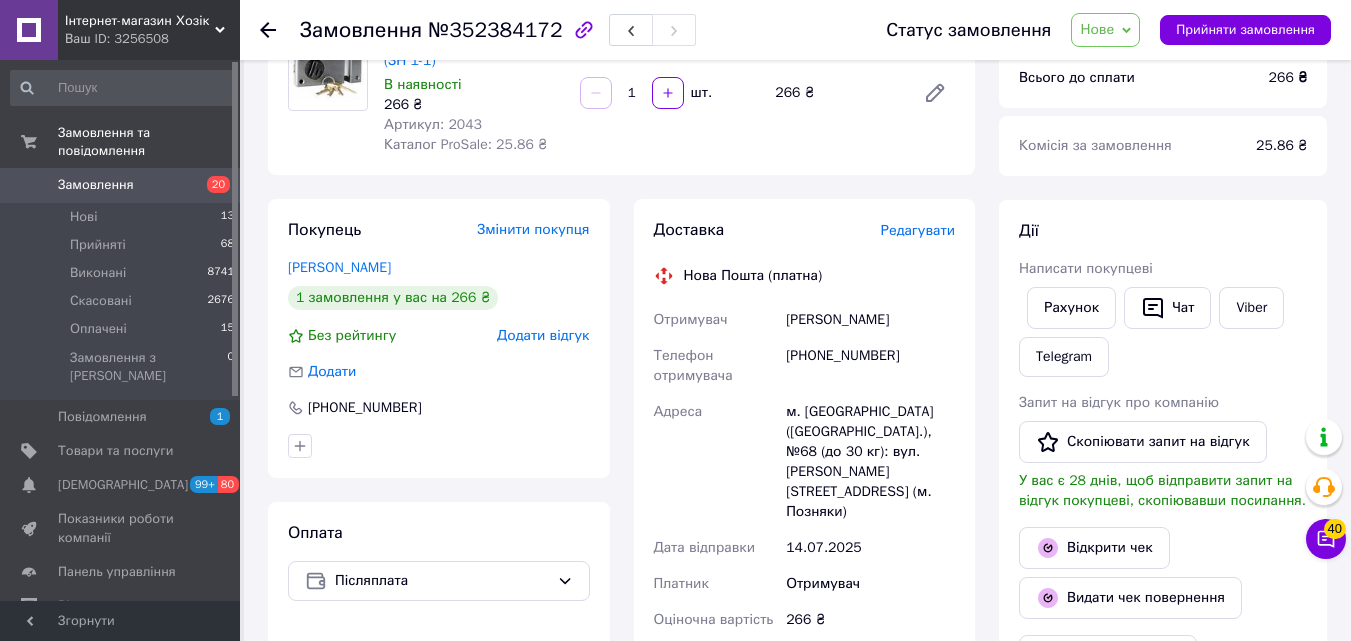 drag, startPoint x: 909, startPoint y: 312, endPoint x: 770, endPoint y: 320, distance: 139.23003 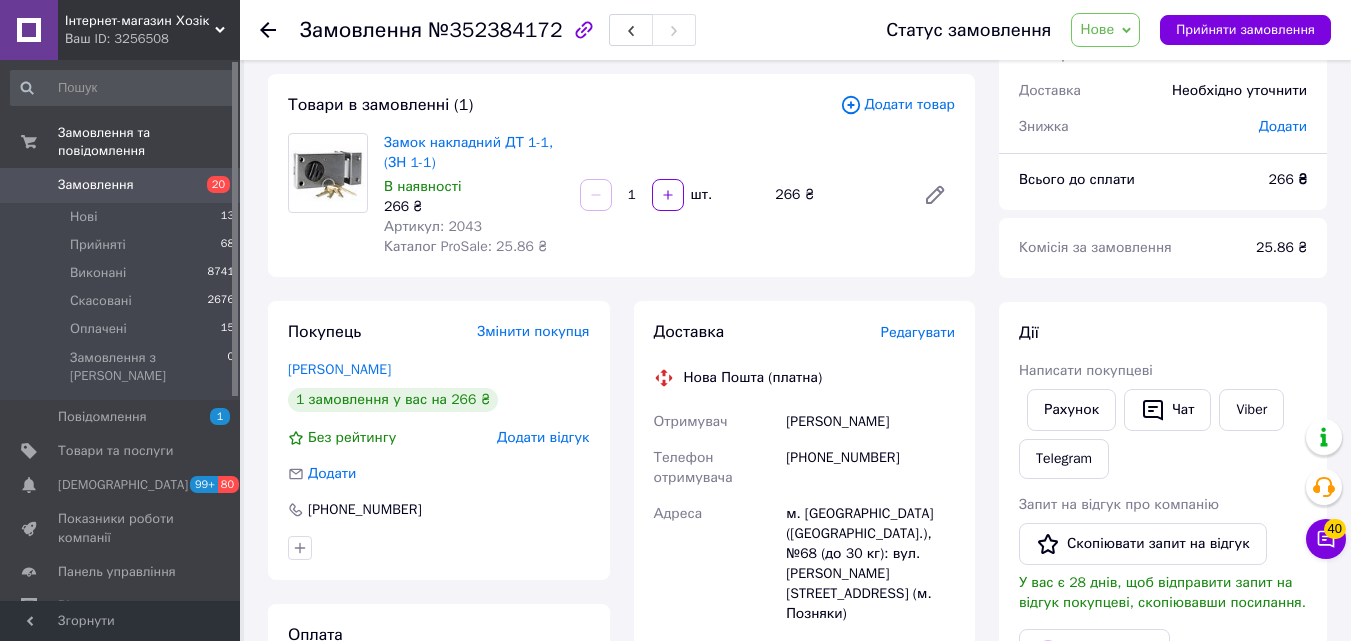 scroll, scrollTop: 0, scrollLeft: 0, axis: both 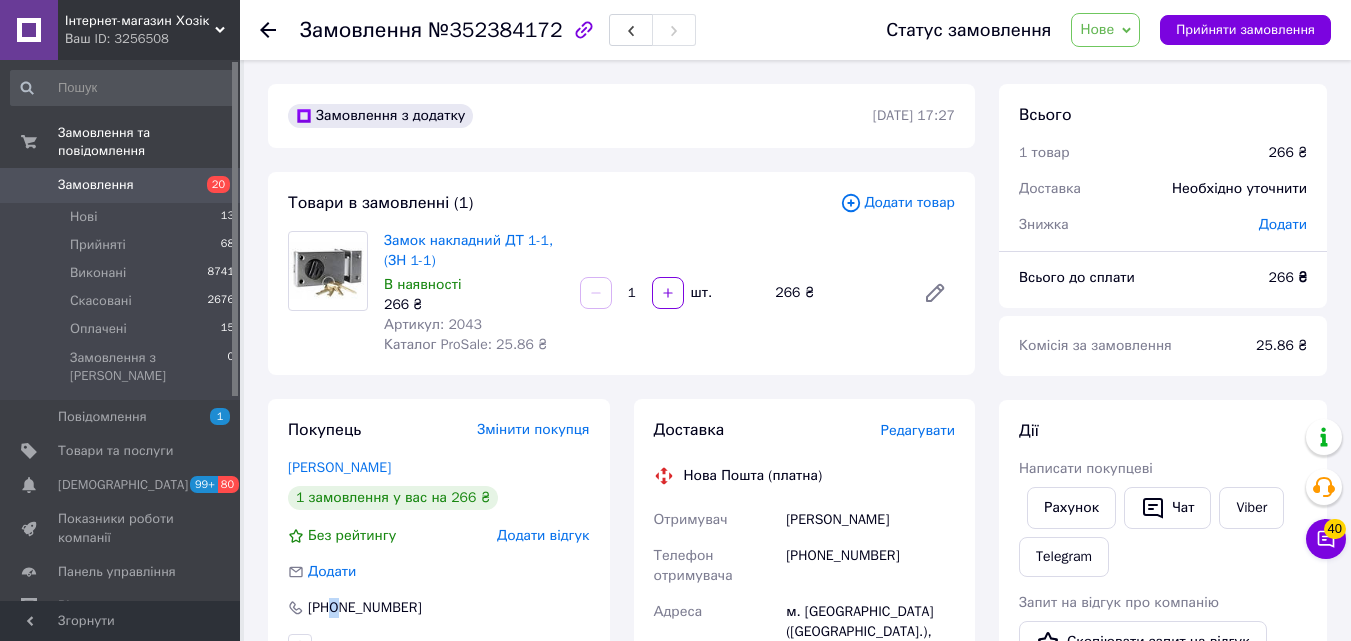 drag, startPoint x: 332, startPoint y: 595, endPoint x: 338, endPoint y: 639, distance: 44.407207 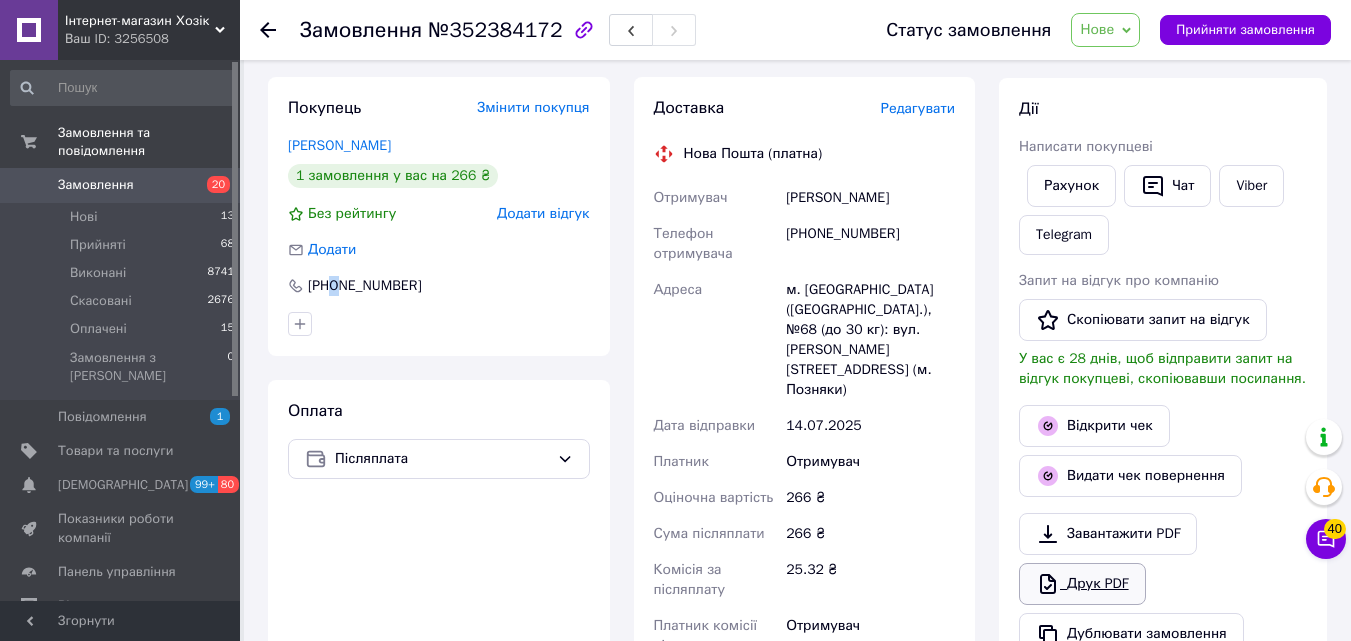 scroll, scrollTop: 400, scrollLeft: 0, axis: vertical 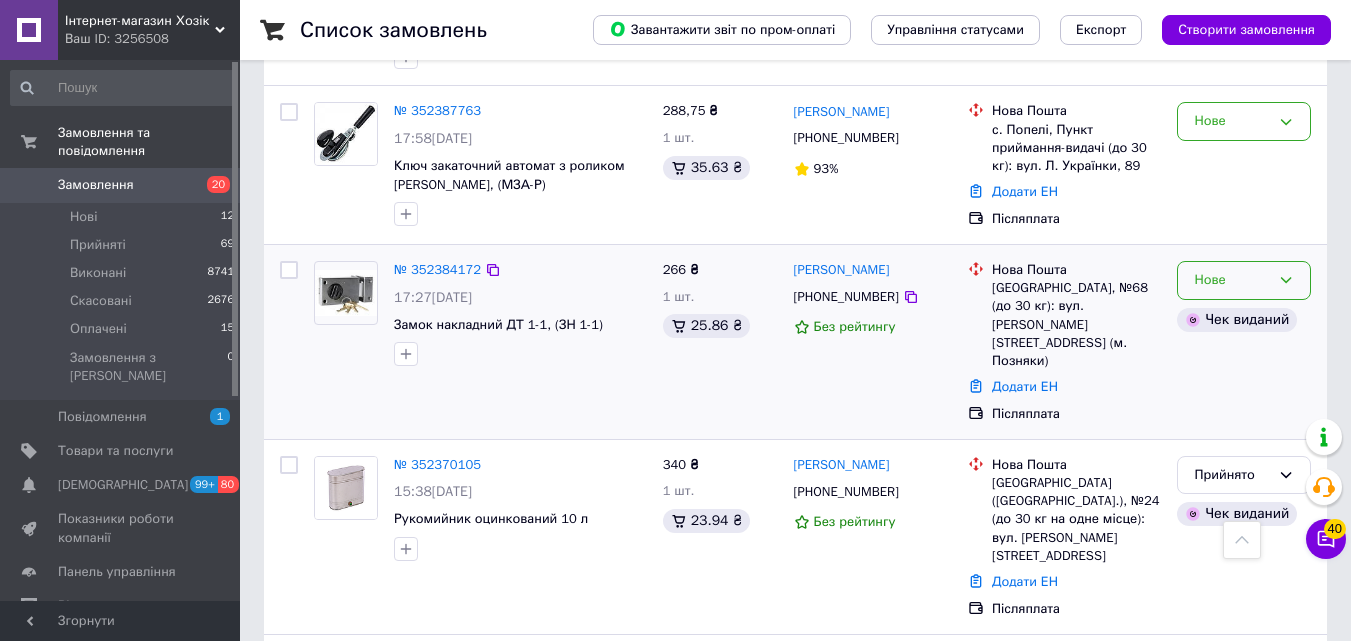 click on "Нове" at bounding box center (1232, 280) 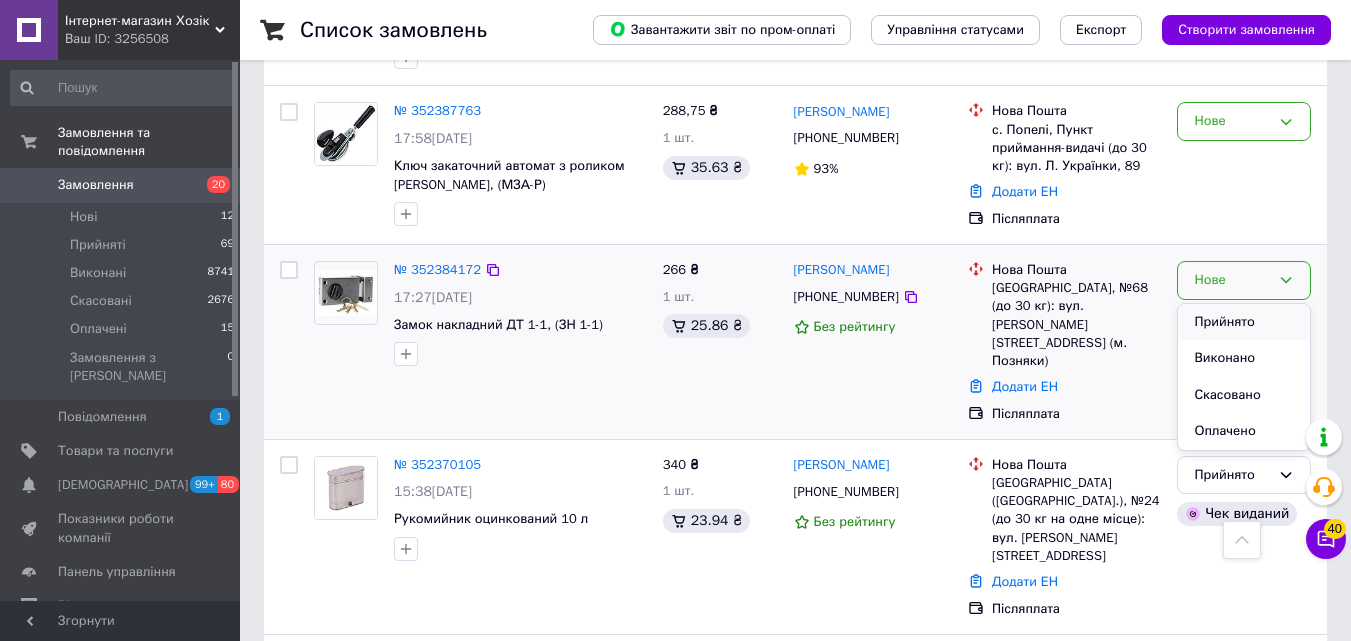 click on "Прийнято" at bounding box center [1244, 322] 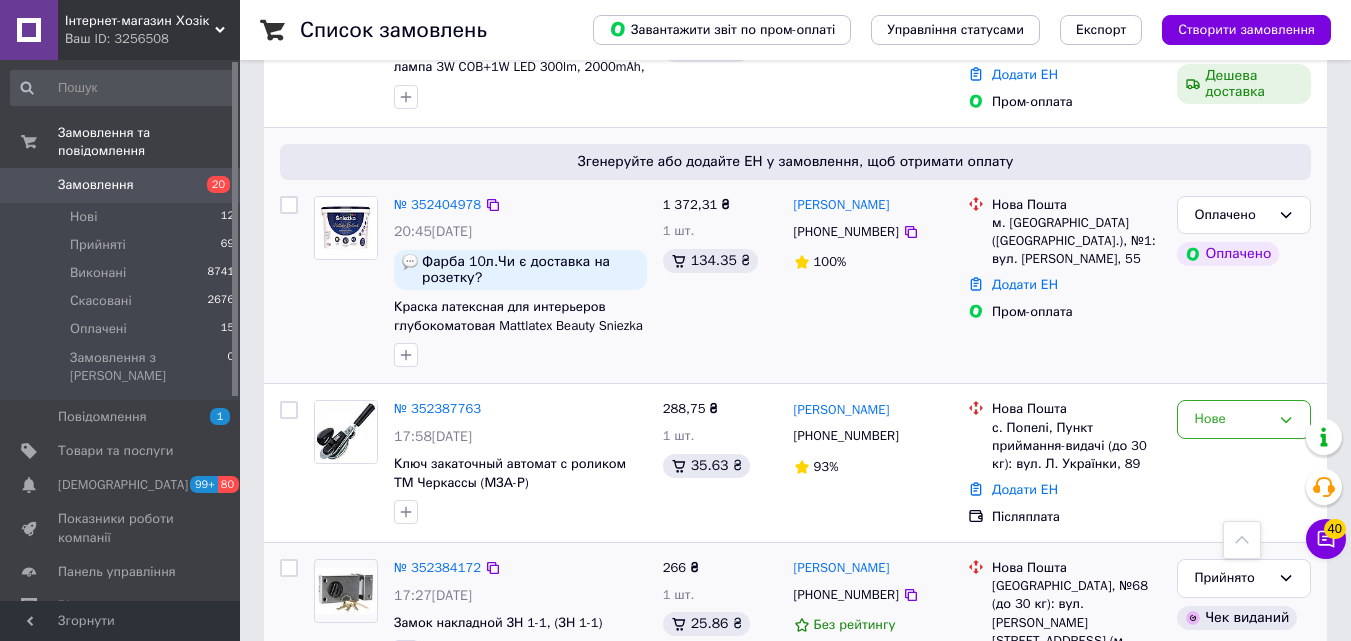 scroll, scrollTop: 700, scrollLeft: 0, axis: vertical 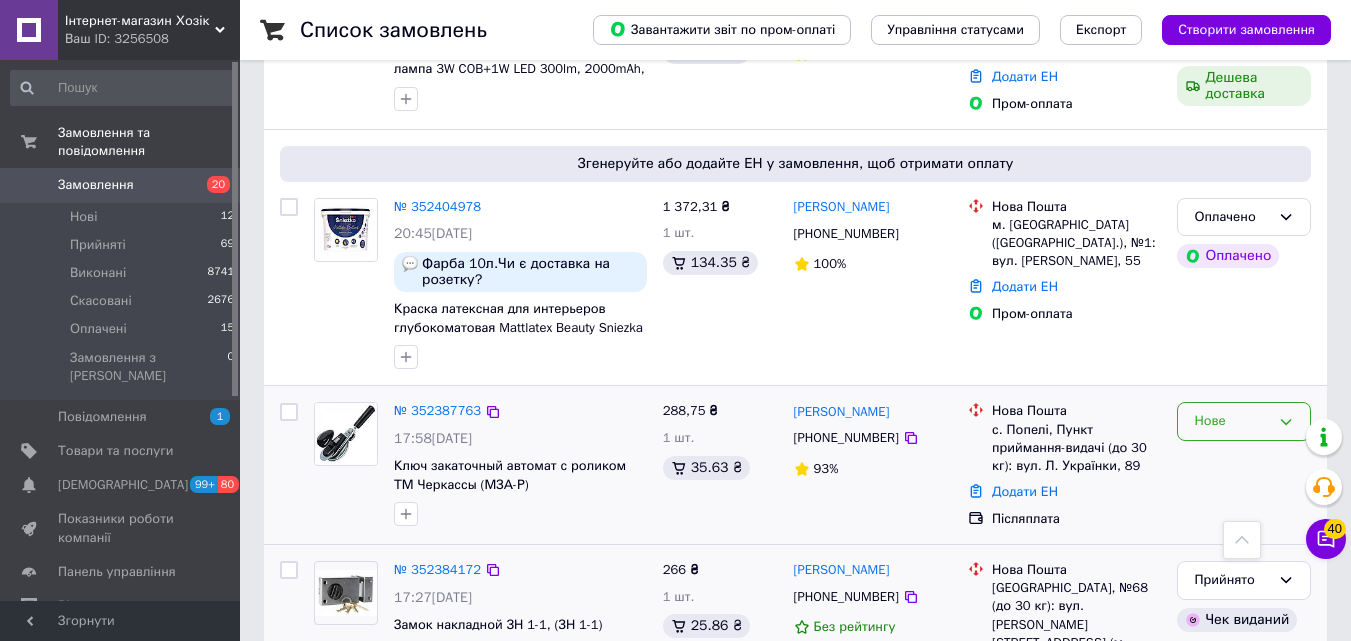 click 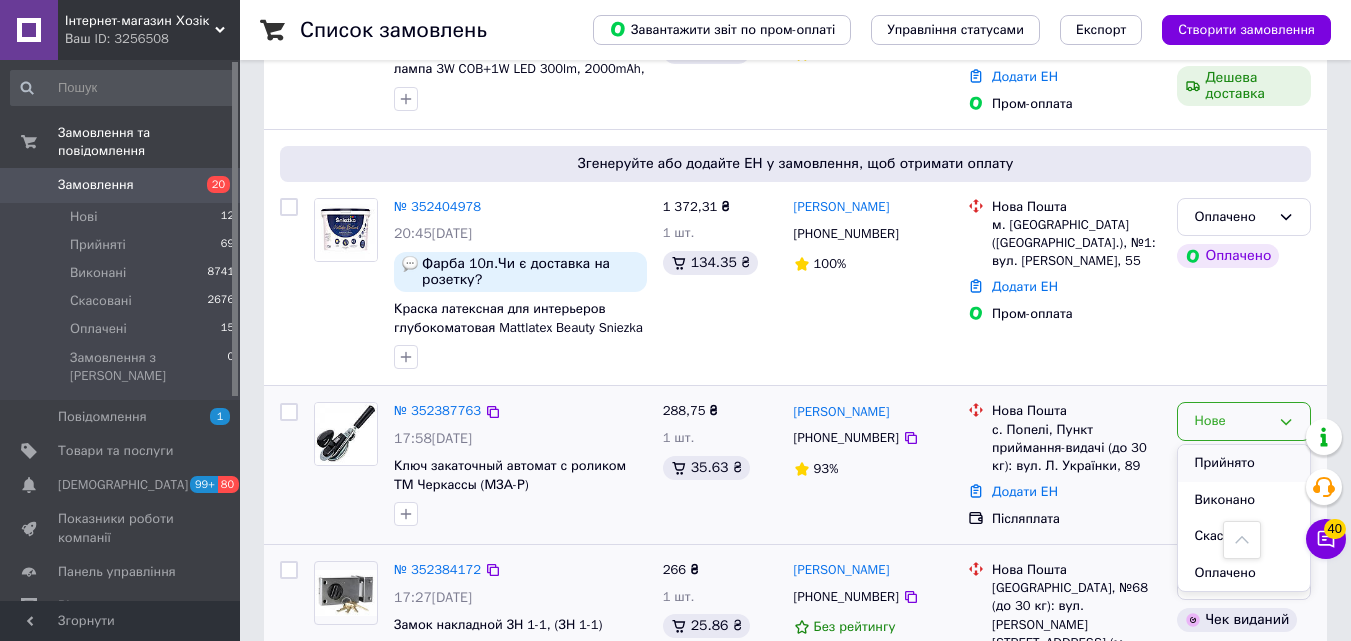 click on "Прийнято" at bounding box center (1244, 463) 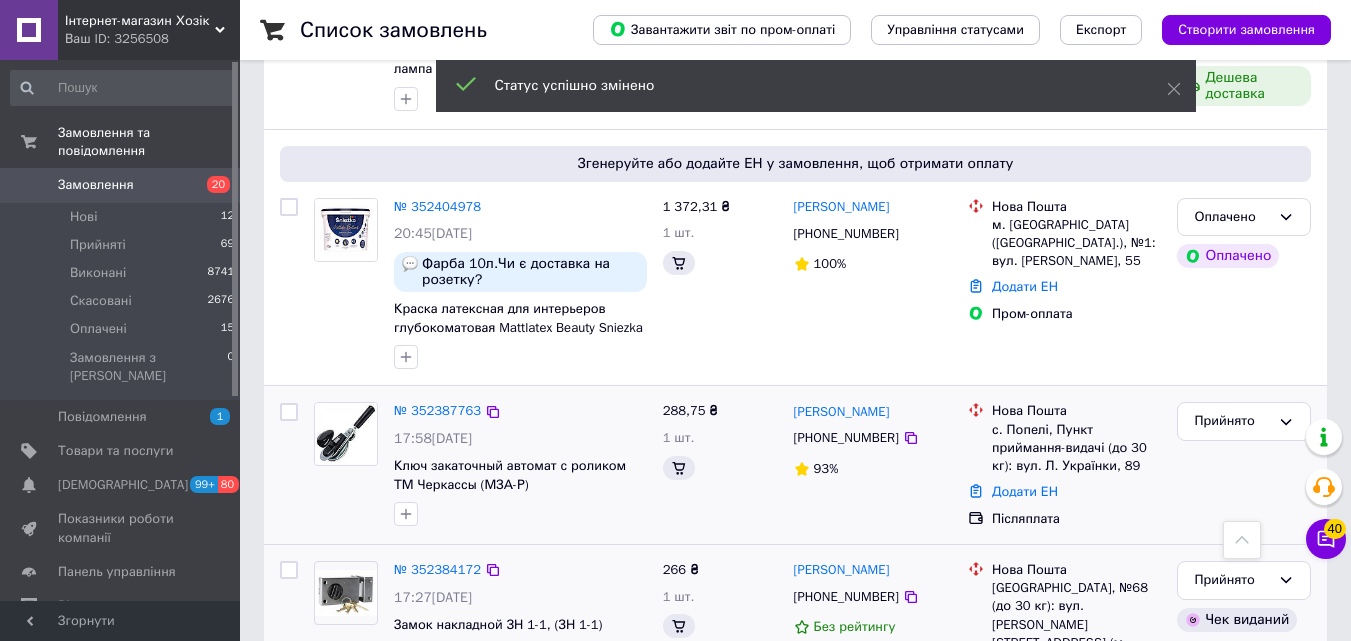 click on "№ 352387763 17:58[DATE] Ключ закаточный автомат с роликом ТМ Черкассы (МЗА-Р)" at bounding box center (520, 464) 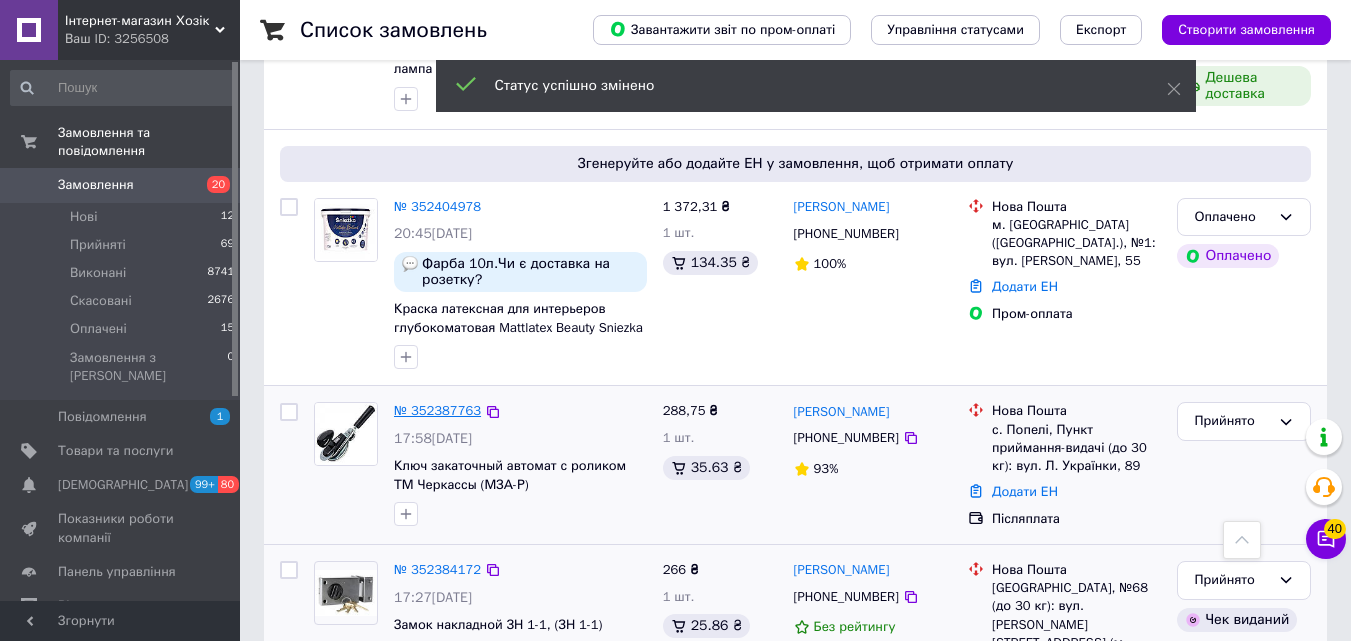 click on "№ 352387763" at bounding box center (437, 410) 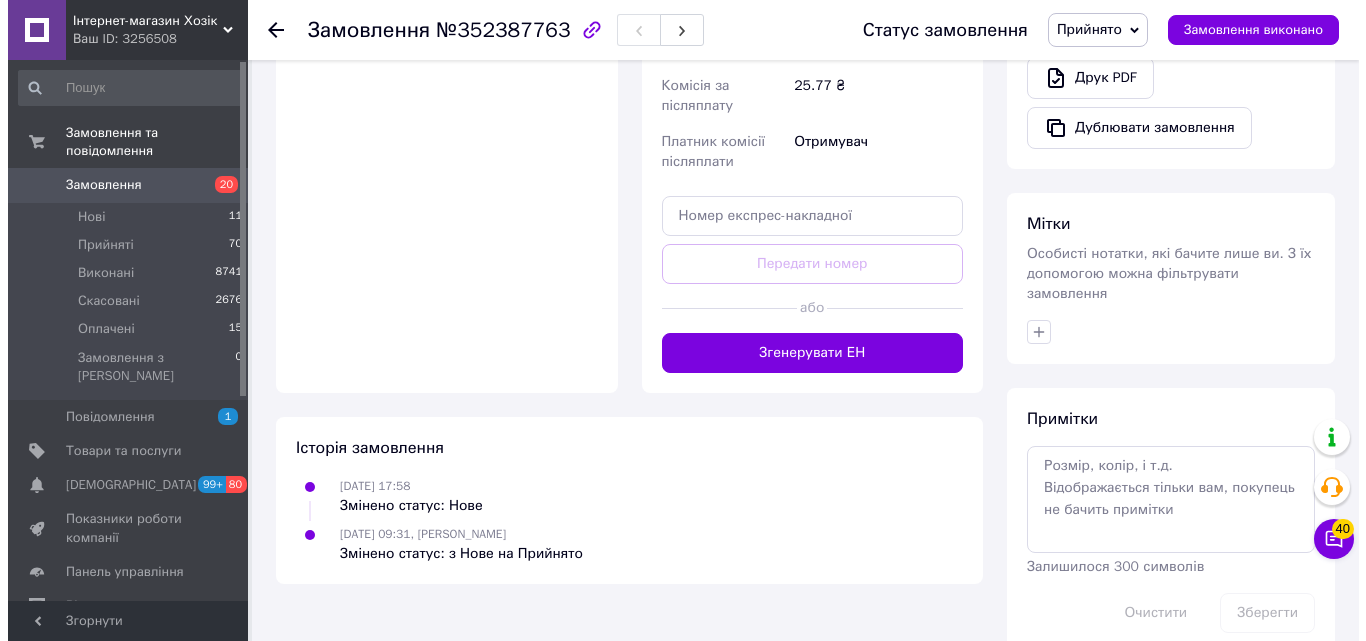 scroll, scrollTop: 586, scrollLeft: 0, axis: vertical 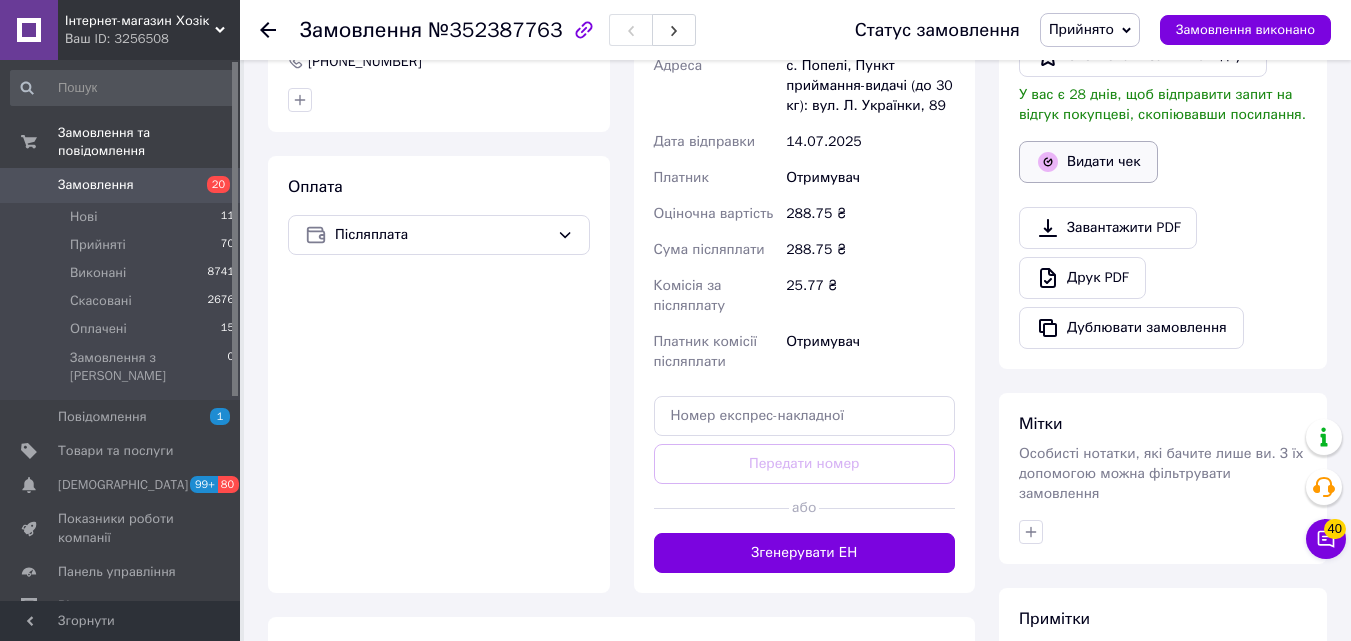 drag, startPoint x: 1084, startPoint y: 132, endPoint x: 1081, endPoint y: 152, distance: 20.22375 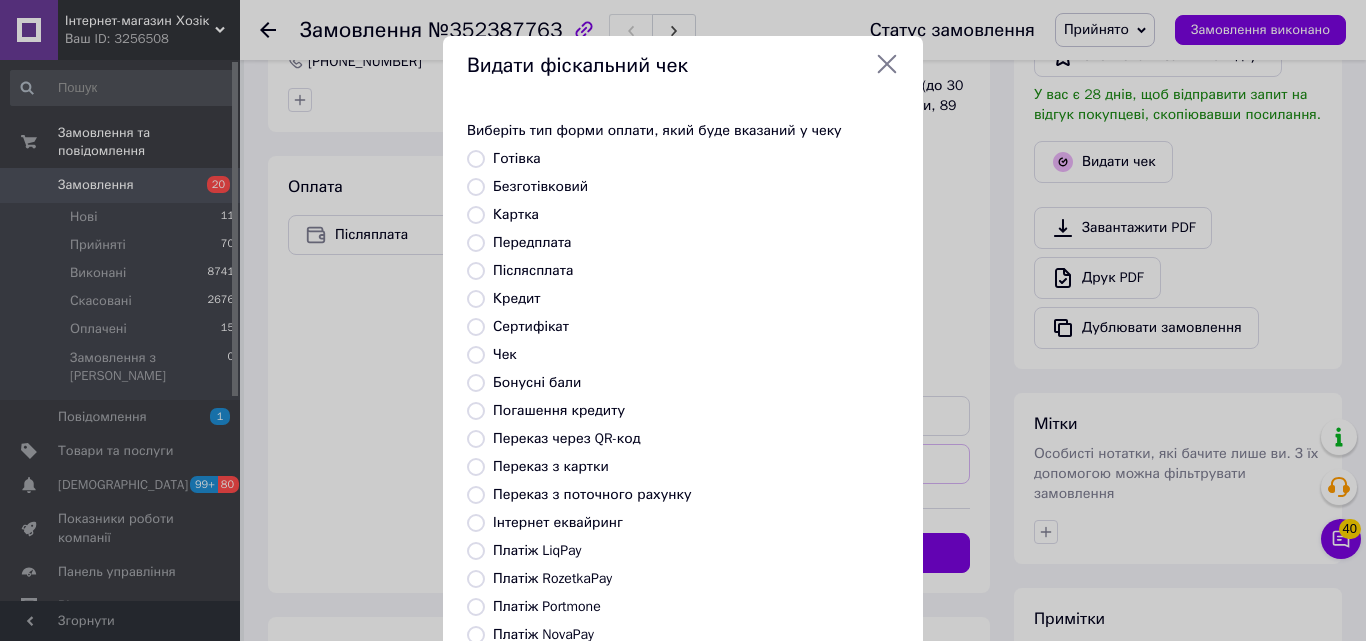 click on "Післясплата" at bounding box center (533, 270) 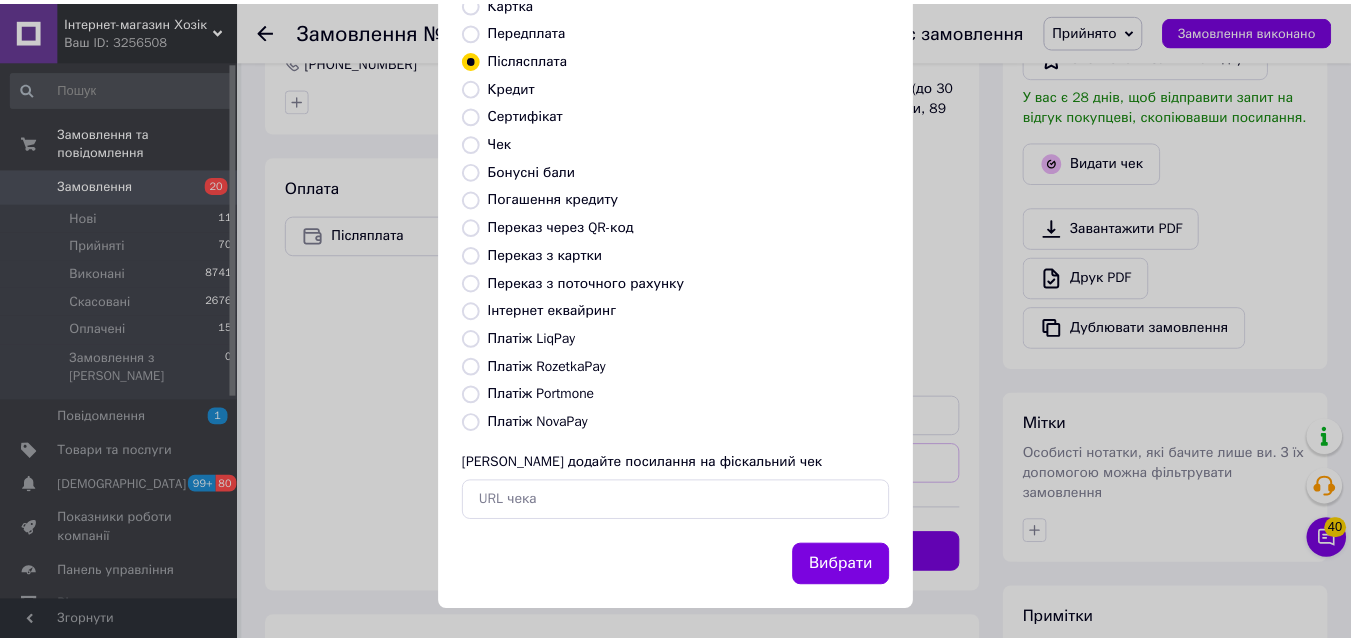 scroll, scrollTop: 218, scrollLeft: 0, axis: vertical 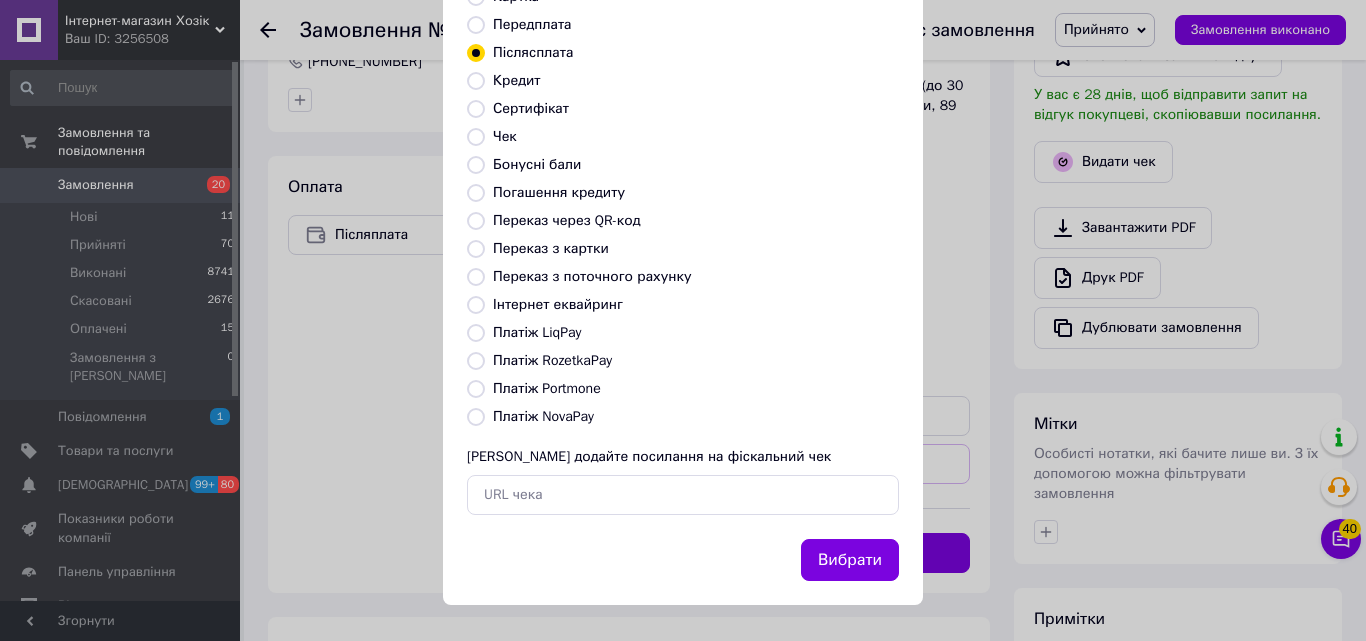 click on "Вибрати" at bounding box center [850, 560] 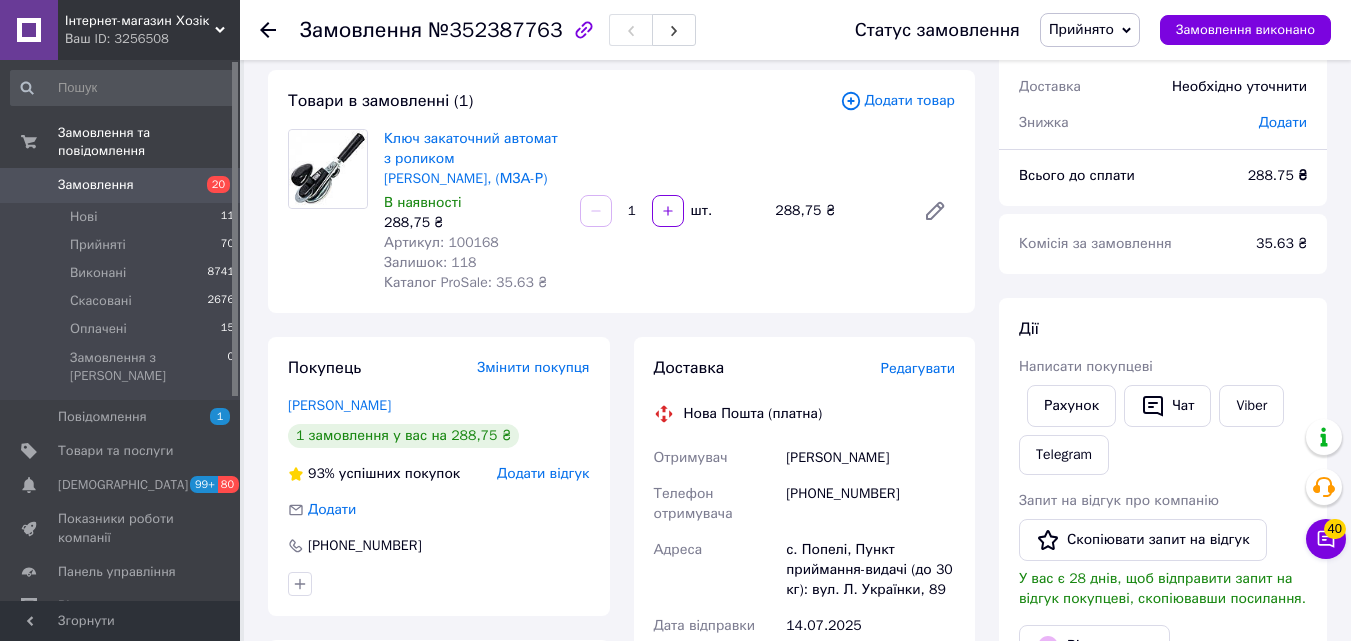 scroll, scrollTop: 100, scrollLeft: 0, axis: vertical 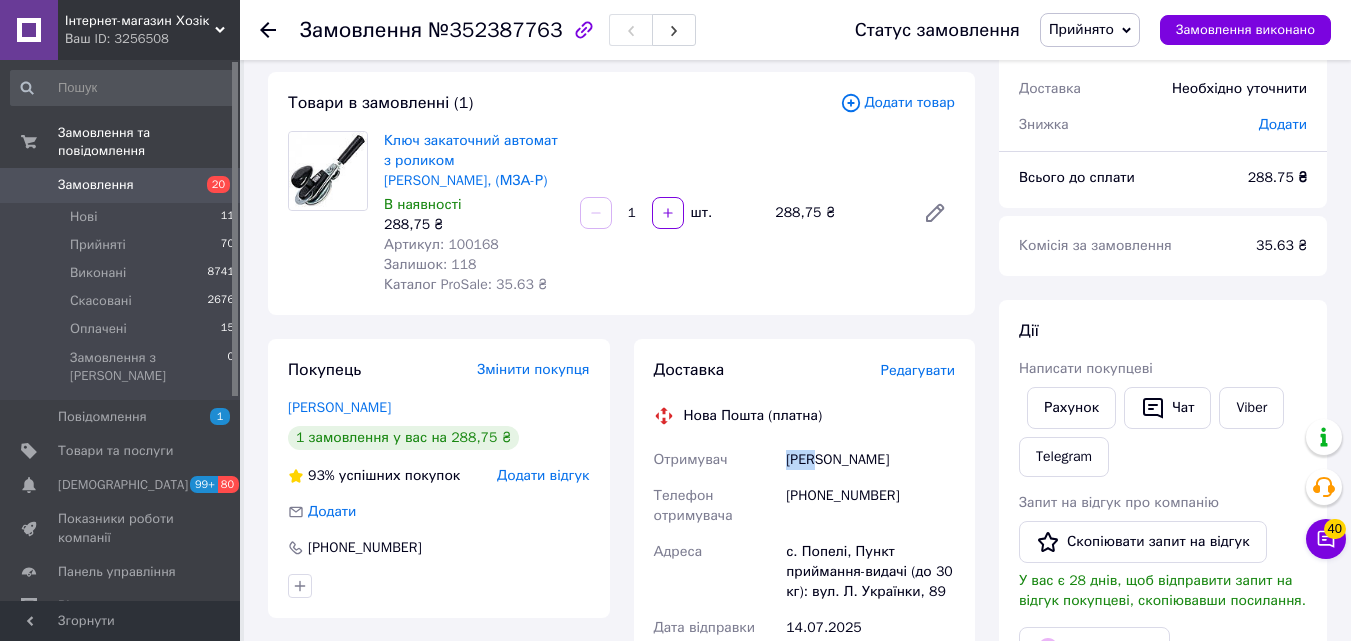 drag, startPoint x: 785, startPoint y: 461, endPoint x: 818, endPoint y: 461, distance: 33 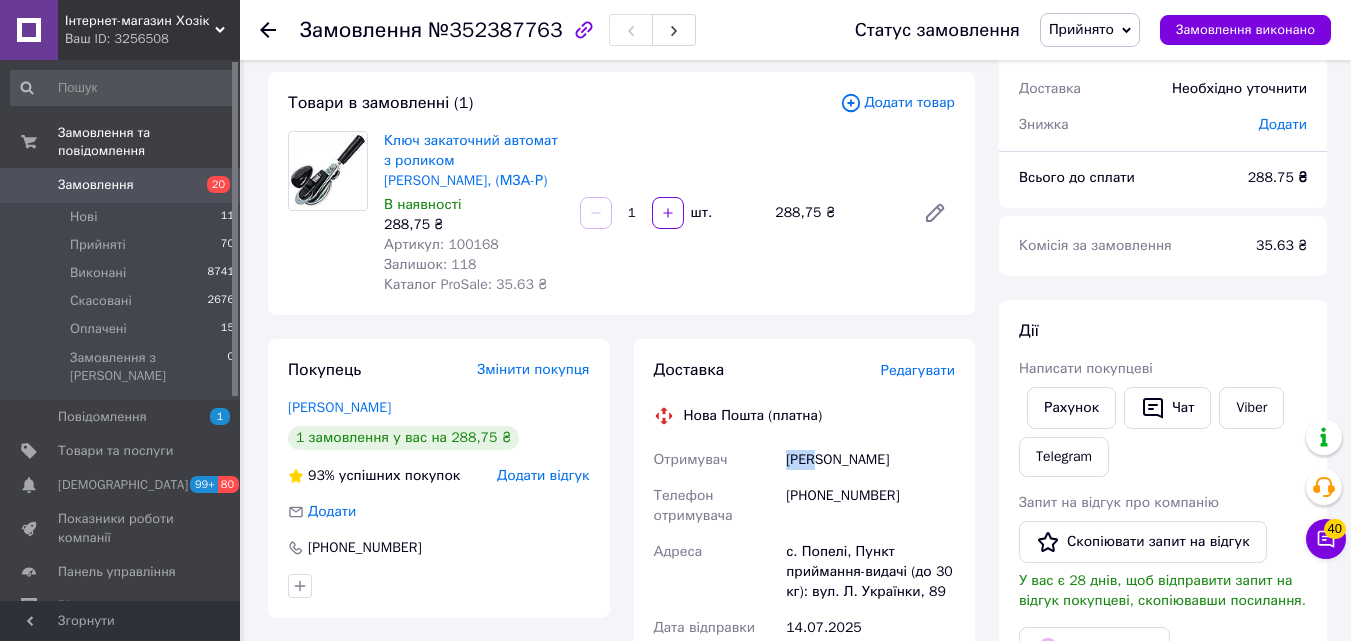 click on "[PERSON_NAME]" at bounding box center [870, 460] 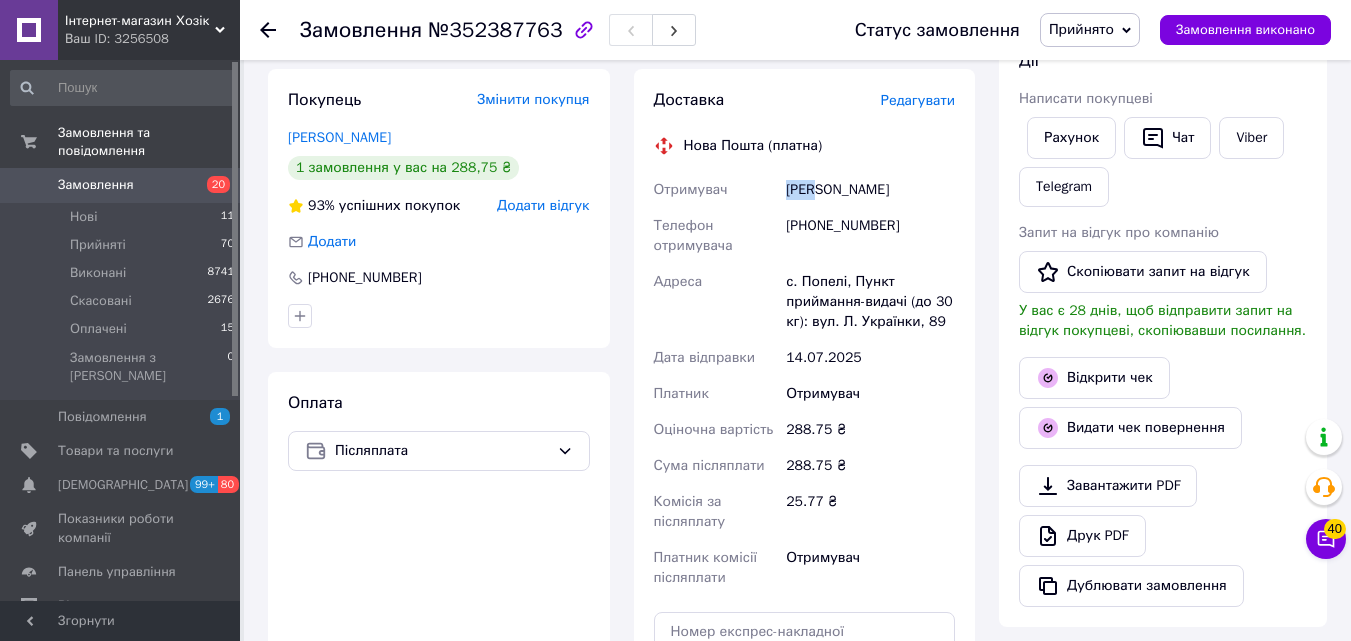 scroll, scrollTop: 200, scrollLeft: 0, axis: vertical 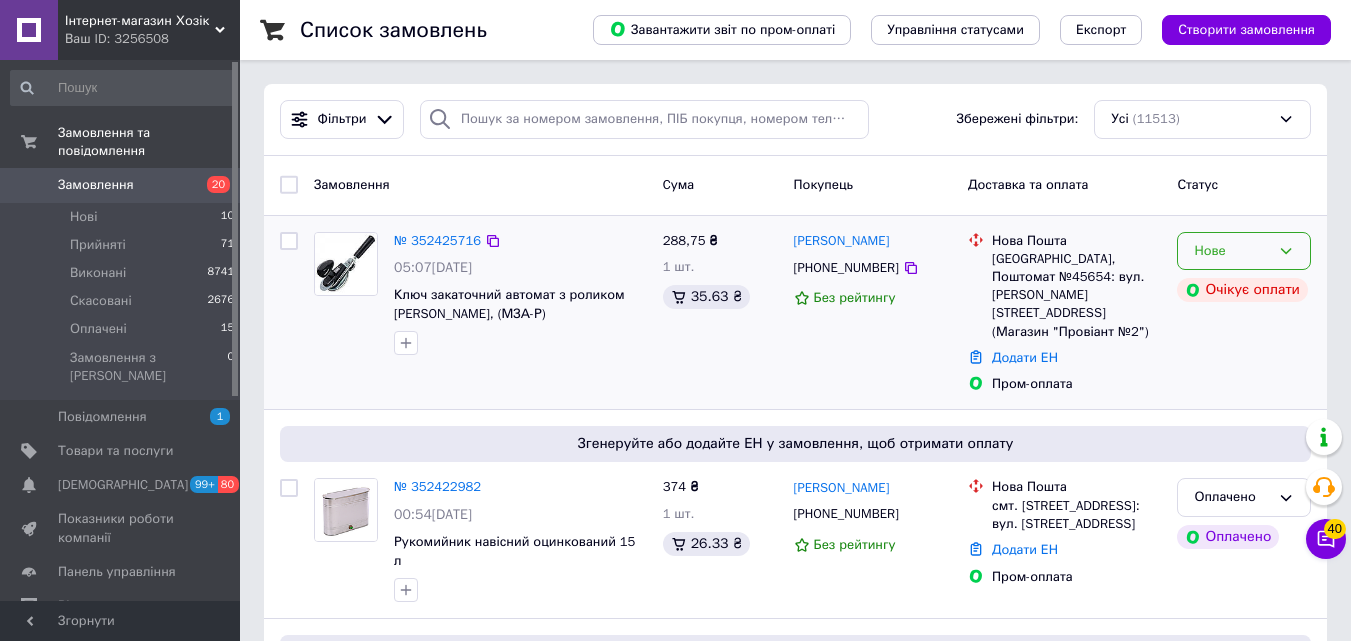 click on "Нове" at bounding box center (1232, 251) 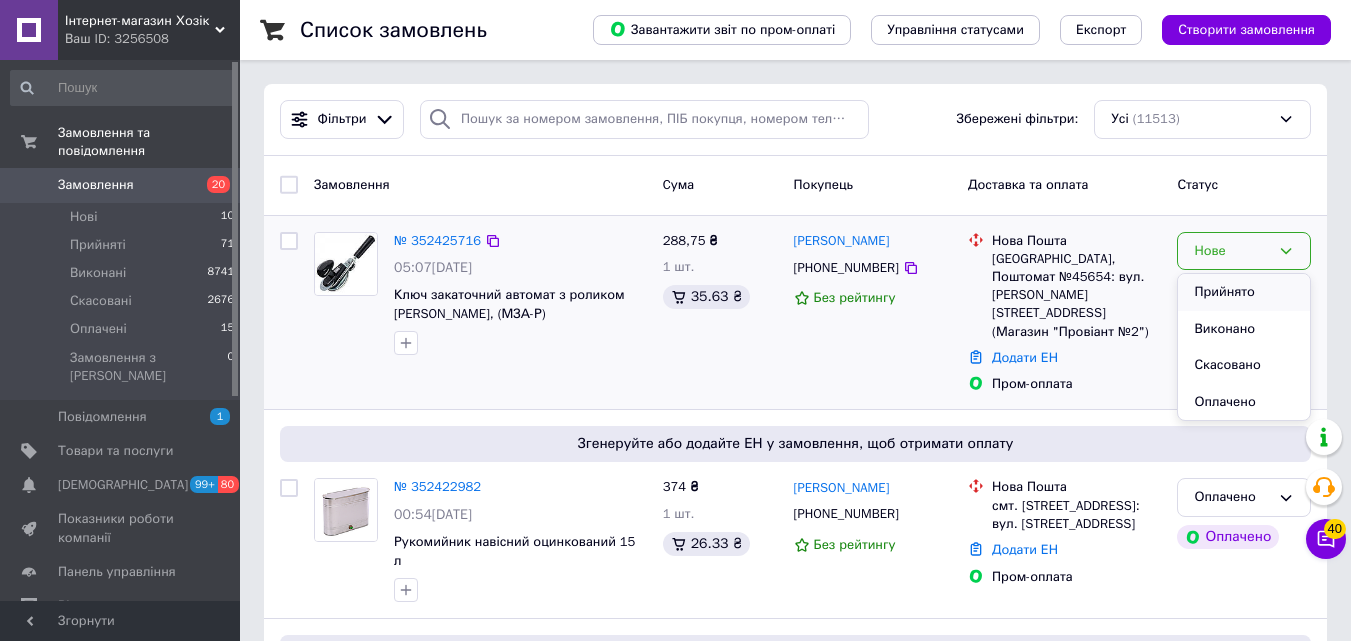 click on "Прийнято" at bounding box center [1244, 292] 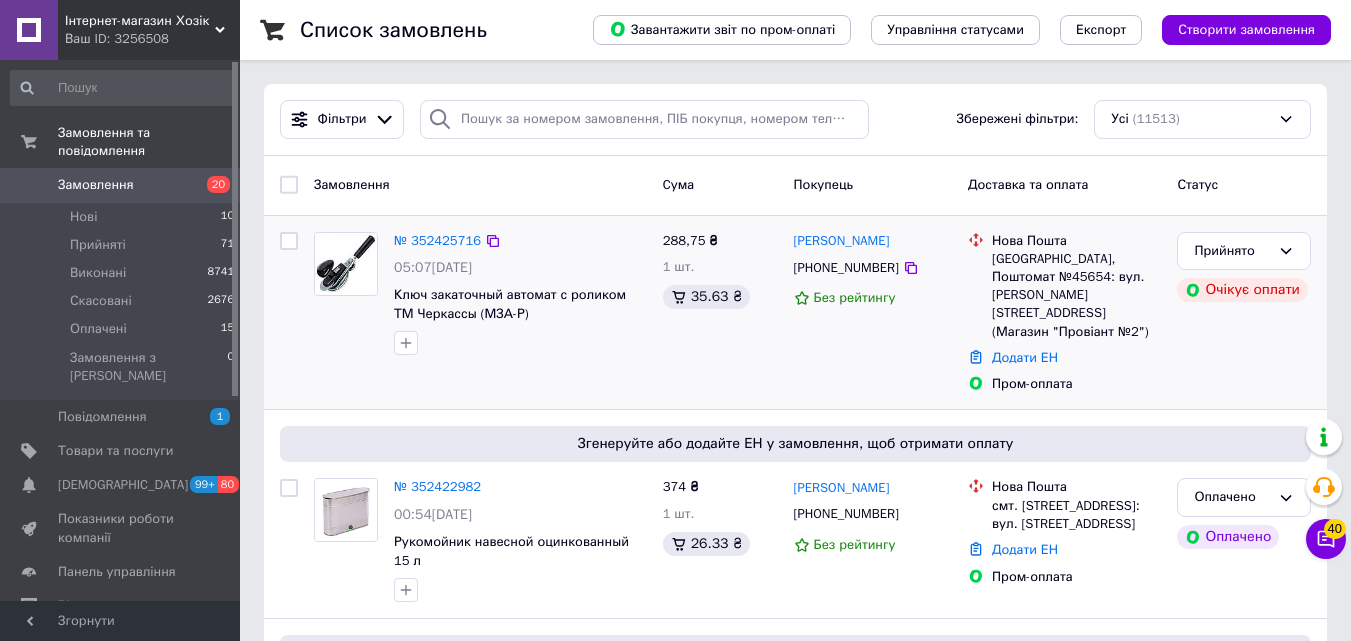click on "№ 352425716" at bounding box center [437, 241] 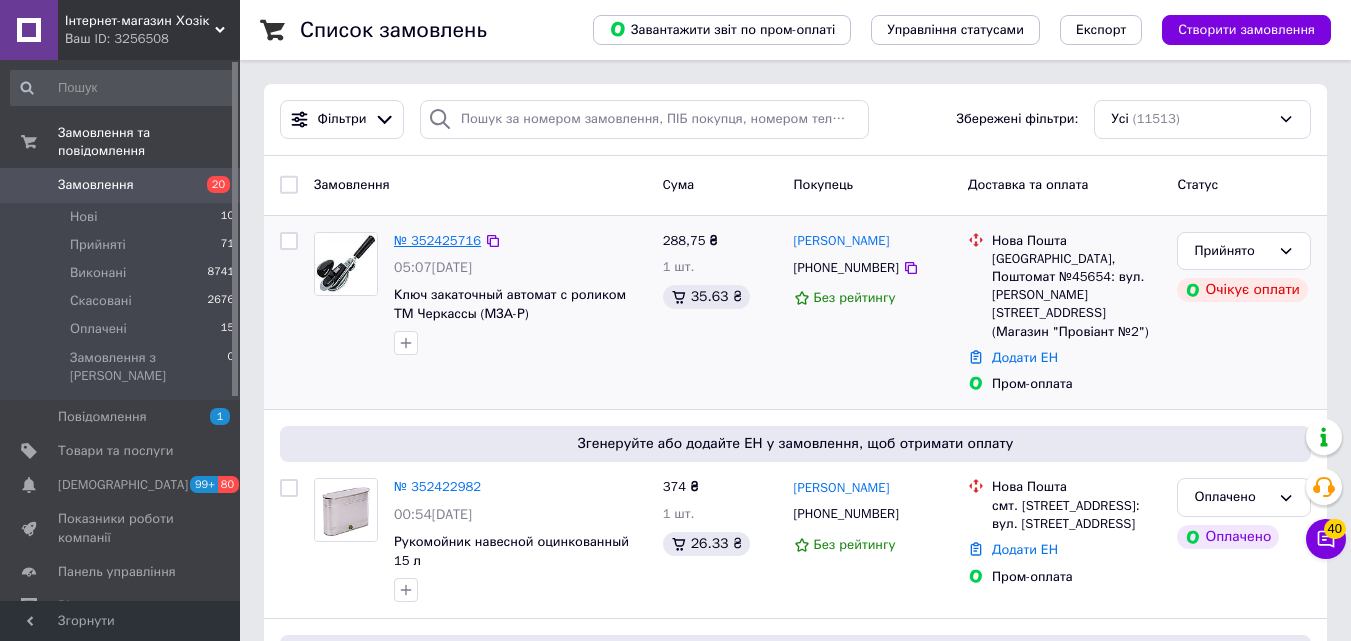 click on "№ 352425716" at bounding box center [437, 240] 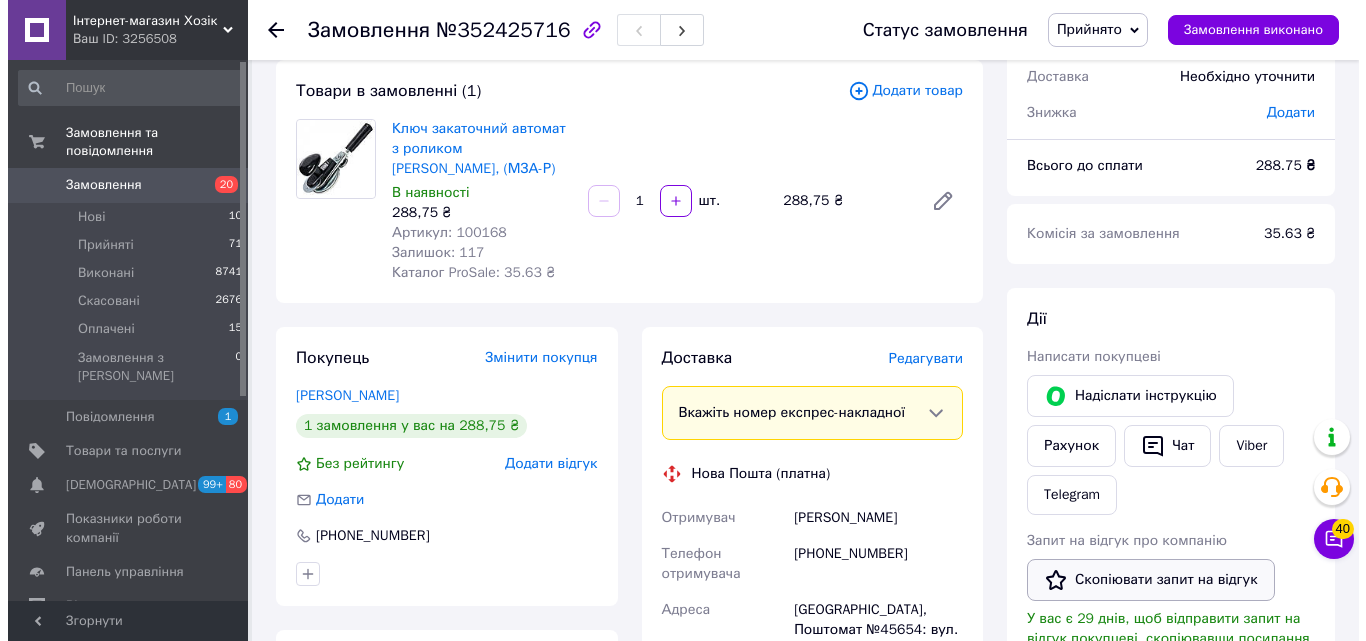 scroll, scrollTop: 300, scrollLeft: 0, axis: vertical 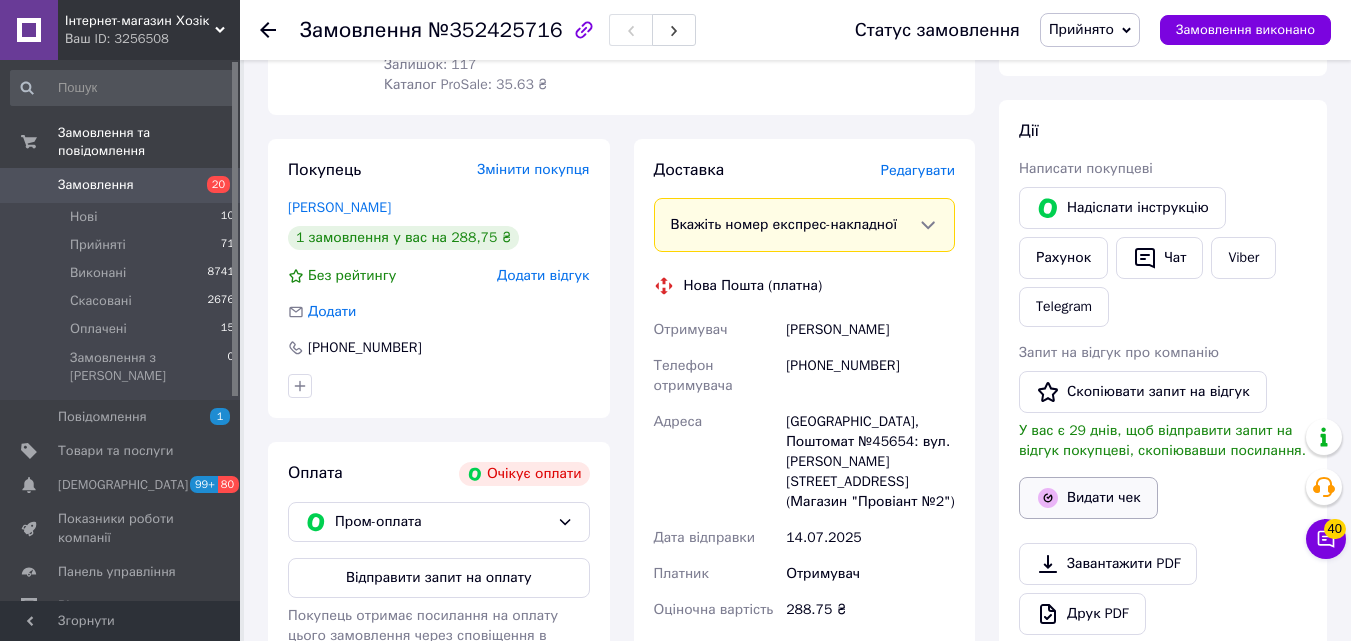 click on "Видати чек" at bounding box center (1088, 498) 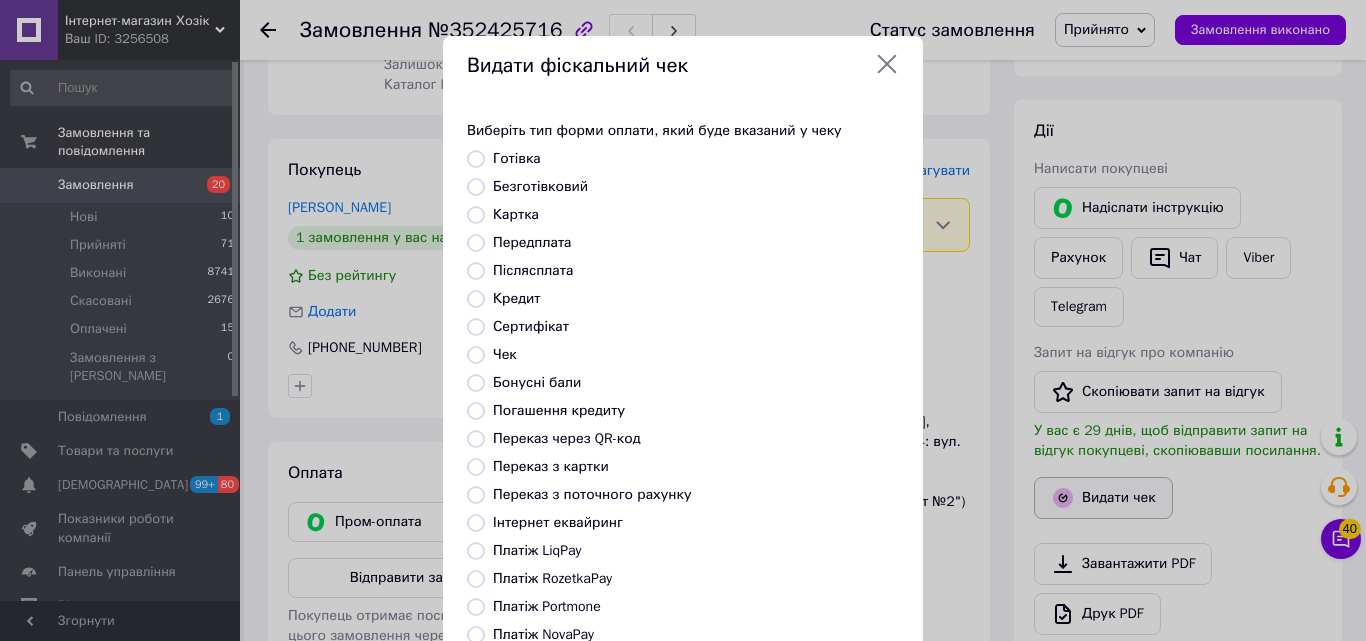 click on "Видати фіскальний чек Виберіть тип форми оплати, який буде вказаний у чеку Готівка Безготівковий Картка Передплата Післясплата Кредит Сертифікат Чек Бонусні бали Погашення кредиту Переказ через QR-код [GEOGRAPHIC_DATA] з картки Переказ з поточного рахунку Інтернет еквайринг Платіж LiqPay Платіж RozetkaPay Платіж Portmone Платіж NovaPay Або додайте посилання на фіскальний чек Вибрати" at bounding box center (683, 429) 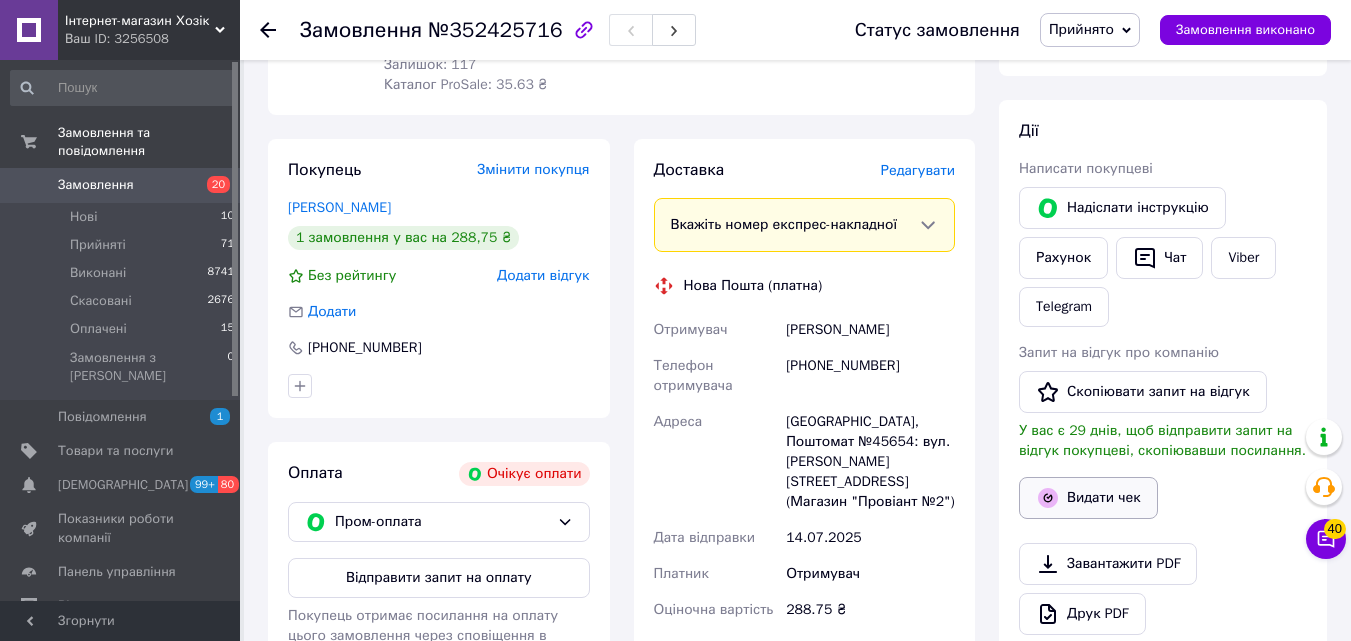 click on "Видати чек" at bounding box center [1088, 498] 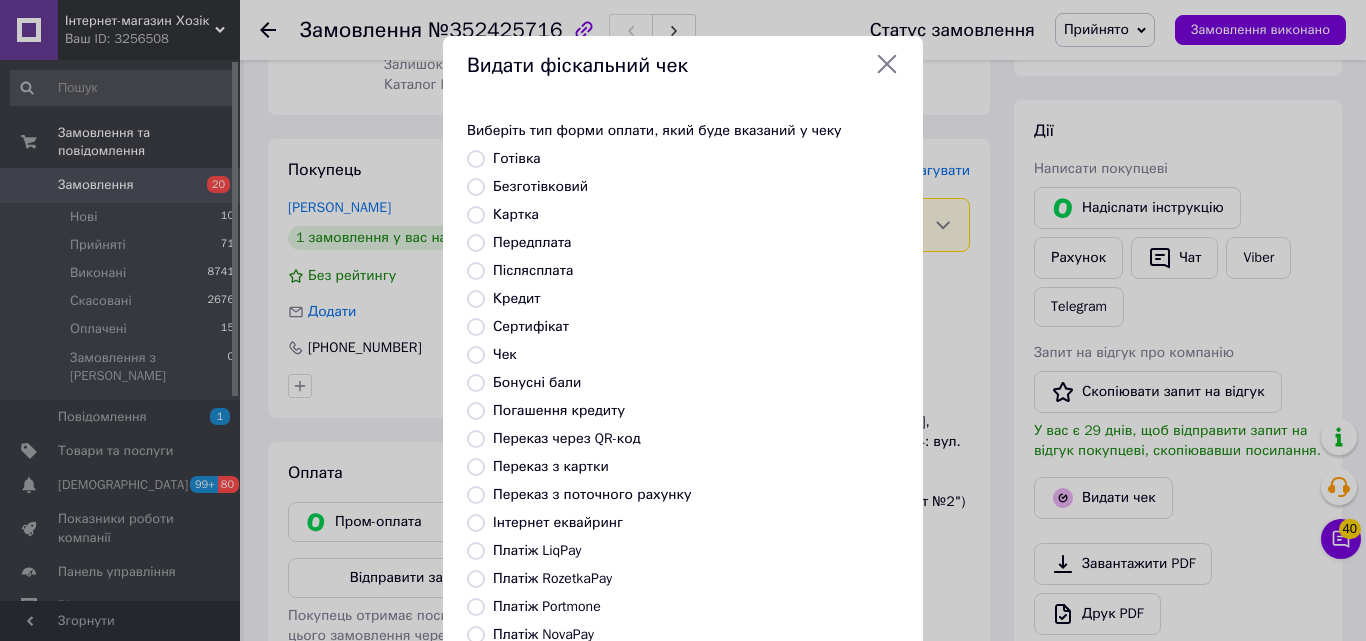 click on "Післясплата" at bounding box center (533, 270) 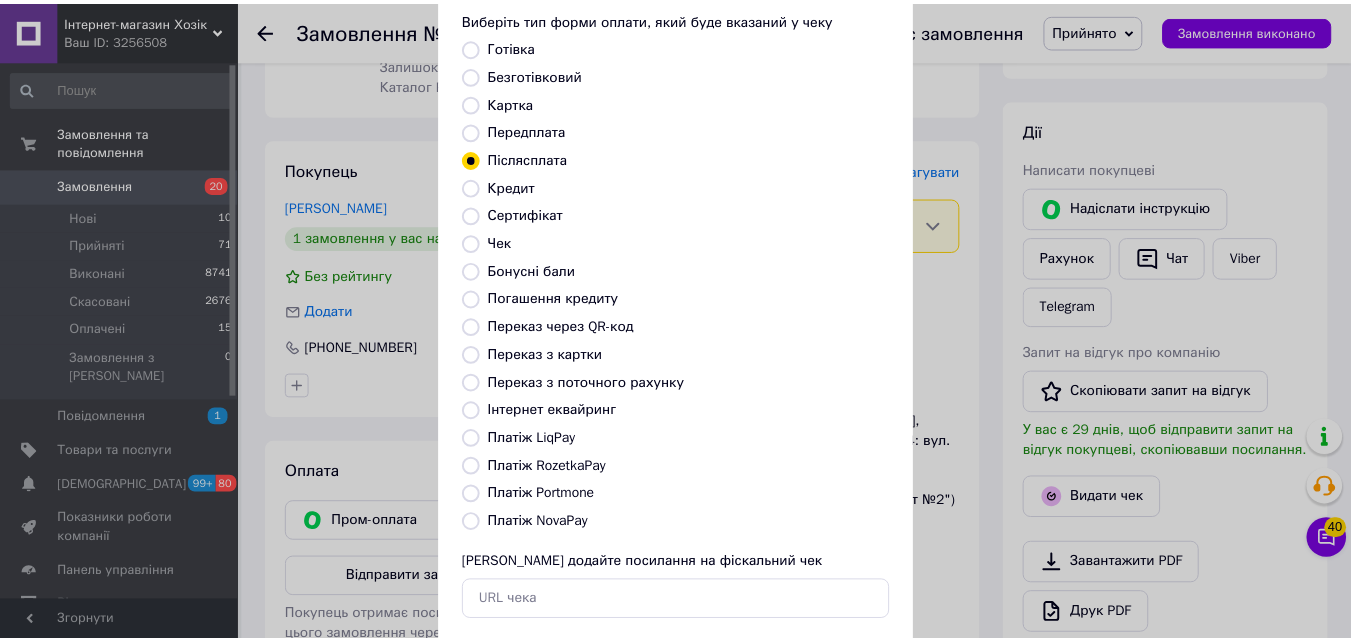 scroll, scrollTop: 218, scrollLeft: 0, axis: vertical 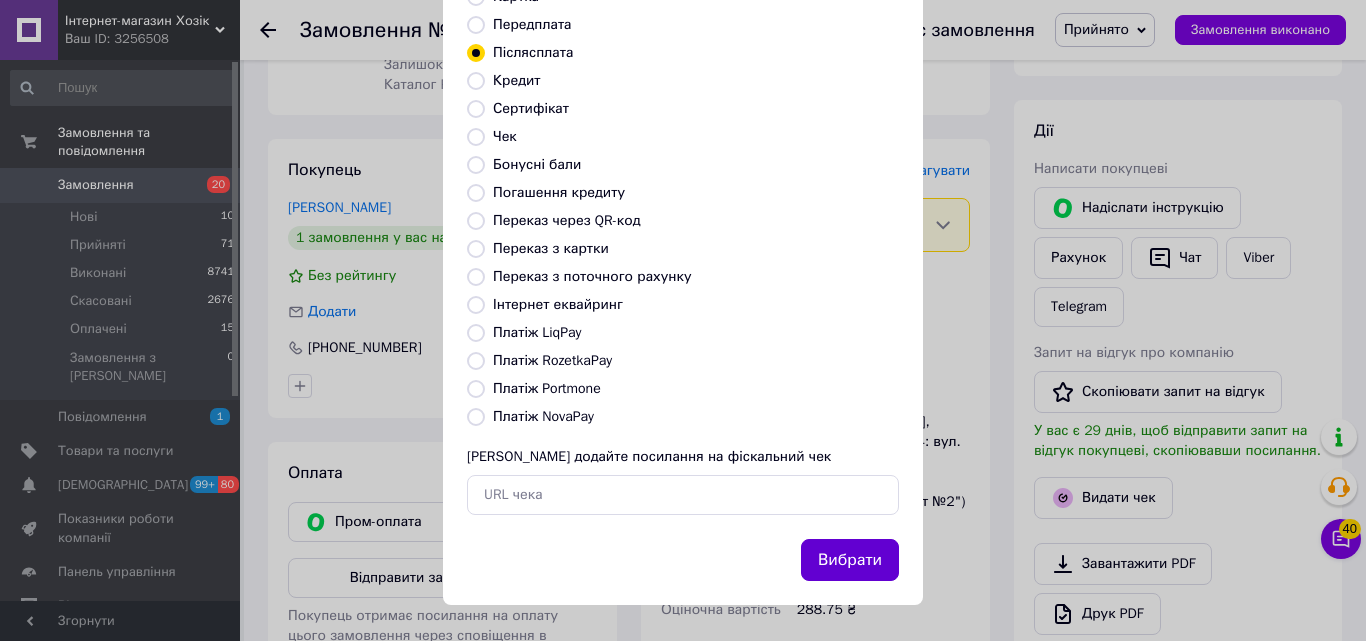 click on "Вибрати" at bounding box center [850, 560] 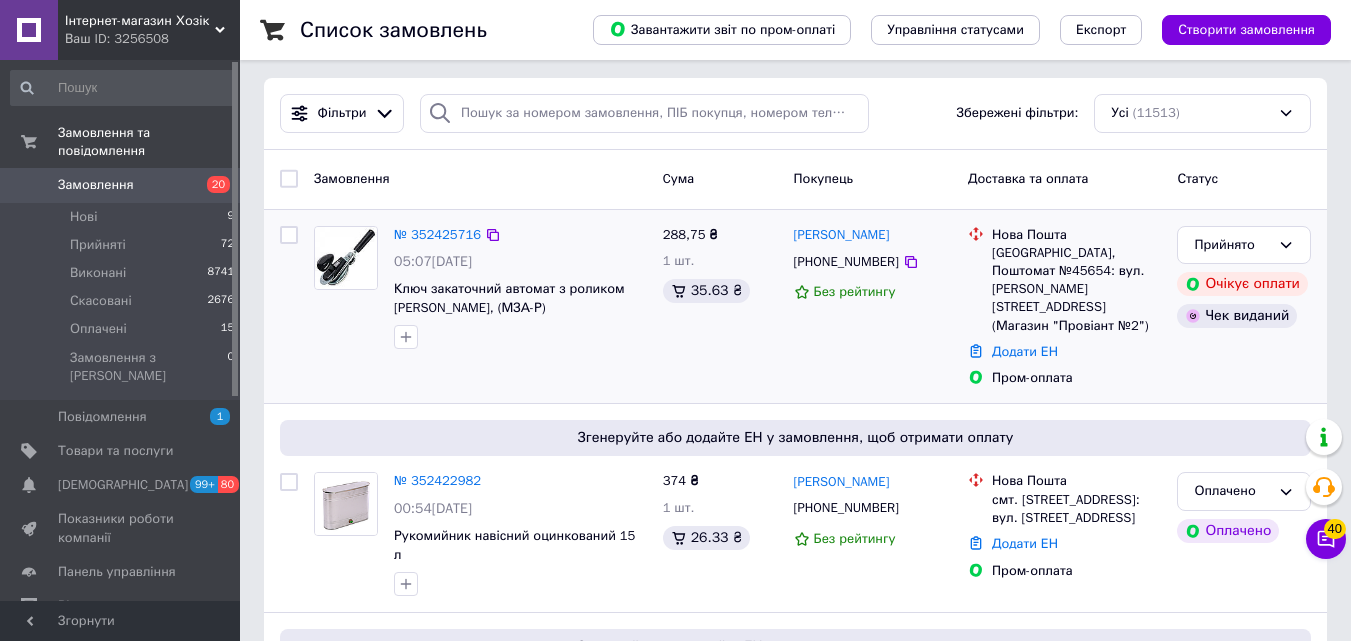 scroll, scrollTop: 0, scrollLeft: 0, axis: both 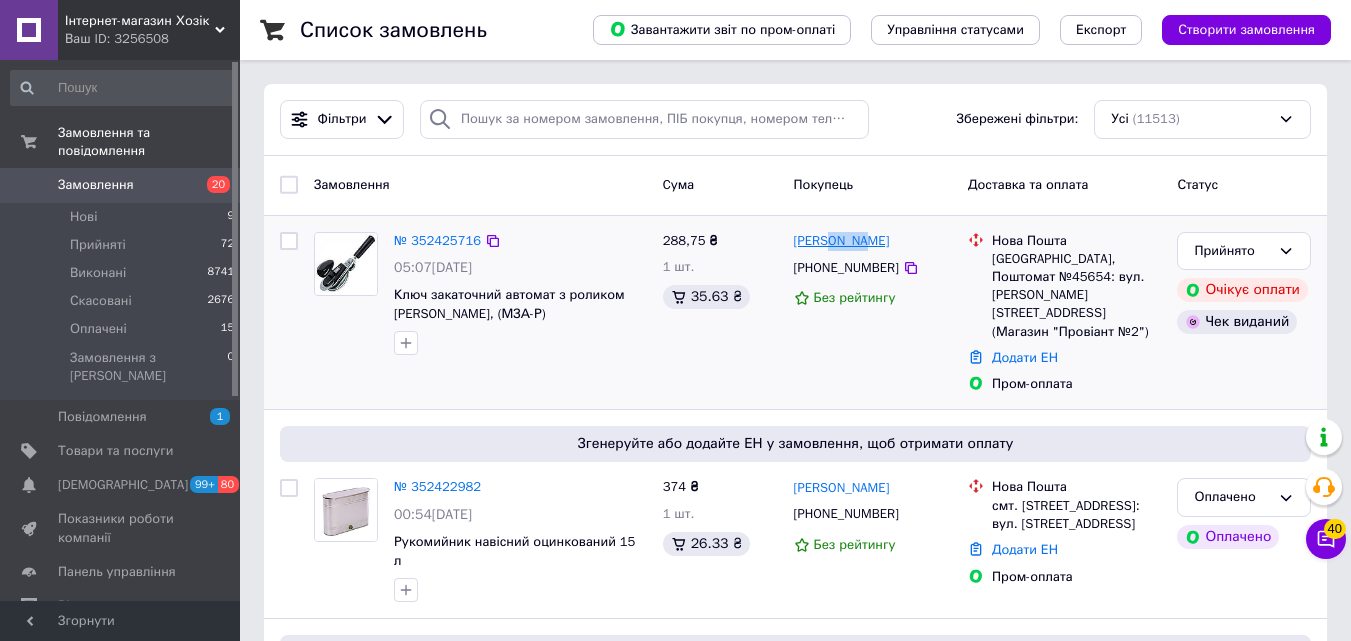 drag, startPoint x: 872, startPoint y: 231, endPoint x: 822, endPoint y: 243, distance: 51.41984 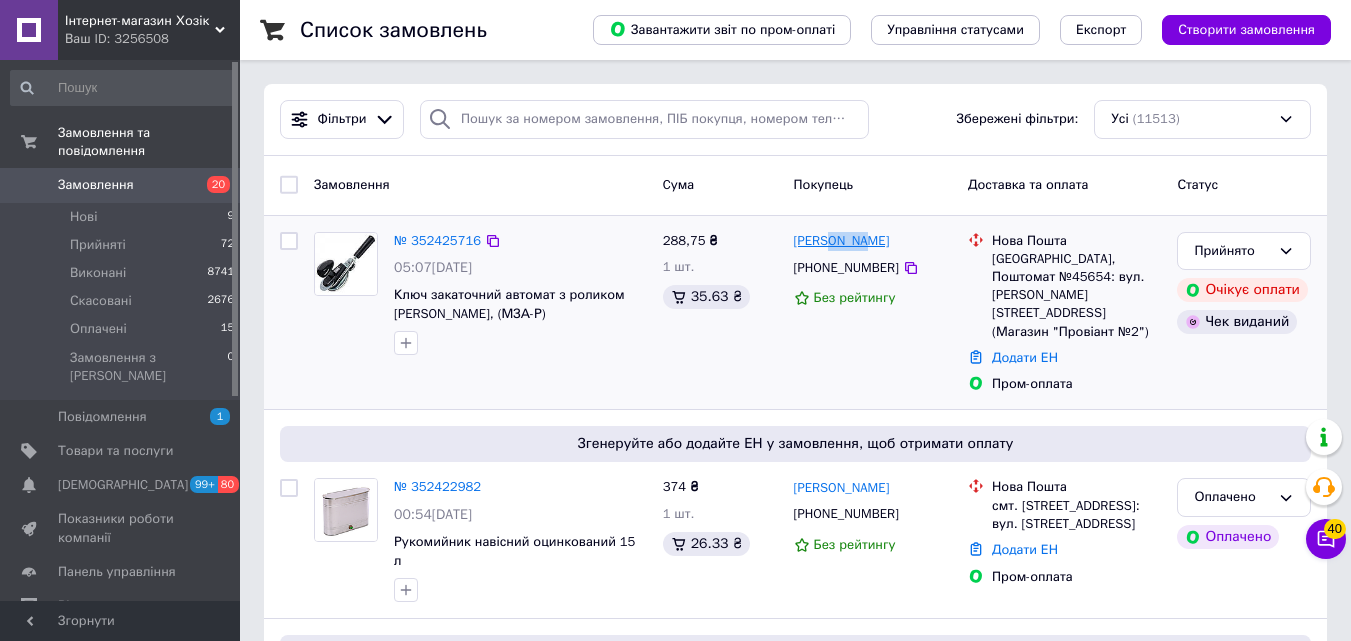 click on "[PERSON_NAME]" at bounding box center (873, 241) 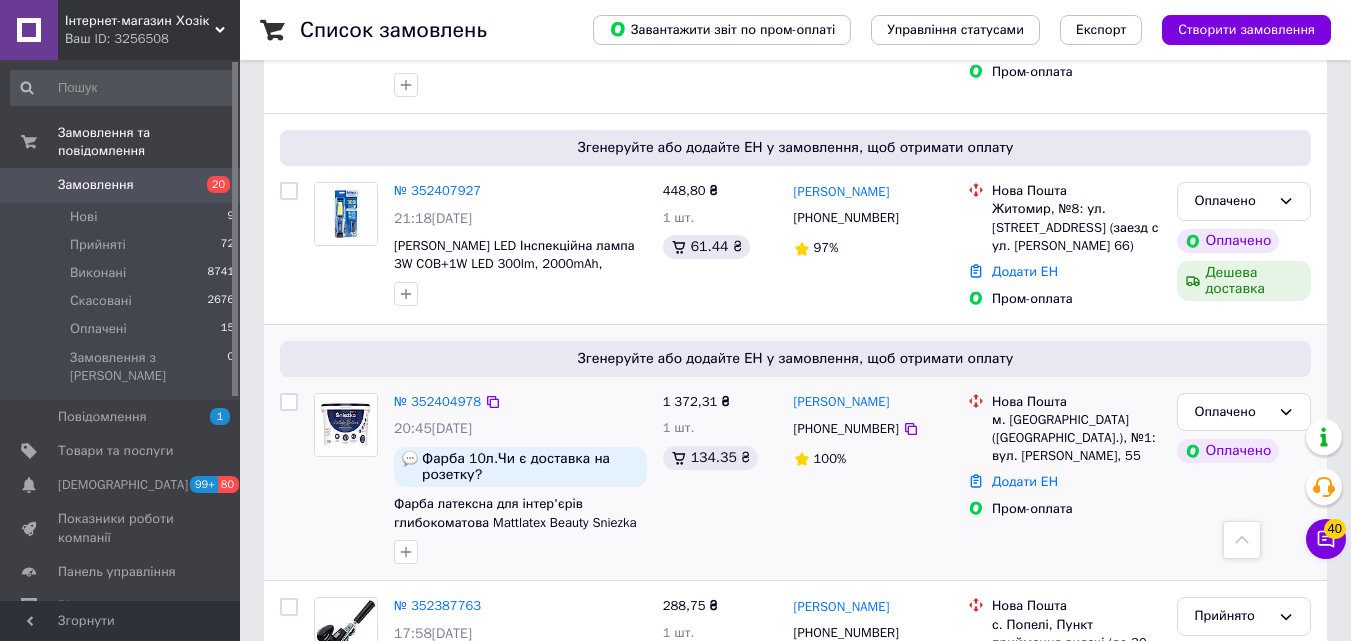 scroll, scrollTop: 400, scrollLeft: 0, axis: vertical 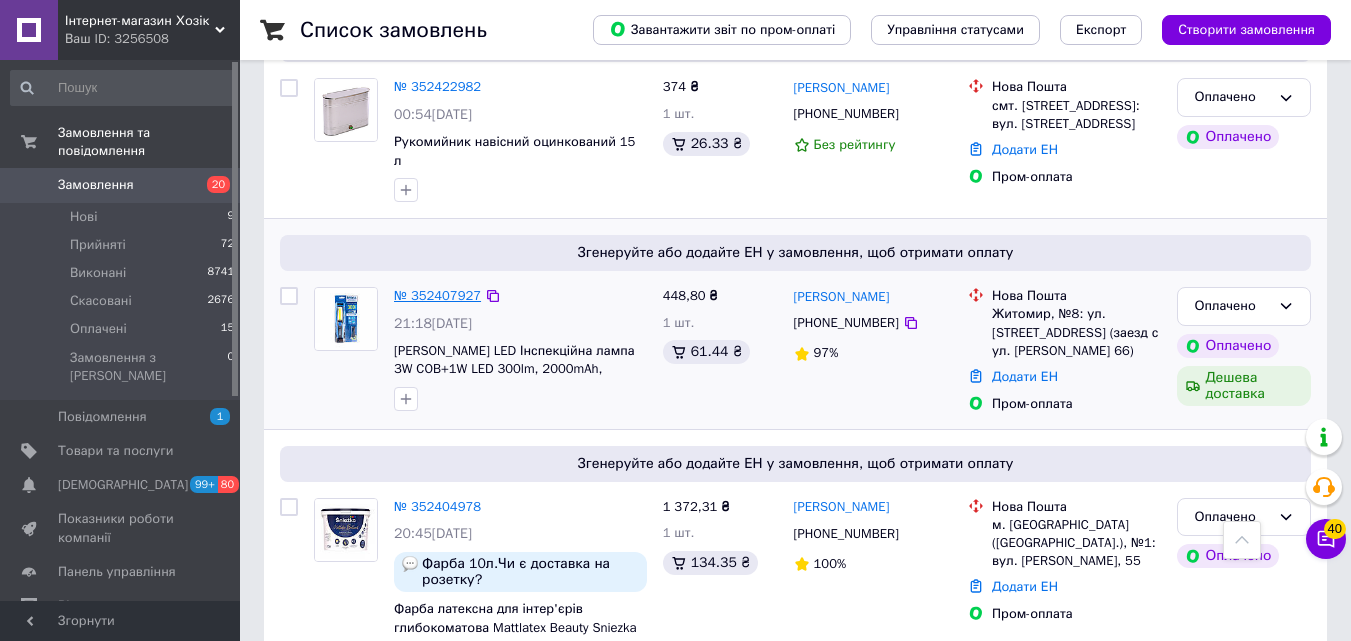 click on "№ 352407927" at bounding box center (437, 295) 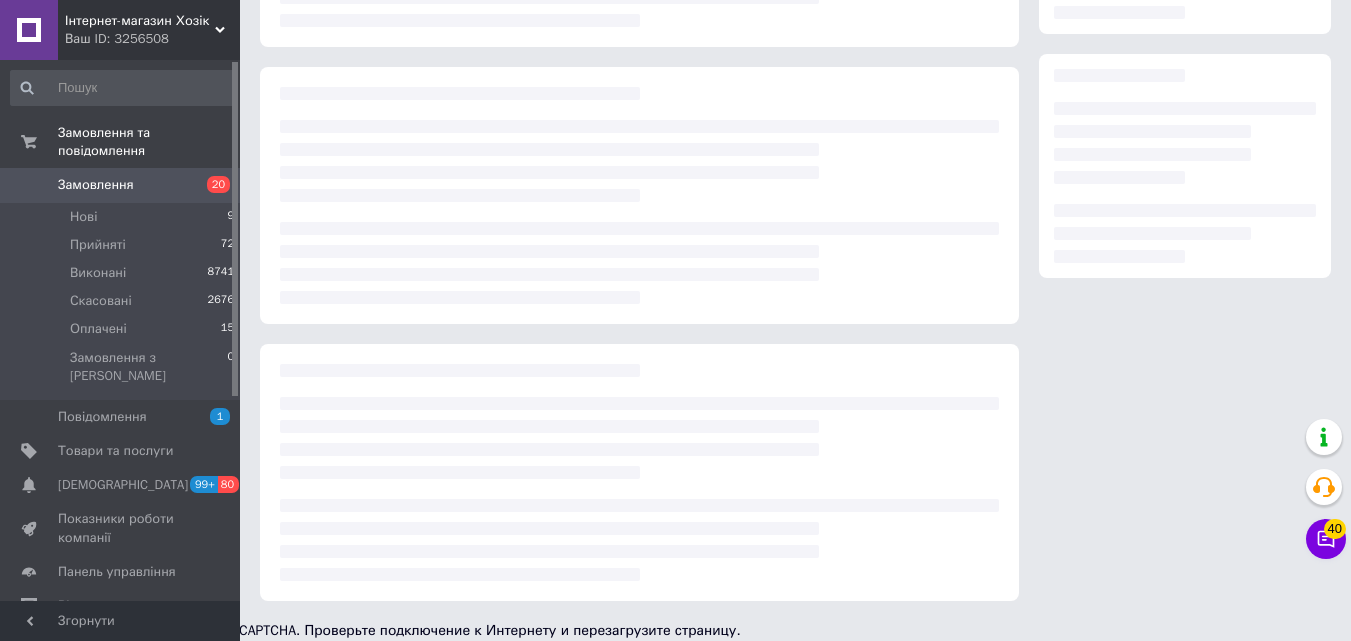 scroll, scrollTop: 0, scrollLeft: 0, axis: both 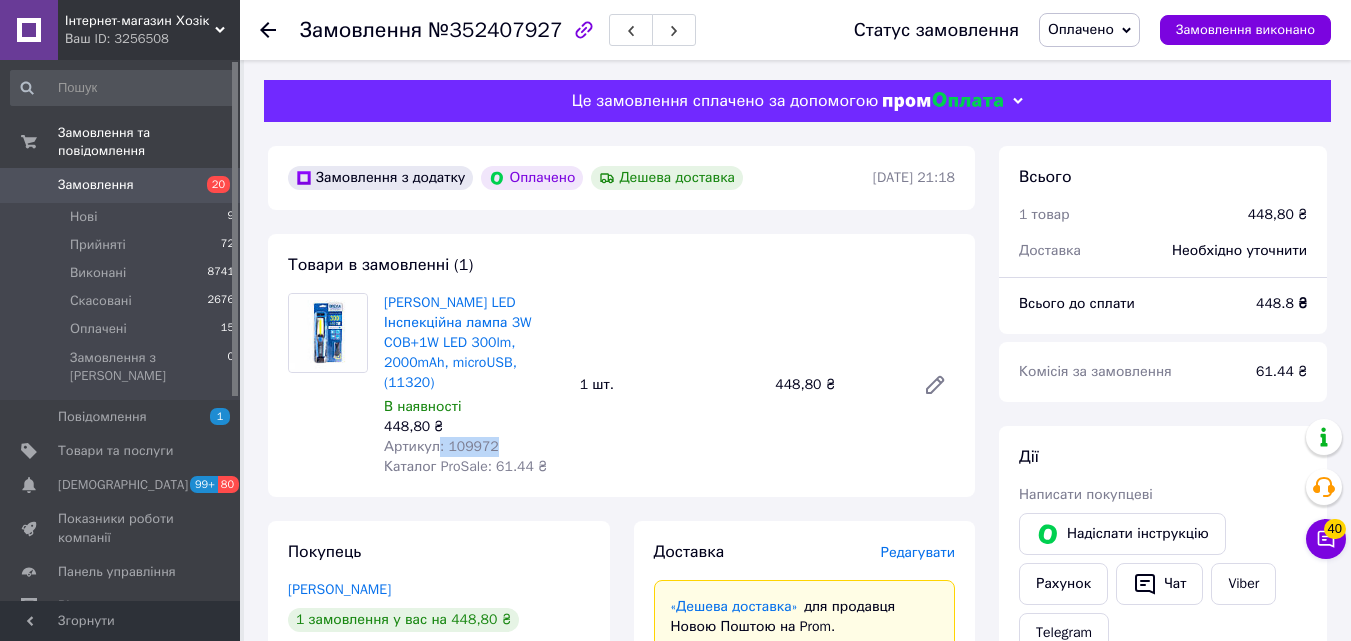 drag, startPoint x: 495, startPoint y: 432, endPoint x: 435, endPoint y: 426, distance: 60.299255 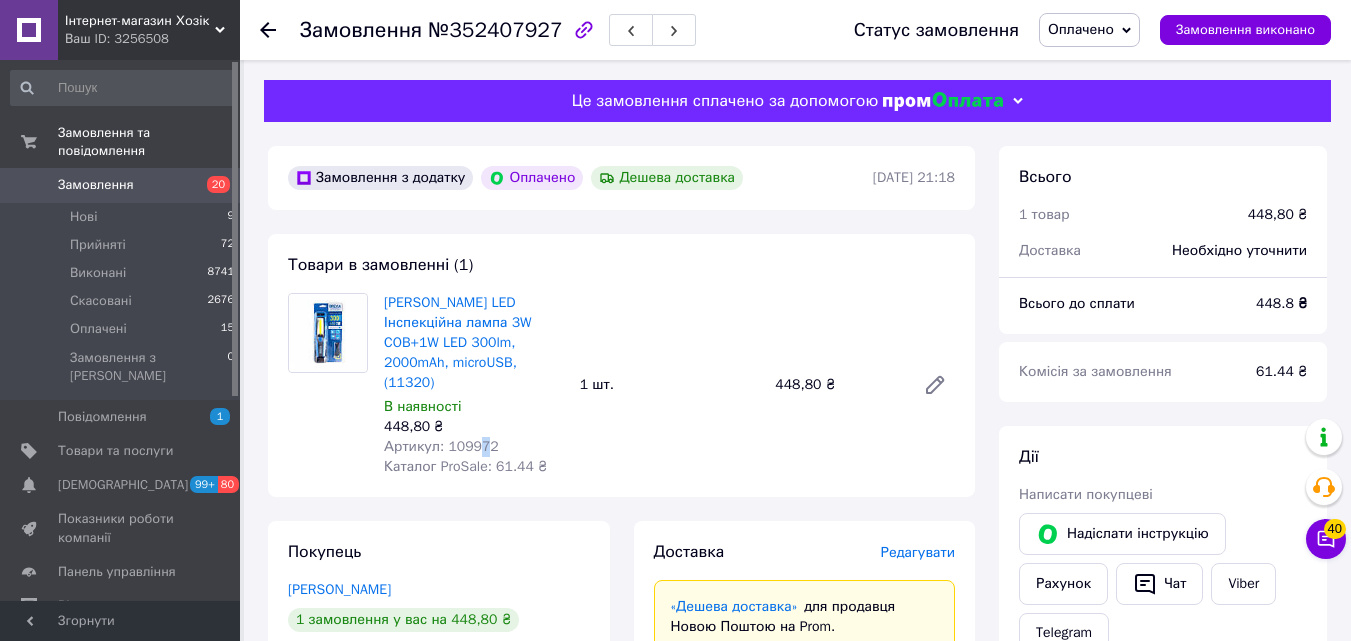 click on "Артикул: 109972" at bounding box center (441, 446) 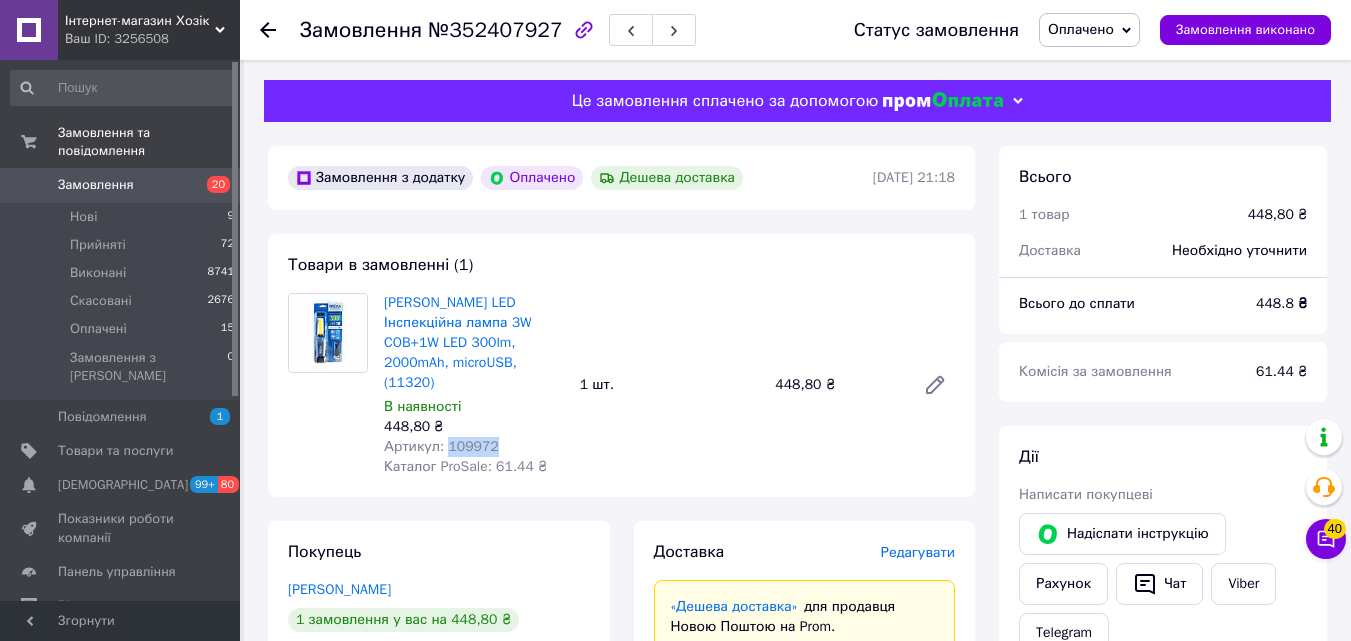 drag, startPoint x: 490, startPoint y: 425, endPoint x: 444, endPoint y: 431, distance: 46.389652 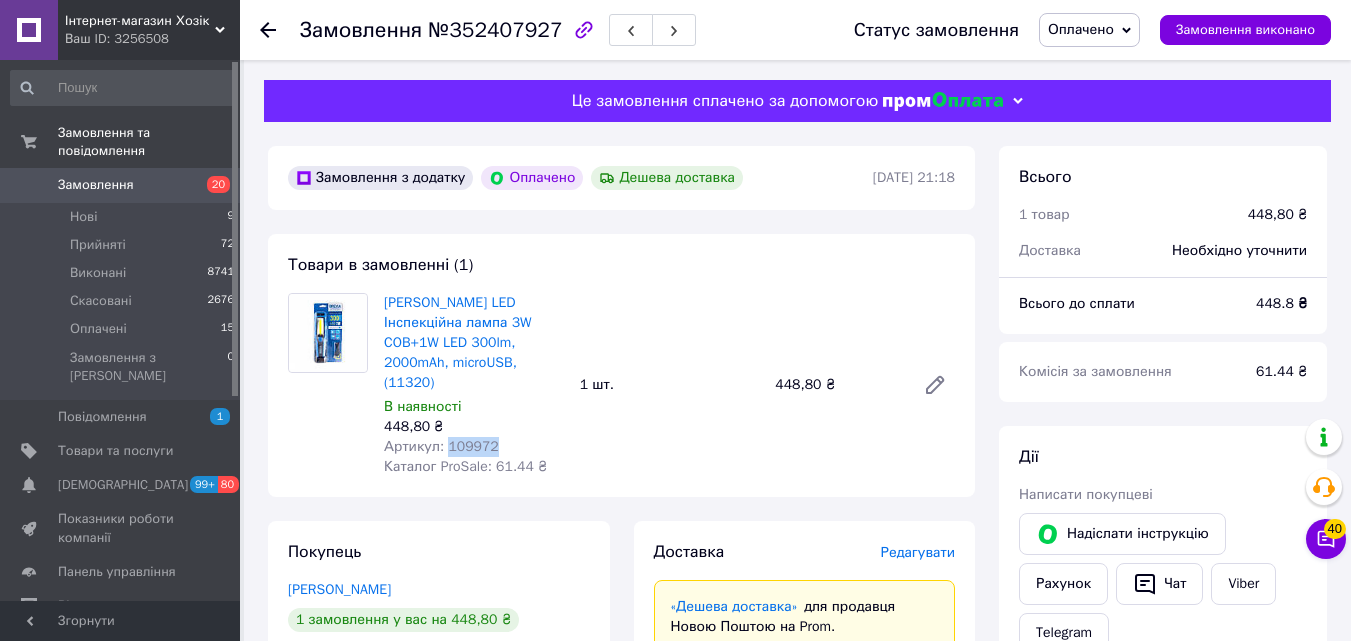 click on "Артикул: 109972" at bounding box center (474, 447) 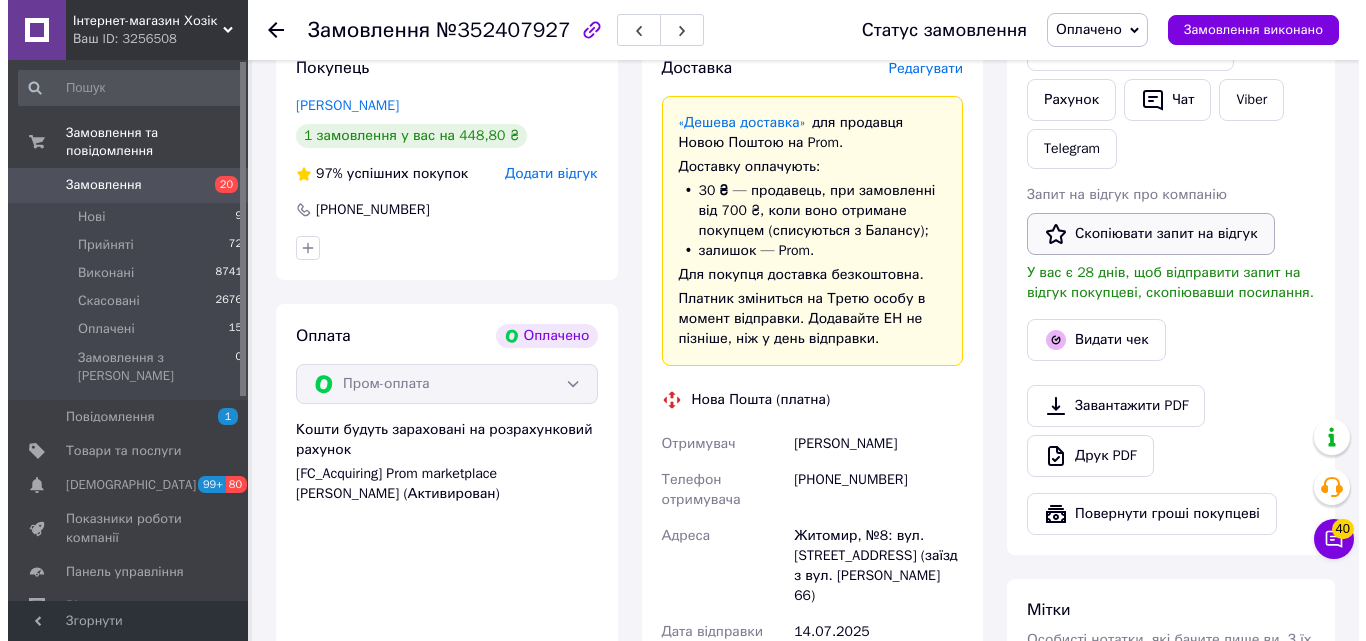 scroll, scrollTop: 500, scrollLeft: 0, axis: vertical 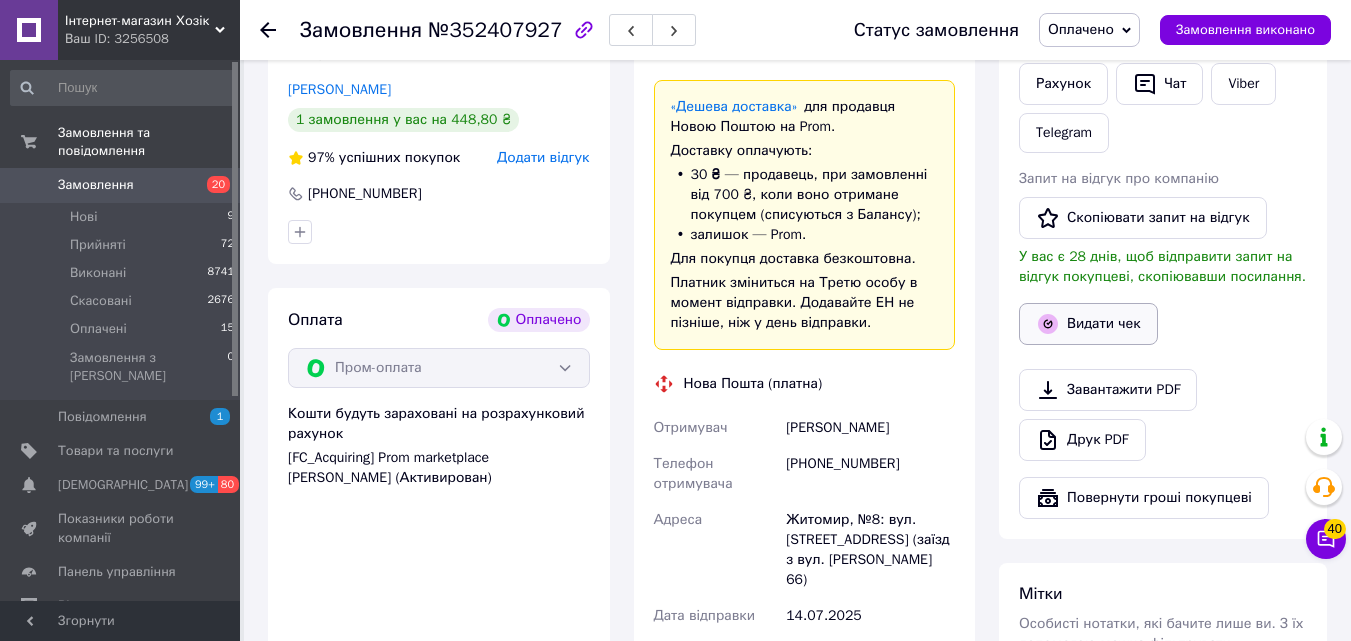 click on "Видати чек" at bounding box center (1088, 324) 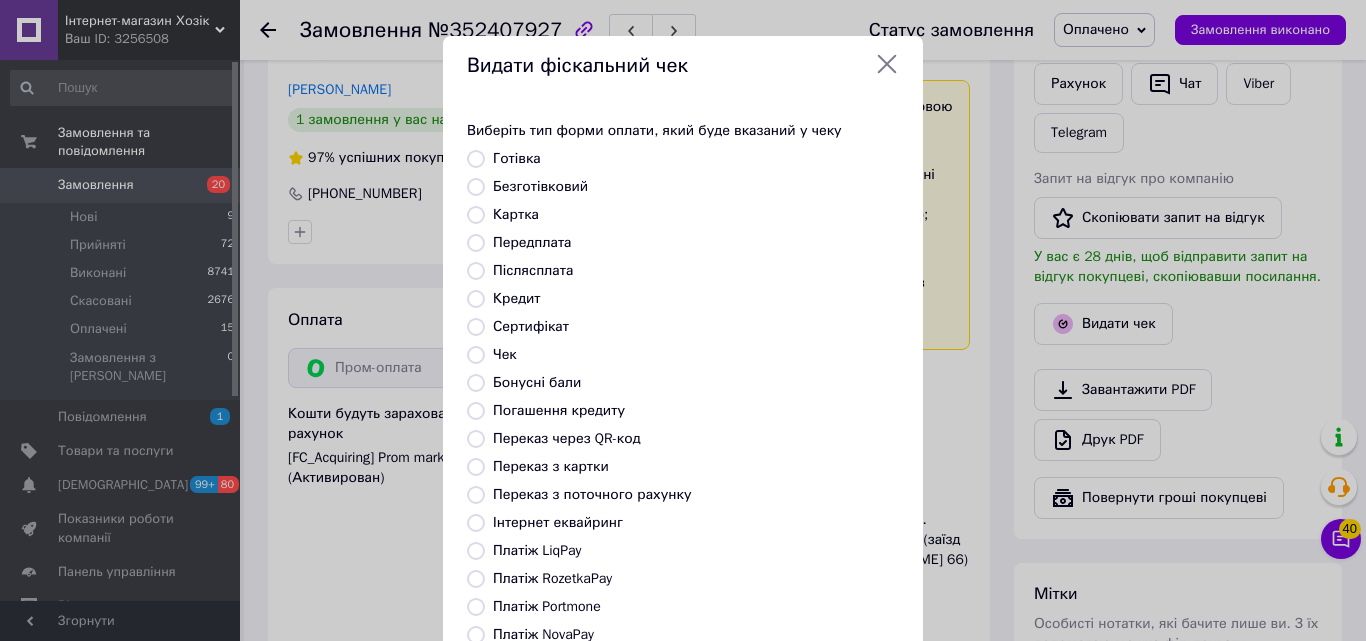 click on "Післясплата" at bounding box center (533, 270) 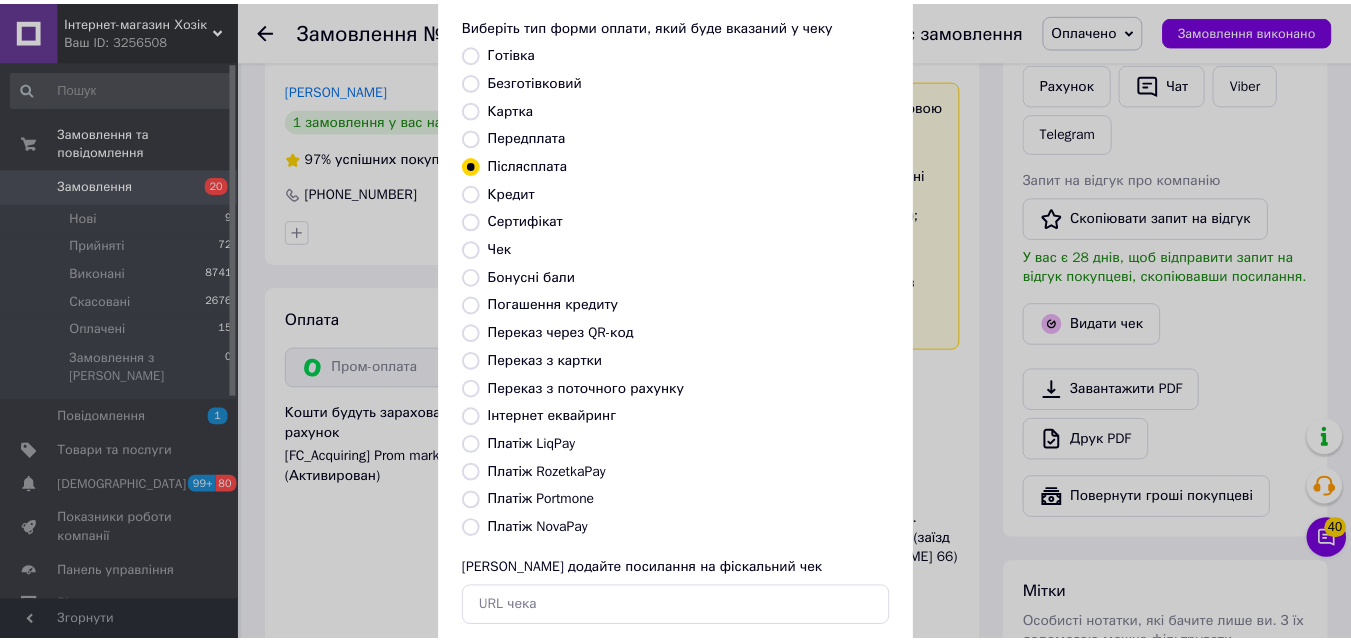scroll, scrollTop: 218, scrollLeft: 0, axis: vertical 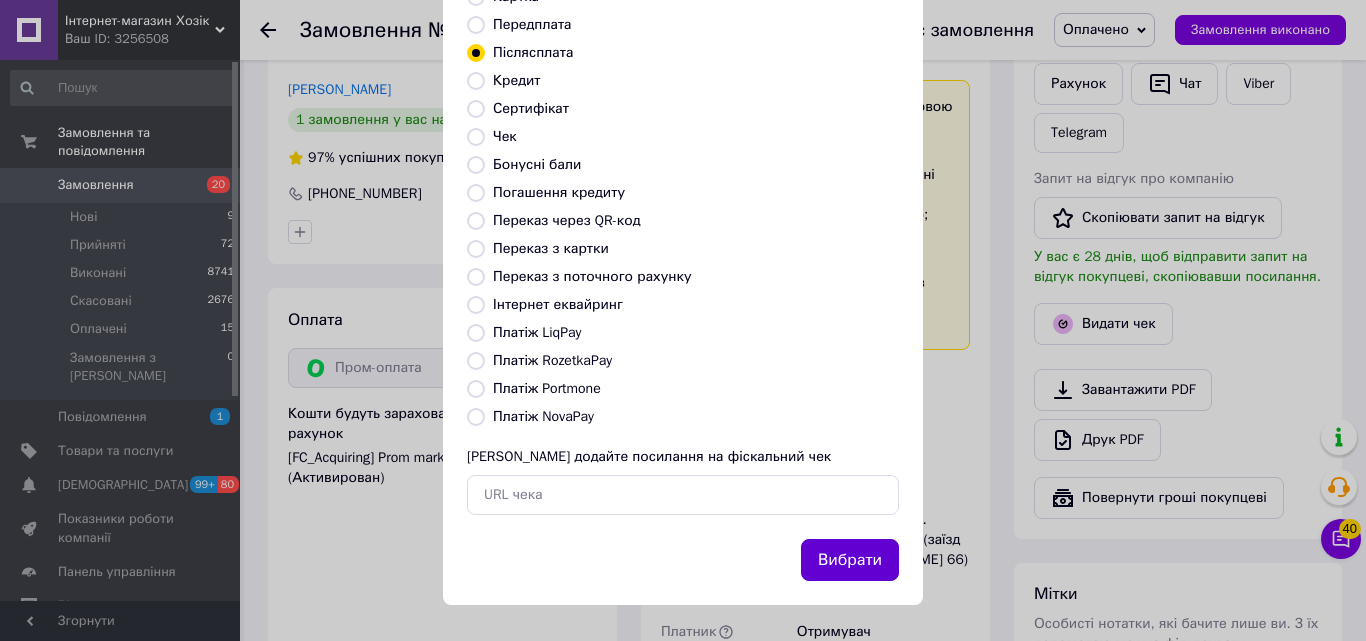 click on "Вибрати" at bounding box center [850, 560] 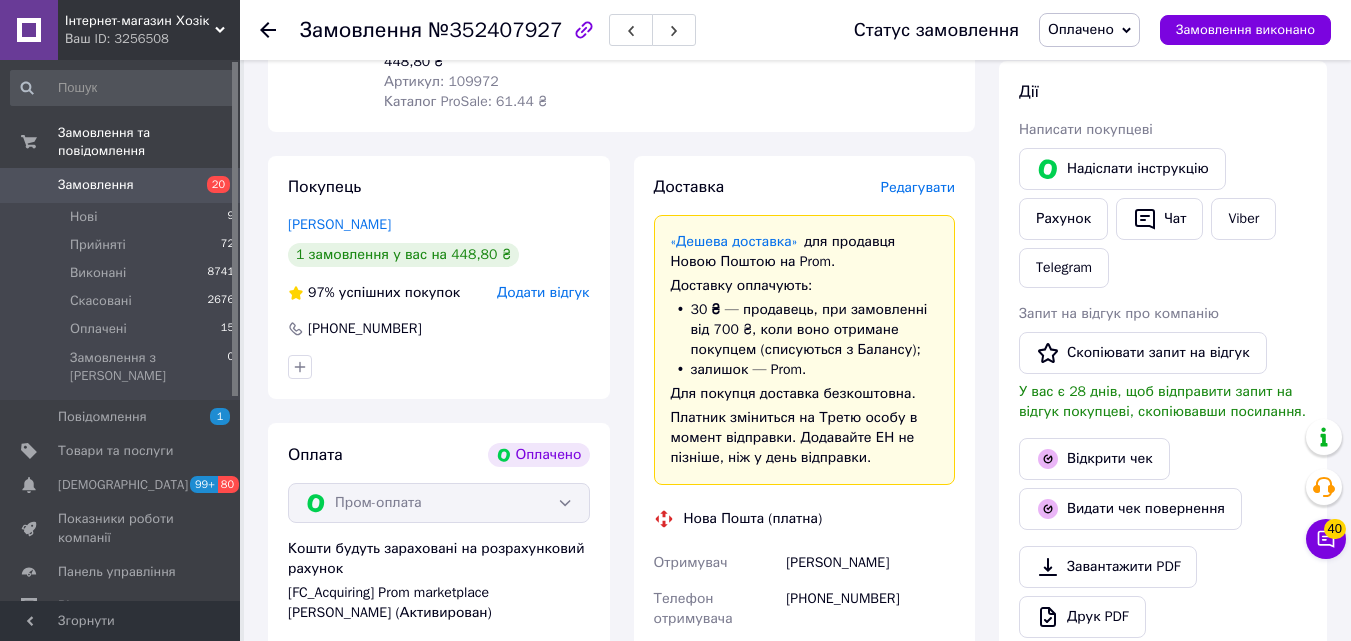 scroll, scrollTop: 400, scrollLeft: 0, axis: vertical 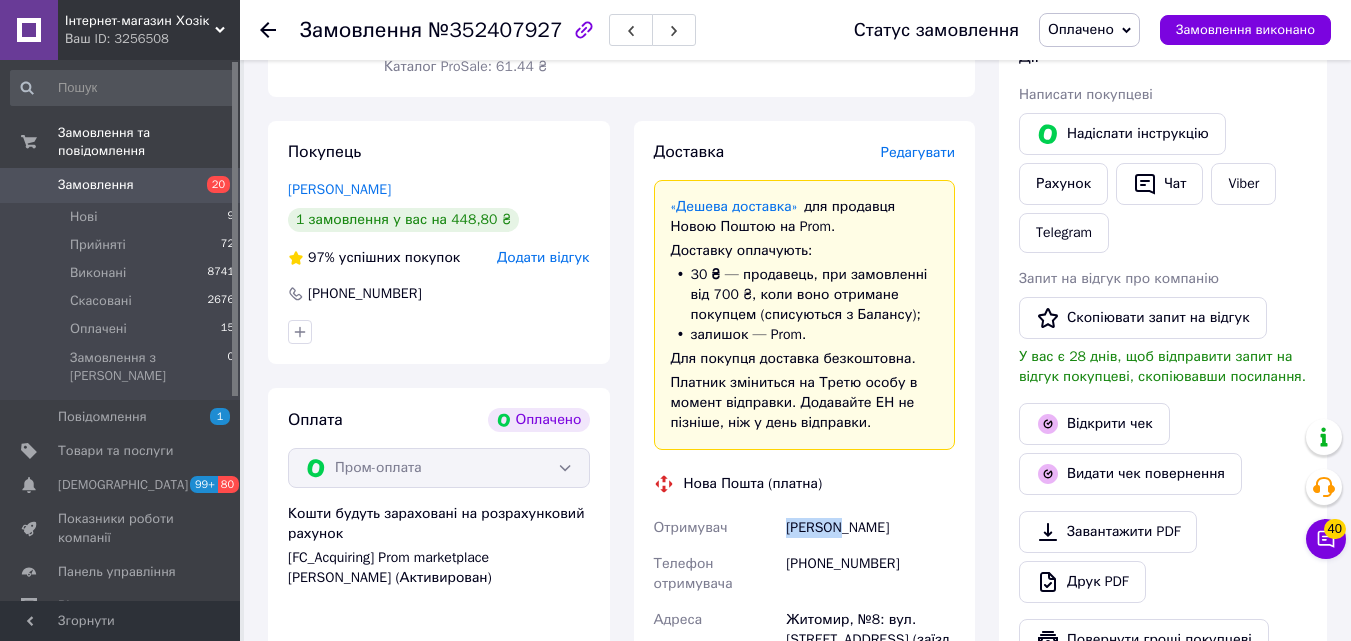 drag, startPoint x: 780, startPoint y: 508, endPoint x: 837, endPoint y: 513, distance: 57.21888 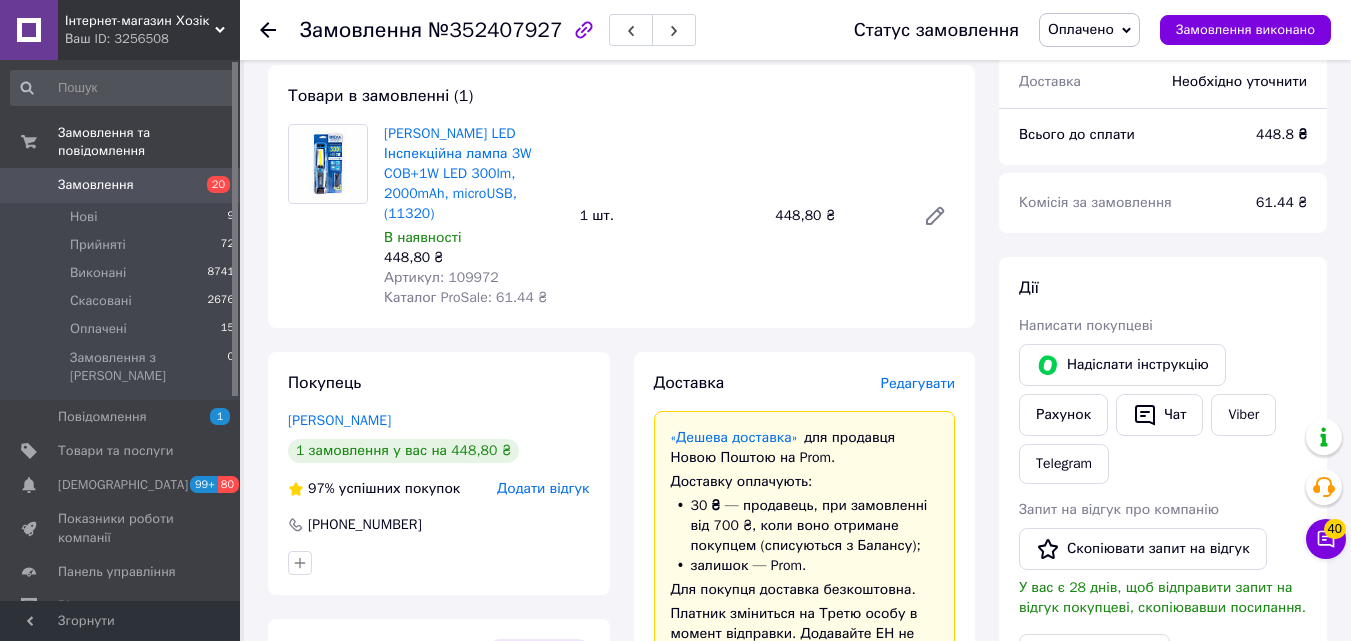 scroll, scrollTop: 0, scrollLeft: 0, axis: both 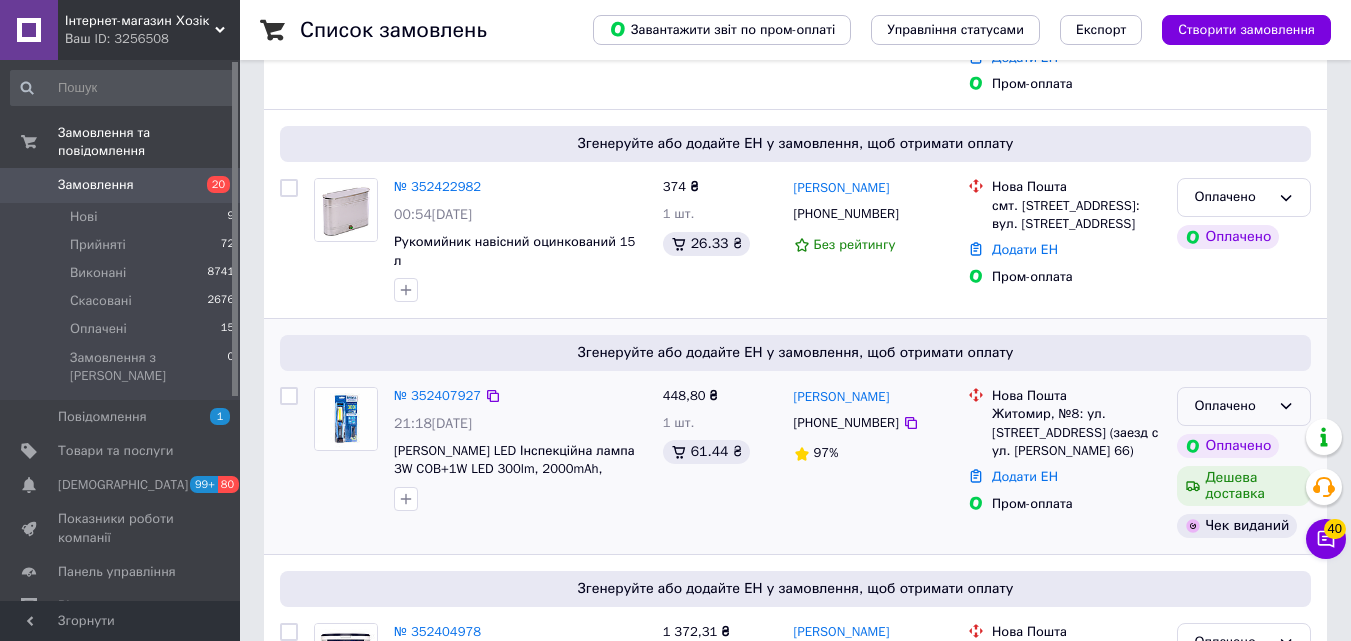 click on "Оплачено" at bounding box center [1232, 406] 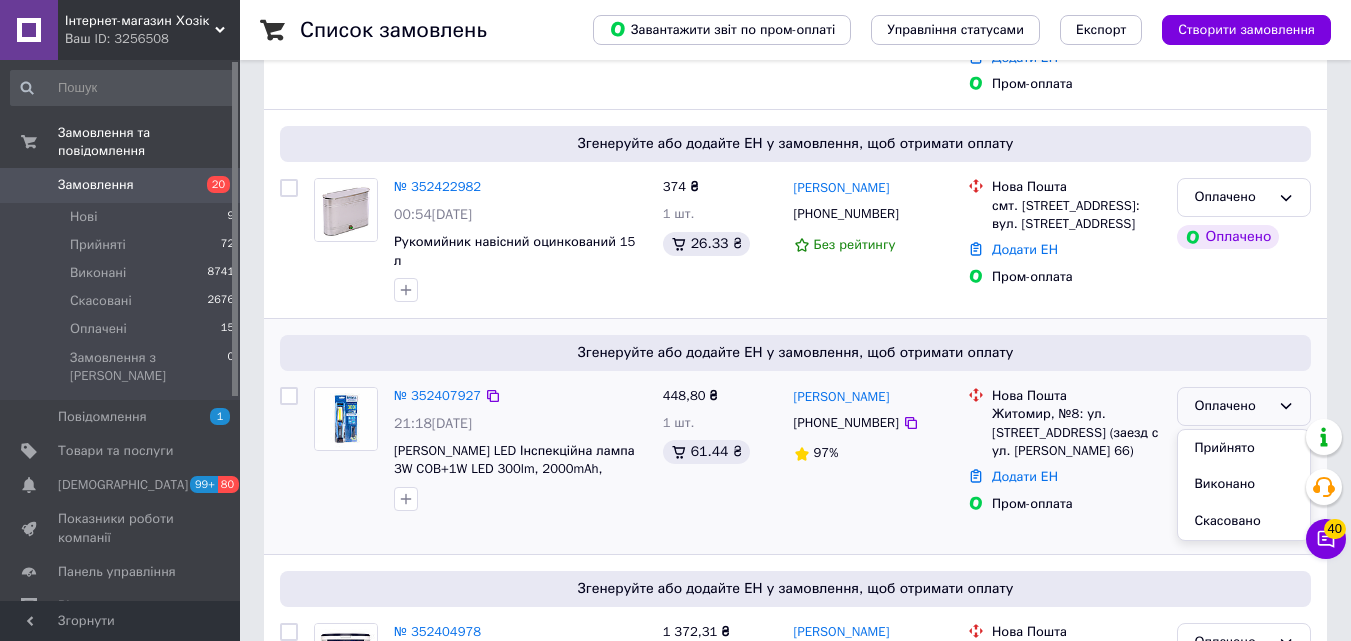 drag, startPoint x: 1251, startPoint y: 425, endPoint x: 1241, endPoint y: 426, distance: 10.049875 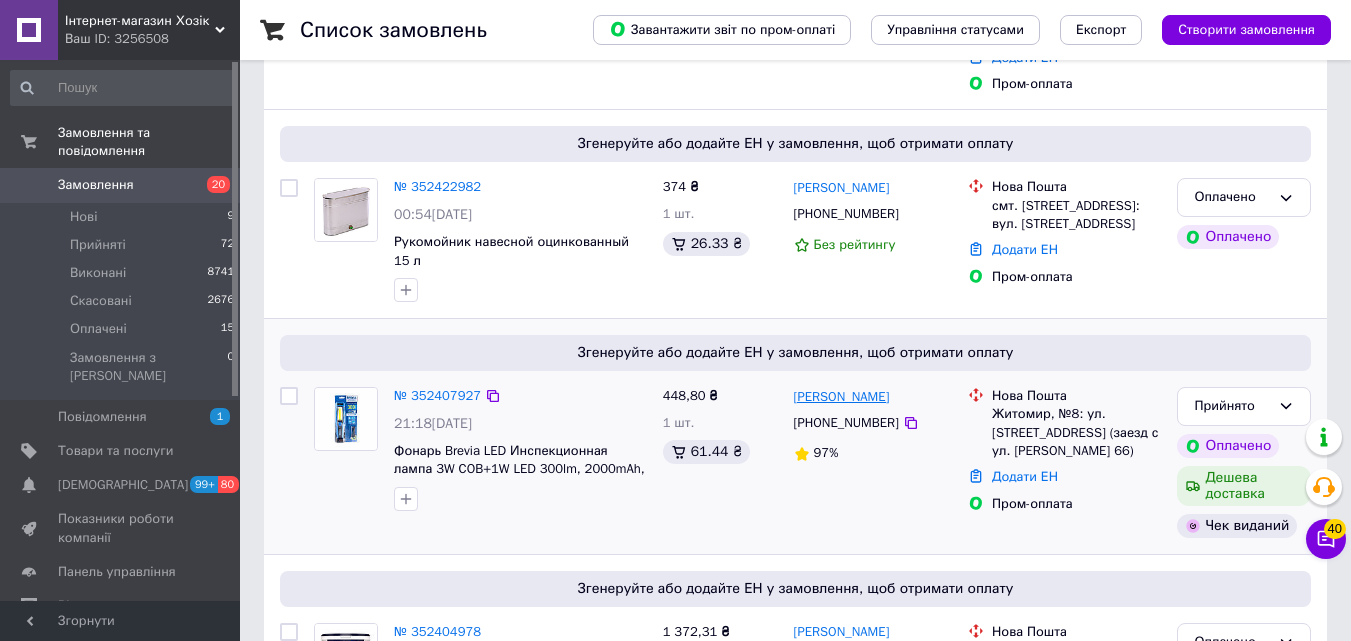 drag, startPoint x: 911, startPoint y: 376, endPoint x: 840, endPoint y: 387, distance: 71.84706 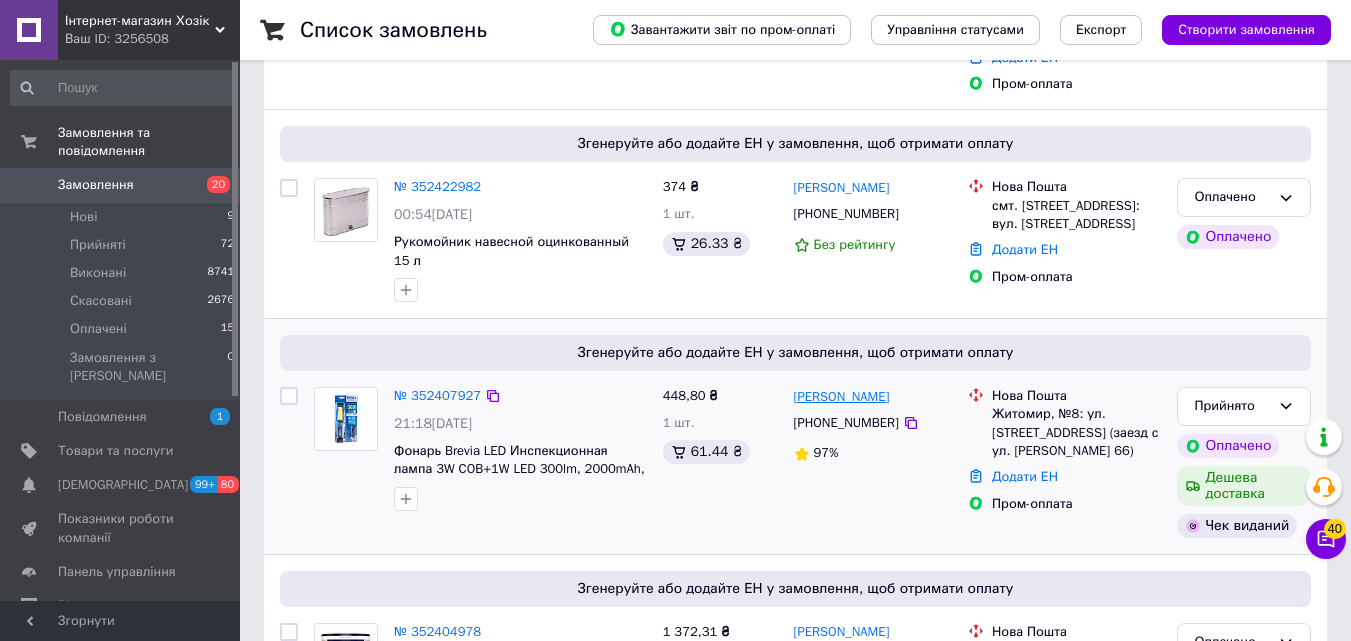click on "[PERSON_NAME]" at bounding box center [873, 396] 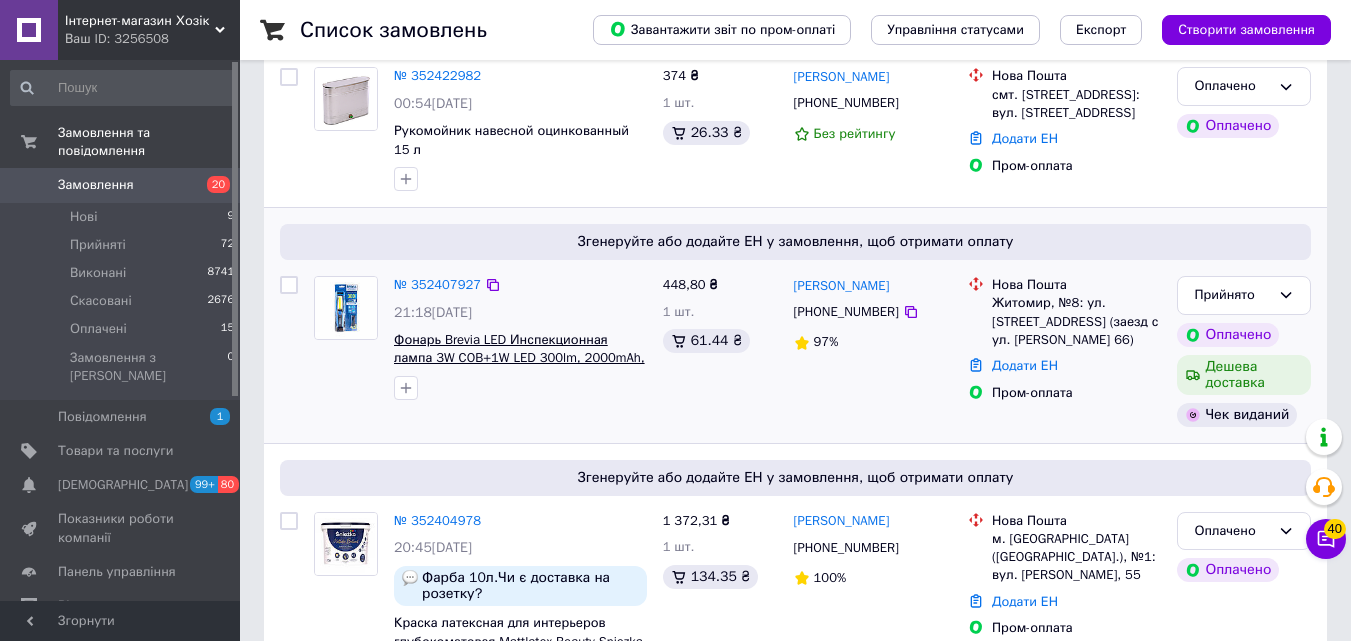 scroll, scrollTop: 500, scrollLeft: 0, axis: vertical 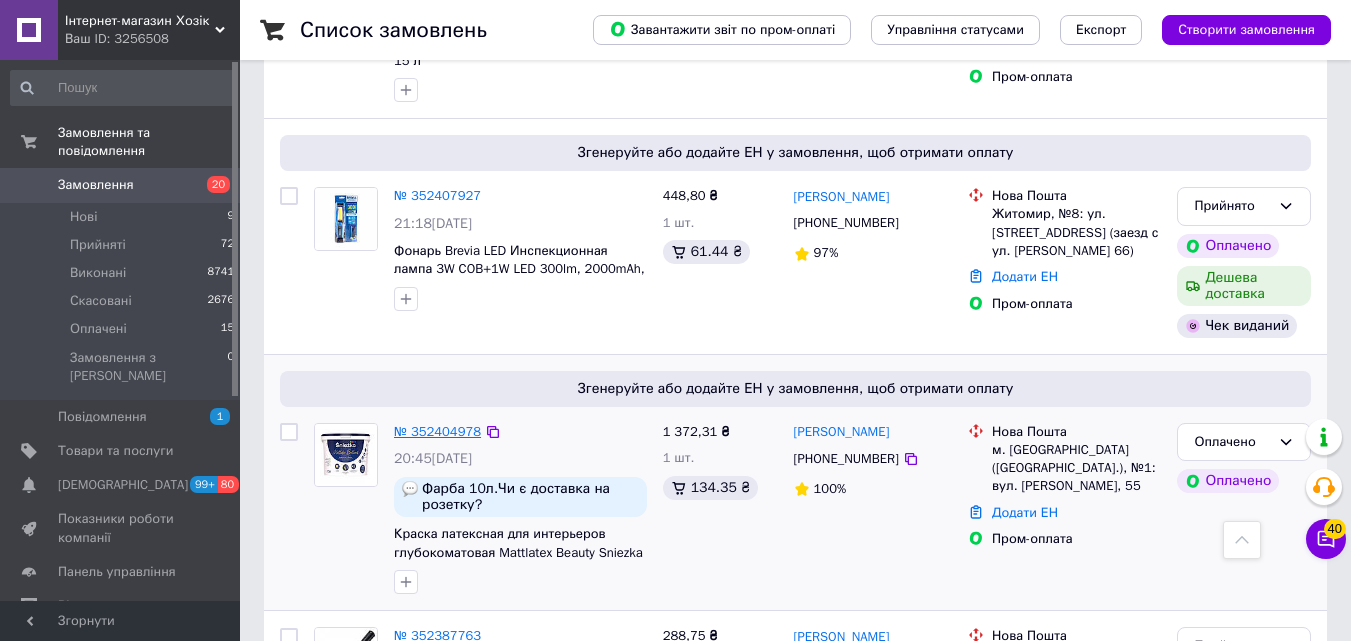 click on "№ 352404978" at bounding box center [437, 431] 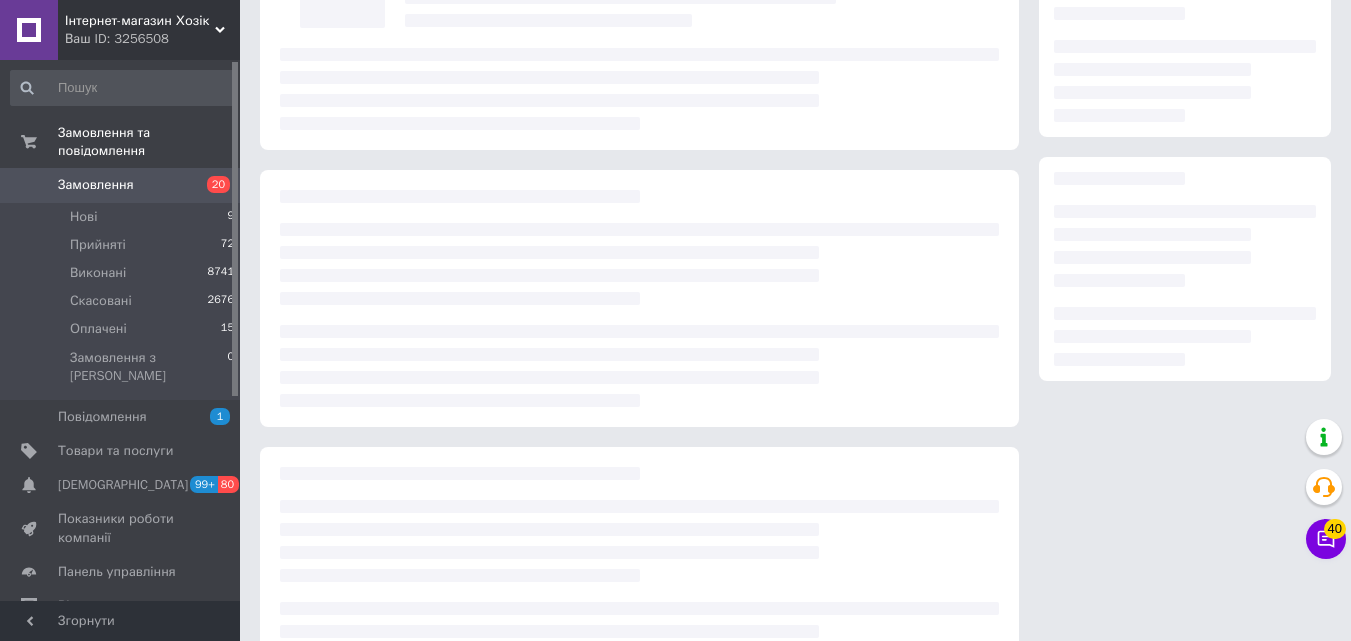 scroll, scrollTop: 93, scrollLeft: 0, axis: vertical 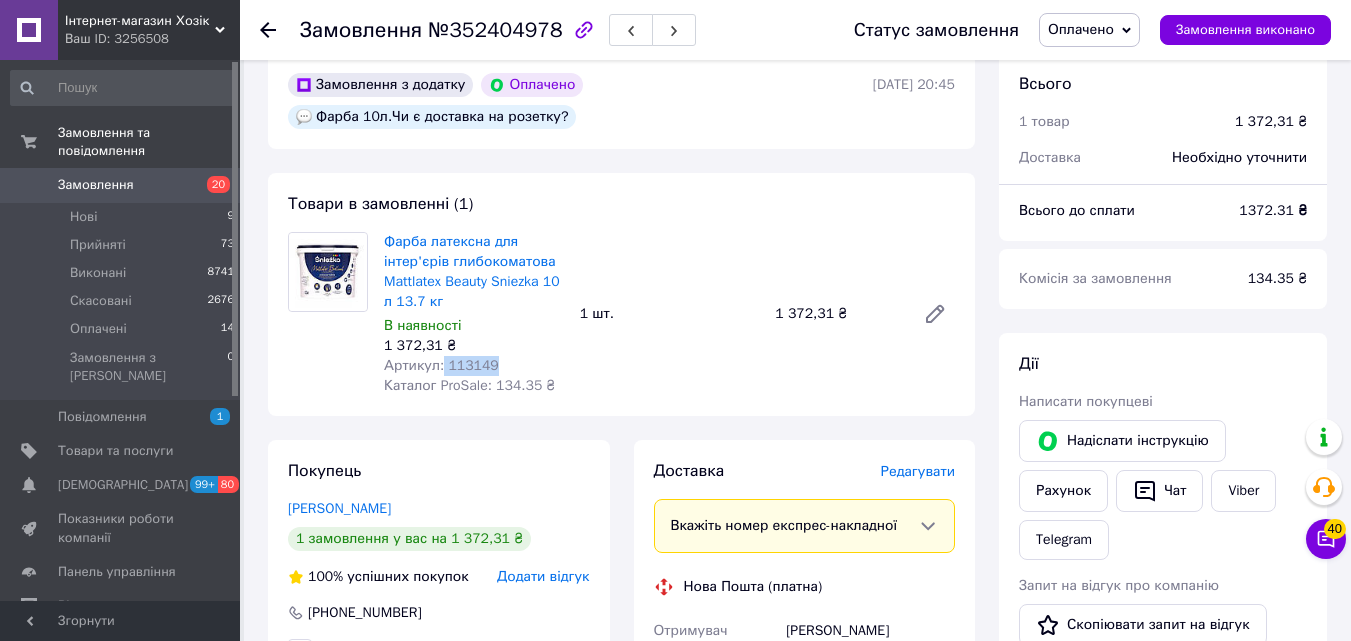 drag, startPoint x: 515, startPoint y: 357, endPoint x: 441, endPoint y: 373, distance: 75.70998 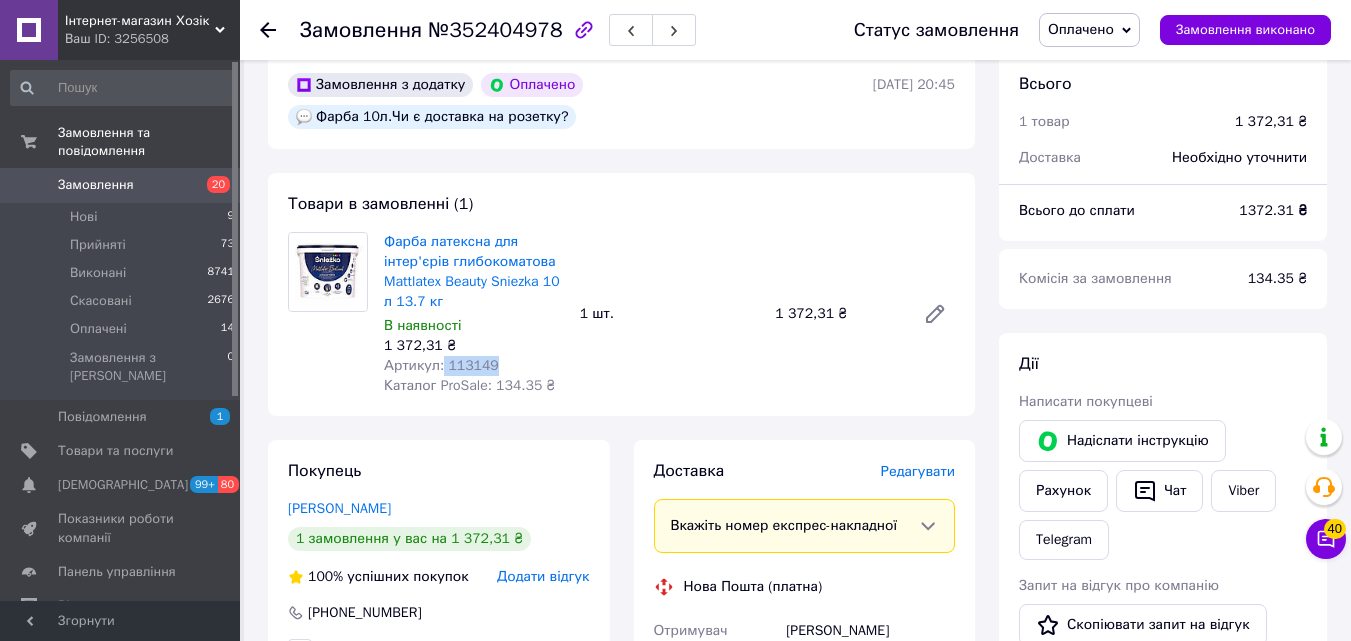 click on "Артикул: 113149" at bounding box center (474, 366) 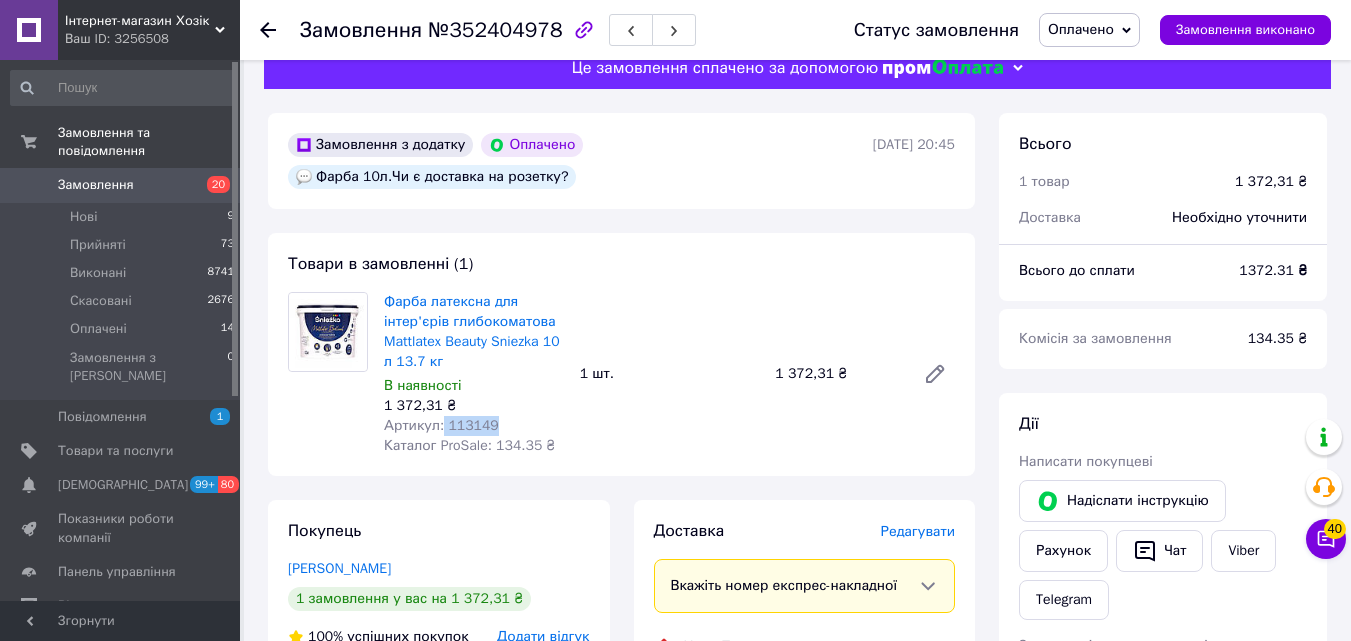 scroll, scrollTop: 0, scrollLeft: 0, axis: both 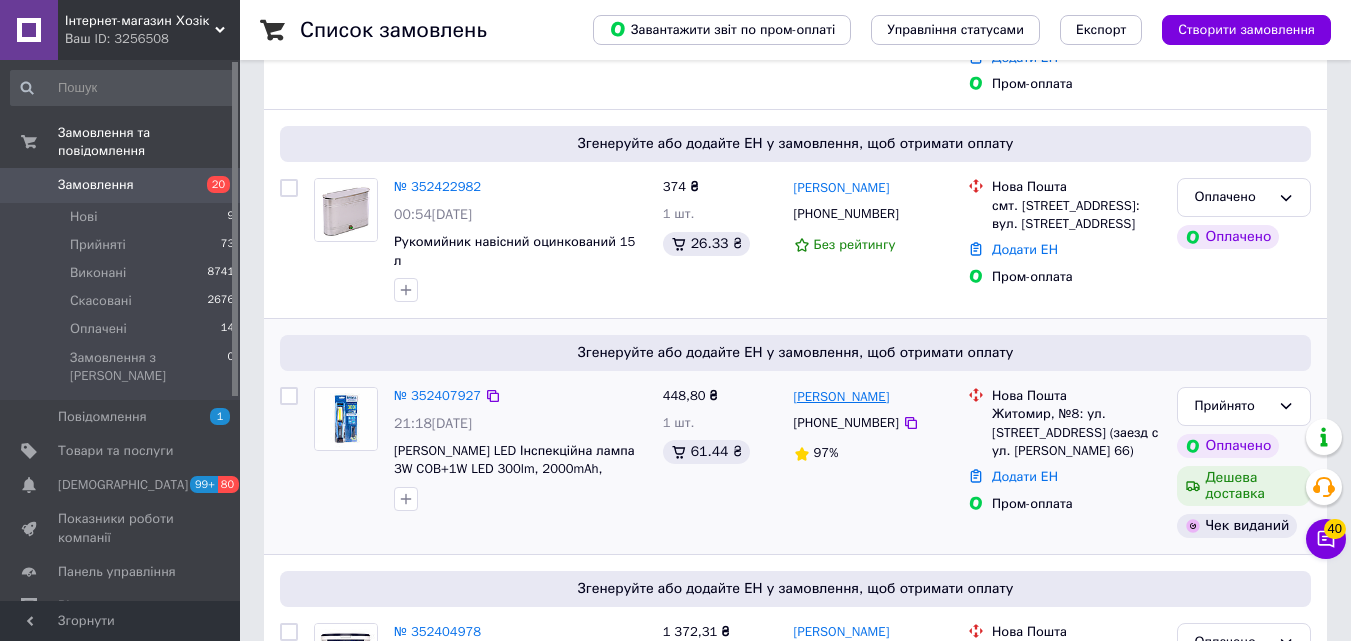 drag, startPoint x: 929, startPoint y: 369, endPoint x: 836, endPoint y: 376, distance: 93.26307 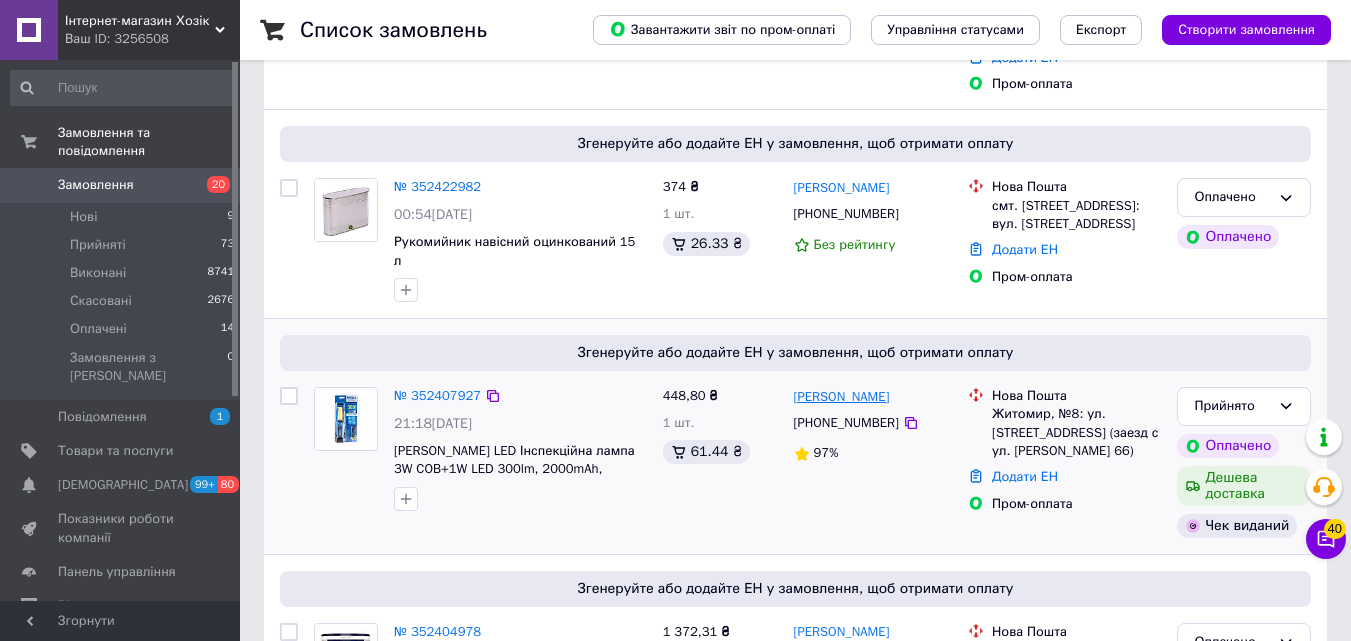 click on "[PERSON_NAME]" at bounding box center [873, 396] 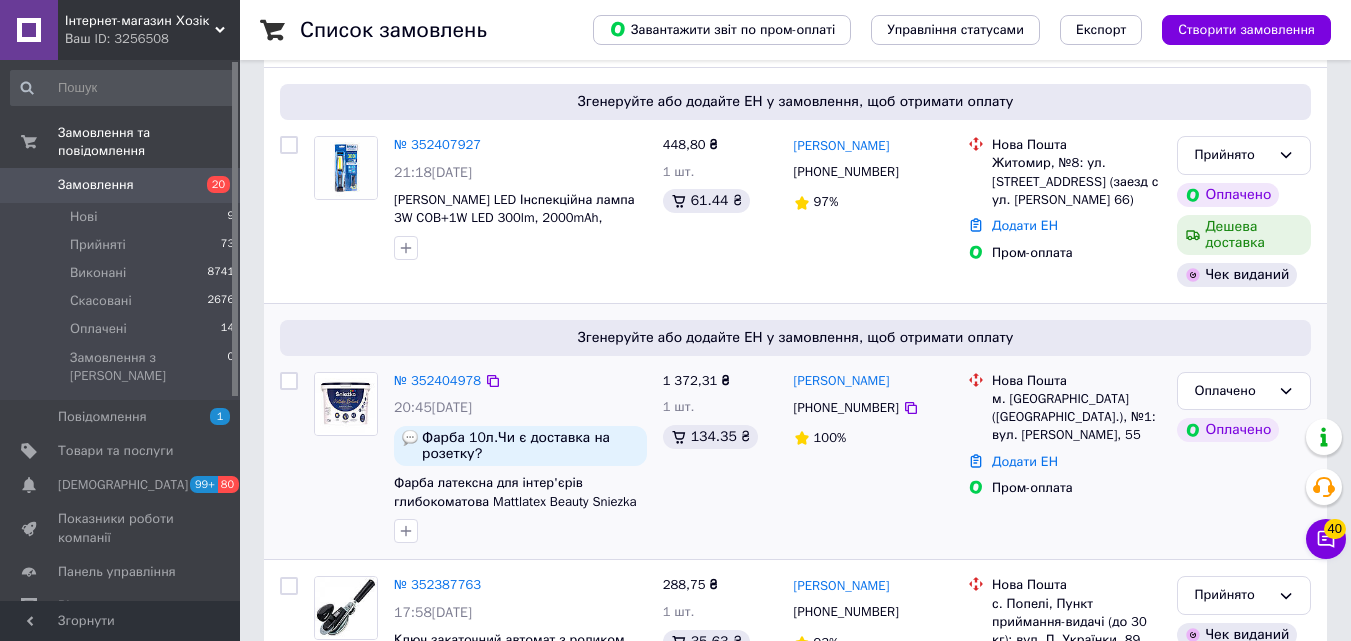 scroll, scrollTop: 600, scrollLeft: 0, axis: vertical 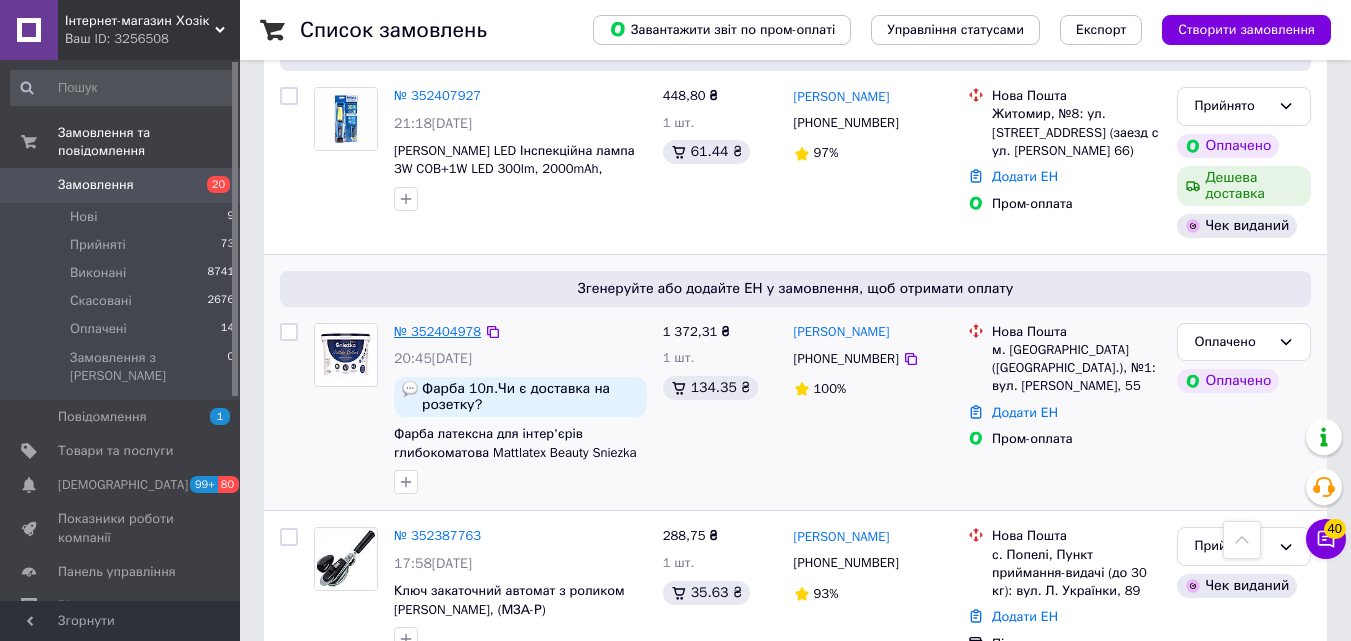 click on "№ 352404978" at bounding box center (437, 331) 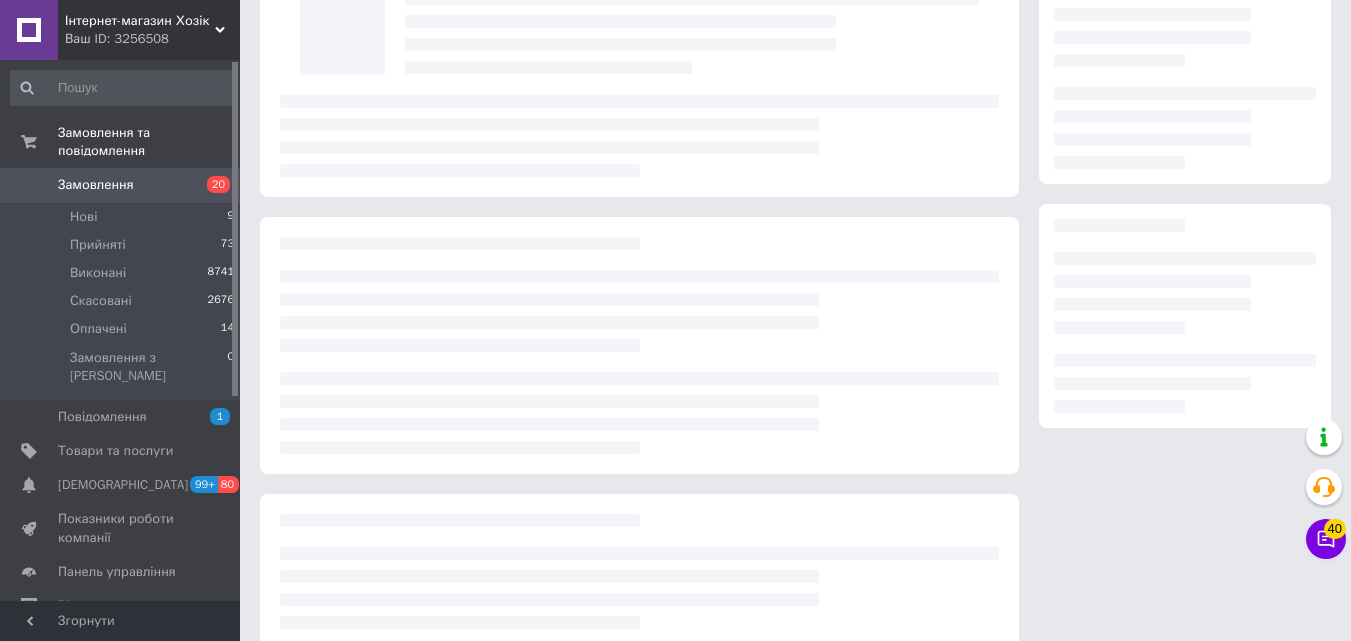 scroll, scrollTop: 0, scrollLeft: 0, axis: both 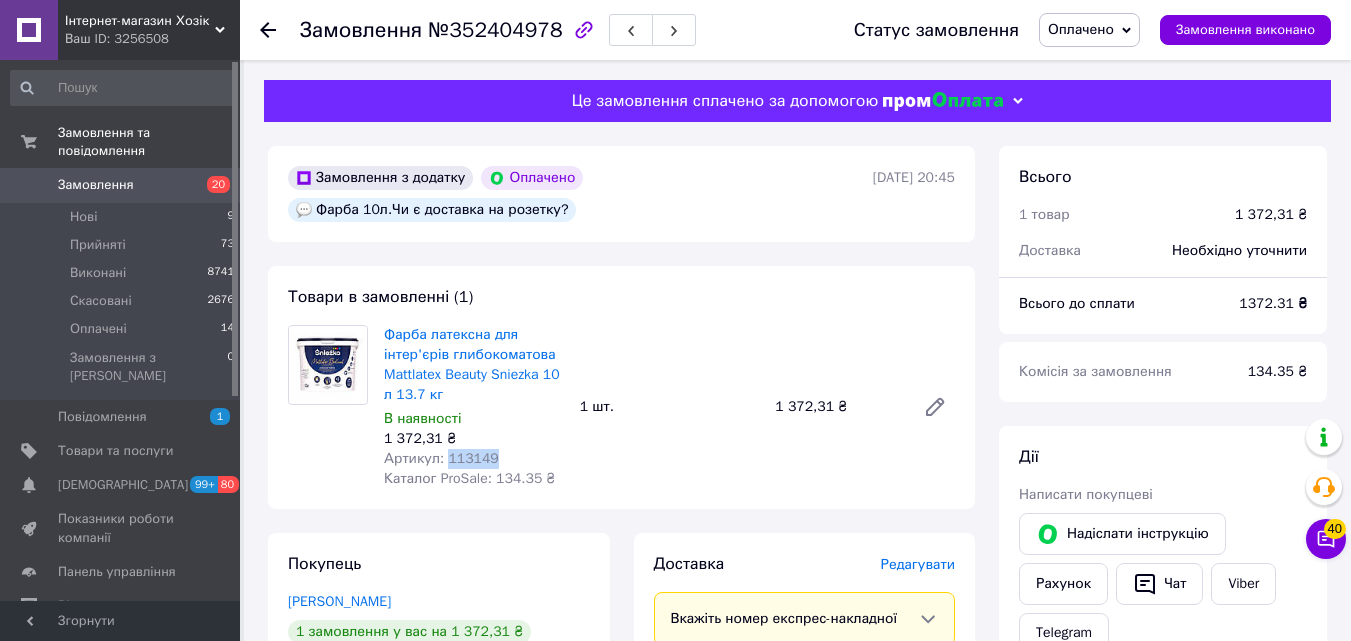 drag, startPoint x: 500, startPoint y: 460, endPoint x: 445, endPoint y: 463, distance: 55.081757 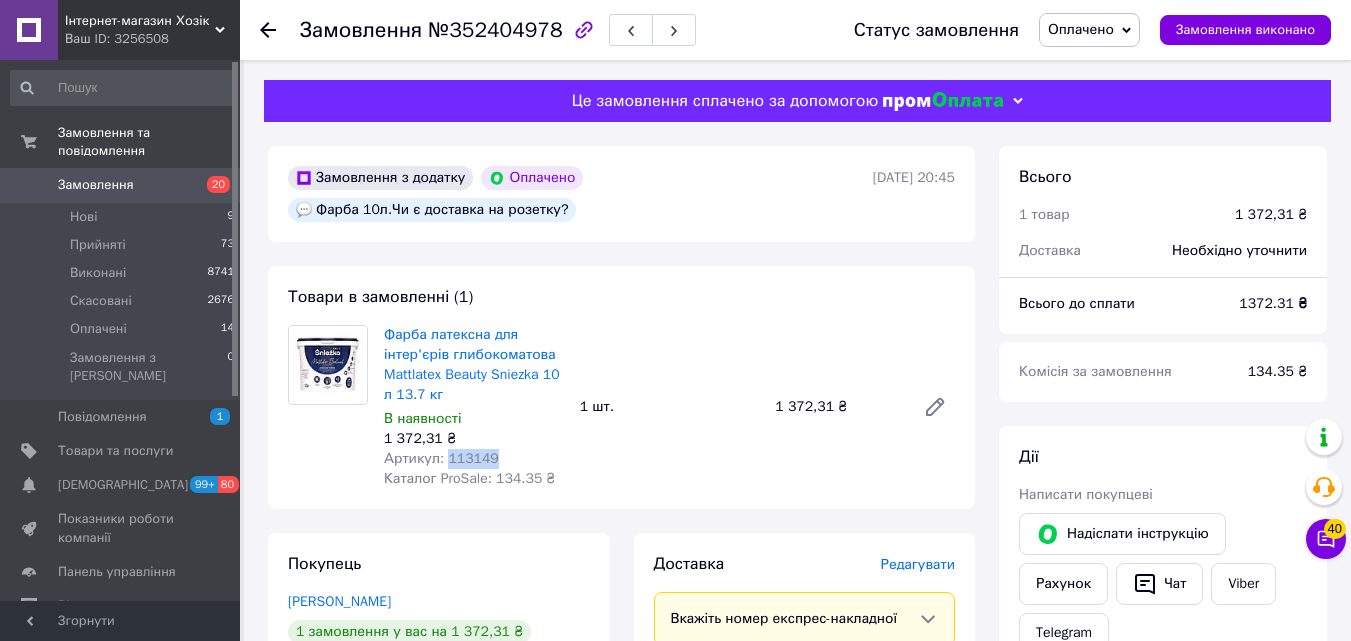 click on "Артикул: 113149" at bounding box center (474, 459) 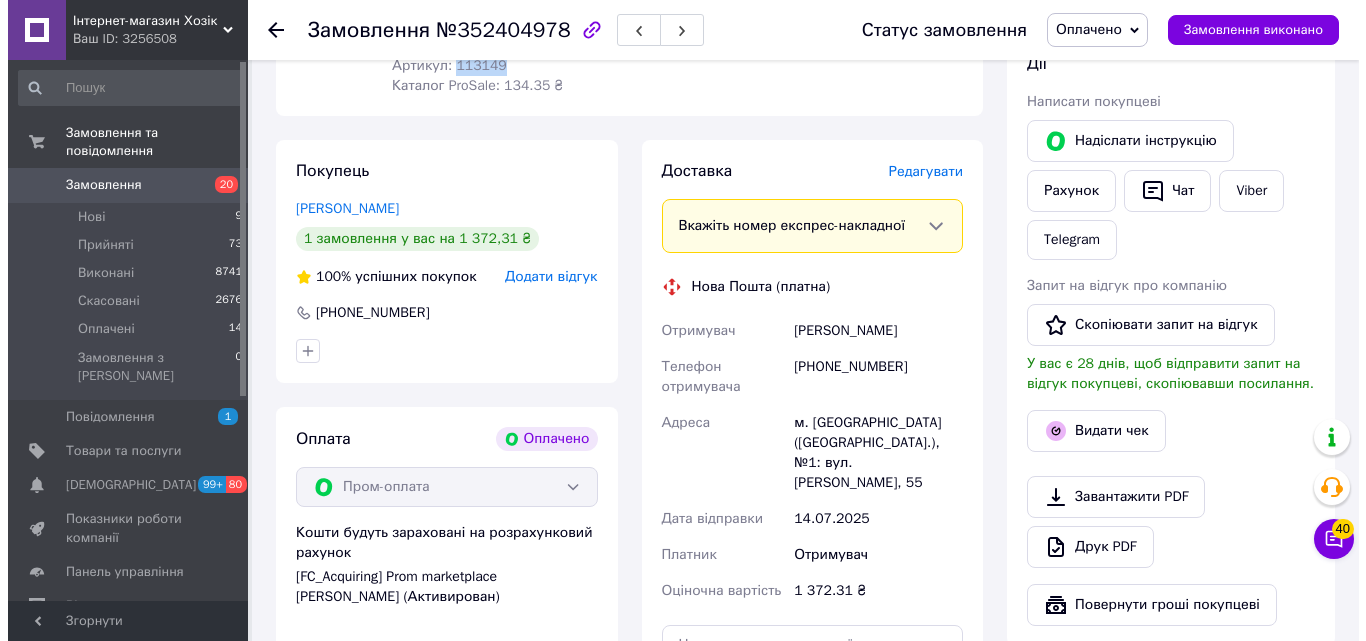 scroll, scrollTop: 500, scrollLeft: 0, axis: vertical 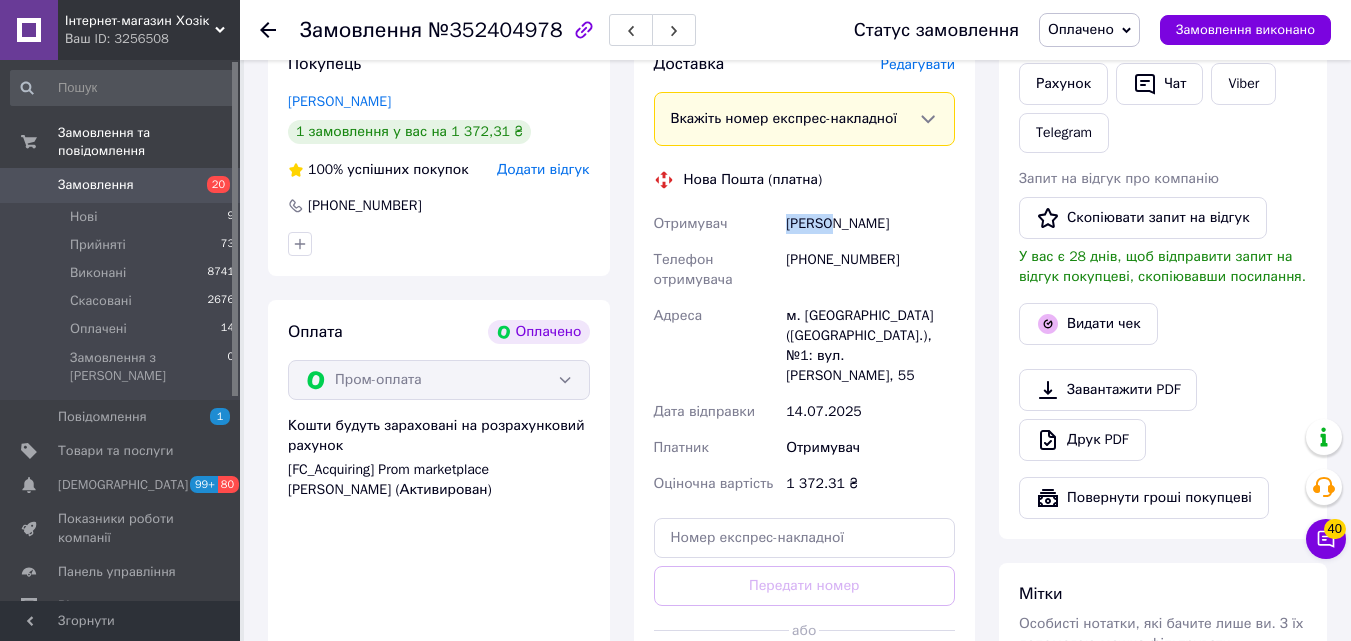 drag, startPoint x: 788, startPoint y: 228, endPoint x: 832, endPoint y: 230, distance: 44.04543 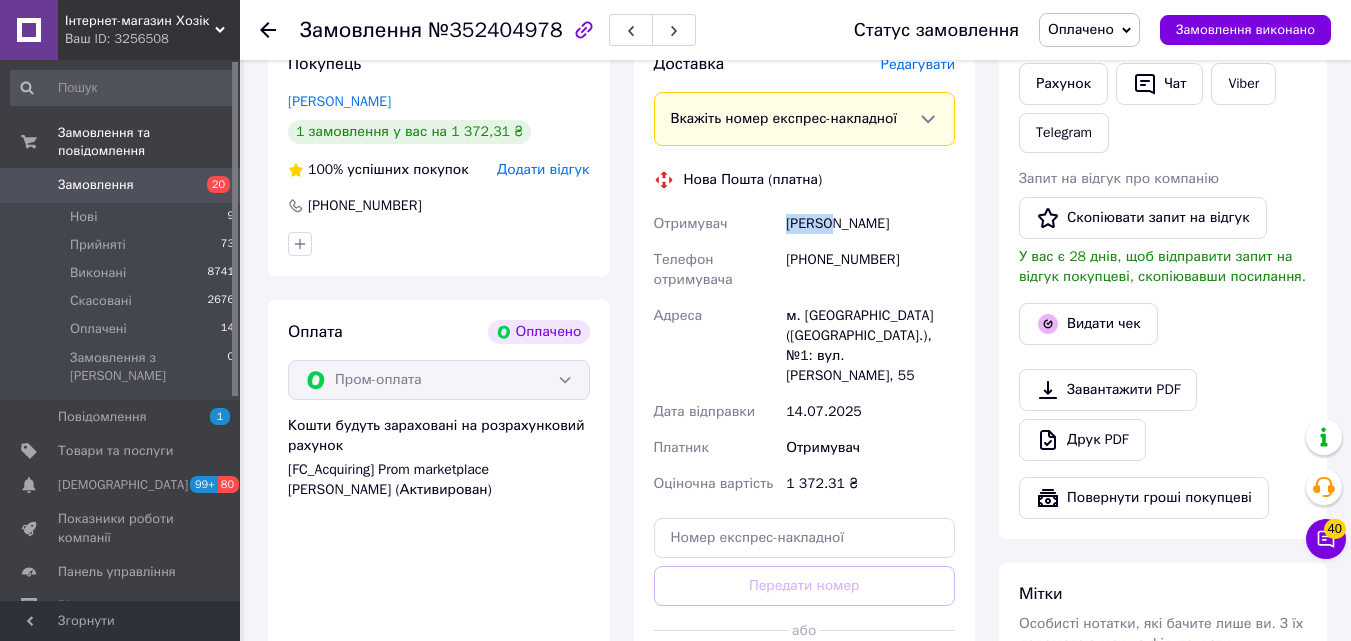 click on "[PERSON_NAME]" at bounding box center (870, 224) 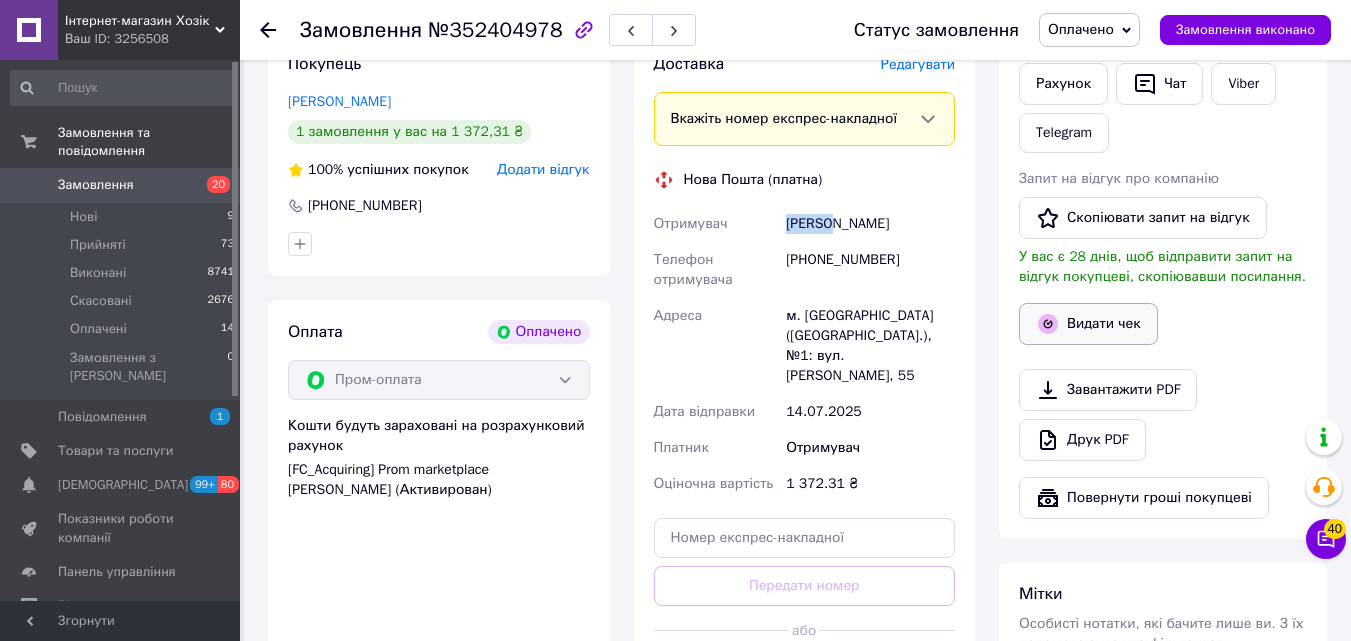 click on "Видати чек" at bounding box center (1088, 324) 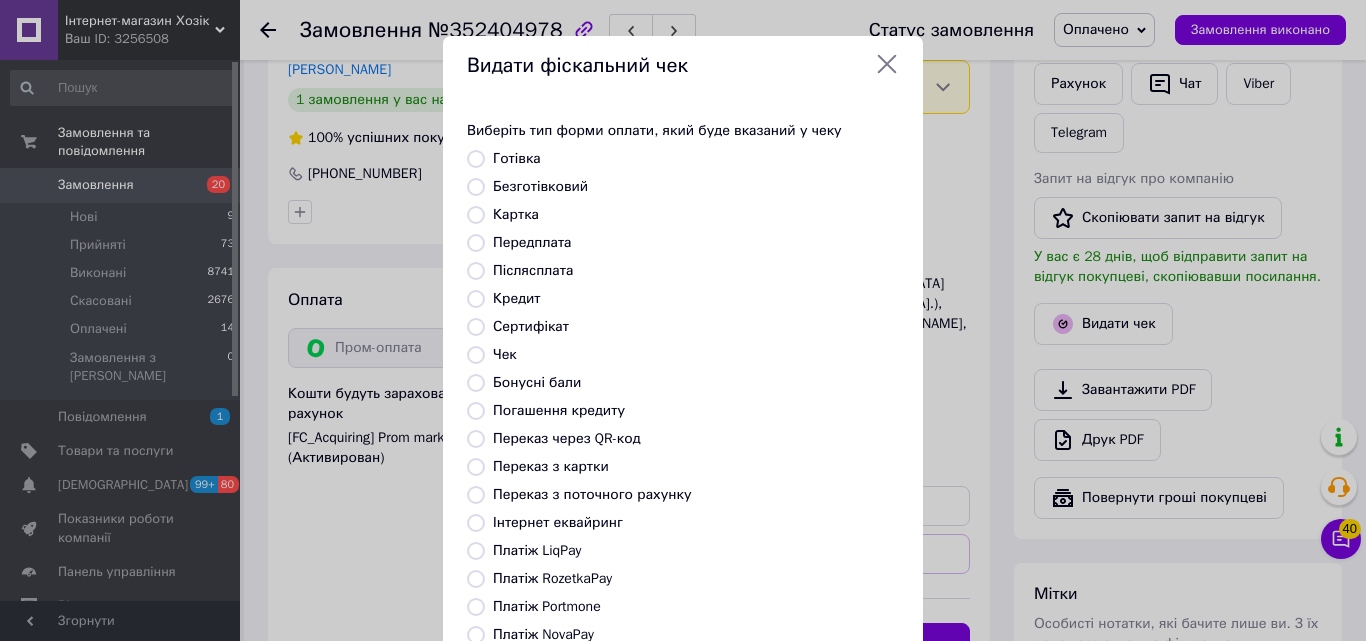 click on "Післясплата" at bounding box center (533, 270) 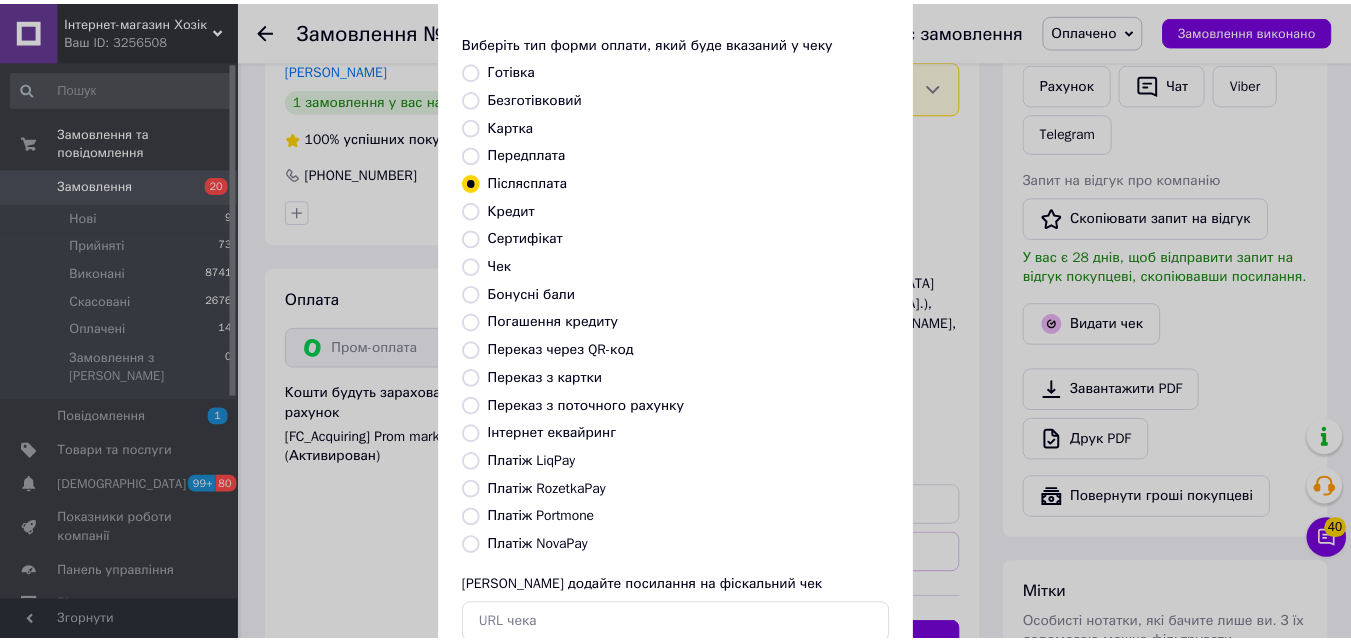 scroll, scrollTop: 200, scrollLeft: 0, axis: vertical 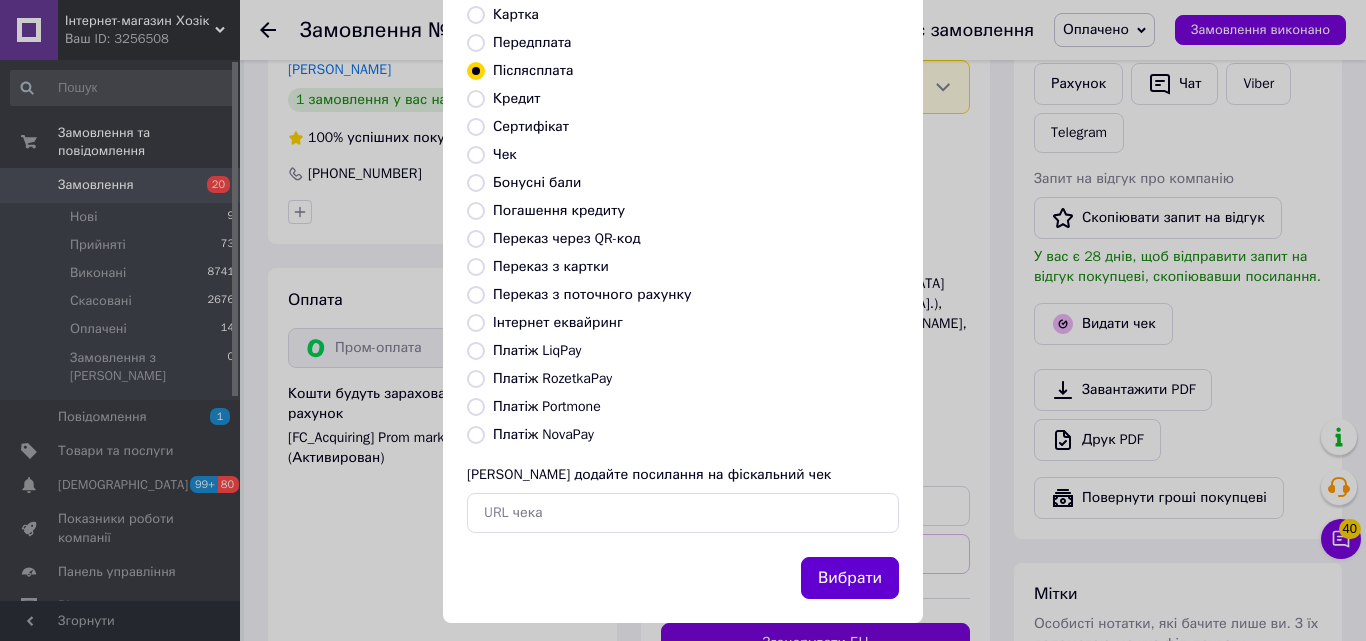 click on "Вибрати" at bounding box center (850, 578) 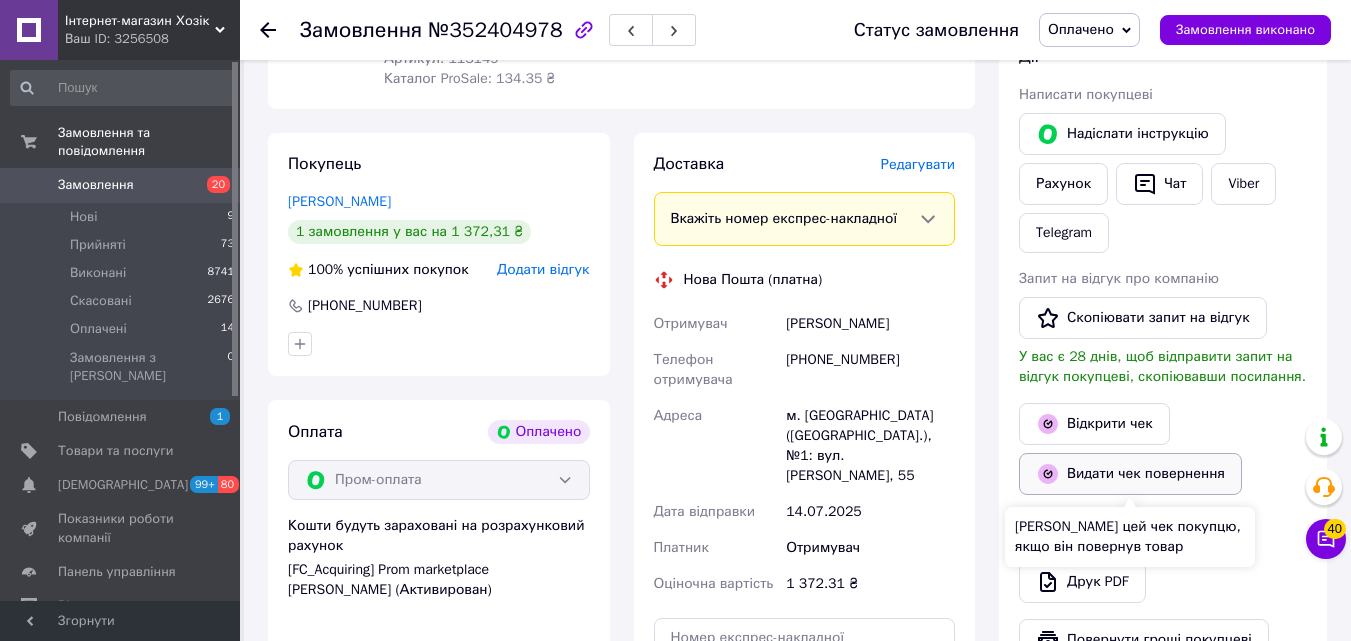 scroll, scrollTop: 600, scrollLeft: 0, axis: vertical 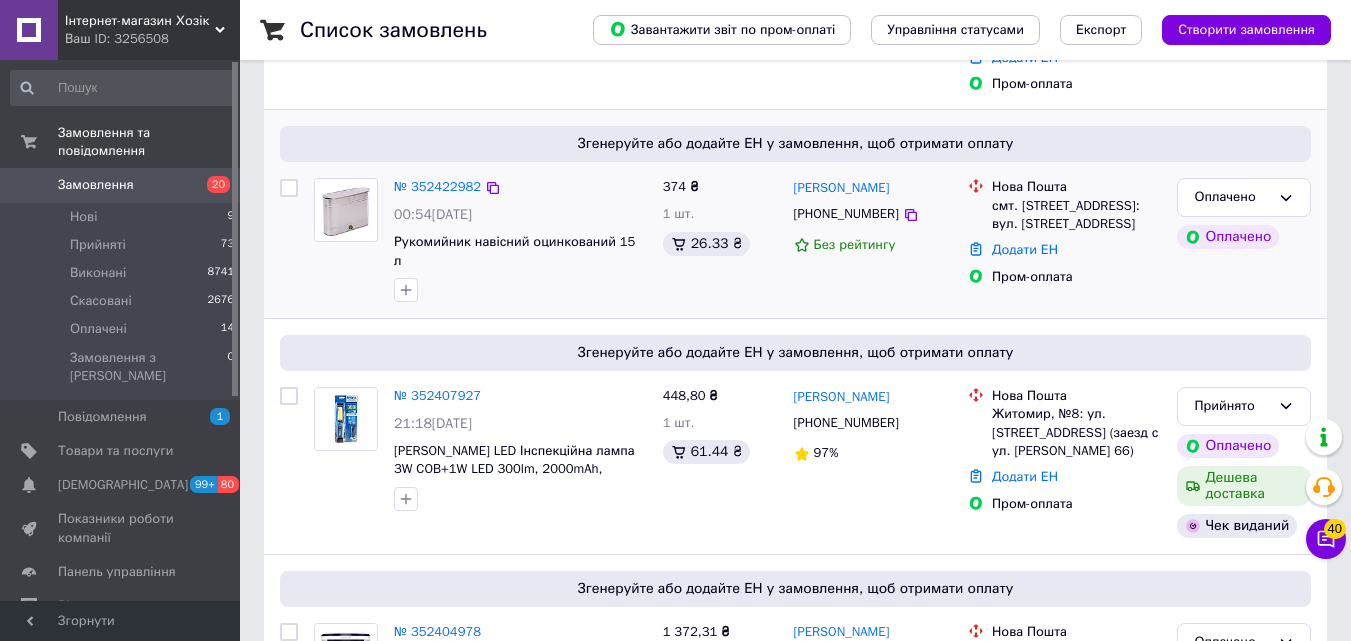 drag, startPoint x: 1260, startPoint y: 177, endPoint x: 1264, endPoint y: 133, distance: 44.181442 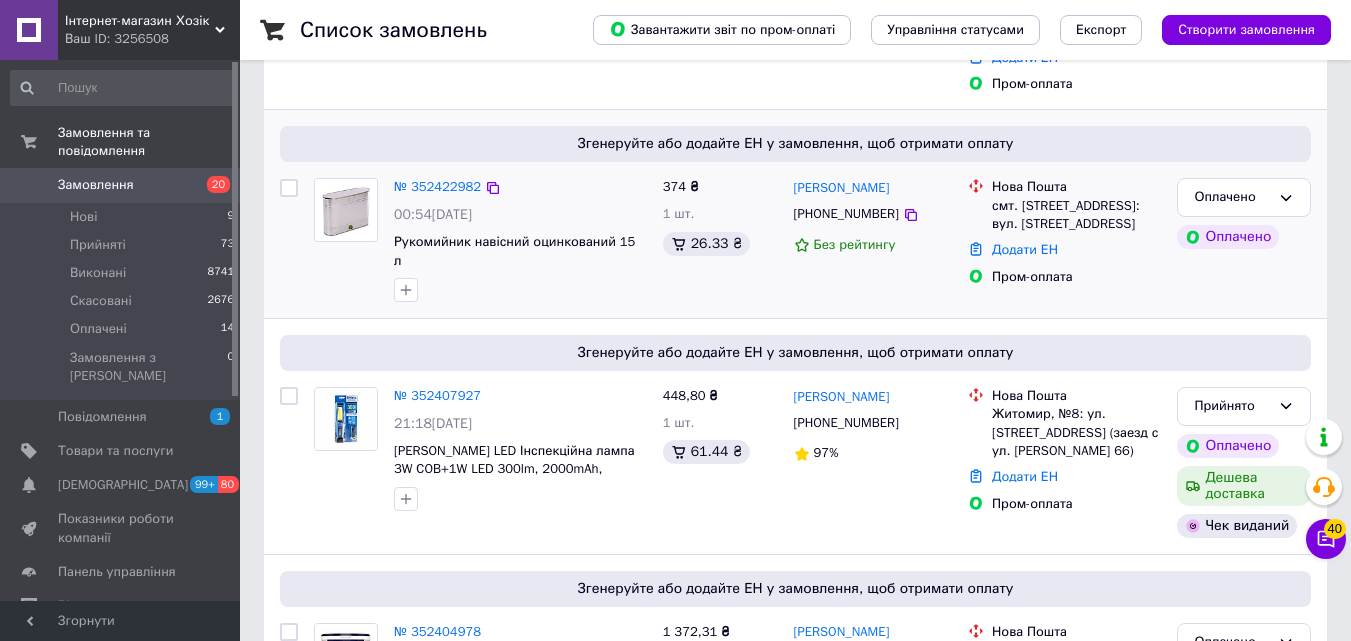 click on "Згенеруйте або додайте ЕН у замовлення, щоб отримати оплату № 352422982 00:54[DATE] Рукомийник навісний оцинкований 15 л 374 ₴ 1 шт. 26.33 ₴ [PERSON_NAME] [PHONE_NUMBER] Без рейтингу [GEOGRAPHIC_DATA]. [STREET_ADDRESS]: вул. [STREET_ADDRESS] Додати ЕН Пром-оплата Оплачено Оплачено" at bounding box center [795, 214] 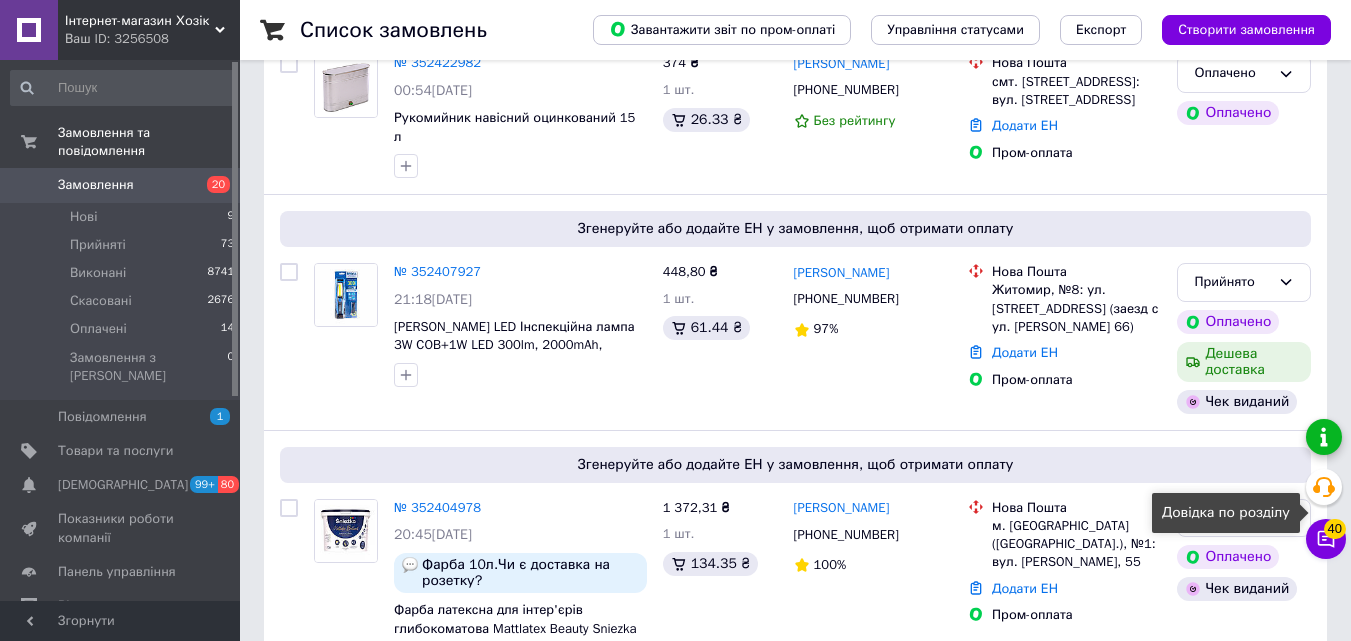 scroll, scrollTop: 500, scrollLeft: 0, axis: vertical 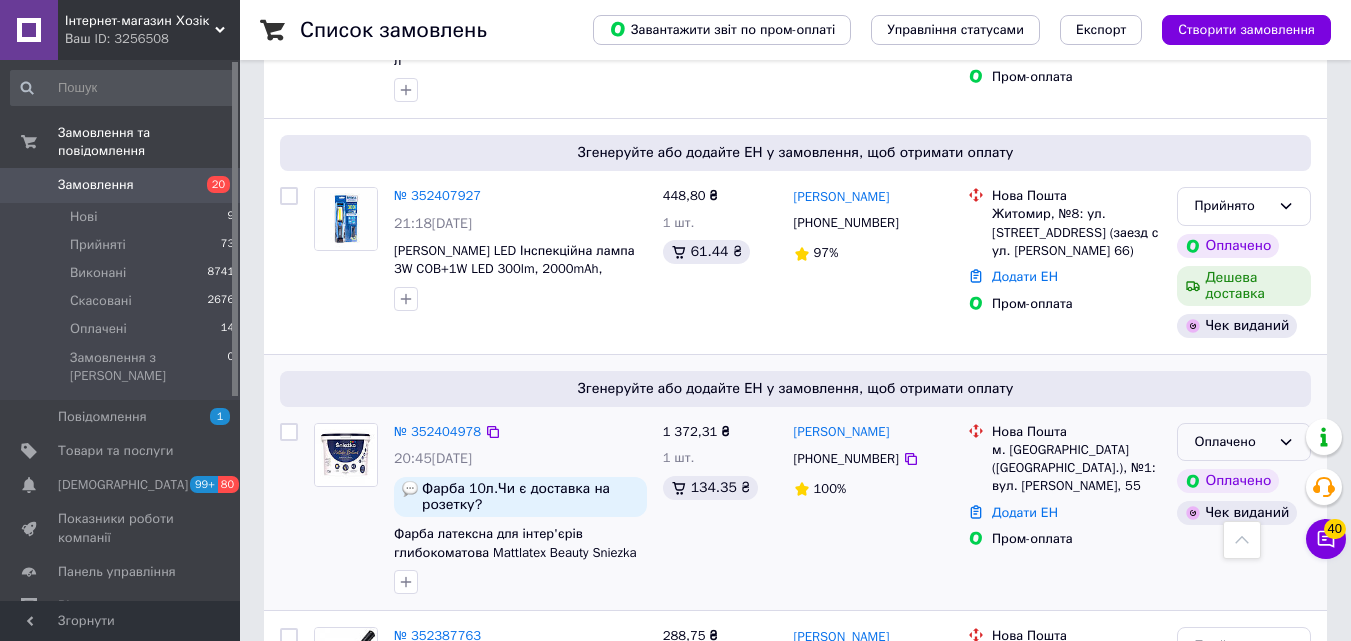drag, startPoint x: 1252, startPoint y: 445, endPoint x: 1250, endPoint y: 423, distance: 22.090721 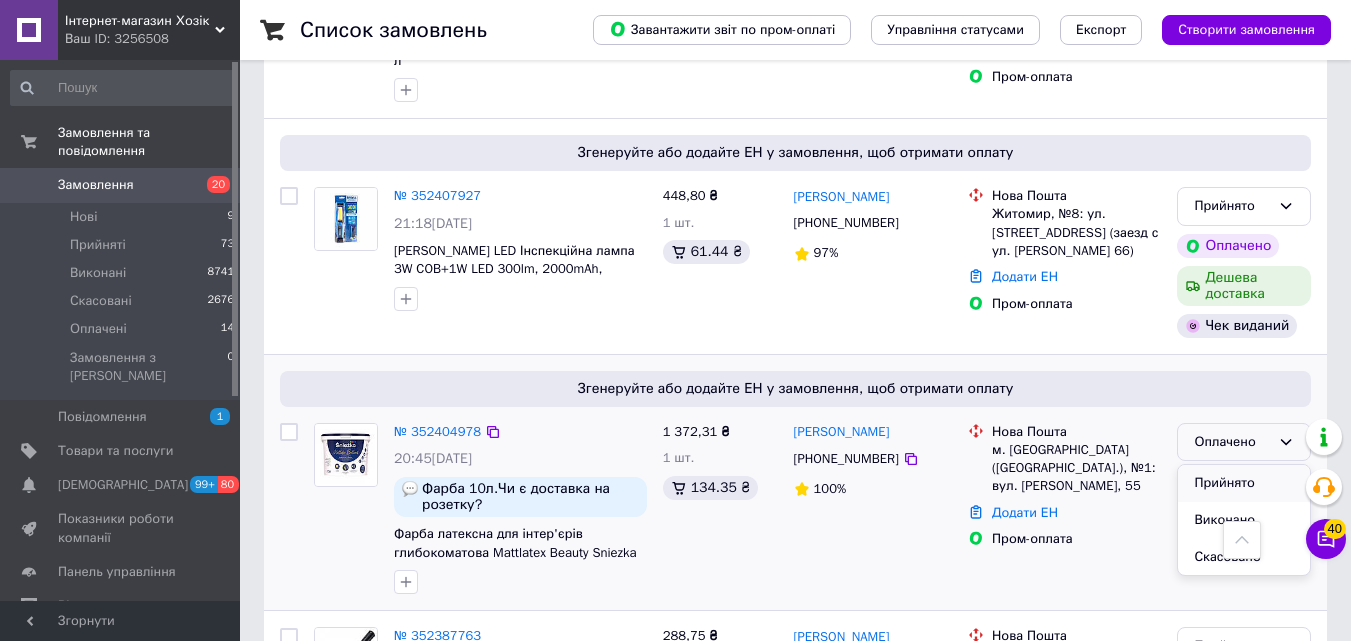 click on "Прийнято" at bounding box center (1244, 483) 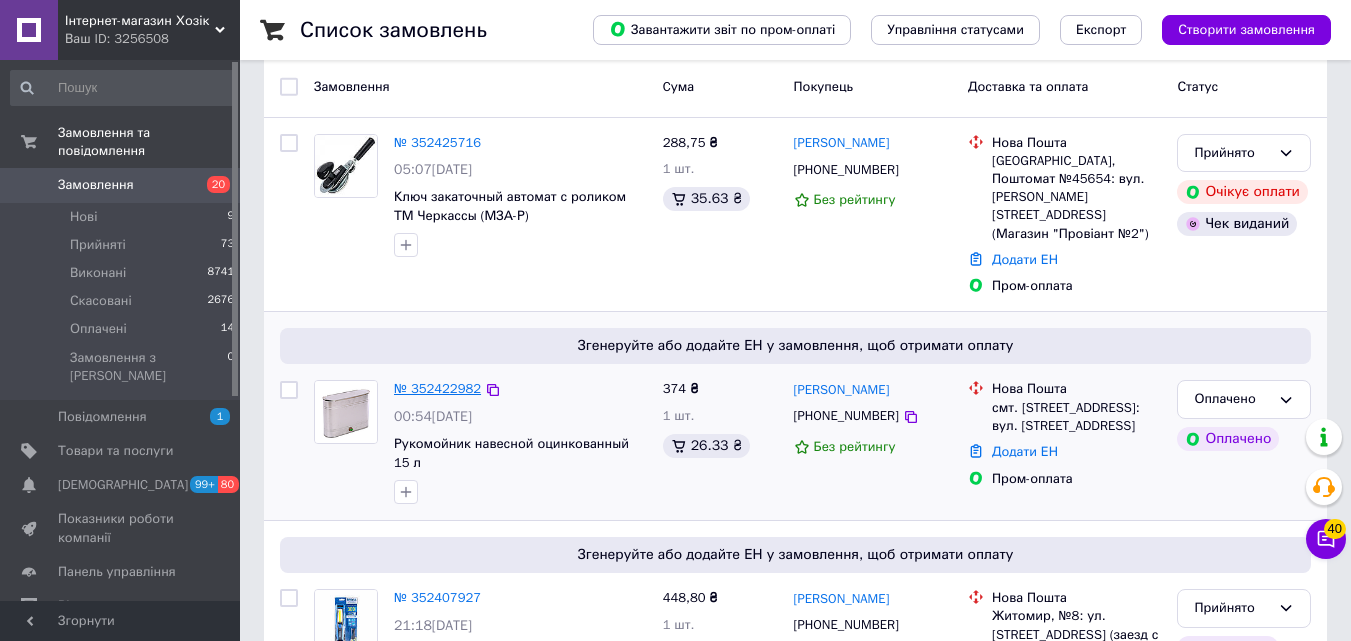 scroll, scrollTop: 0, scrollLeft: 0, axis: both 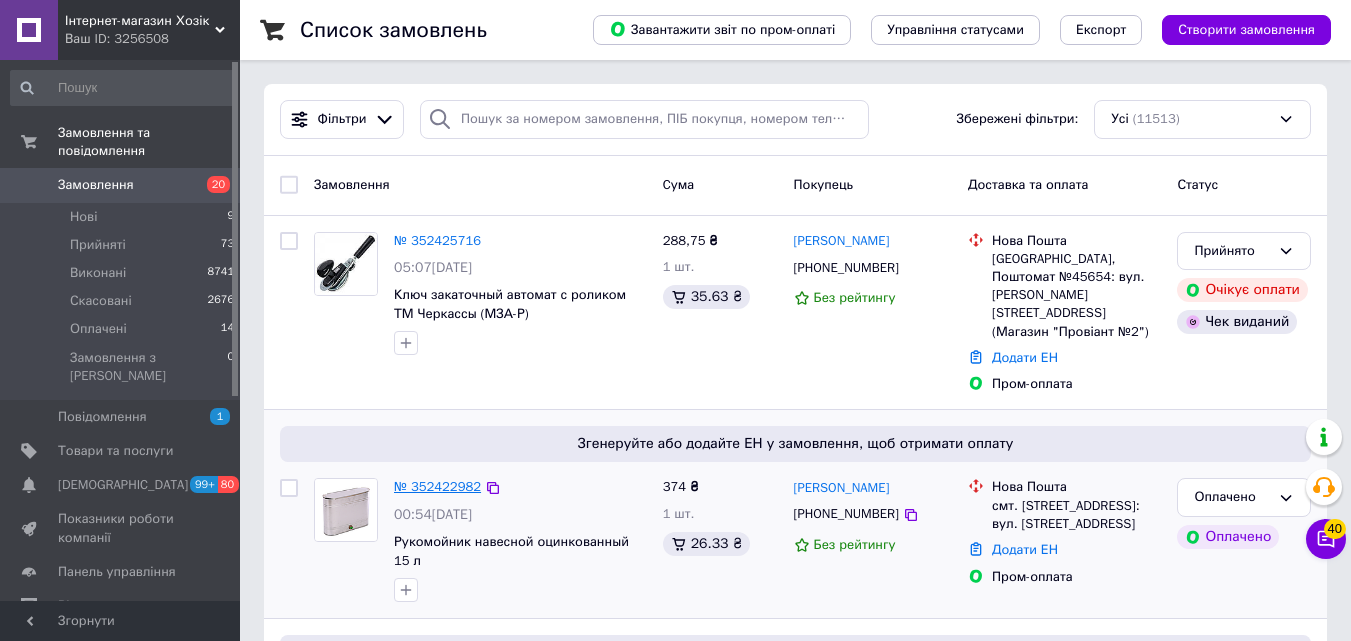 click on "№ 352422982" at bounding box center [437, 486] 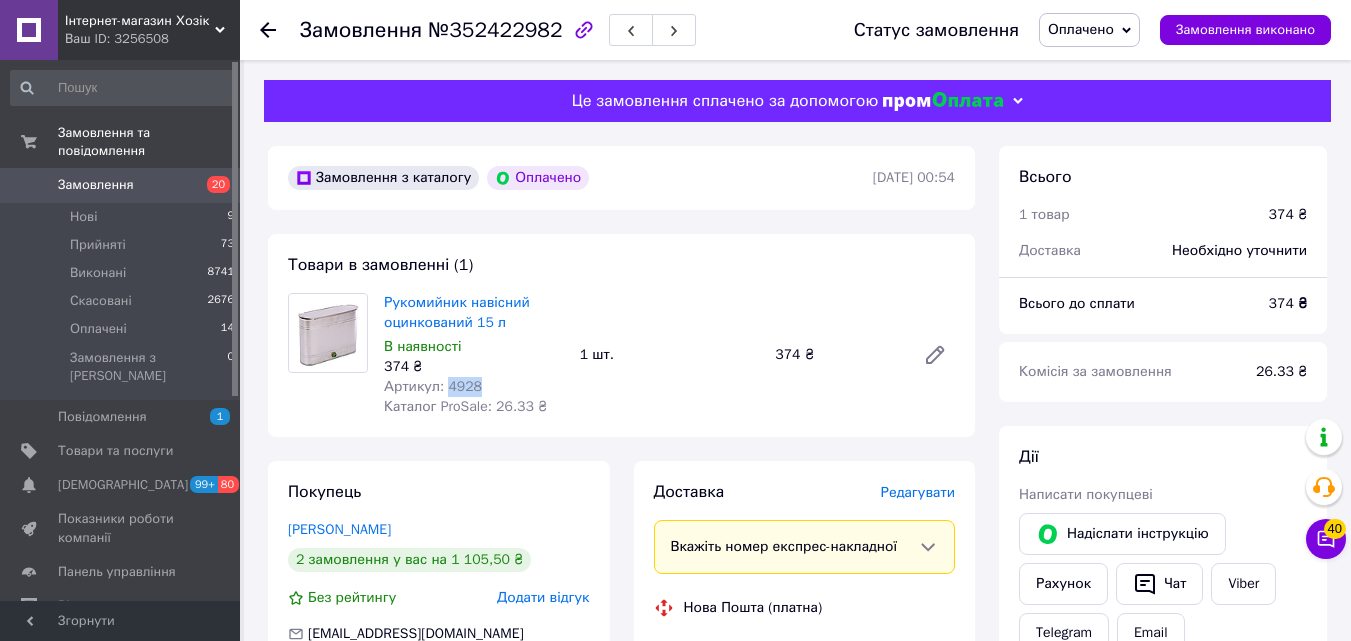 drag, startPoint x: 495, startPoint y: 383, endPoint x: 444, endPoint y: 388, distance: 51.24451 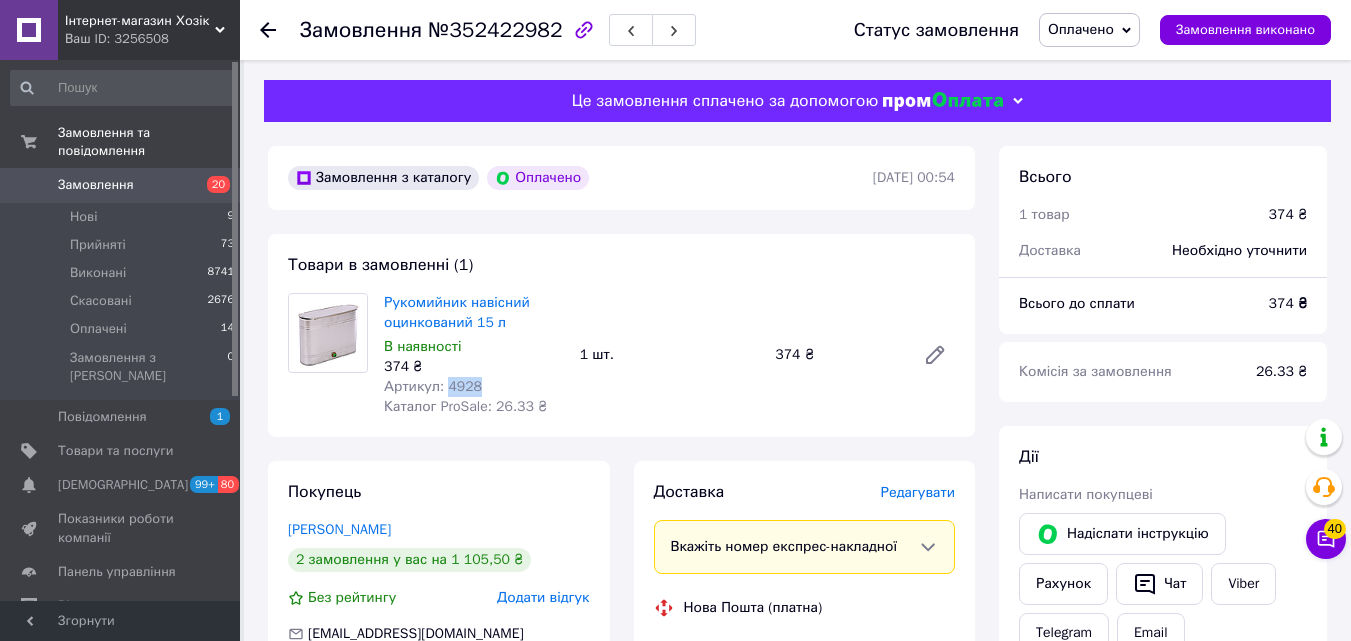 click on "Артикул: 4928" at bounding box center (474, 387) 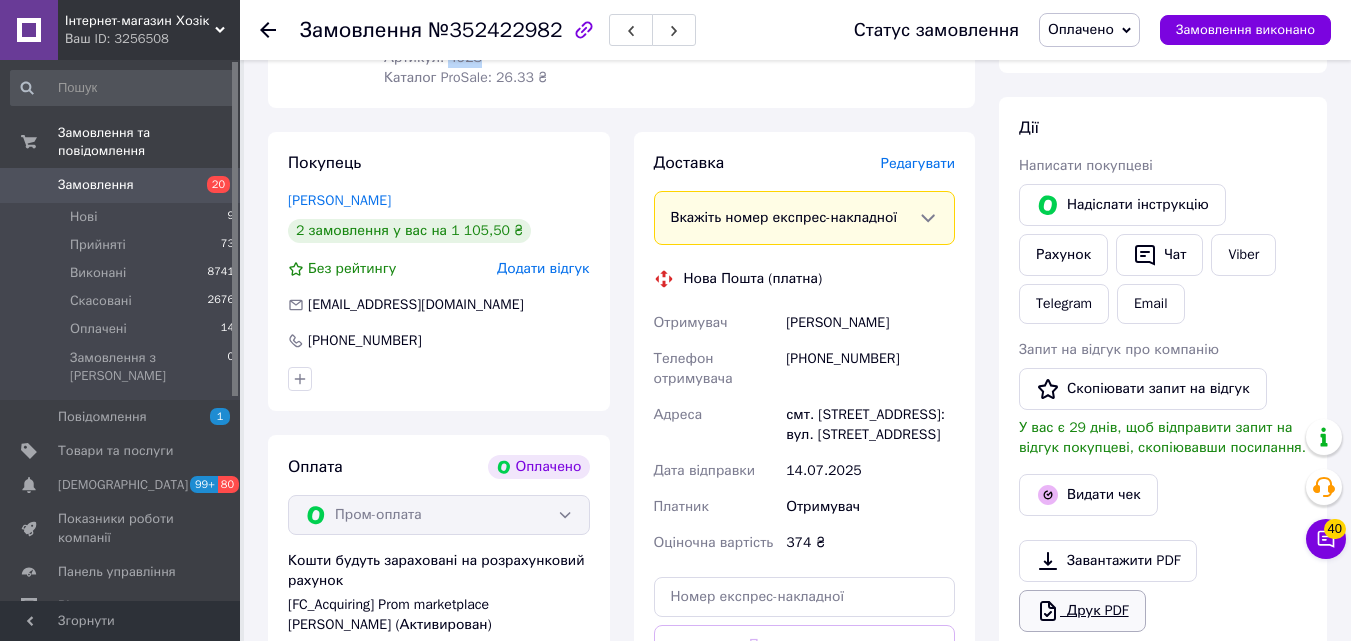 scroll, scrollTop: 500, scrollLeft: 0, axis: vertical 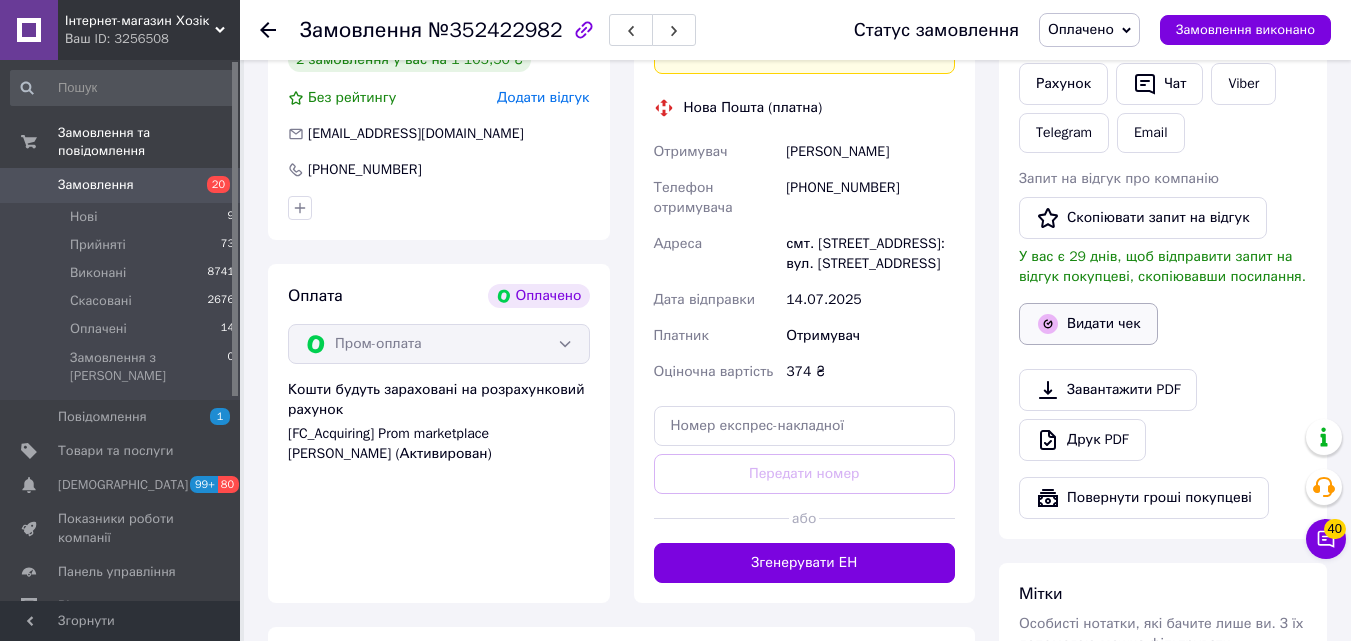 click on "Видати чек" at bounding box center (1088, 324) 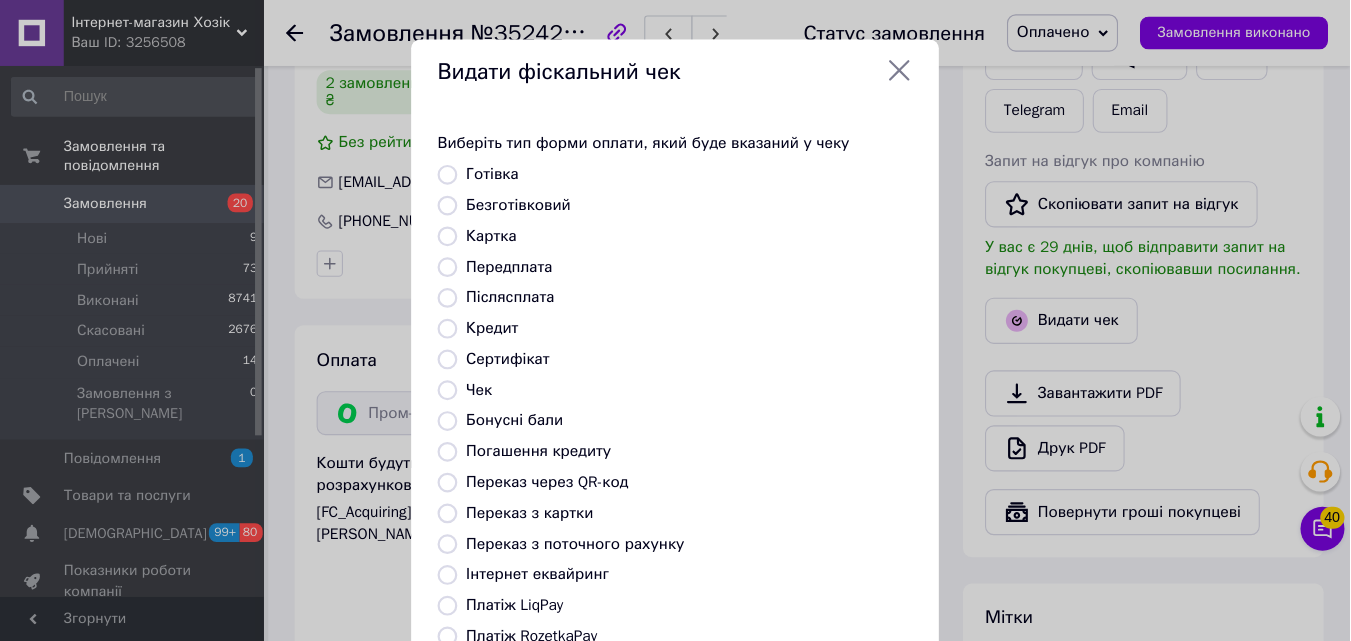 scroll, scrollTop: 533, scrollLeft: 0, axis: vertical 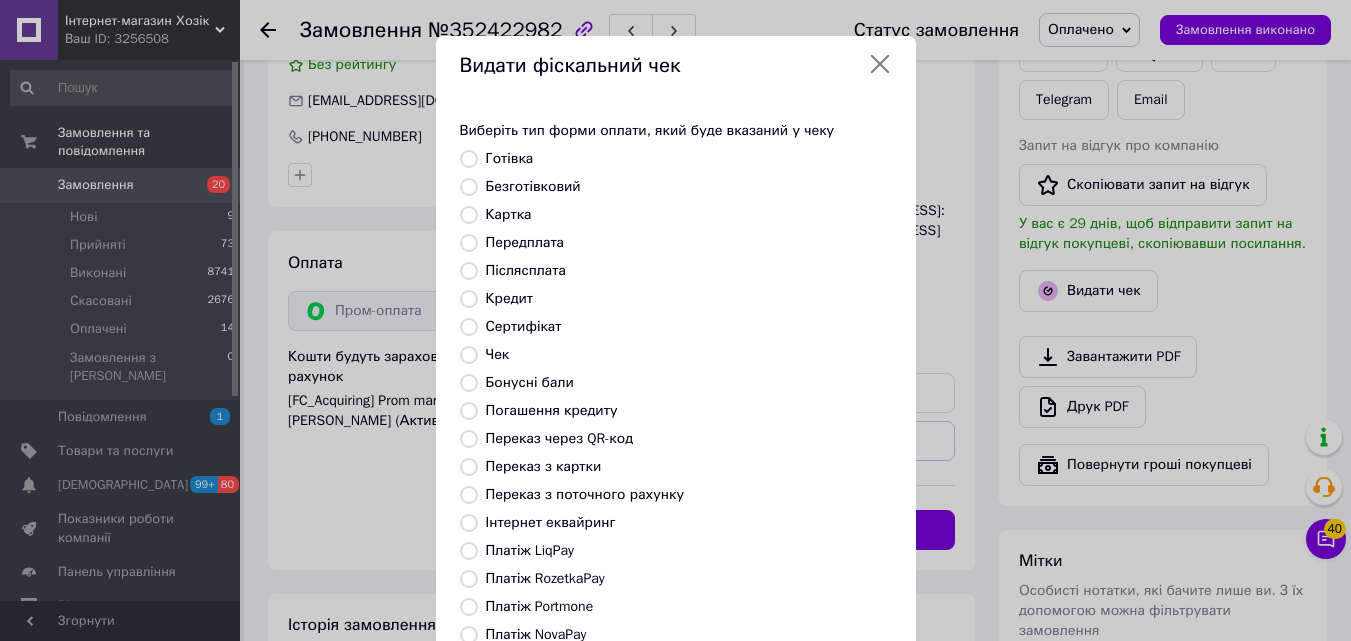 click on "Післясплата" at bounding box center (526, 270) 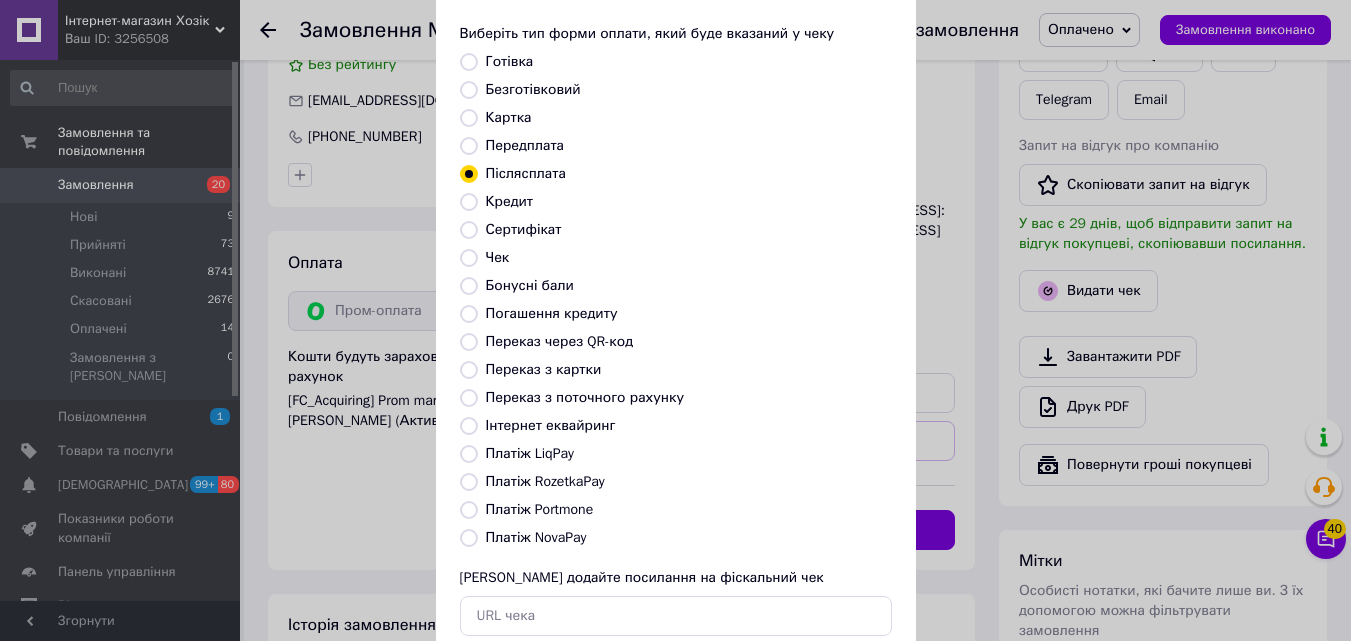scroll, scrollTop: 218, scrollLeft: 0, axis: vertical 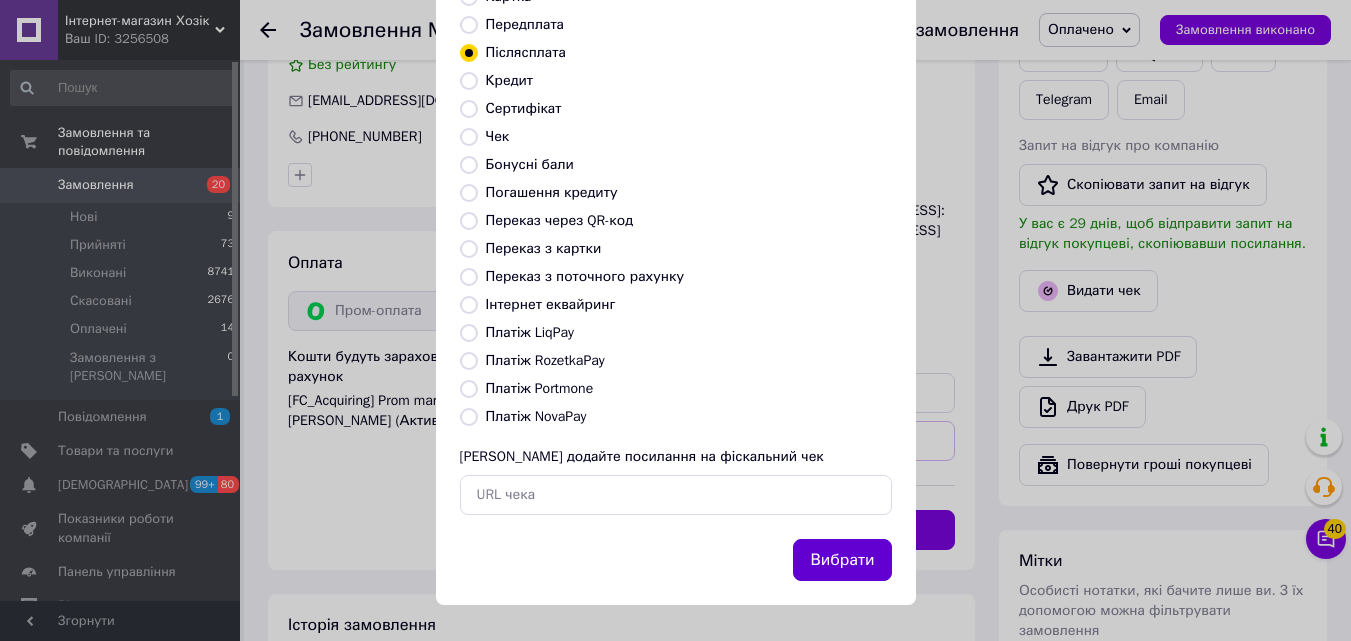 click on "Вибрати" at bounding box center (842, 560) 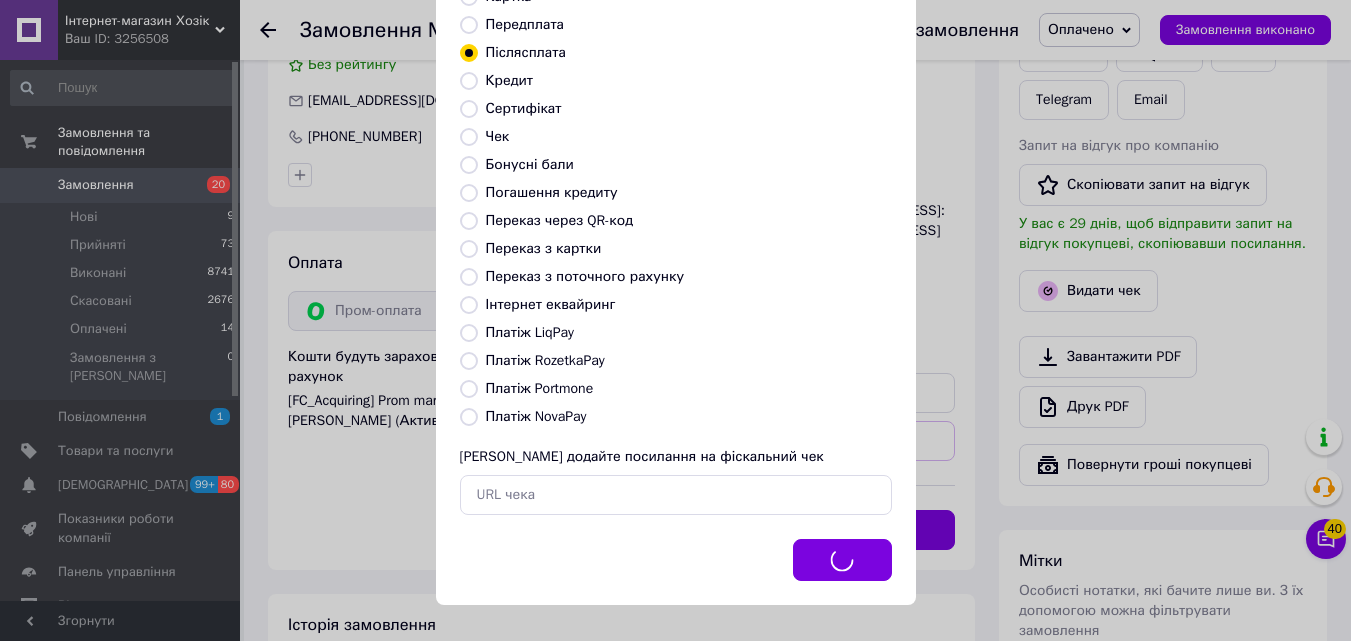 click on "Видати фіскальний чек Виберіть тип форми оплати, який буде вказаний у чеку Готівка Безготівковий Картка Передплата Післясплата Кредит Сертифікат Чек Бонусні бали Погашення кредиту Переказ через QR-код [GEOGRAPHIC_DATA] з картки Переказ з поточного рахунку Інтернет еквайринг Платіж LiqPay Платіж RozetkaPay Платіж Portmone Платіж NovaPay Або додайте посилання на фіскальний чек Вибрати" at bounding box center (675, 211) 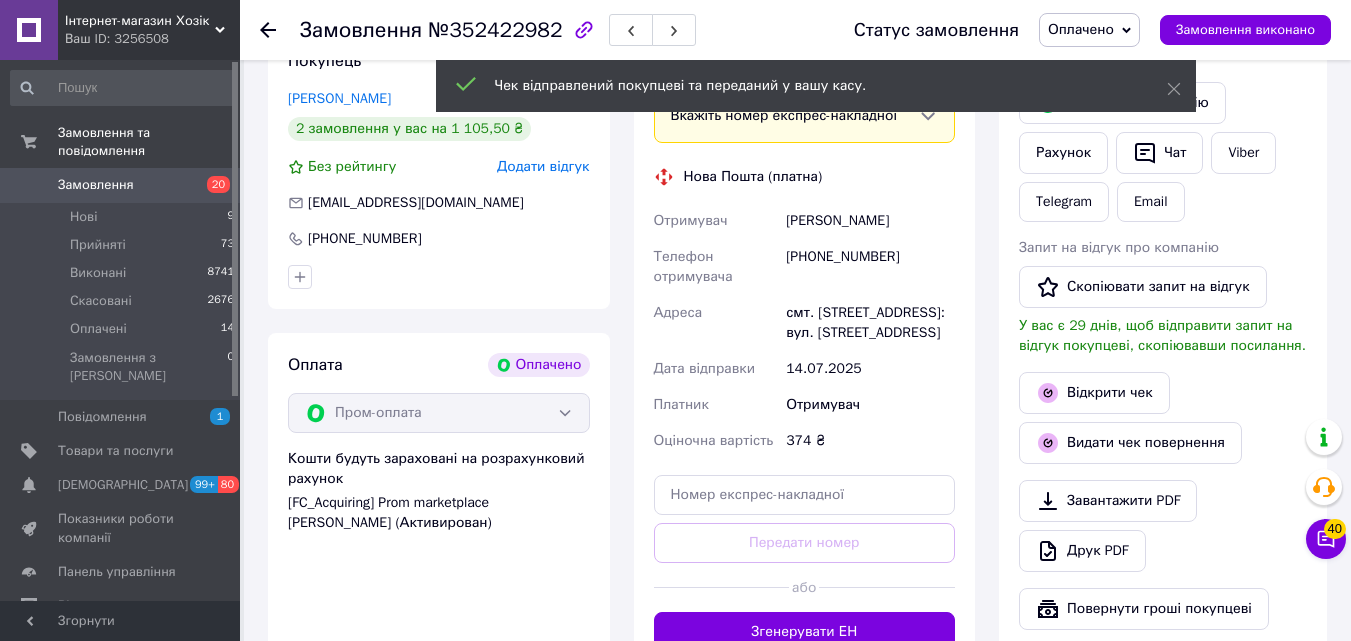 scroll, scrollTop: 333, scrollLeft: 0, axis: vertical 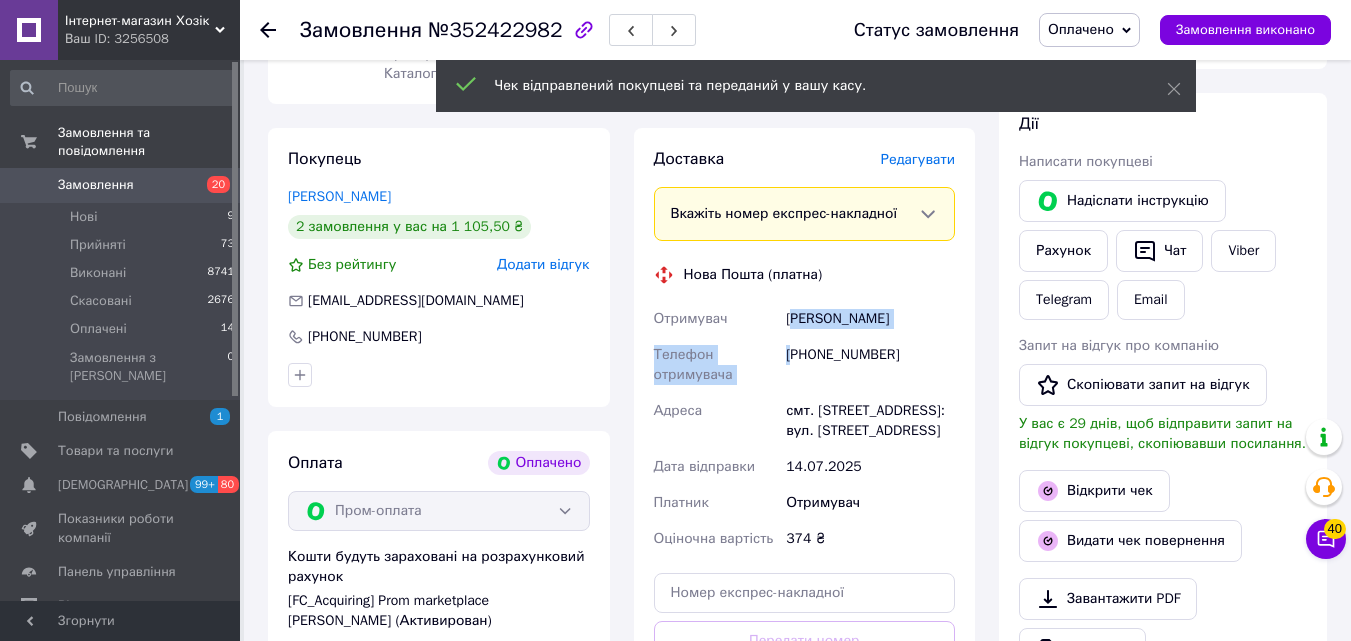 click on "Отримувач [PERSON_NAME] отримувача [PHONE_NUMBER] [GEOGRAPHIC_DATA] смт. [STREET_ADDRESS]: вул. Центральна, 57 Дата відправки [DATE] Платник Отримувач Оціночна вартість 374 ₴" at bounding box center [805, 429] 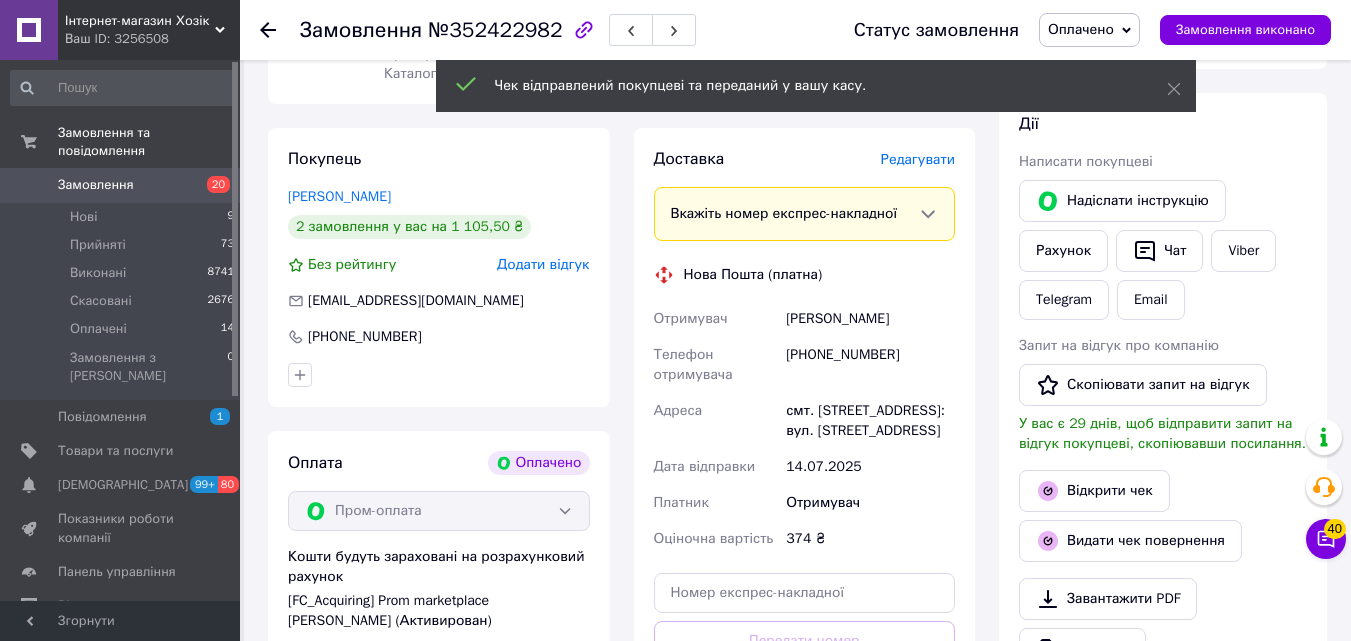 click on "[PERSON_NAME]" at bounding box center [870, 319] 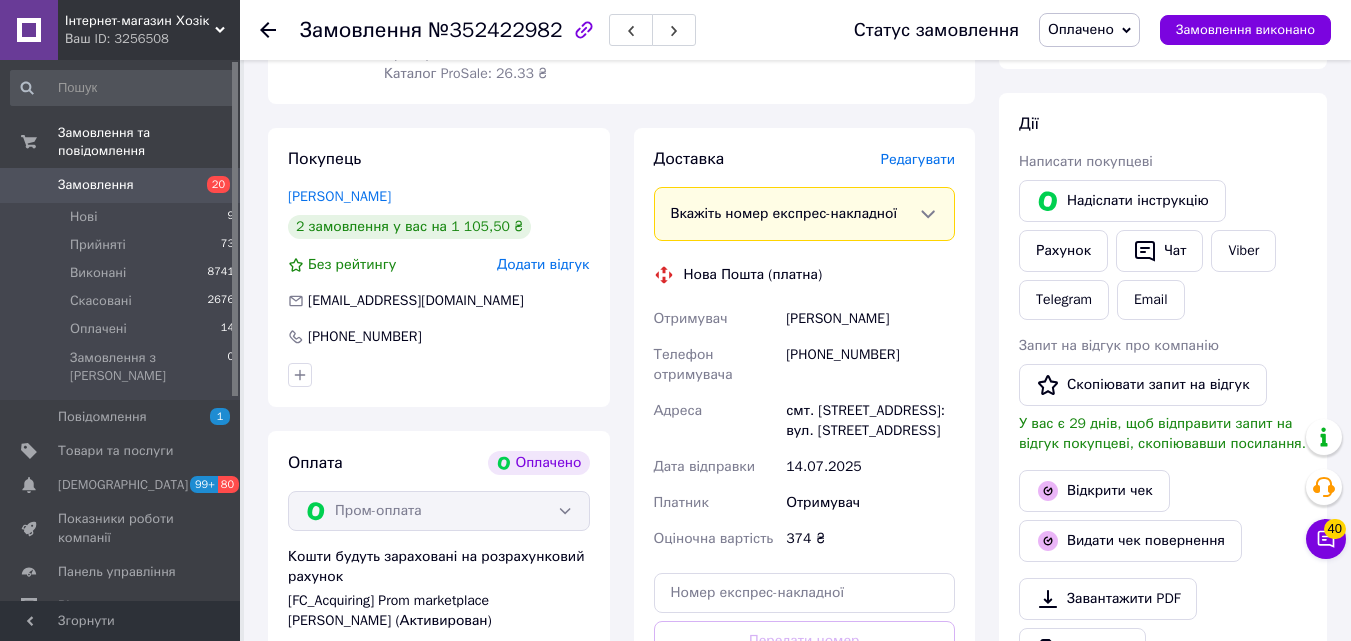click on "Отримувач" at bounding box center [716, 319] 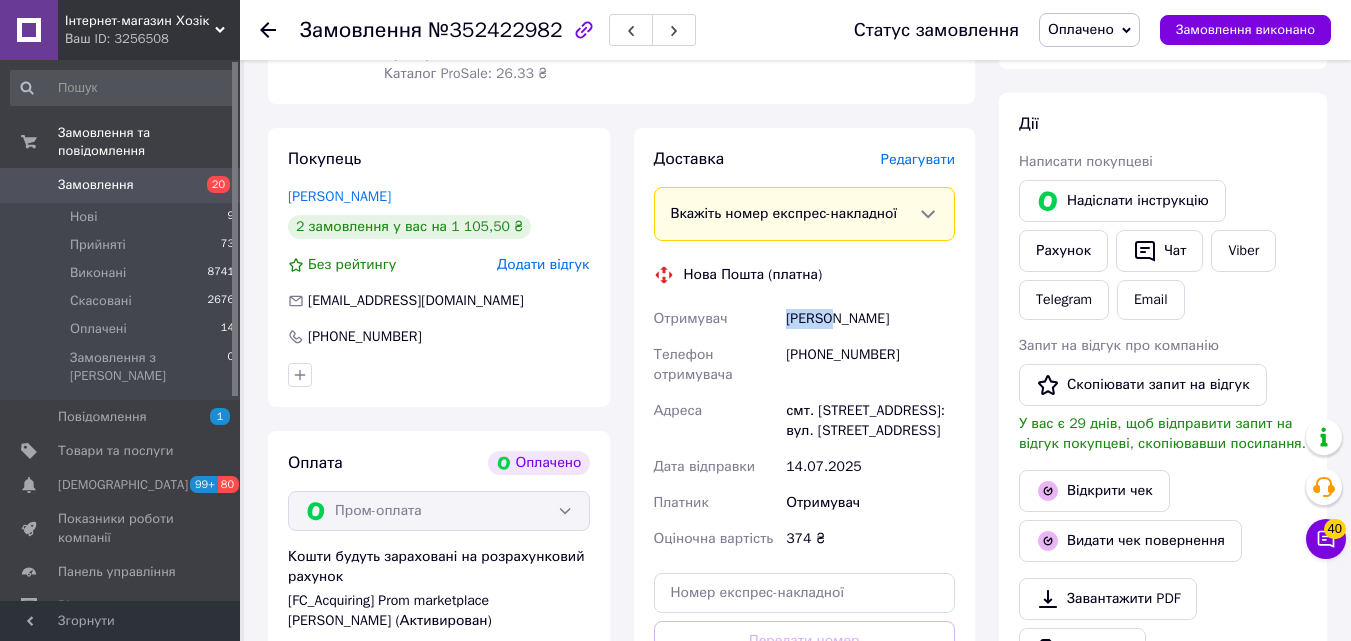 drag, startPoint x: 787, startPoint y: 319, endPoint x: 830, endPoint y: 317, distance: 43.046486 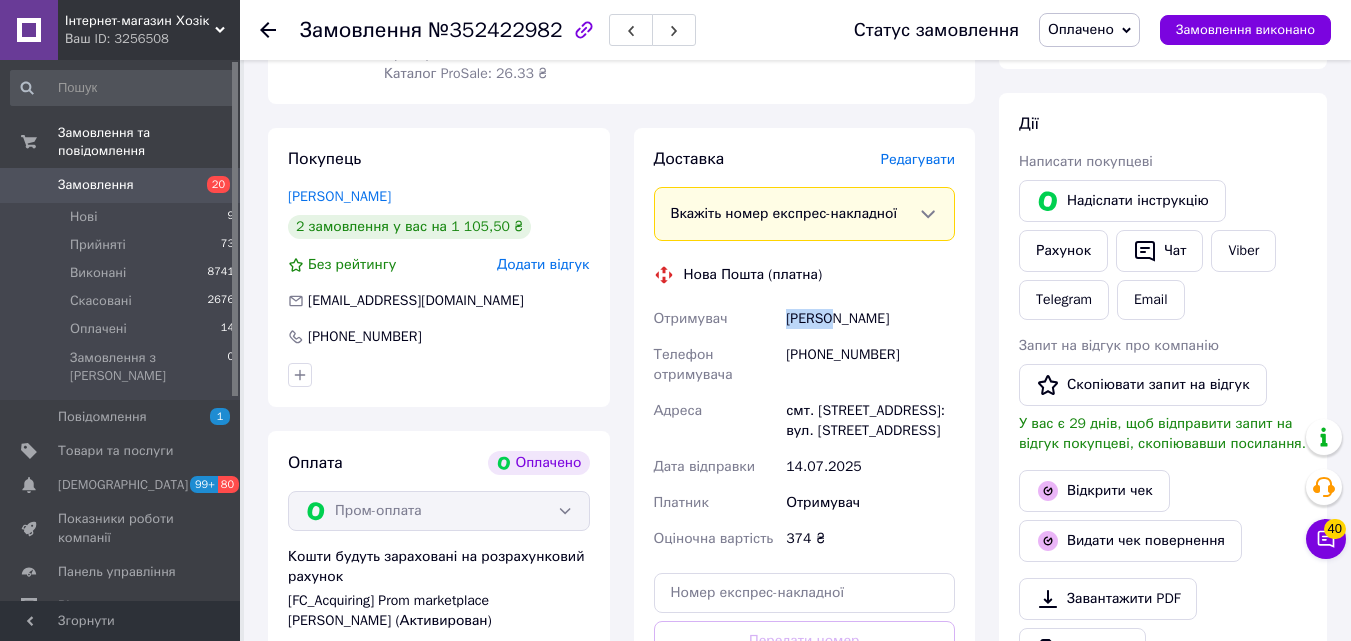 click on "[PERSON_NAME]" at bounding box center (870, 319) 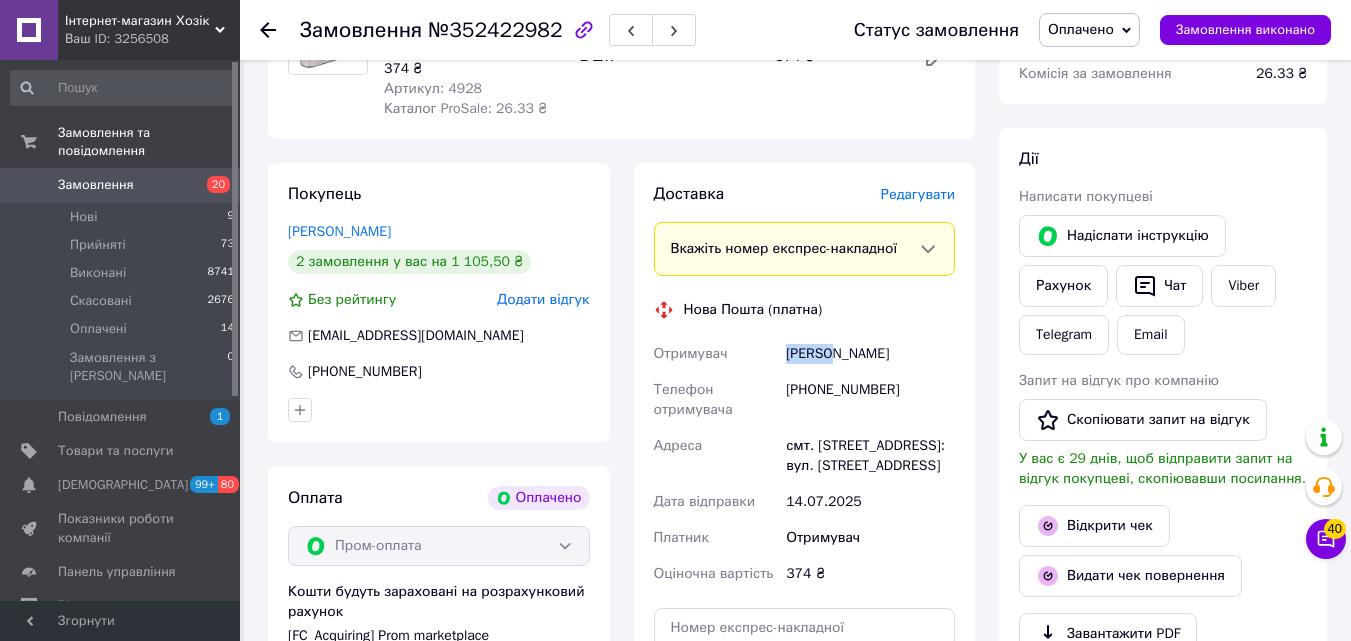 scroll, scrollTop: 300, scrollLeft: 0, axis: vertical 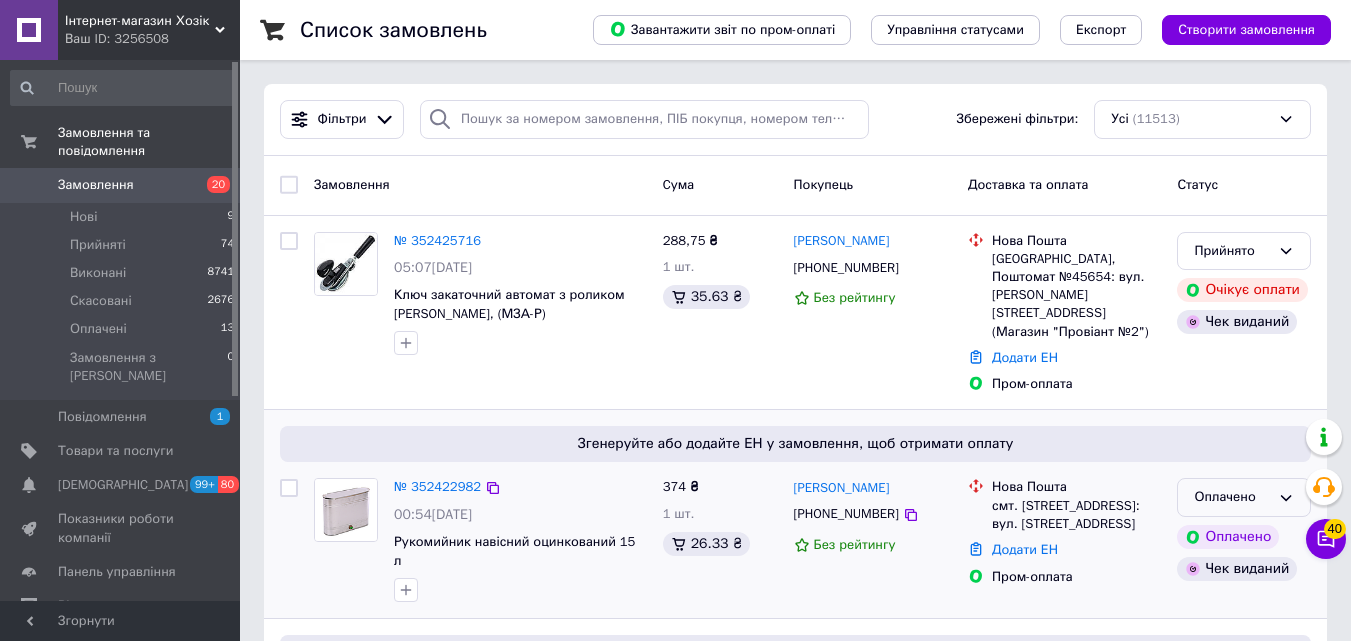 click 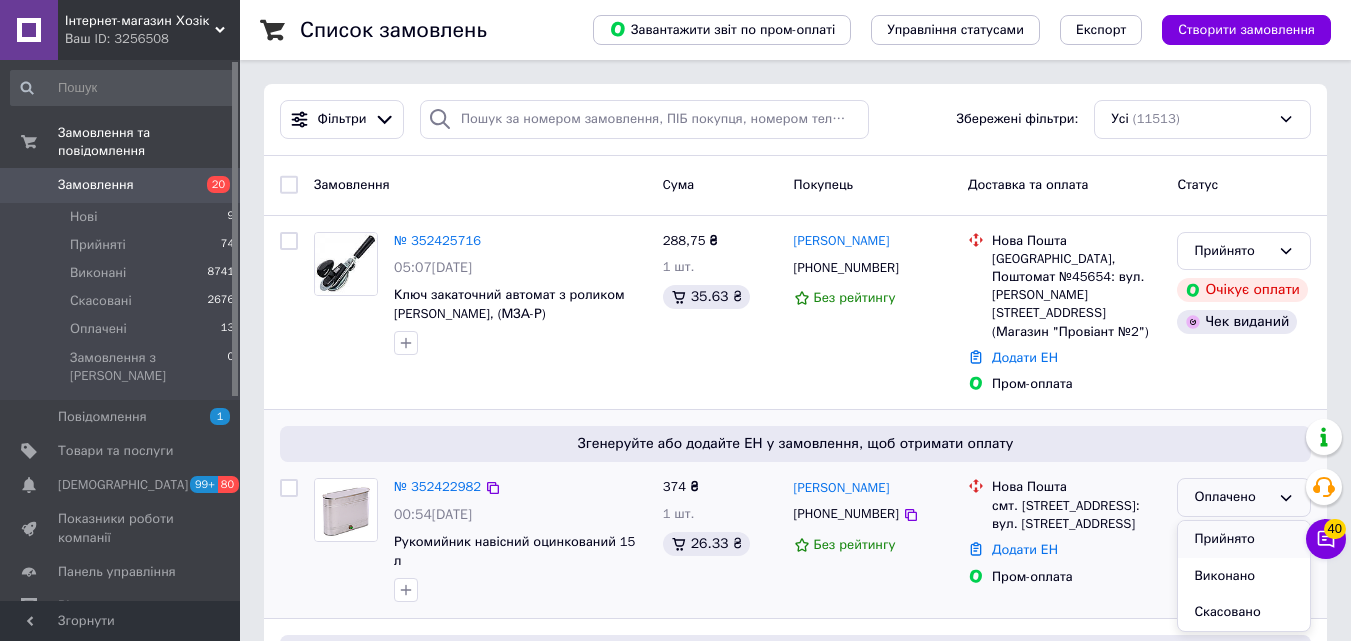 click on "Прийнято" at bounding box center (1244, 539) 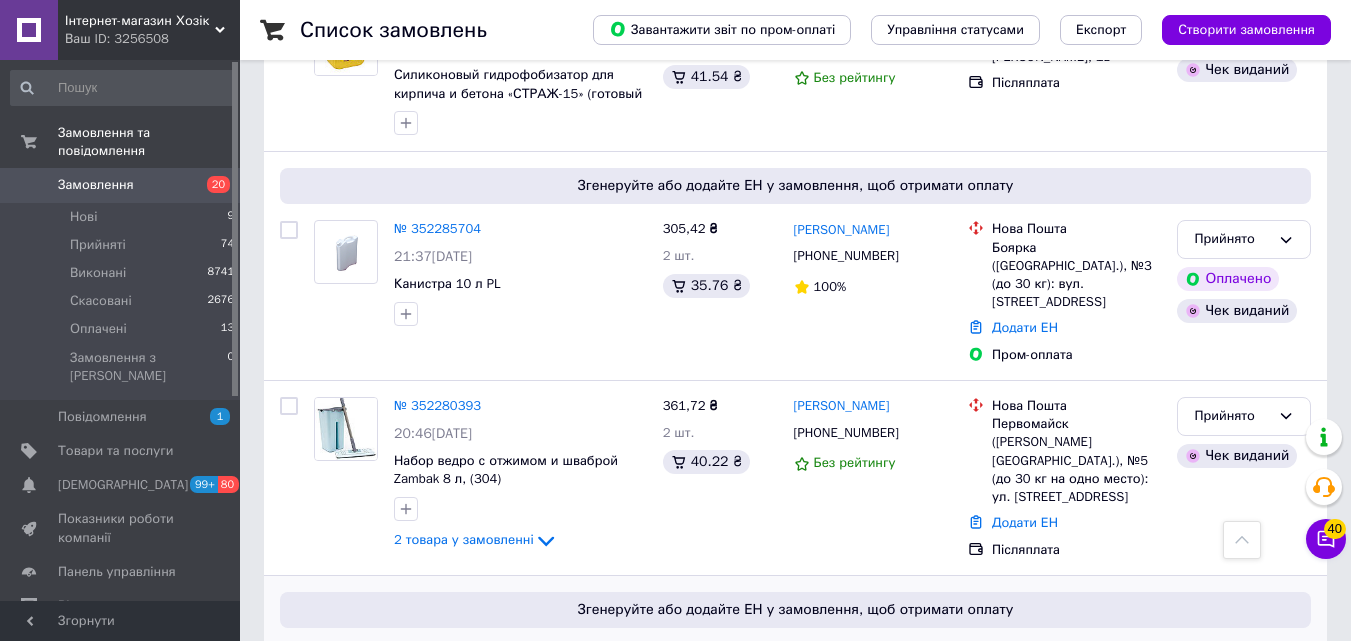 scroll, scrollTop: 3785, scrollLeft: 0, axis: vertical 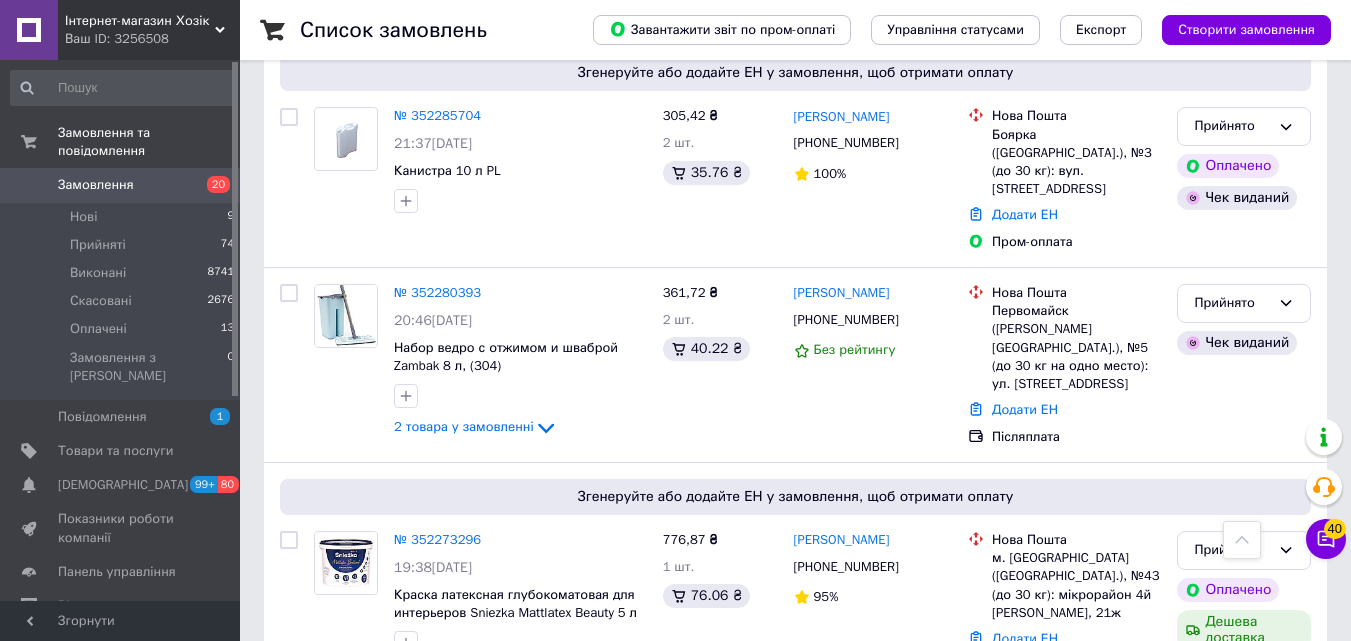 click on "1" at bounding box center [404, 743] 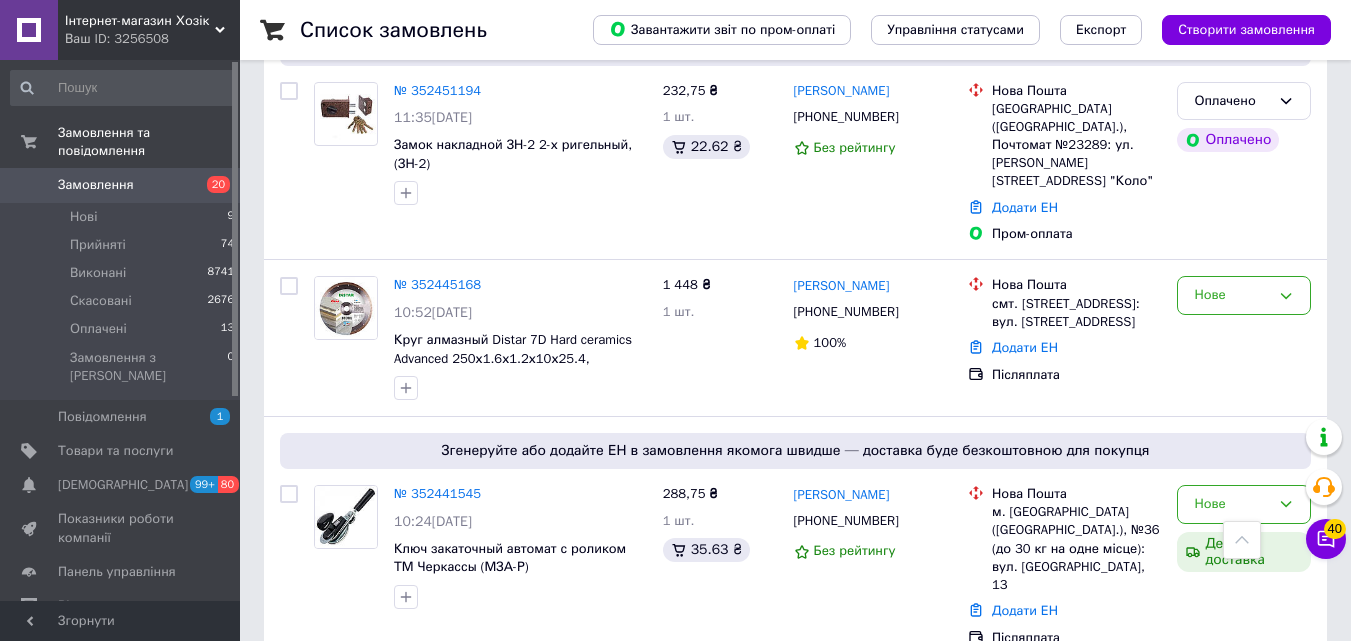 scroll, scrollTop: 3895, scrollLeft: 0, axis: vertical 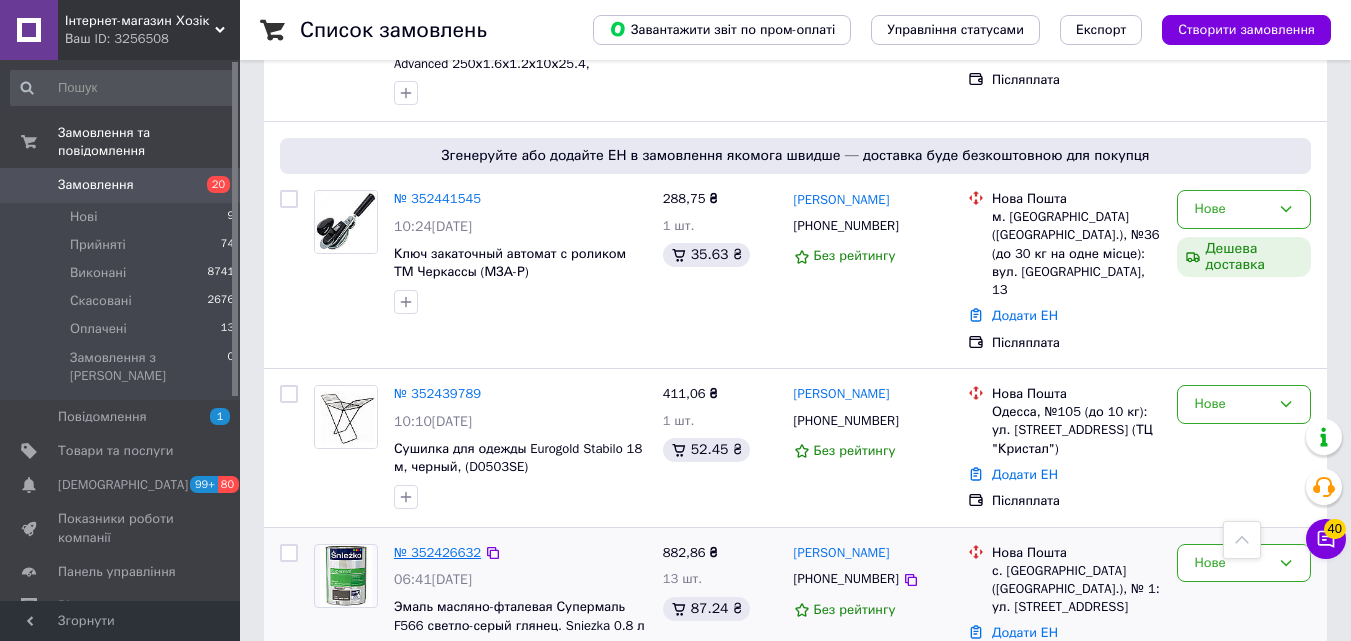 click on "№ 352426632" at bounding box center (437, 552) 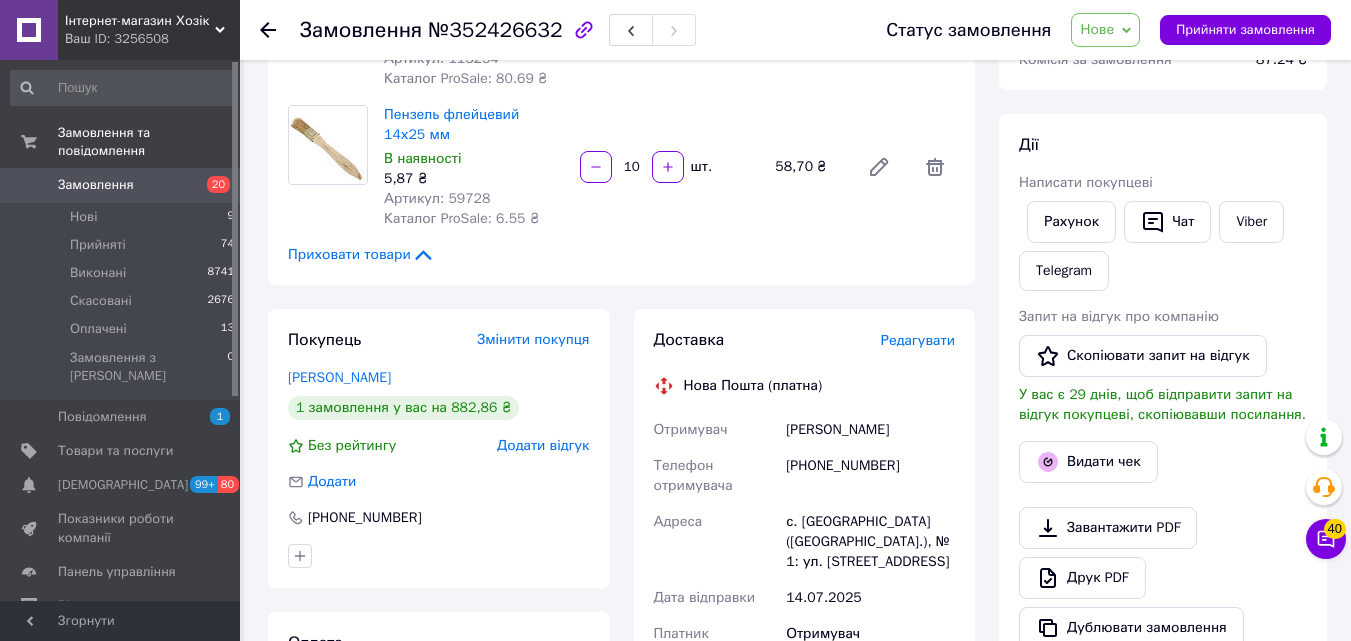 scroll, scrollTop: 0, scrollLeft: 0, axis: both 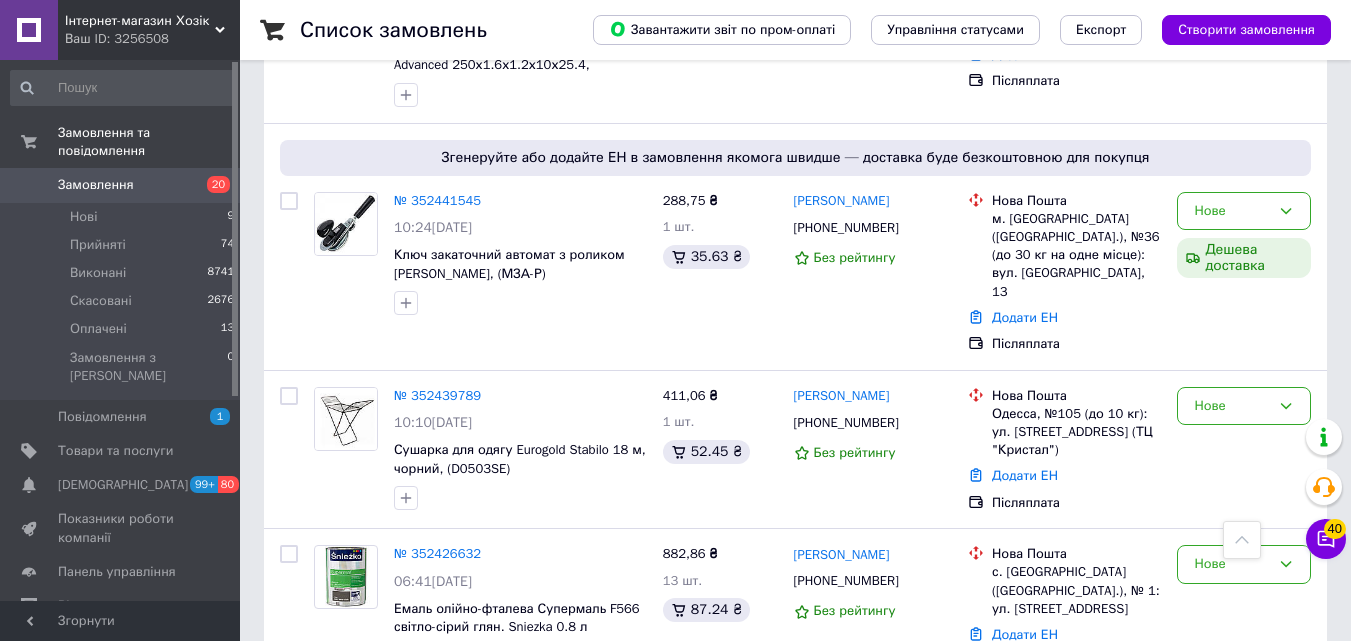 click on "2" at bounding box center [327, 762] 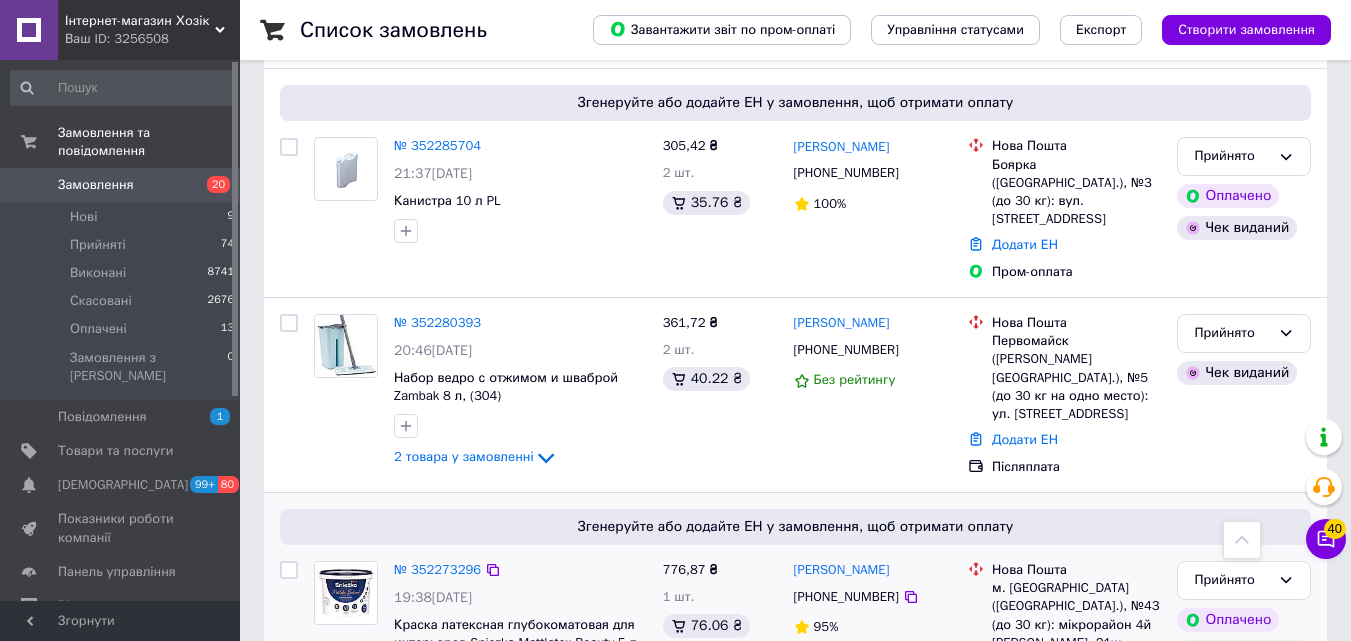 scroll, scrollTop: 3785, scrollLeft: 0, axis: vertical 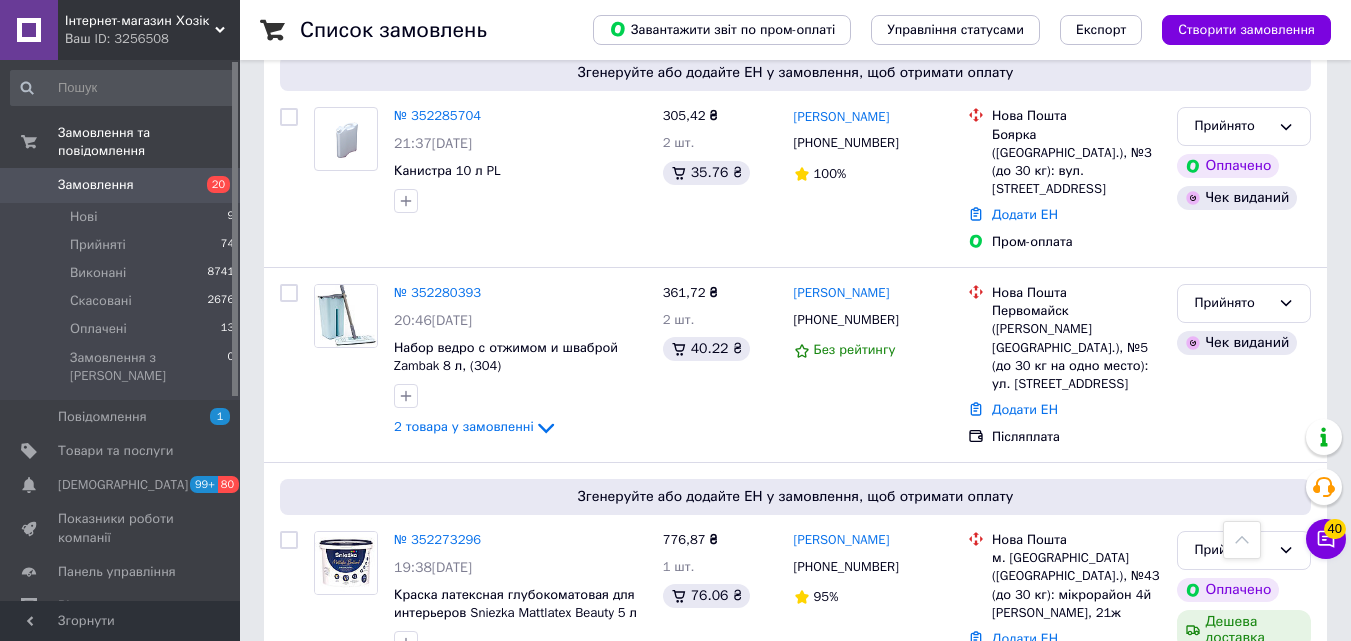 click on "1" at bounding box center [404, 743] 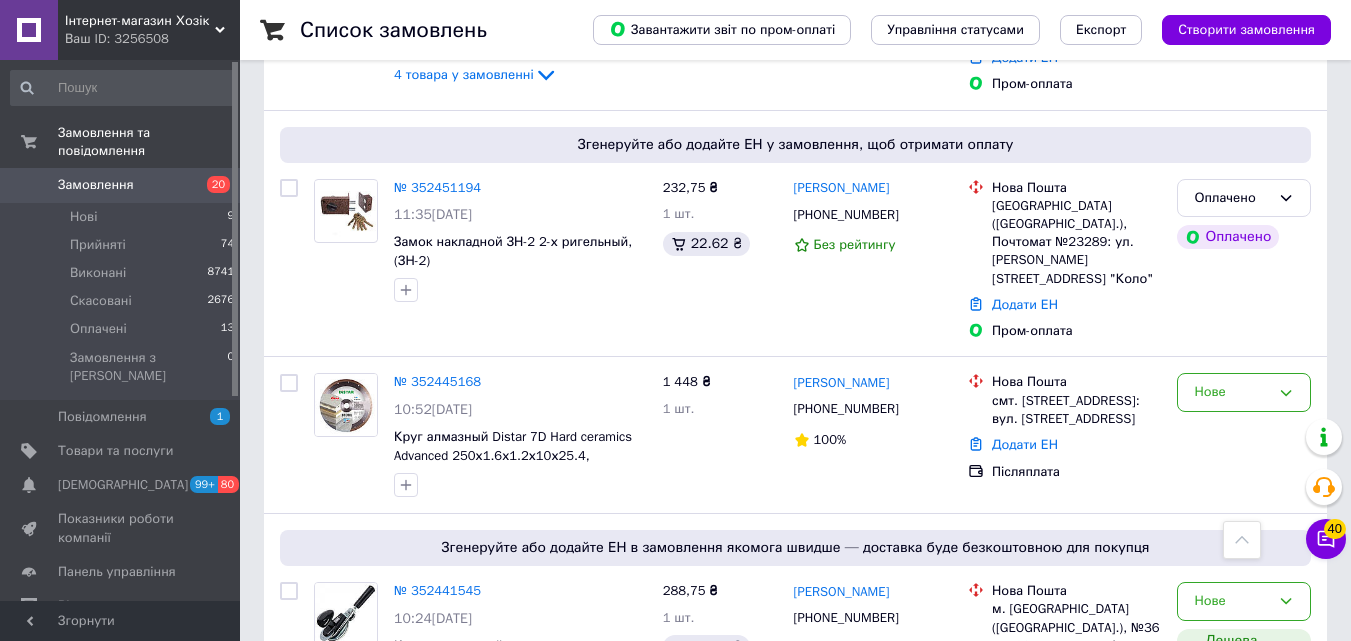 scroll, scrollTop: 3865, scrollLeft: 0, axis: vertical 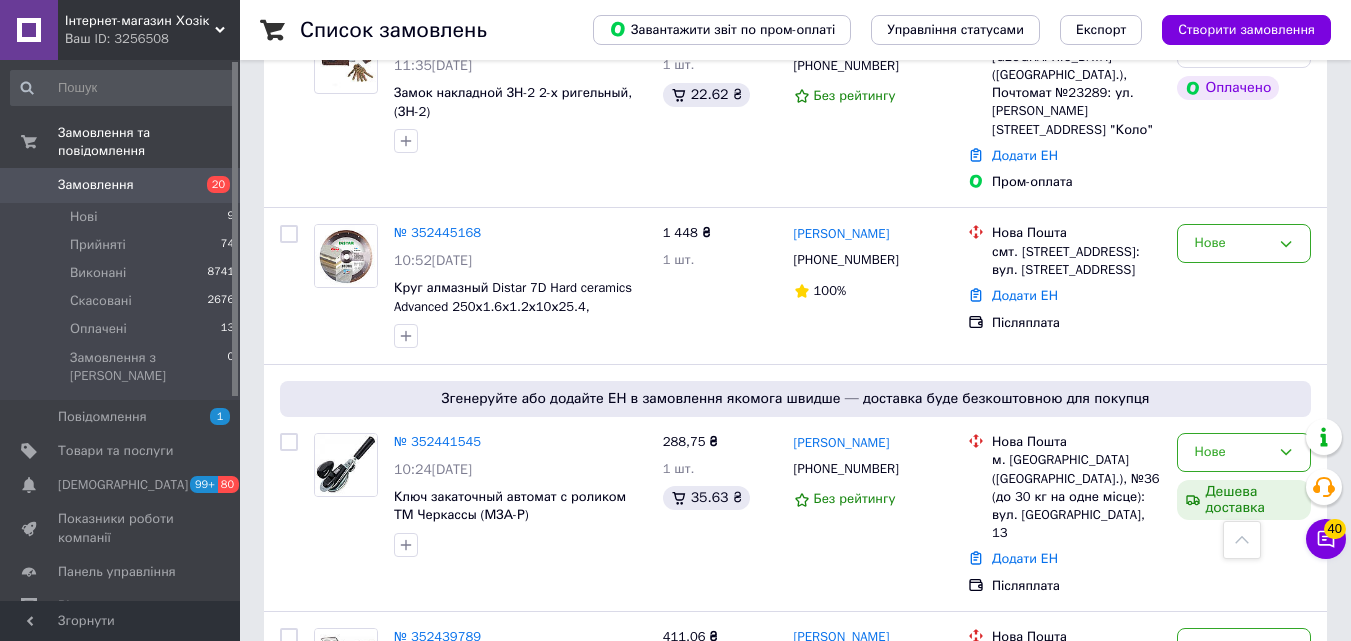 click on "2" at bounding box center [327, 815] 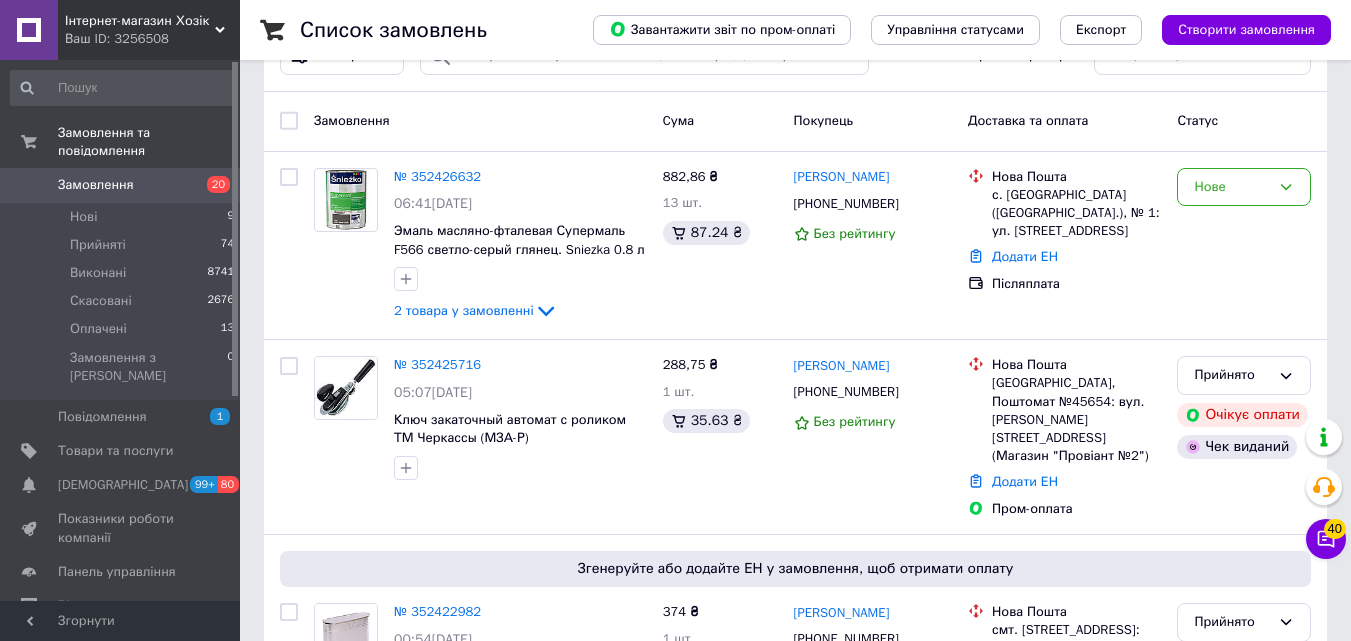 scroll, scrollTop: 100, scrollLeft: 0, axis: vertical 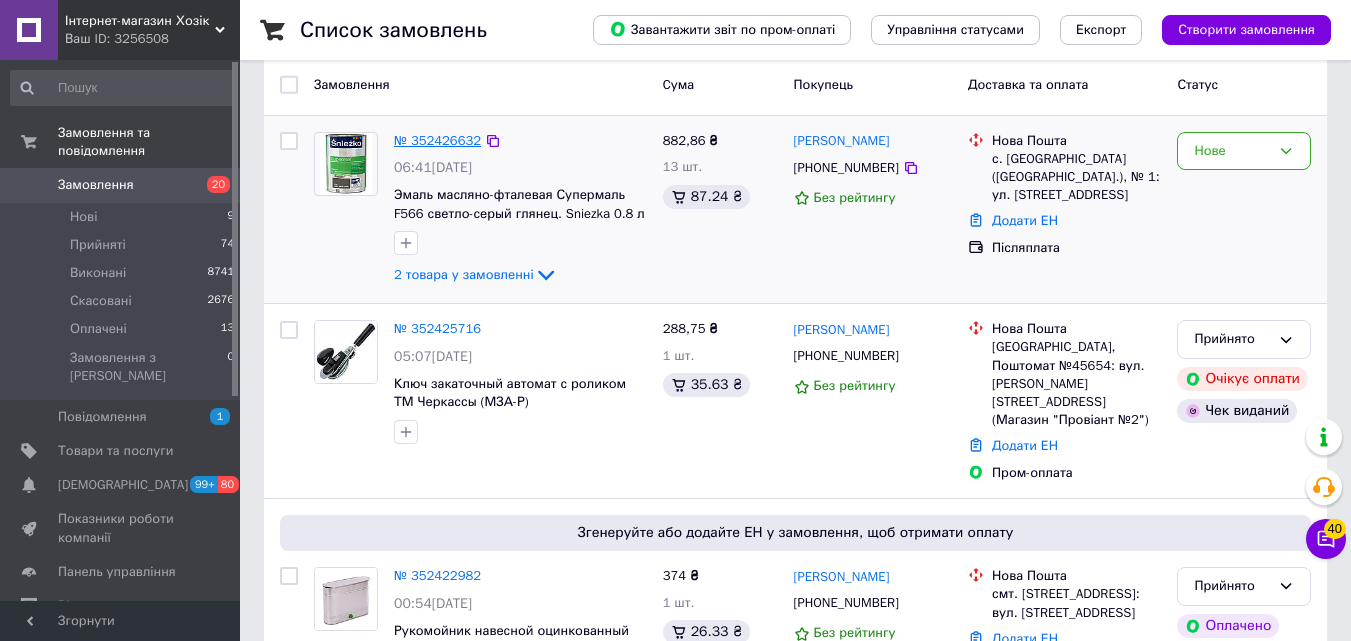 click on "№ 352426632" at bounding box center [437, 140] 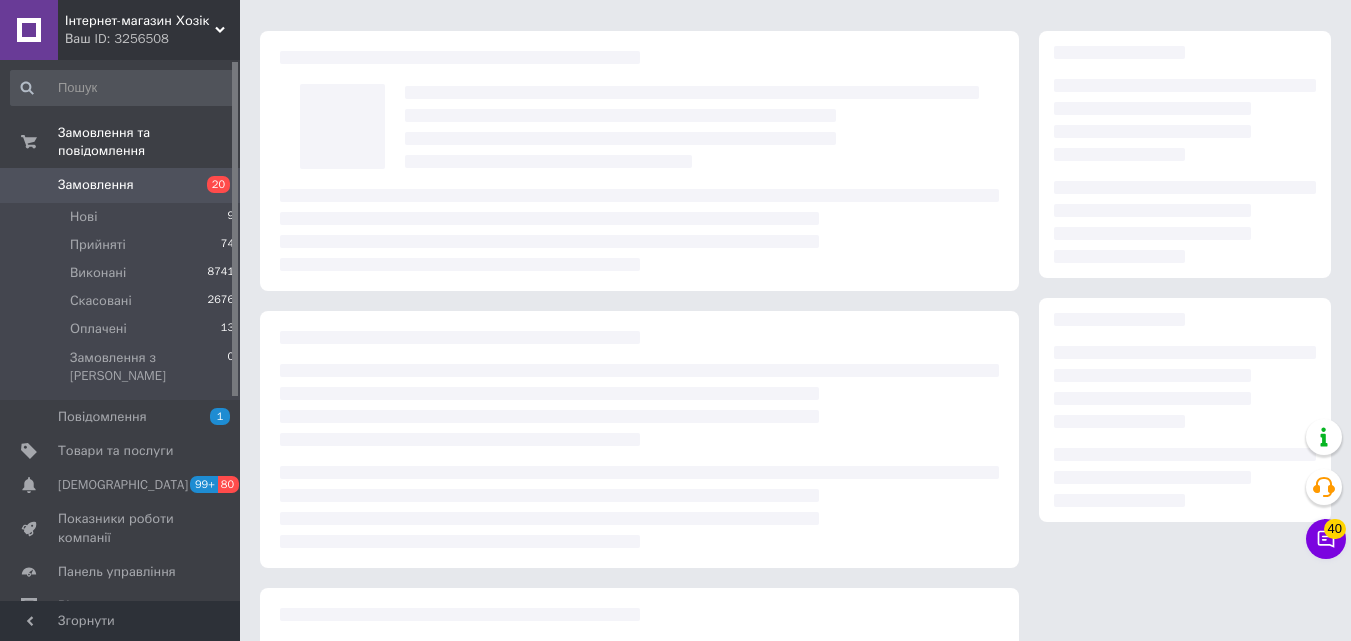 scroll, scrollTop: 0, scrollLeft: 0, axis: both 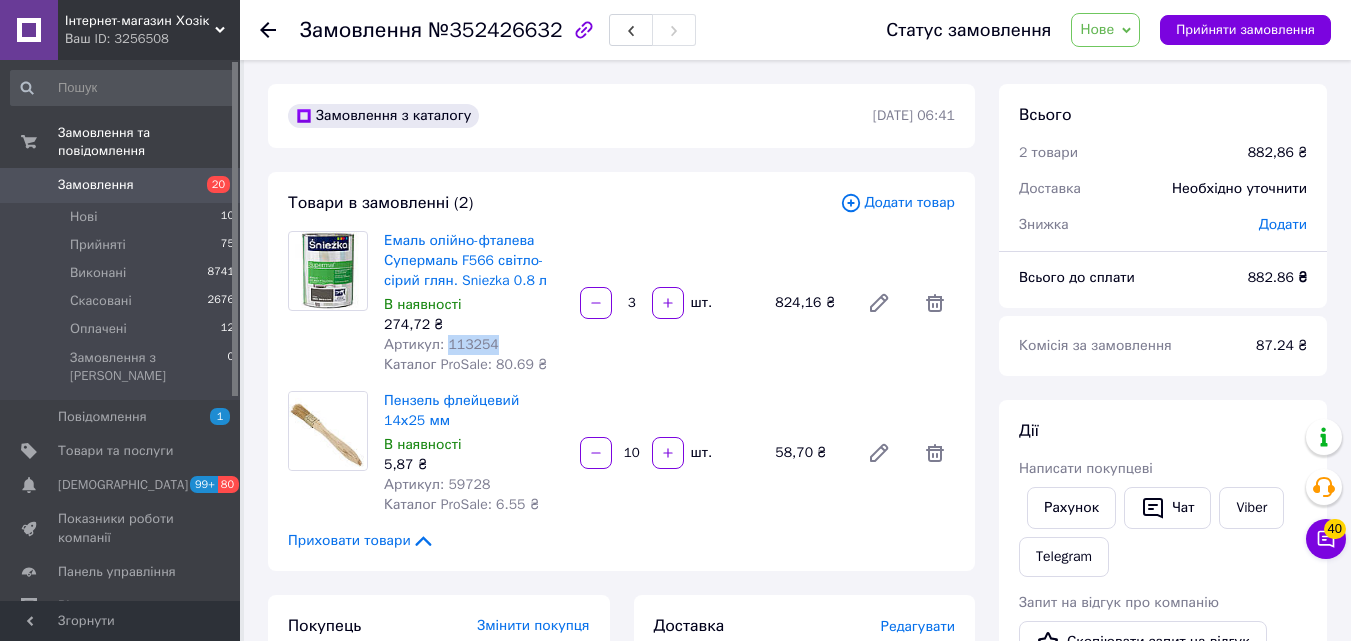 drag, startPoint x: 498, startPoint y: 337, endPoint x: 443, endPoint y: 343, distance: 55.326305 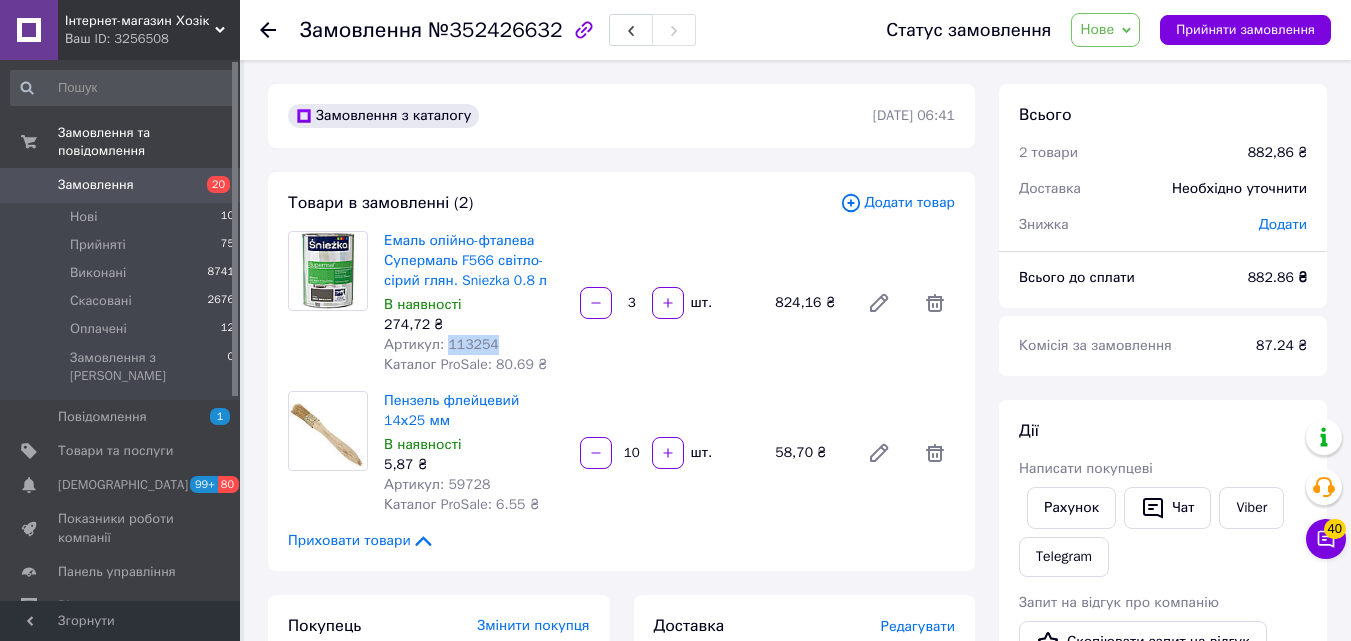 click on "Артикул: 113254" at bounding box center (474, 345) 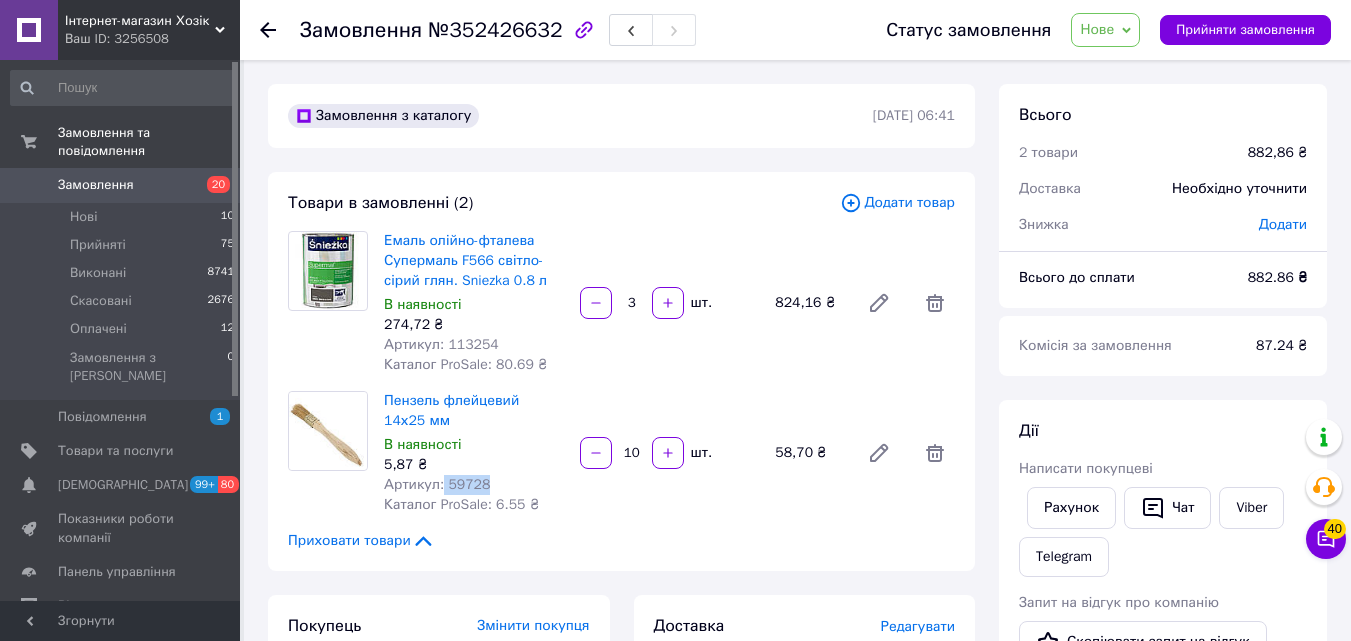 drag, startPoint x: 492, startPoint y: 483, endPoint x: 439, endPoint y: 477, distance: 53.338543 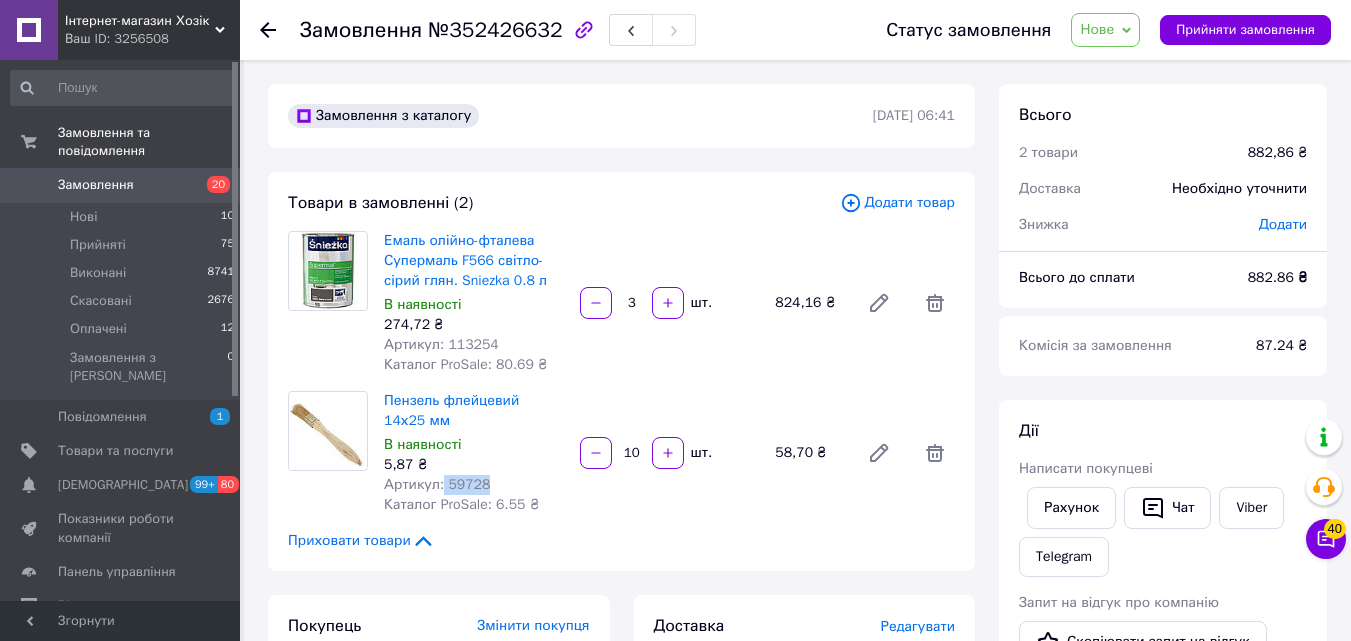 click on "Артикул: 59728" at bounding box center [474, 485] 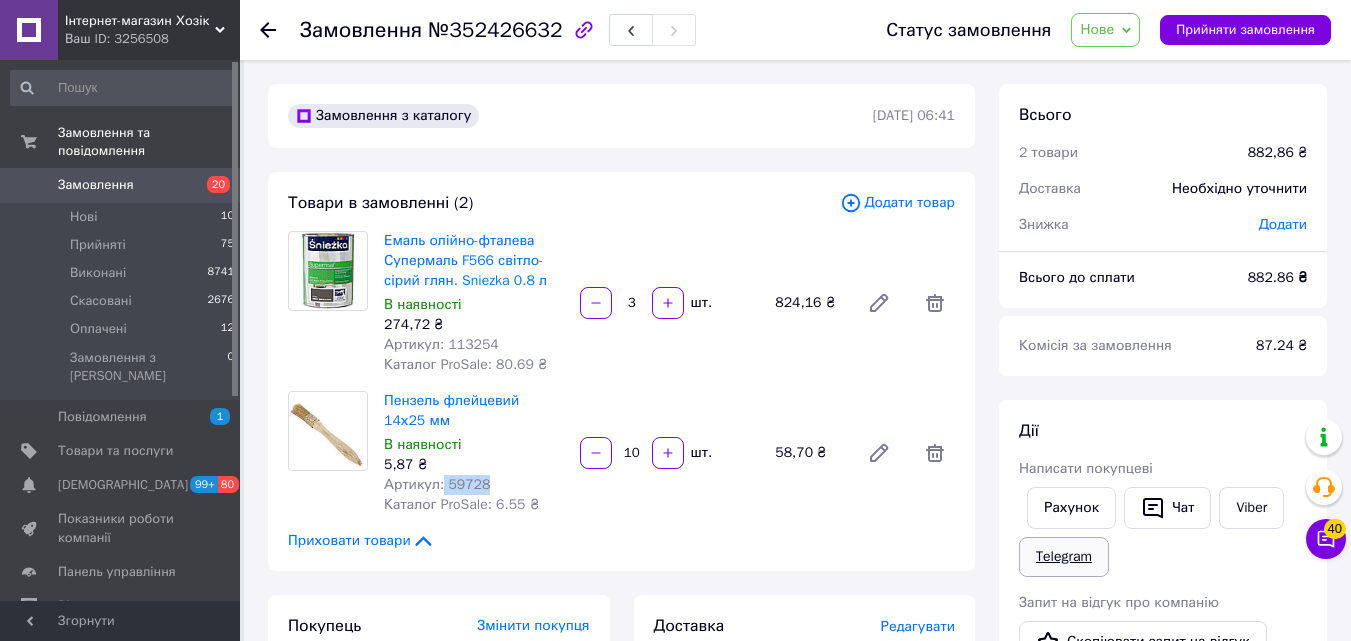 scroll, scrollTop: 400, scrollLeft: 0, axis: vertical 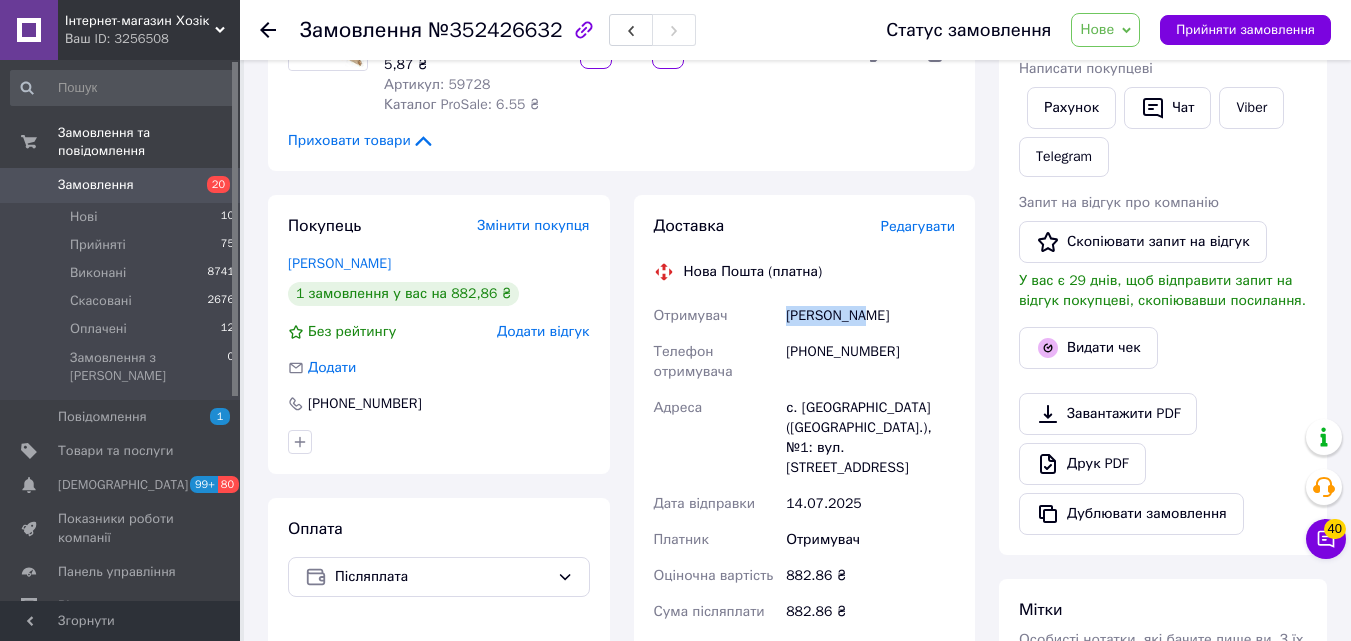 drag, startPoint x: 775, startPoint y: 316, endPoint x: 853, endPoint y: 322, distance: 78.23043 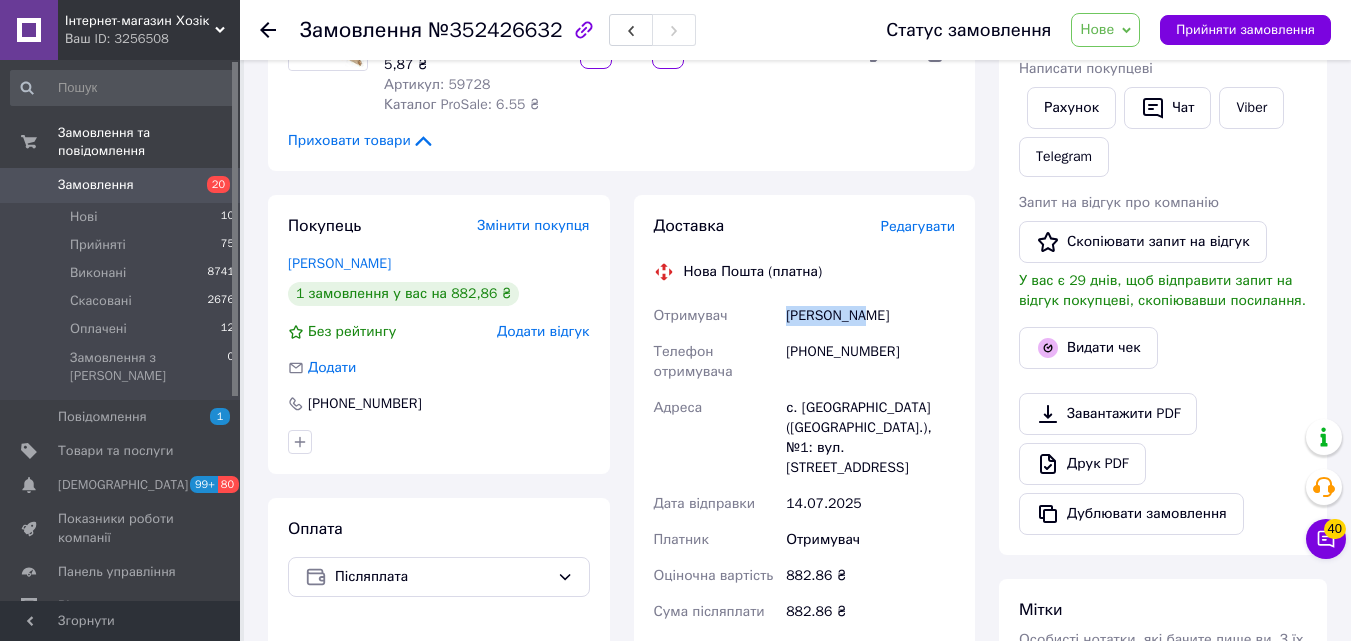 scroll, scrollTop: 0, scrollLeft: 0, axis: both 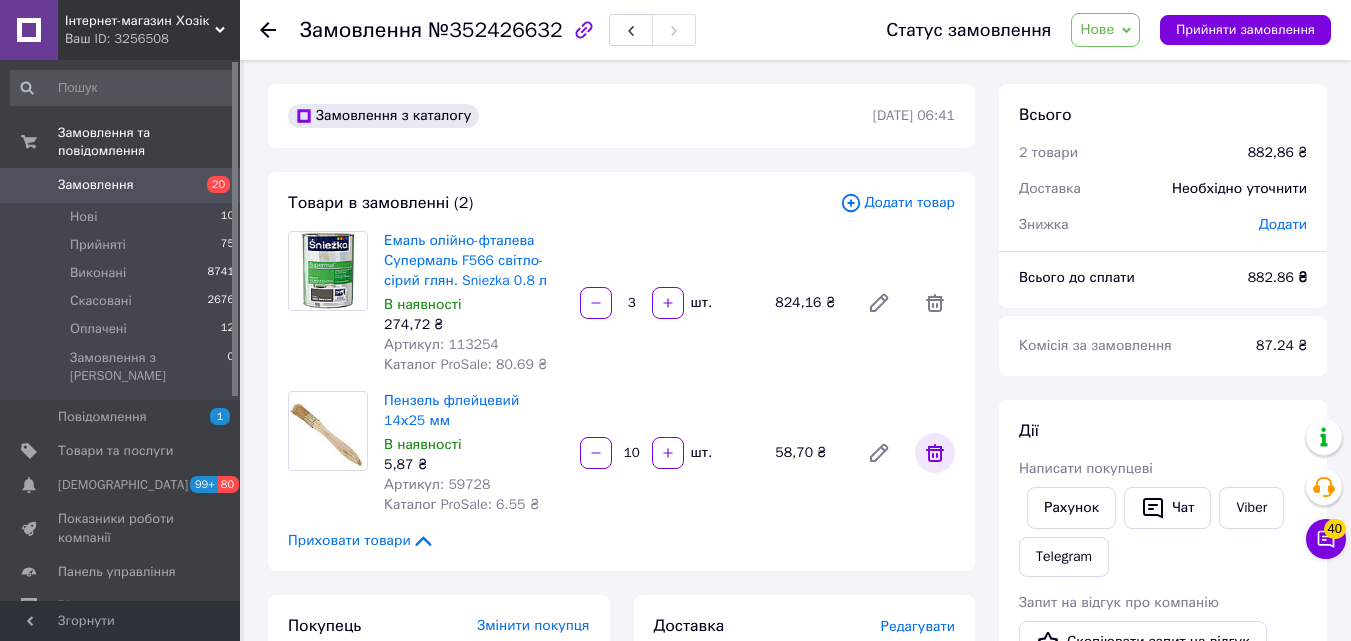 click 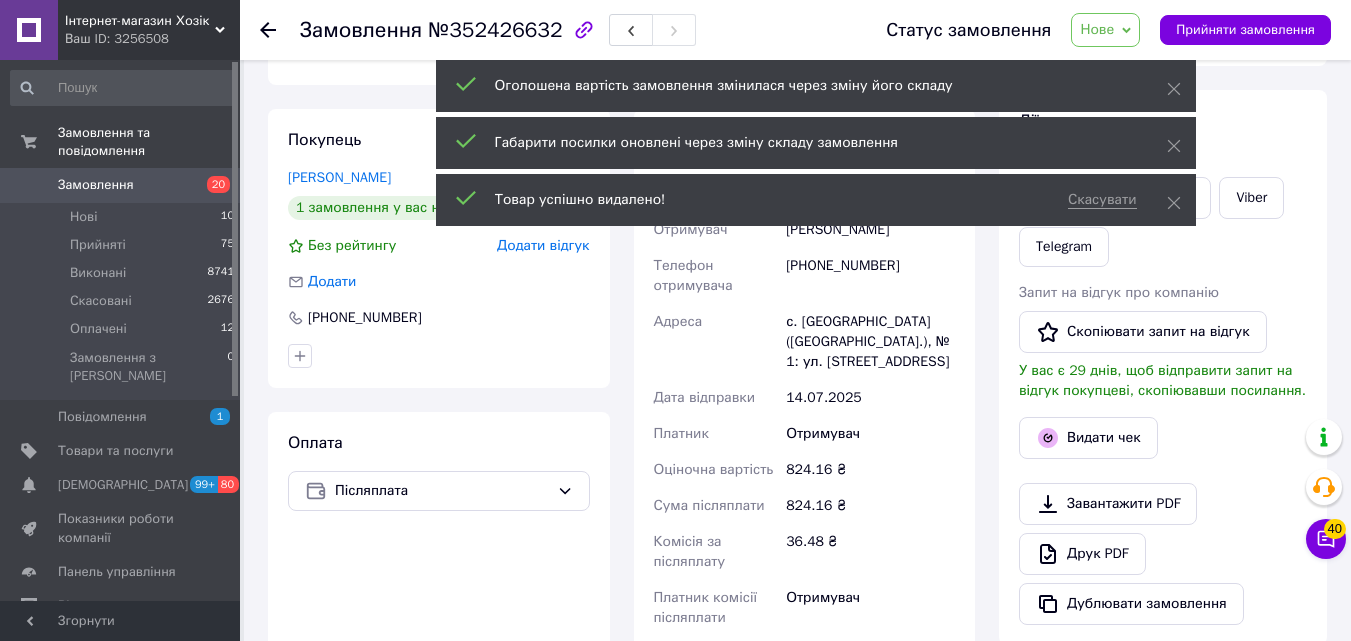 scroll, scrollTop: 200, scrollLeft: 0, axis: vertical 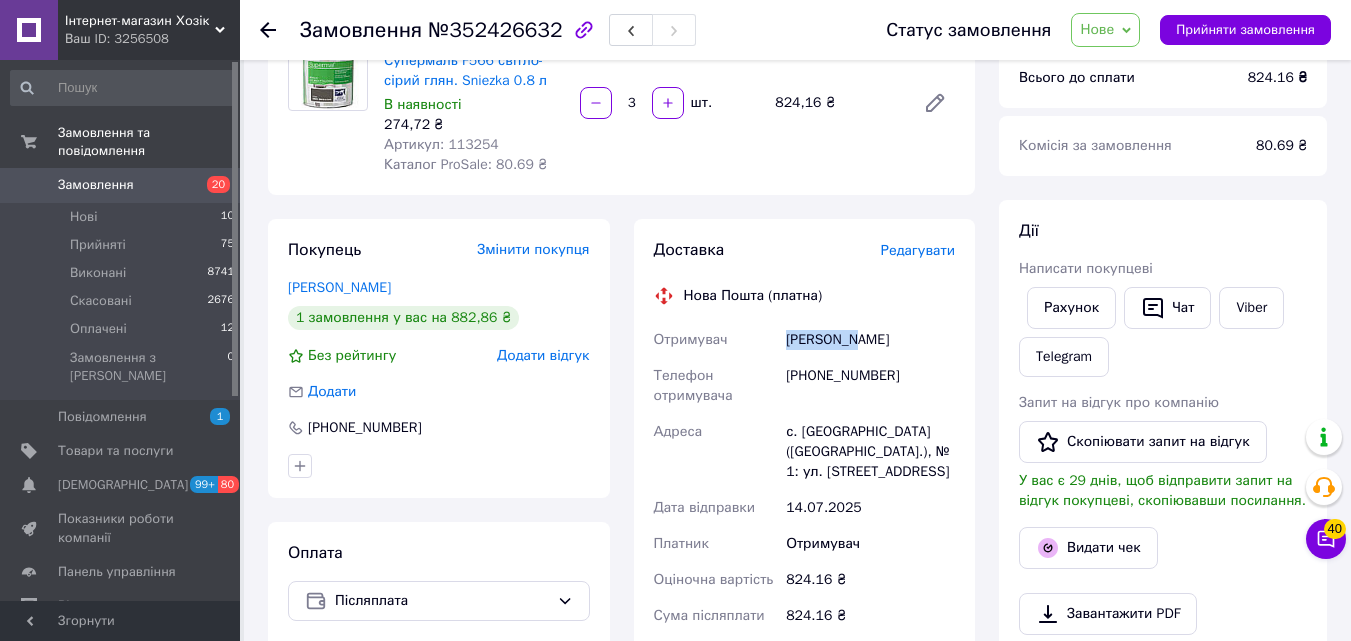 drag, startPoint x: 783, startPoint y: 343, endPoint x: 847, endPoint y: 341, distance: 64.03124 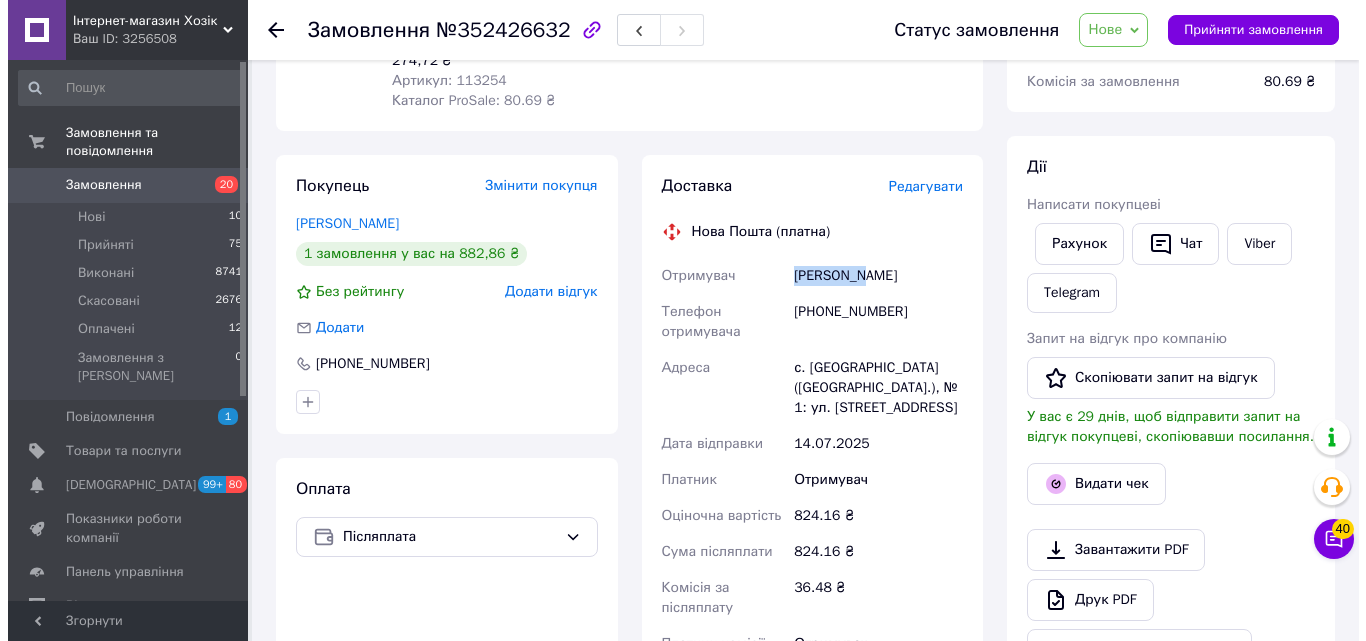 scroll, scrollTop: 300, scrollLeft: 0, axis: vertical 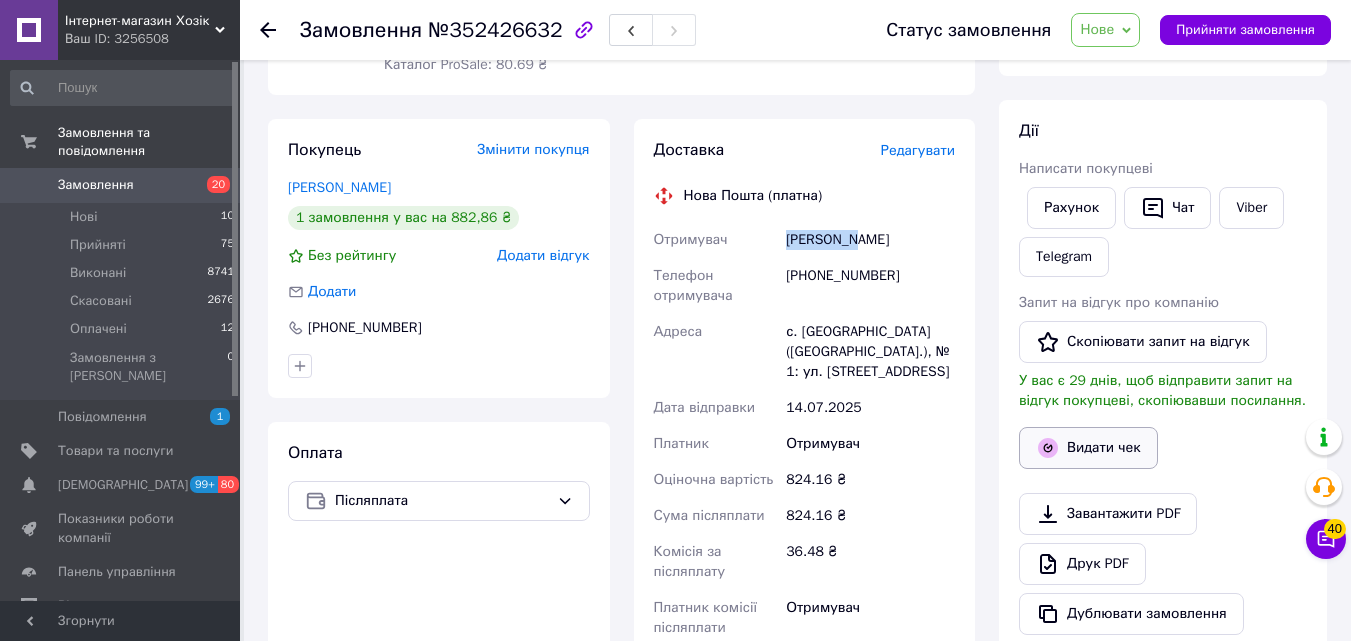 click on "Видати чек" at bounding box center [1088, 448] 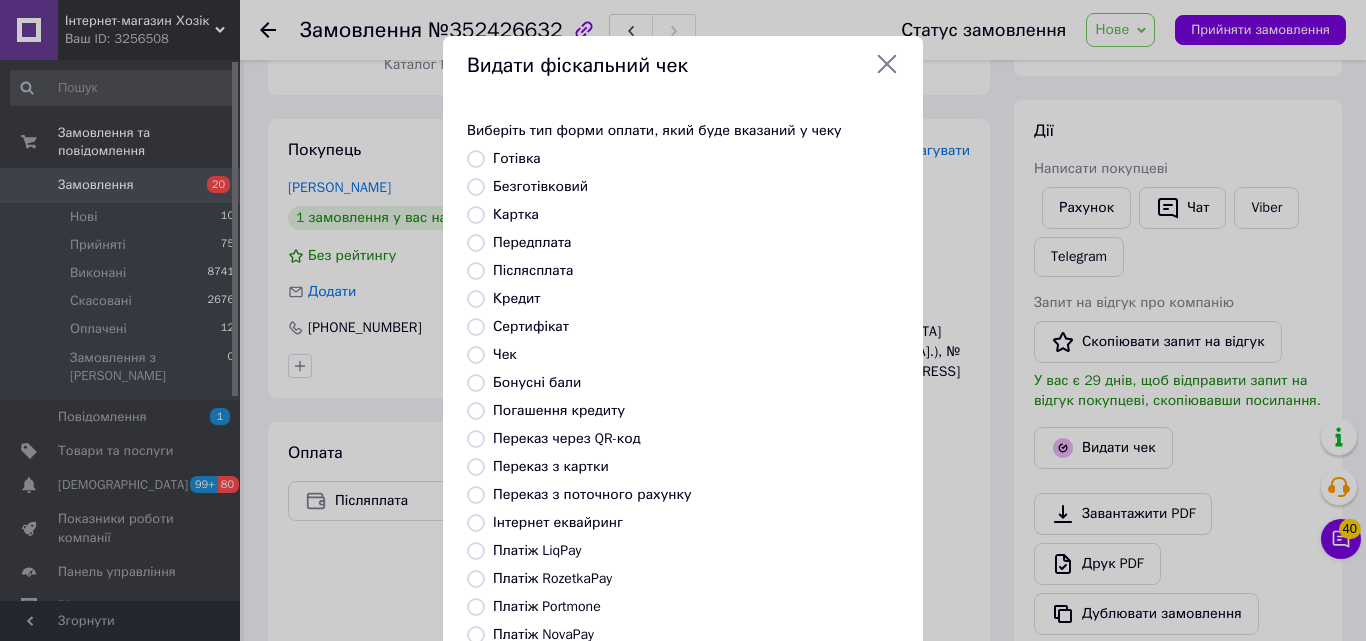 click at bounding box center (476, 271) 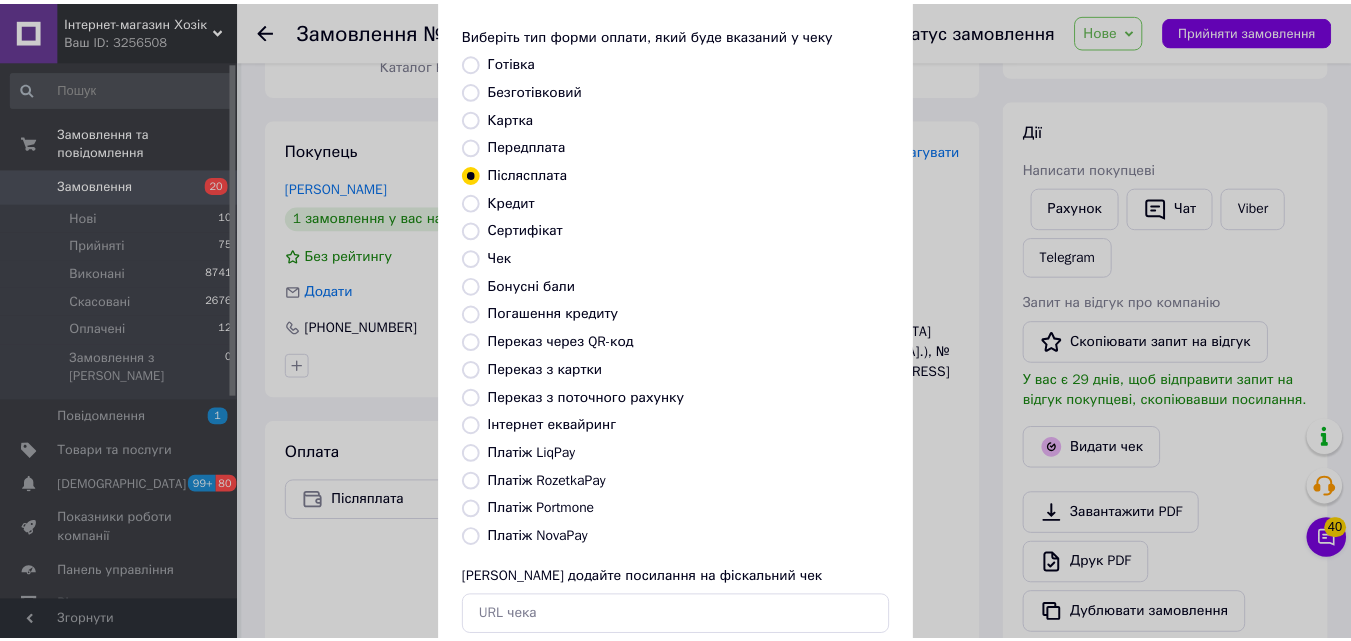 scroll, scrollTop: 218, scrollLeft: 0, axis: vertical 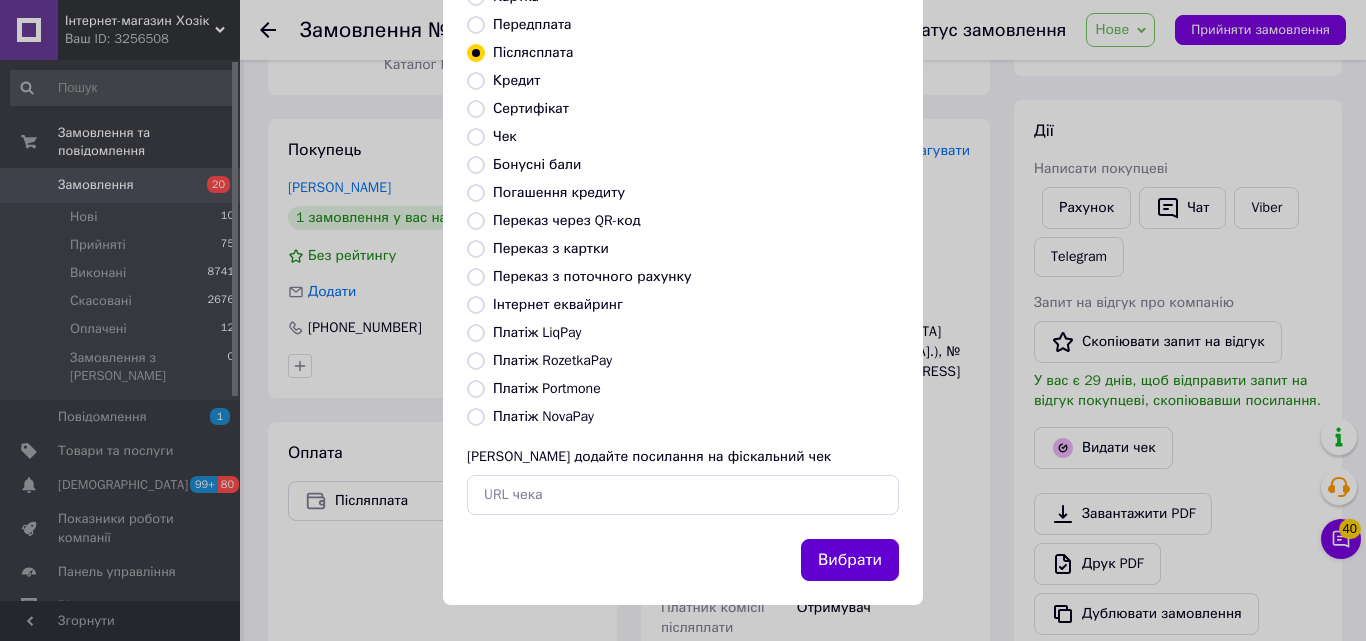click on "Вибрати" at bounding box center (850, 560) 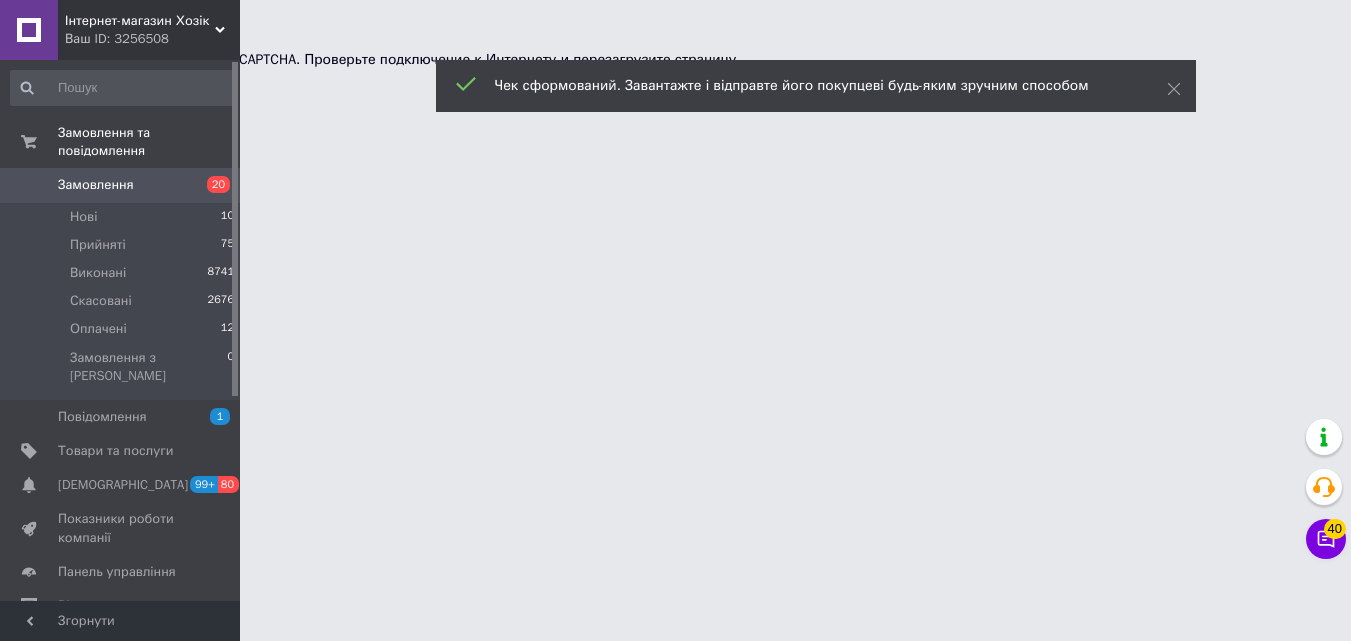 scroll, scrollTop: 0, scrollLeft: 0, axis: both 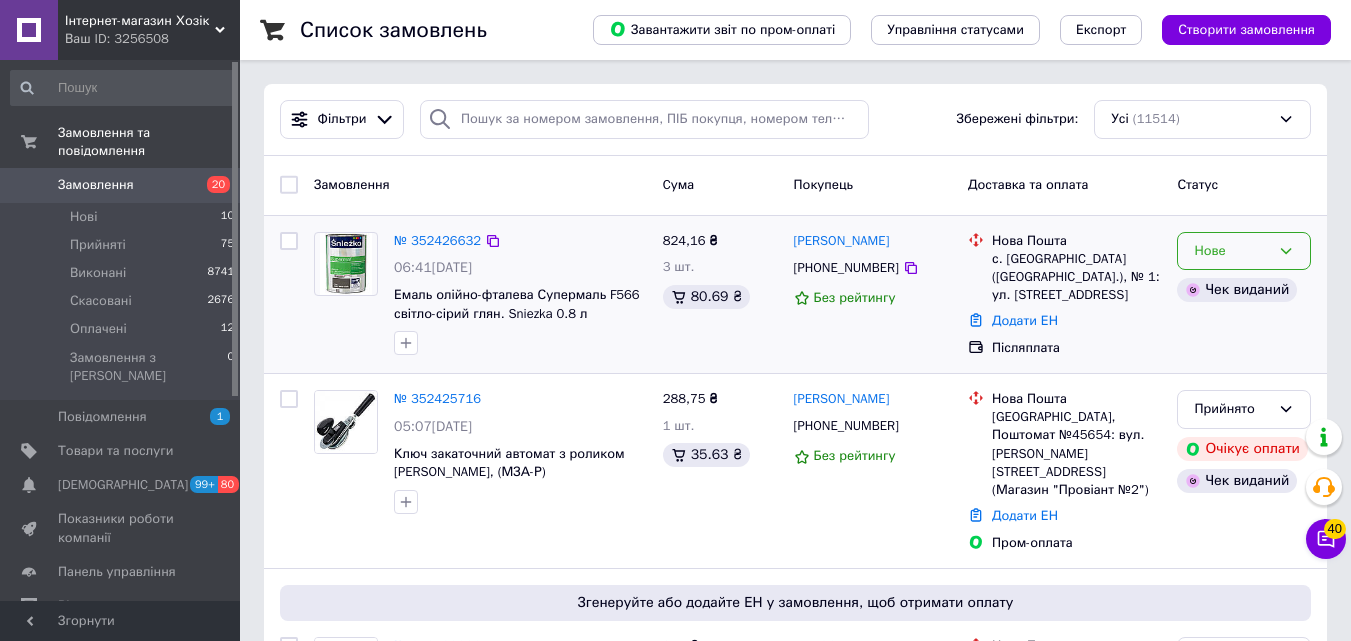 click on "Нове" at bounding box center (1232, 251) 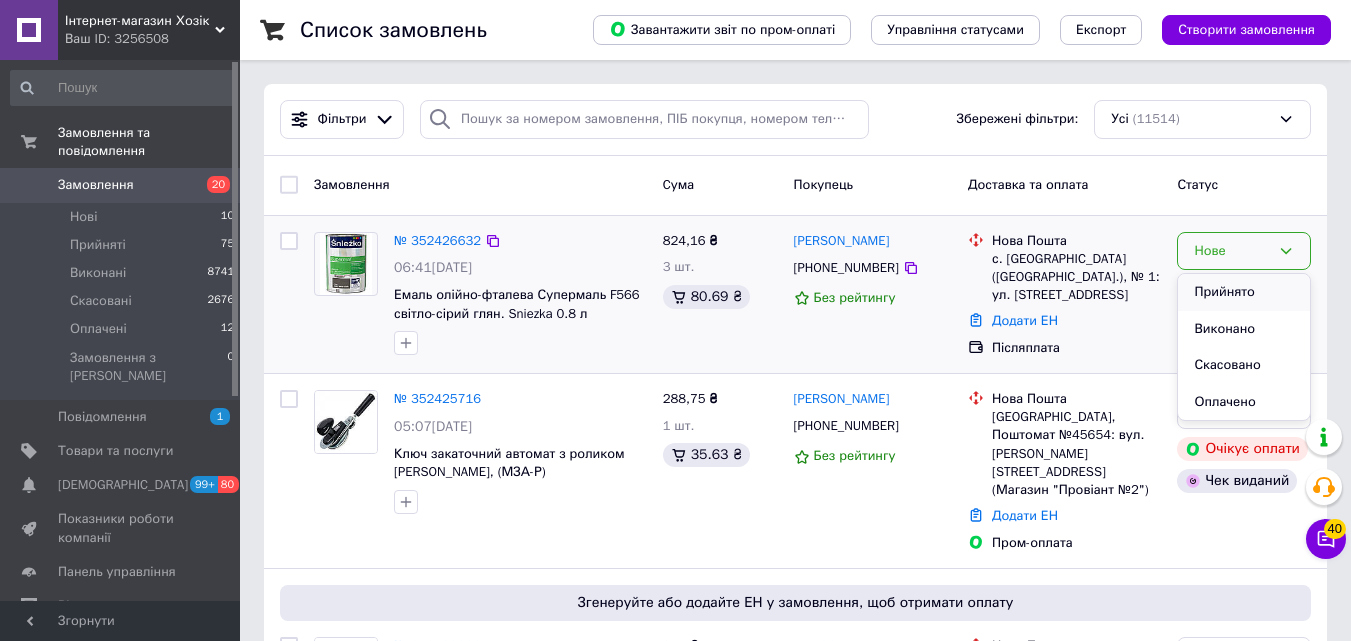 click on "Прийнято" at bounding box center (1244, 292) 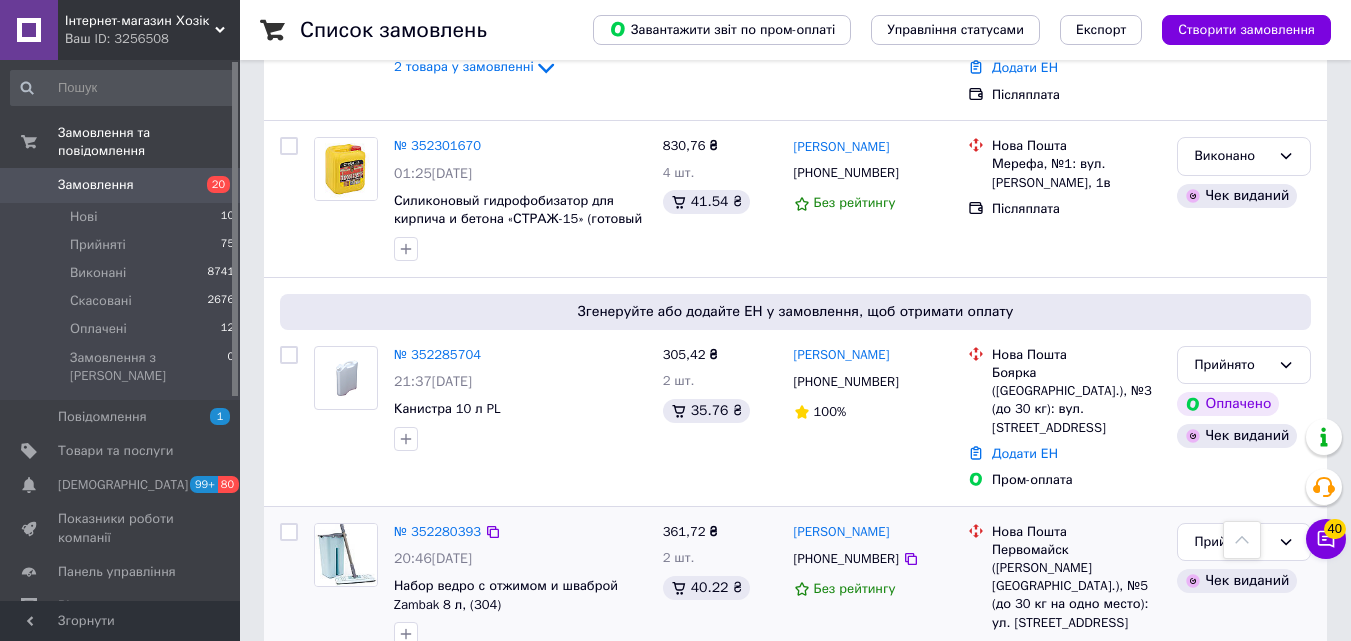 scroll, scrollTop: 3708, scrollLeft: 0, axis: vertical 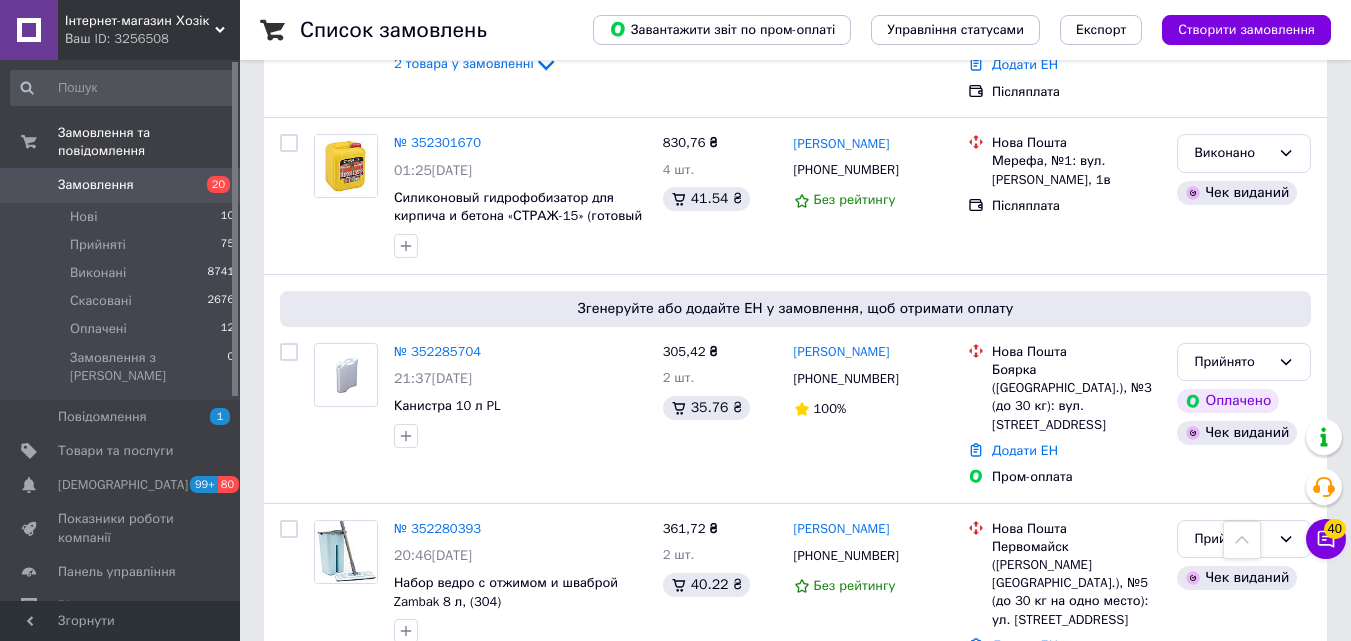 drag, startPoint x: 391, startPoint y: 578, endPoint x: 393, endPoint y: 588, distance: 10.198039 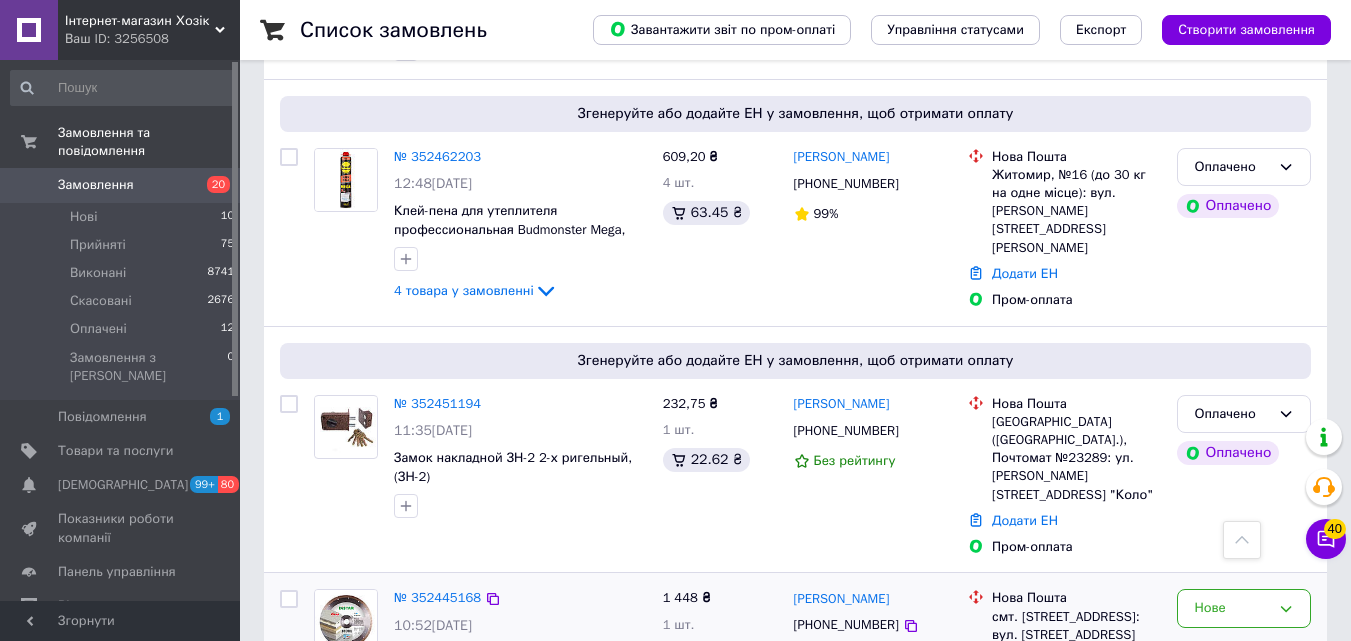 scroll, scrollTop: 3865, scrollLeft: 0, axis: vertical 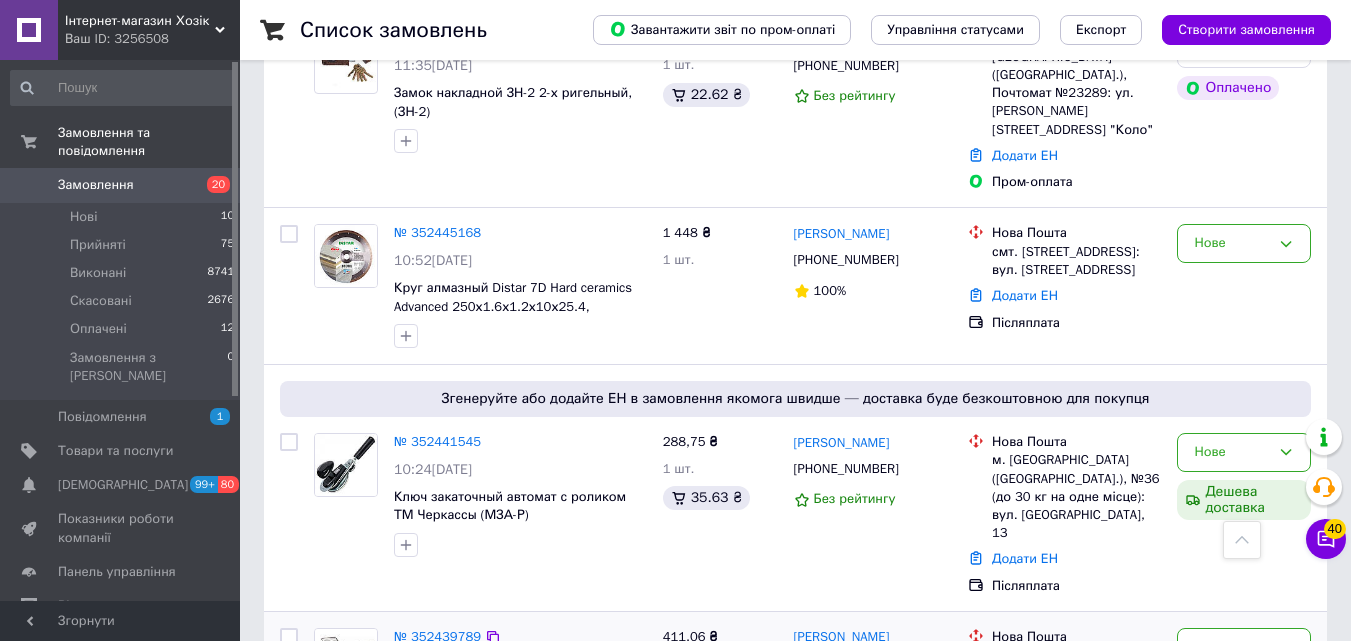 click on "№ 352439789" at bounding box center (437, 636) 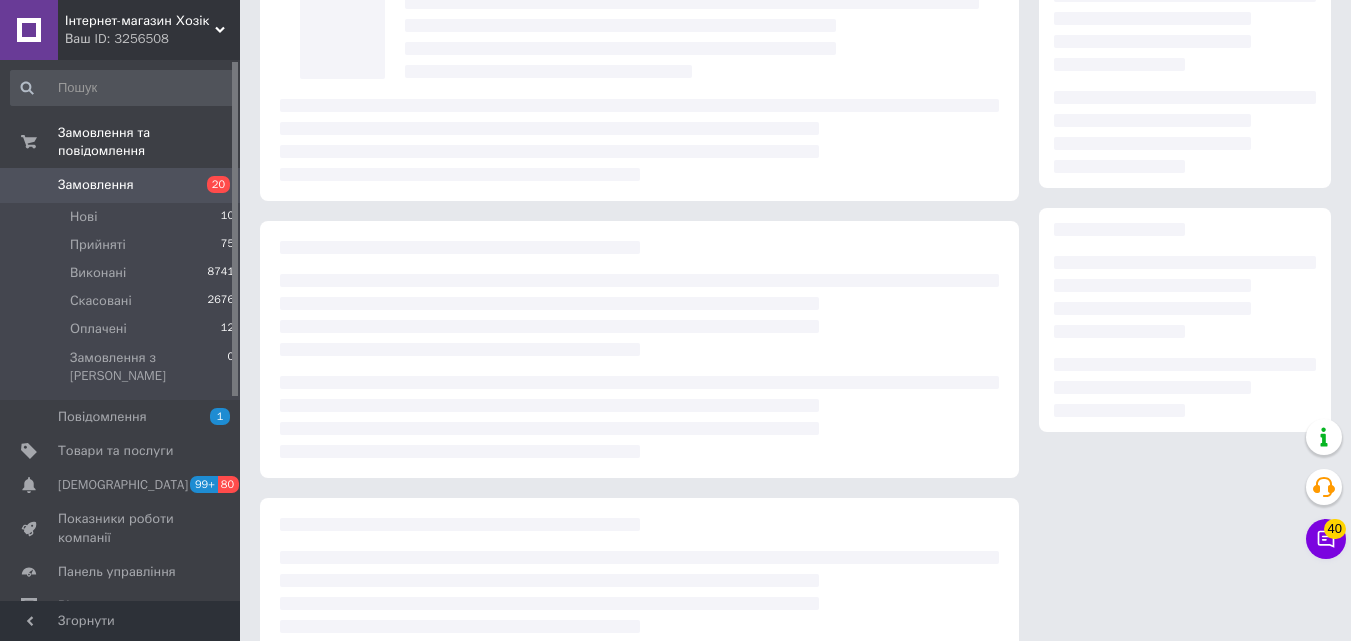 scroll, scrollTop: 0, scrollLeft: 0, axis: both 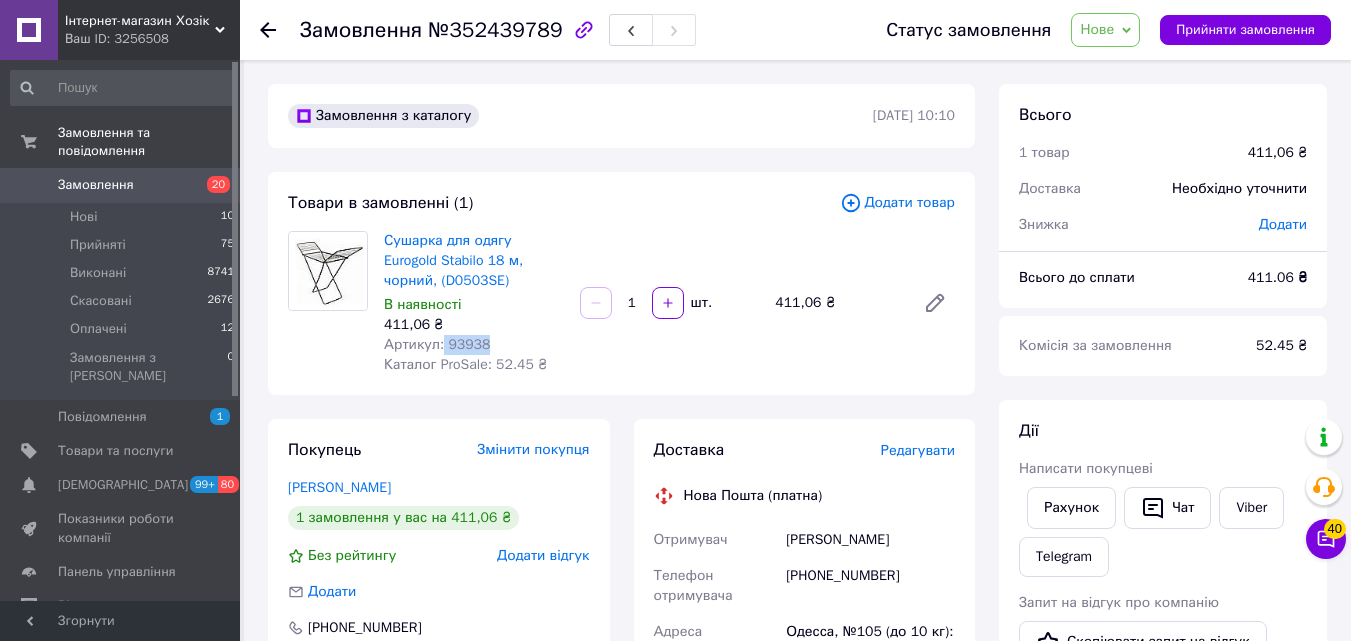 drag, startPoint x: 490, startPoint y: 345, endPoint x: 441, endPoint y: 347, distance: 49.0408 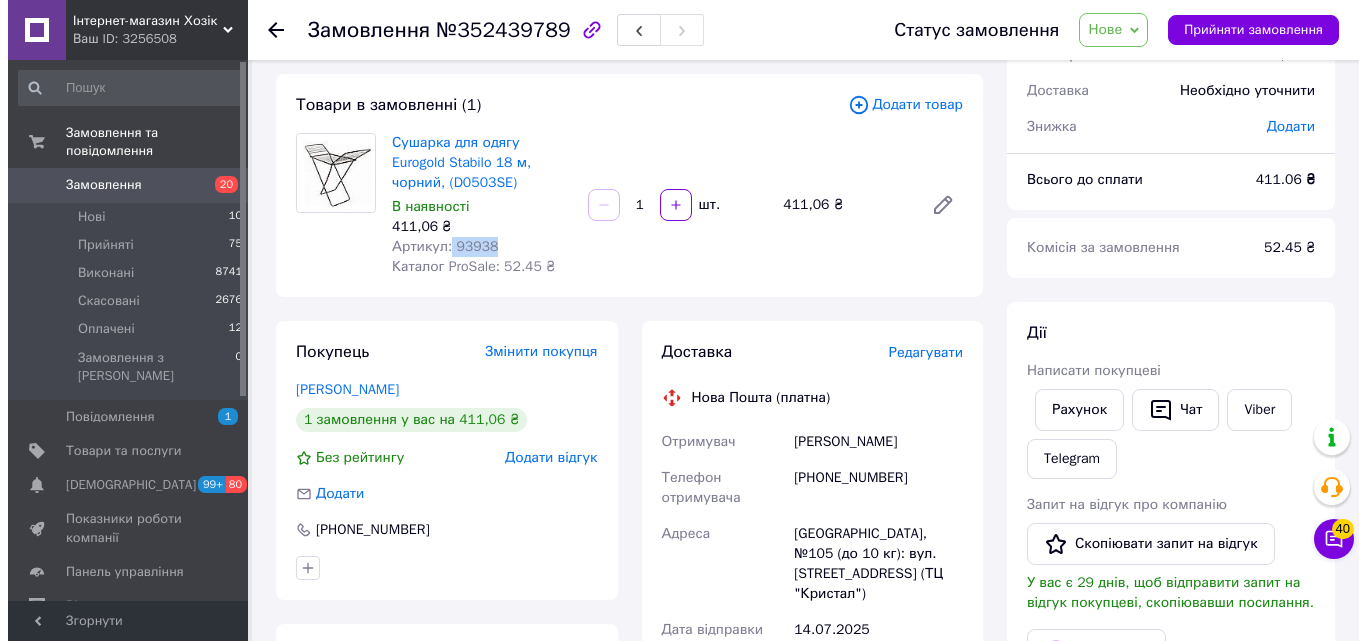 scroll, scrollTop: 300, scrollLeft: 0, axis: vertical 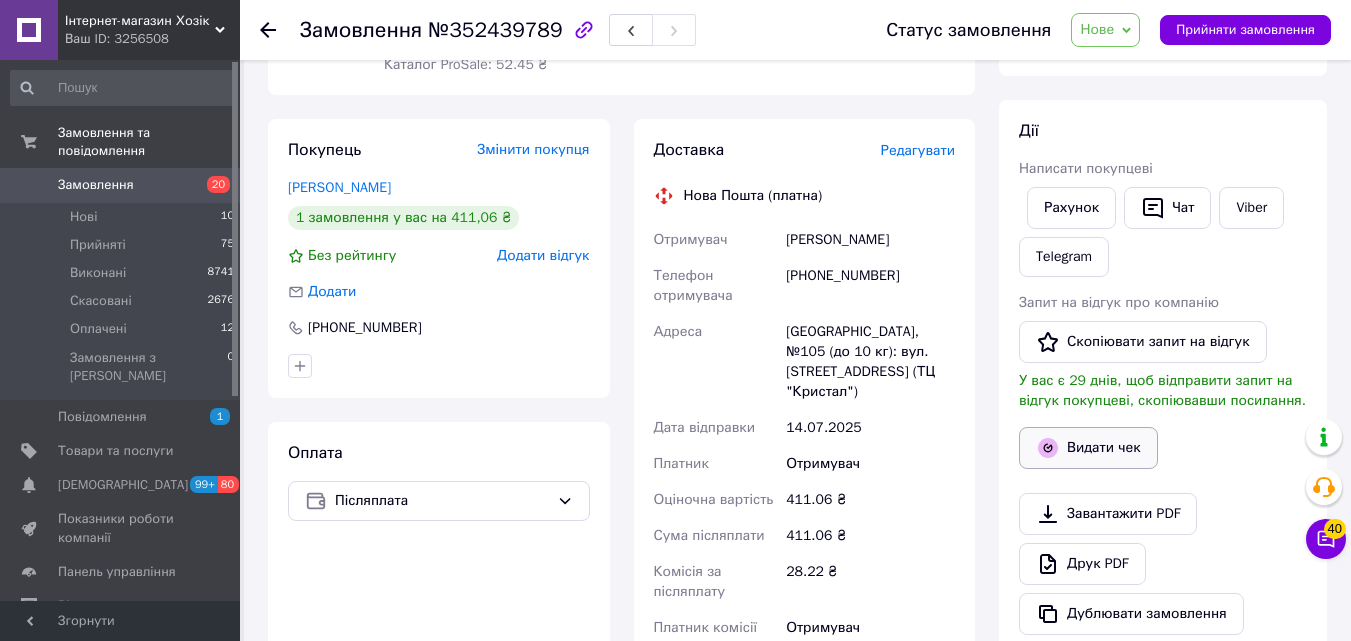 click on "Видати чек" at bounding box center (1088, 448) 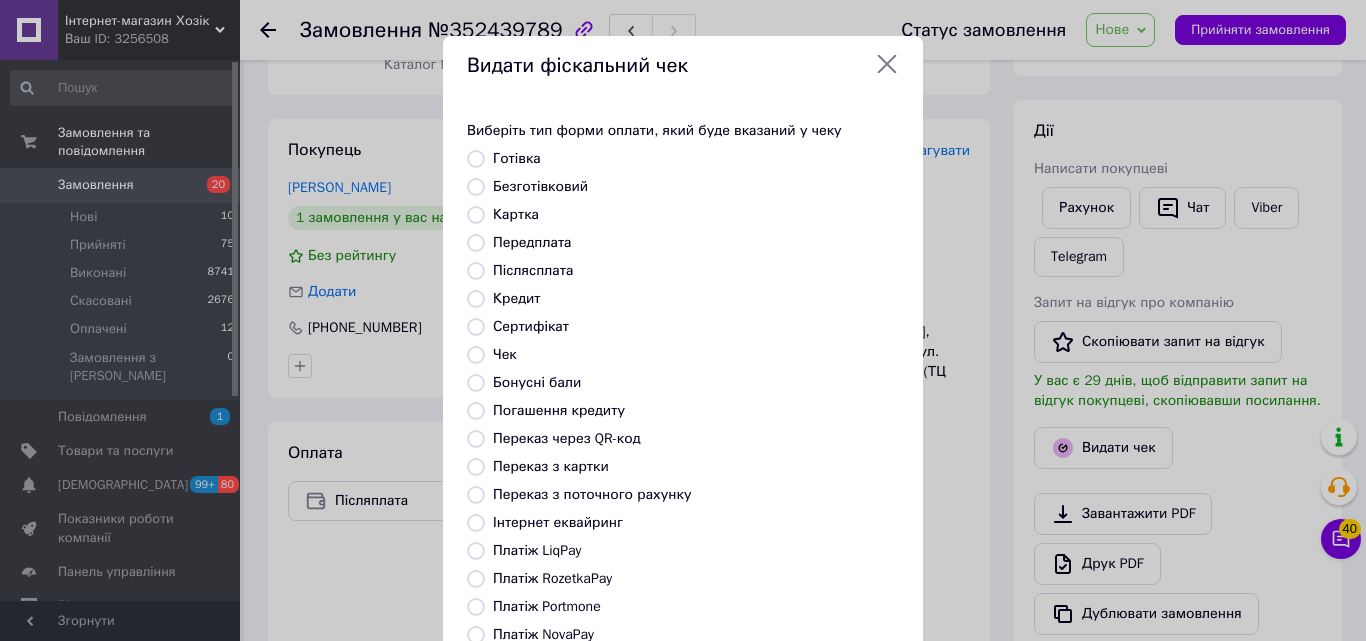 click on "Післясплата" at bounding box center [533, 270] 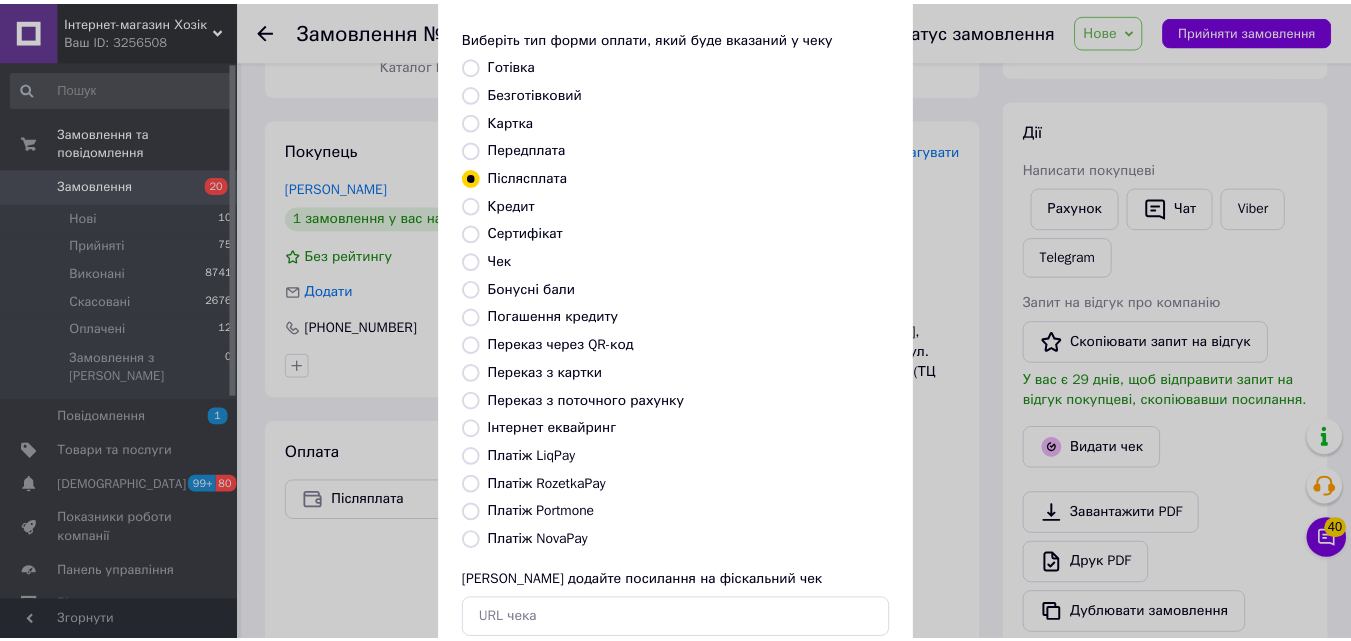 scroll, scrollTop: 218, scrollLeft: 0, axis: vertical 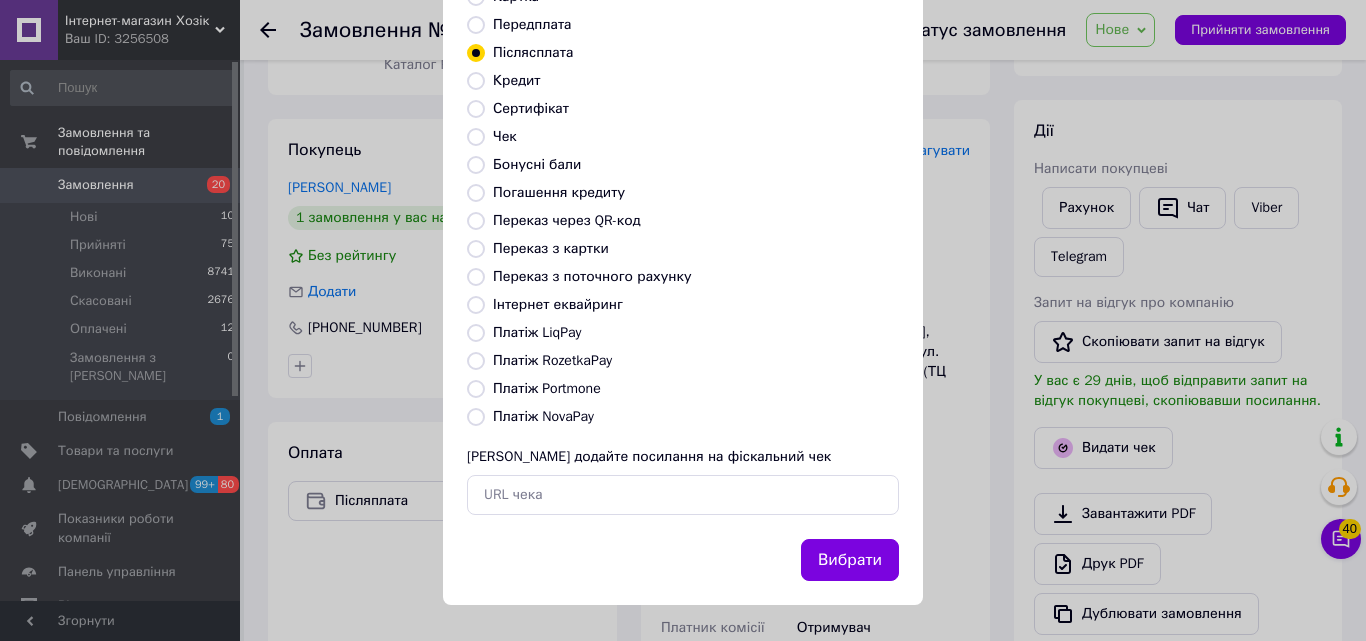 click on "Вибрати" at bounding box center (850, 560) 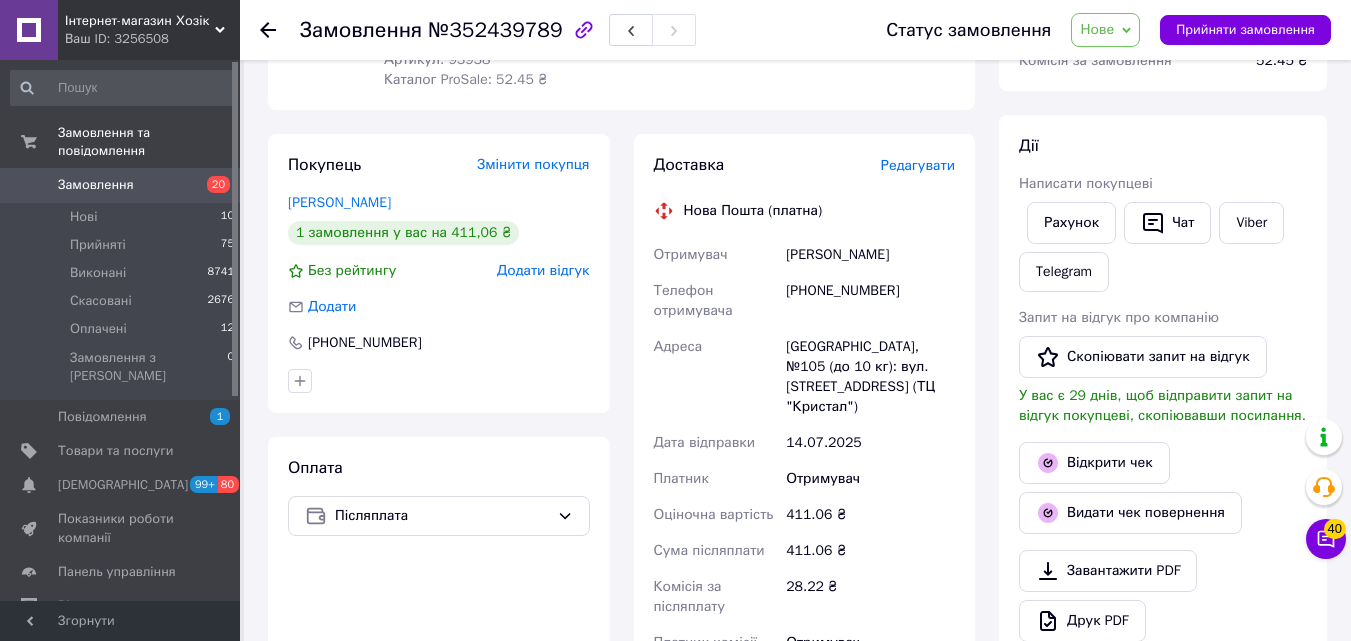 scroll, scrollTop: 0, scrollLeft: 0, axis: both 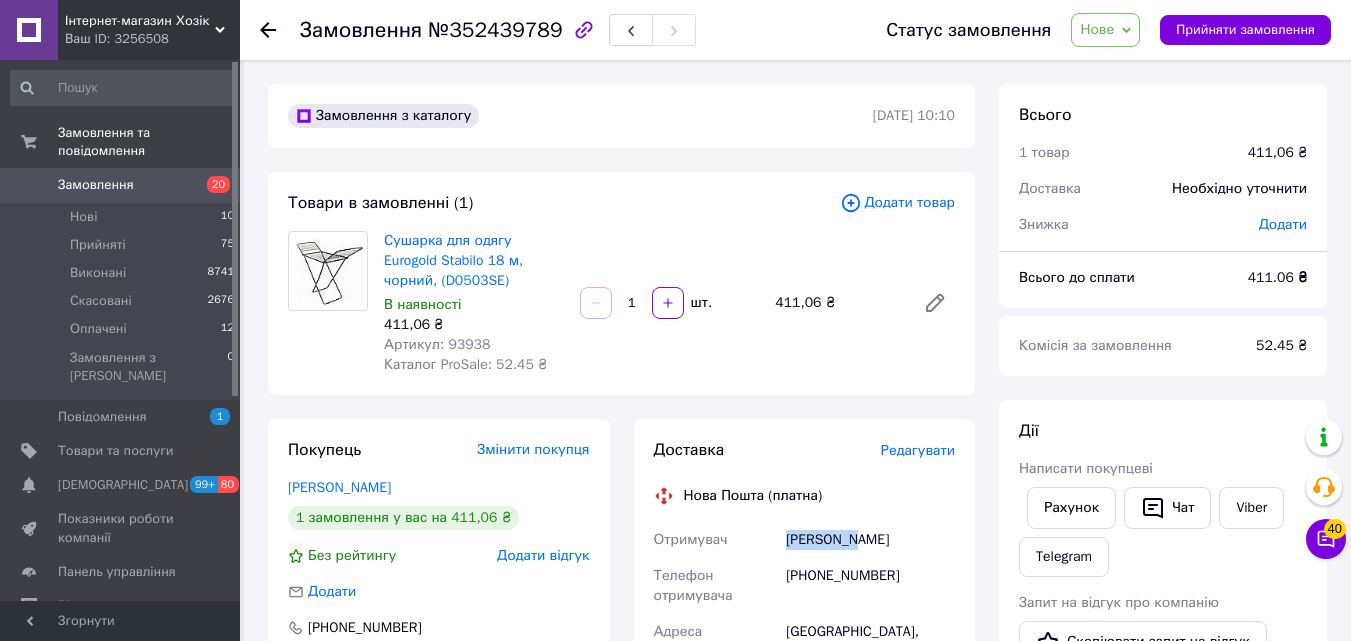 drag, startPoint x: 776, startPoint y: 549, endPoint x: 853, endPoint y: 541, distance: 77.41447 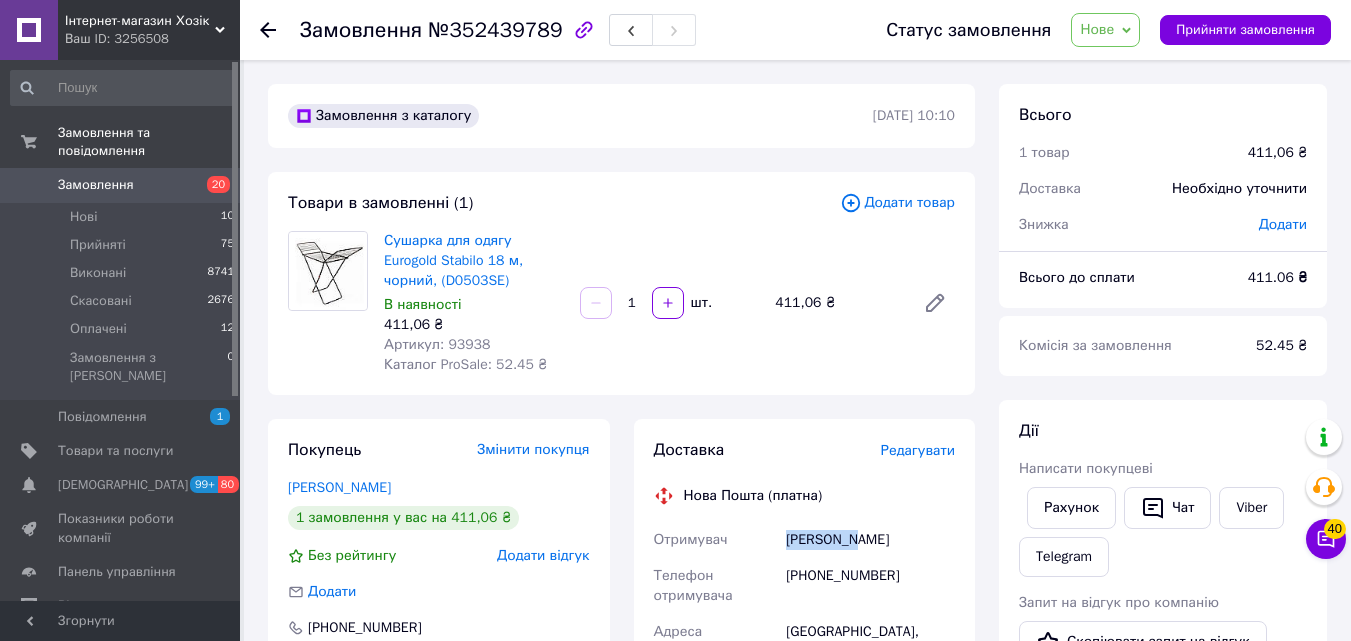 click on "Отримувач [PERSON_NAME] Телефон отримувача [PHONE_NUMBER] Адреса Одеса, №105 (до 10 кг): вул. [STREET_ADDRESS] (ТЦ "Кристал") Дата відправки [DATE] Платник Отримувач Оціночна вартість 411.06 ₴ Сума післяплати 411.06 ₴ Комісія за післяплату 28.22 ₴ Платник комісії післяплати Отримувач" at bounding box center [805, 744] 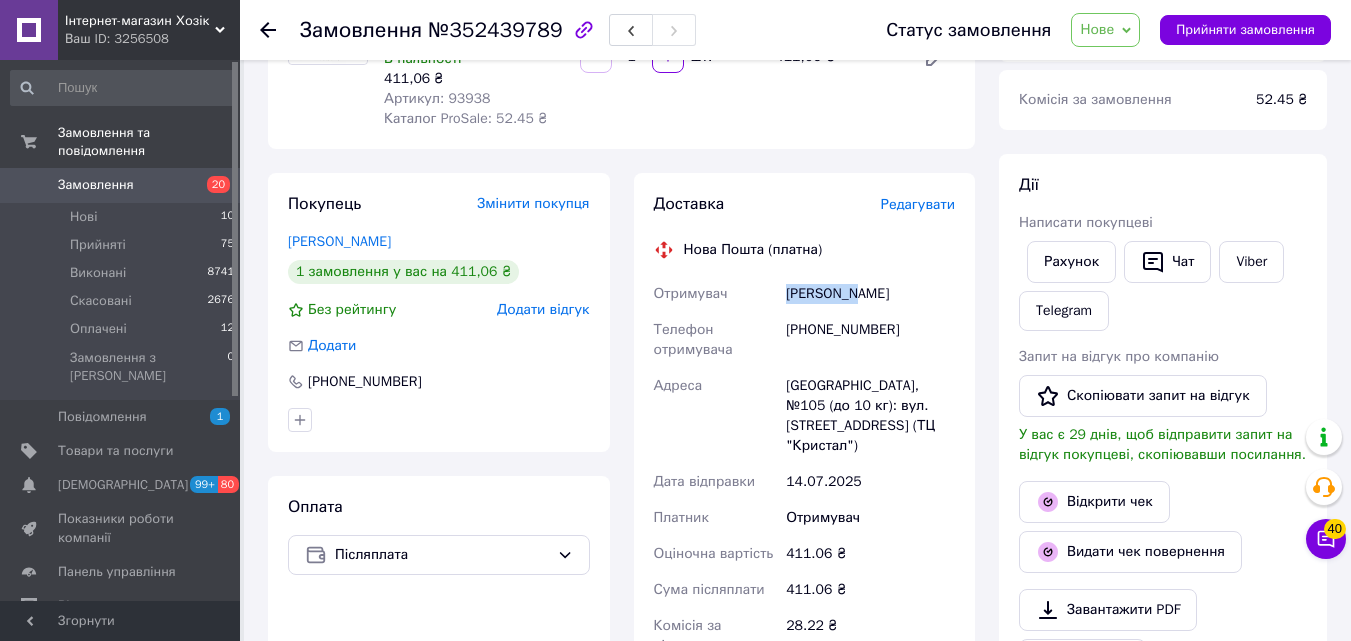 scroll, scrollTop: 0, scrollLeft: 0, axis: both 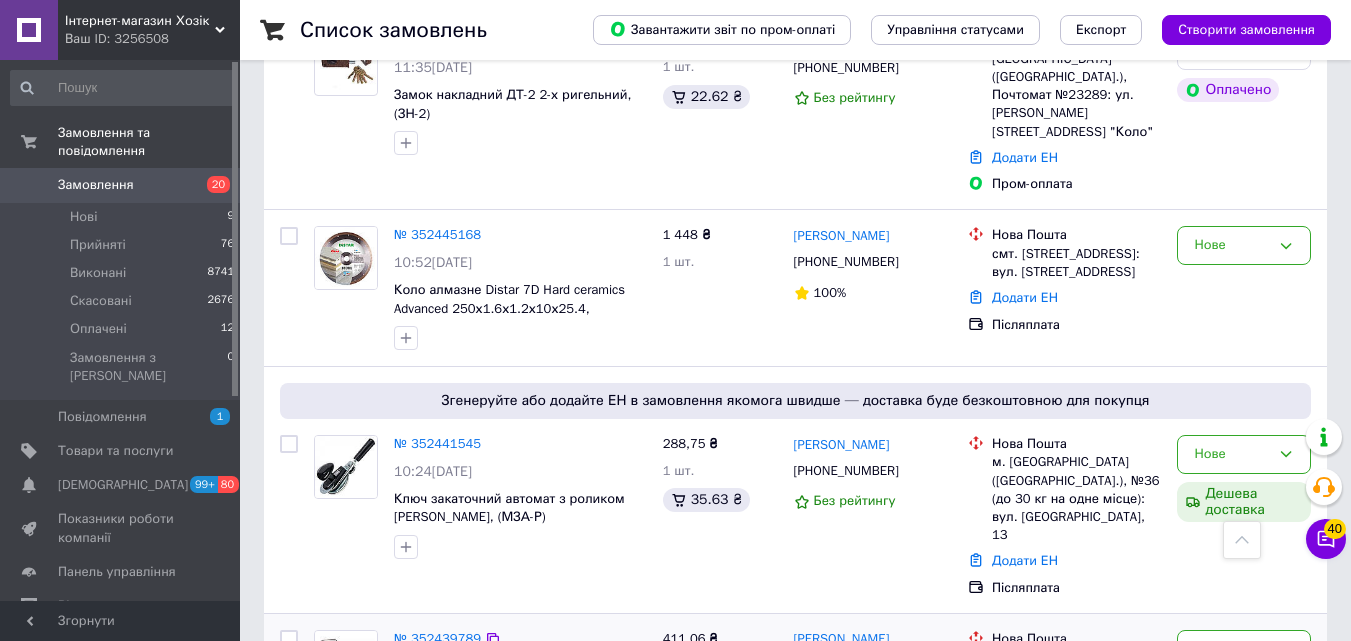 drag, startPoint x: 1257, startPoint y: 406, endPoint x: 1248, endPoint y: 432, distance: 27.513634 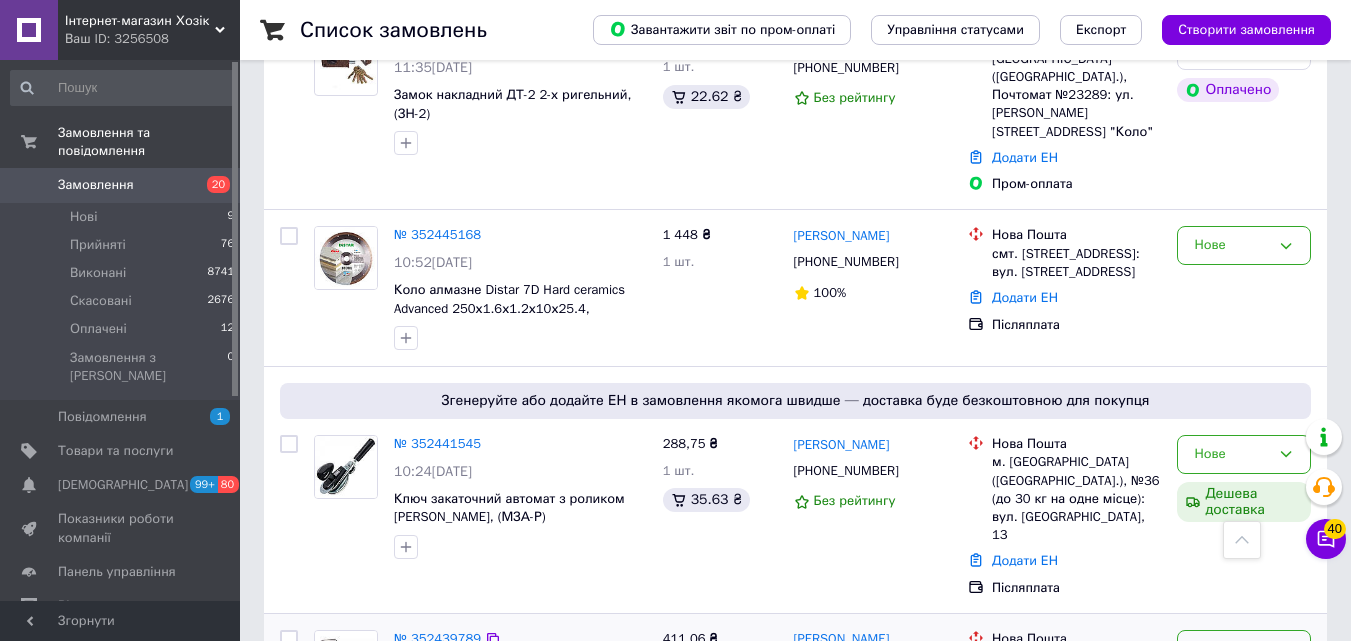 click on "Прийнято" at bounding box center [1244, 691] 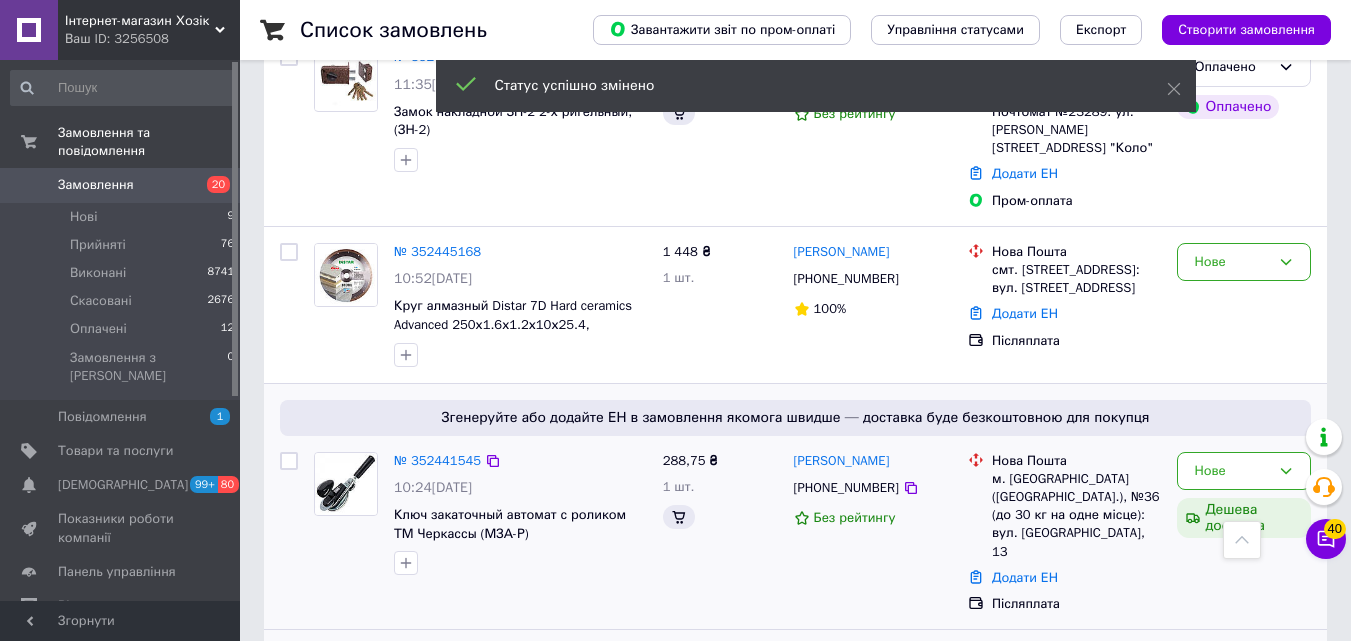 scroll, scrollTop: 4025, scrollLeft: 0, axis: vertical 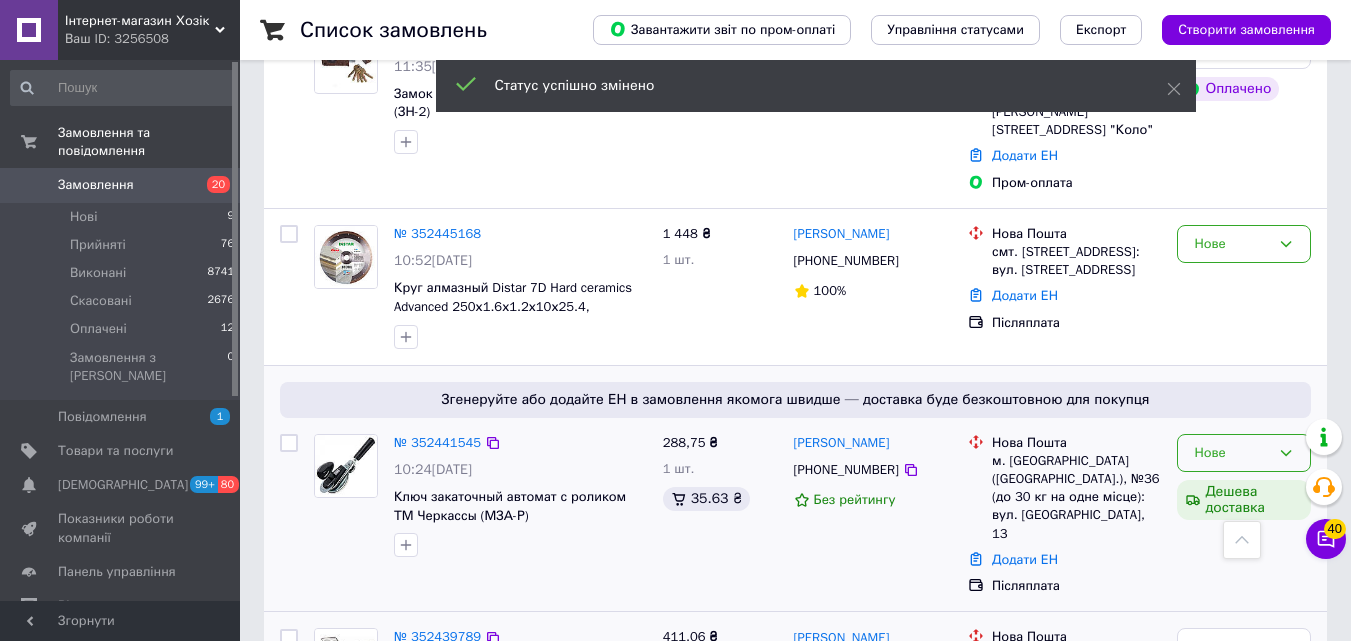 click on "Нове" at bounding box center (1244, 453) 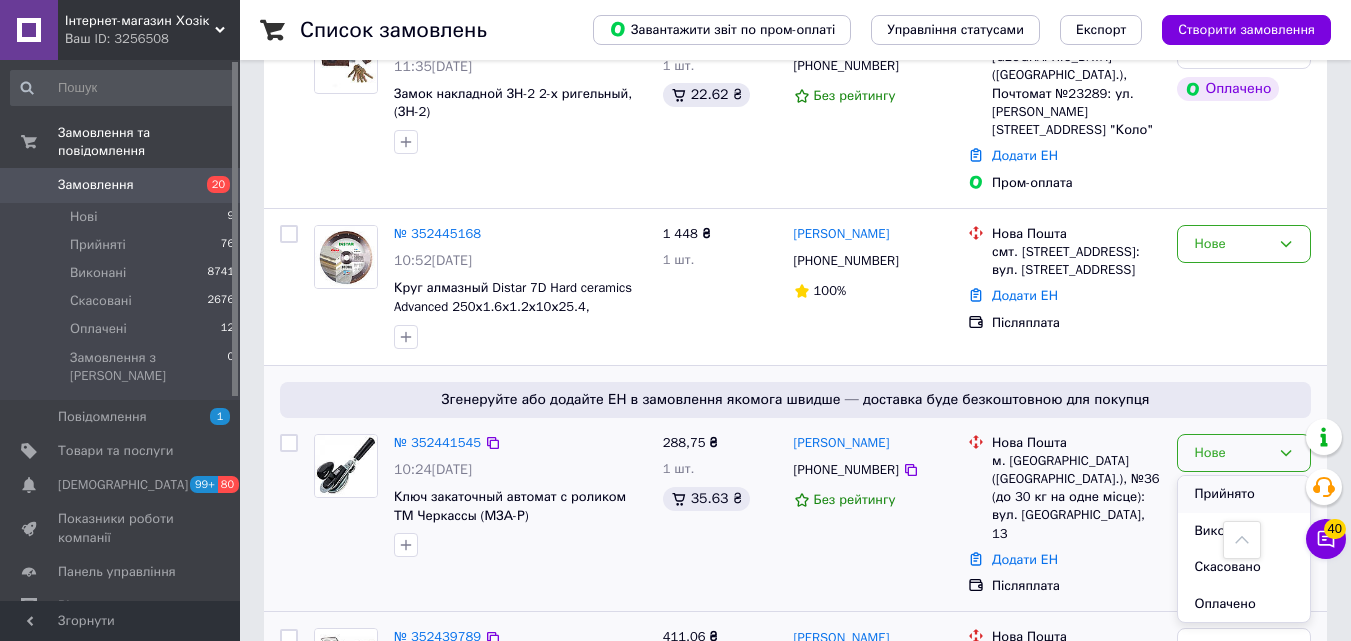 click on "Прийнято" at bounding box center [1244, 494] 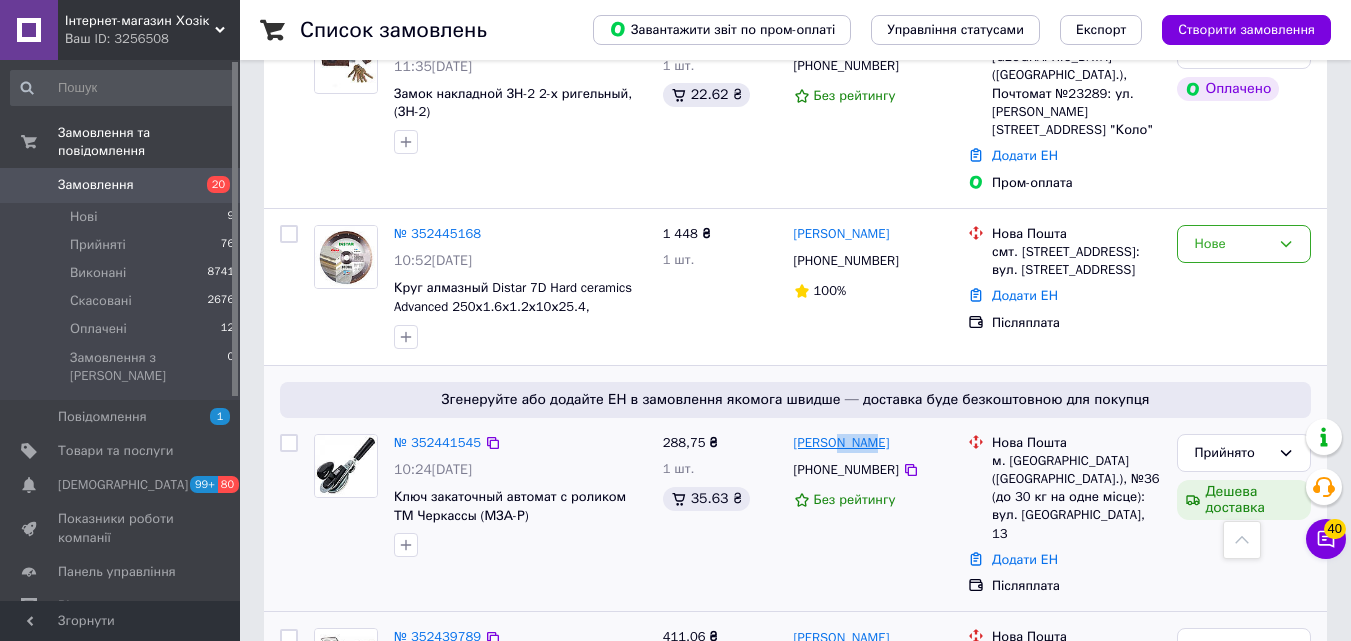 drag, startPoint x: 883, startPoint y: 201, endPoint x: 833, endPoint y: 210, distance: 50.803543 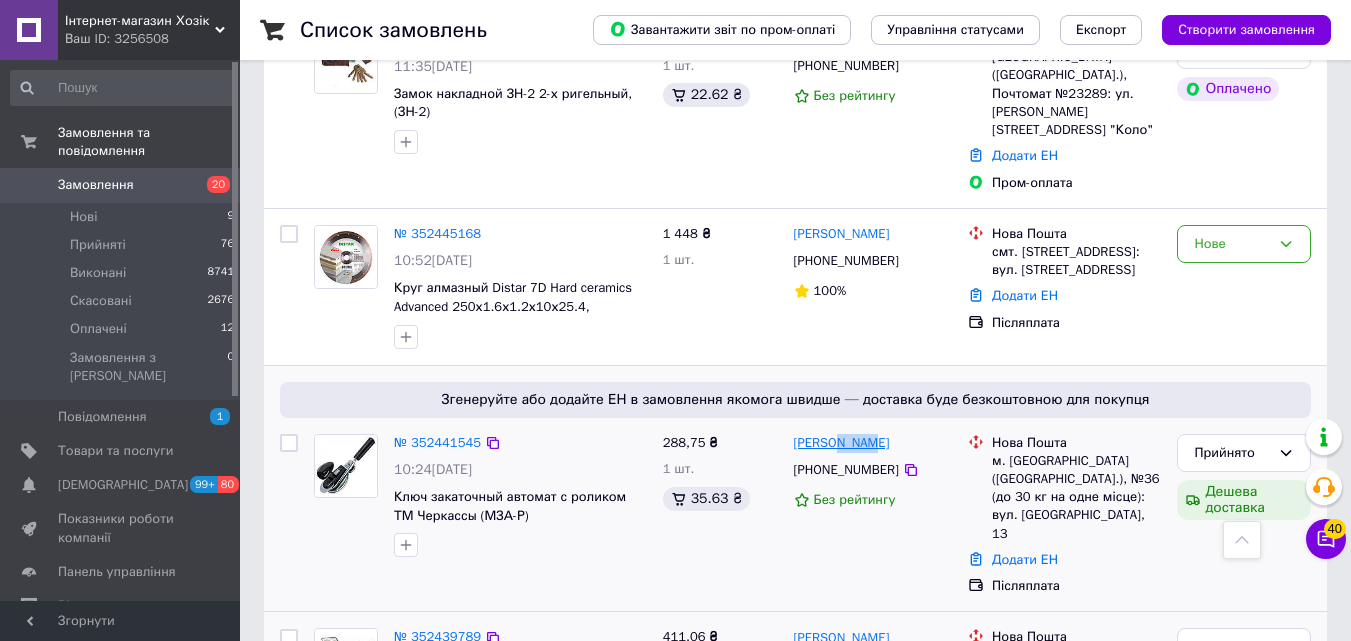click on "[PERSON_NAME]" at bounding box center (873, 443) 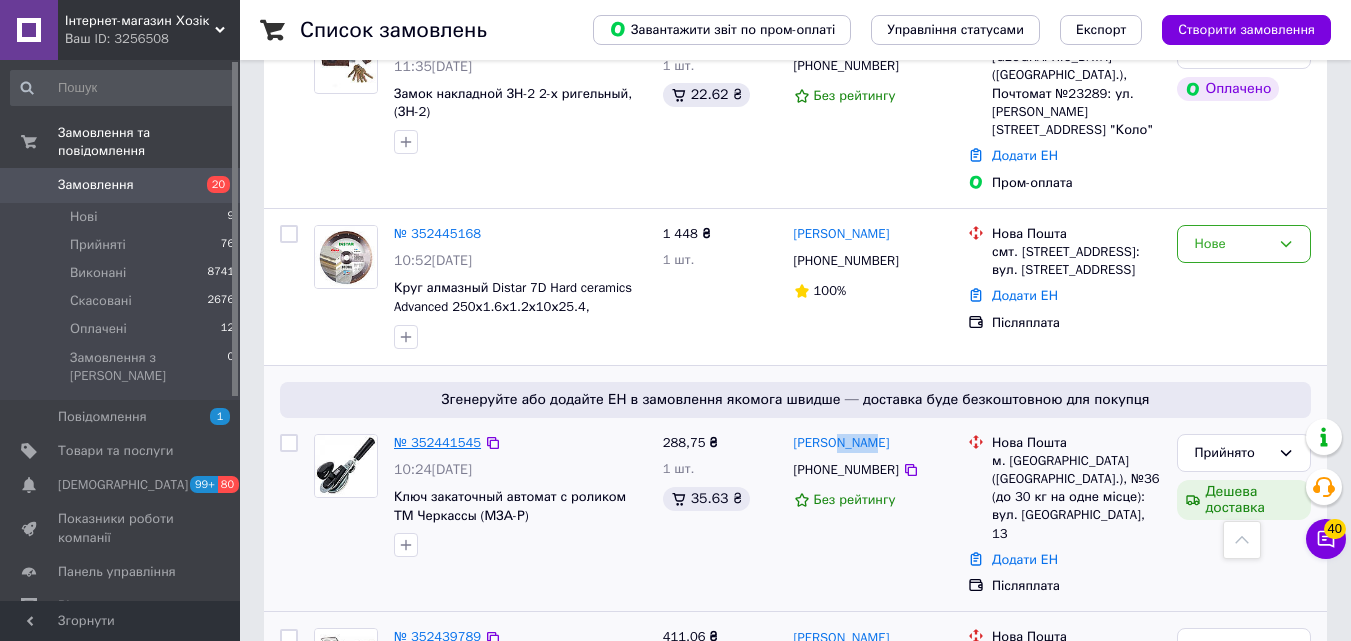 click on "№ 352441545" at bounding box center [437, 442] 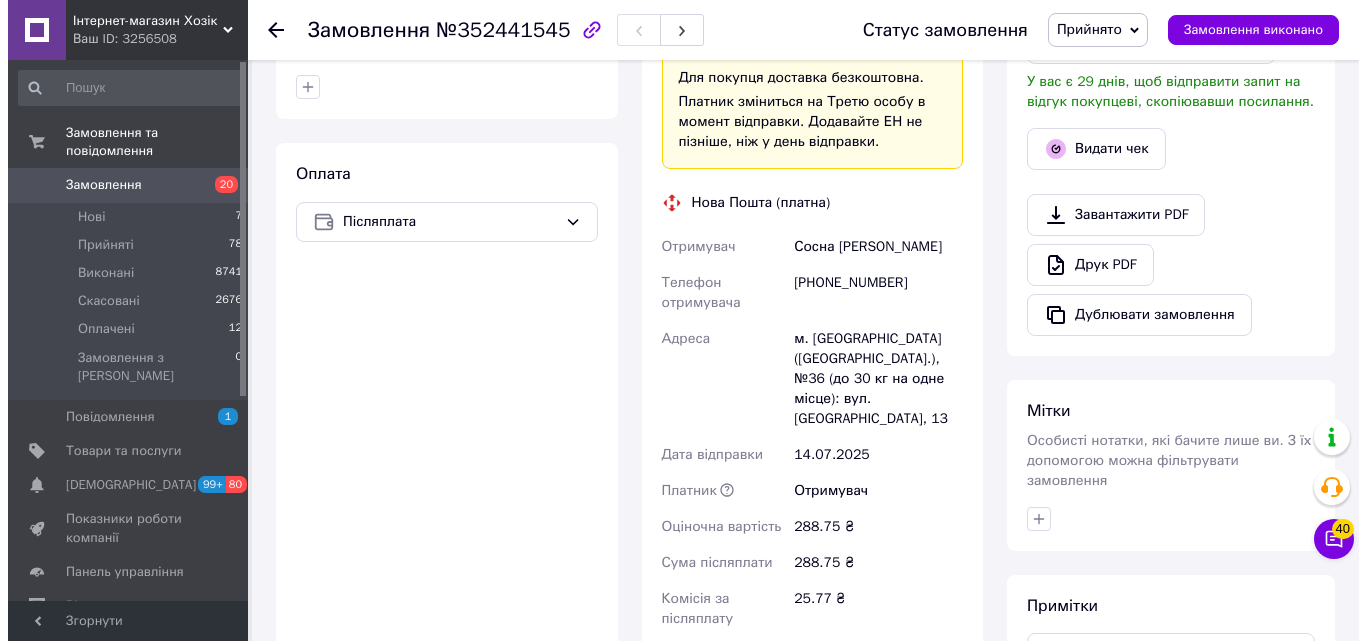 scroll, scrollTop: 499, scrollLeft: 0, axis: vertical 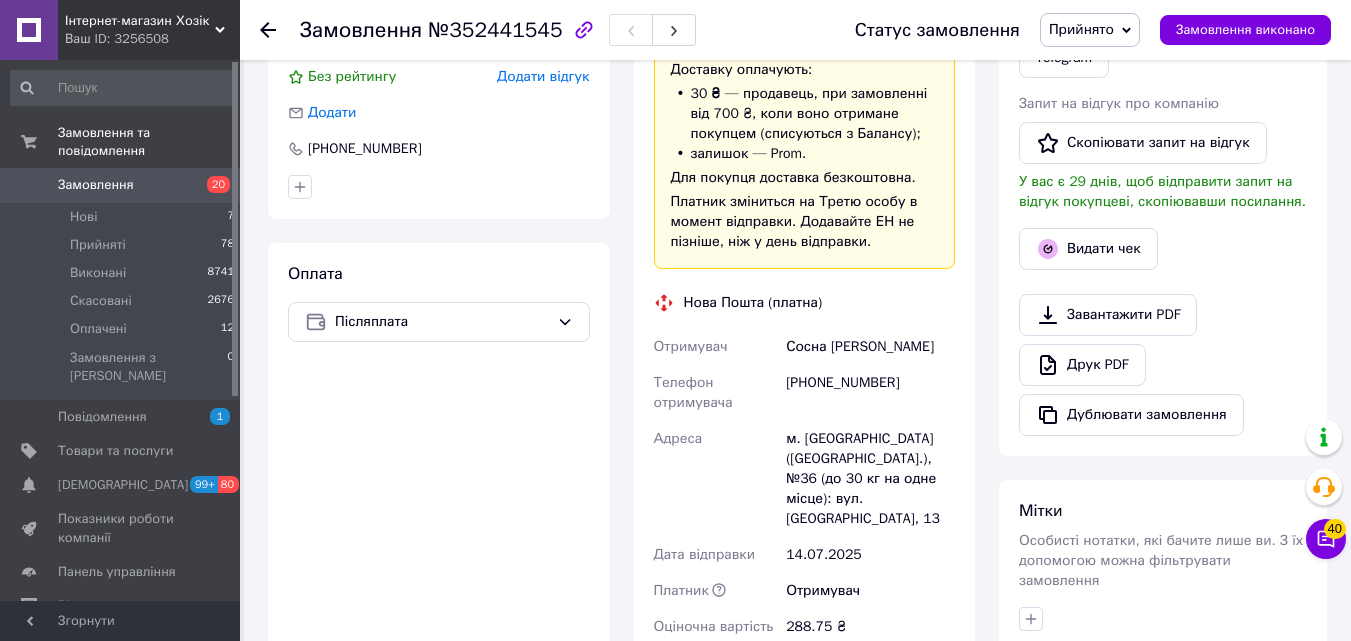 click at bounding box center (1163, 278) 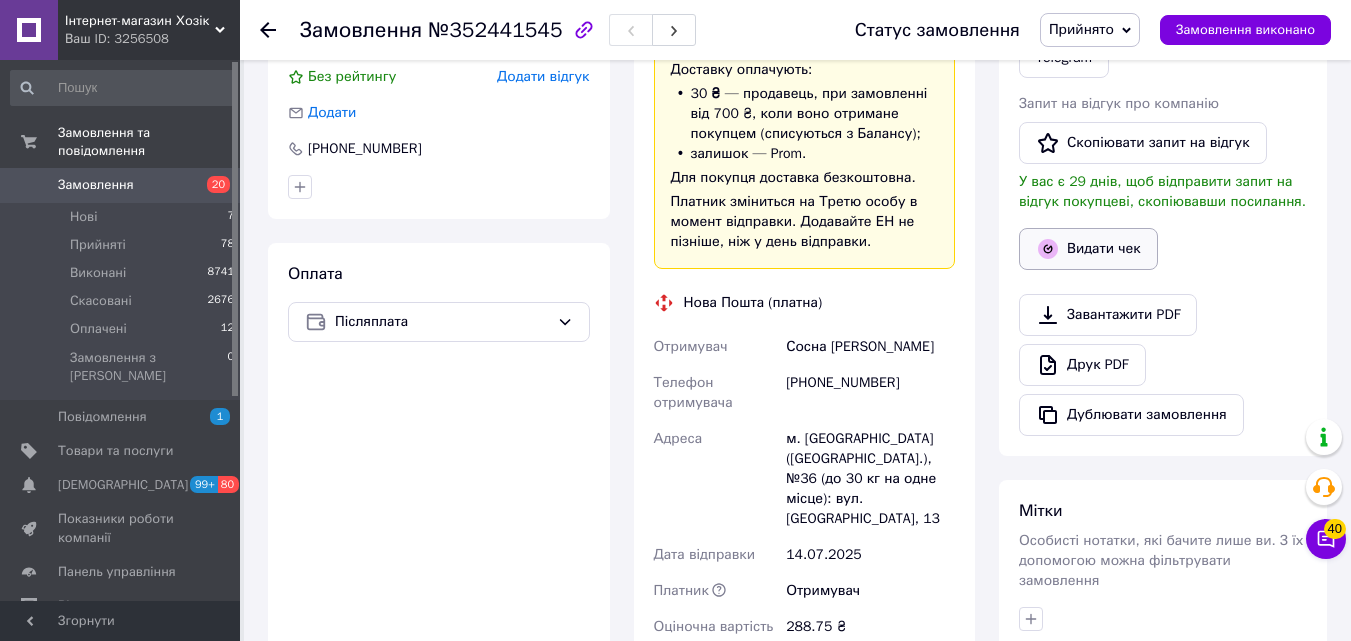 click on "Видати чек" at bounding box center (1088, 249) 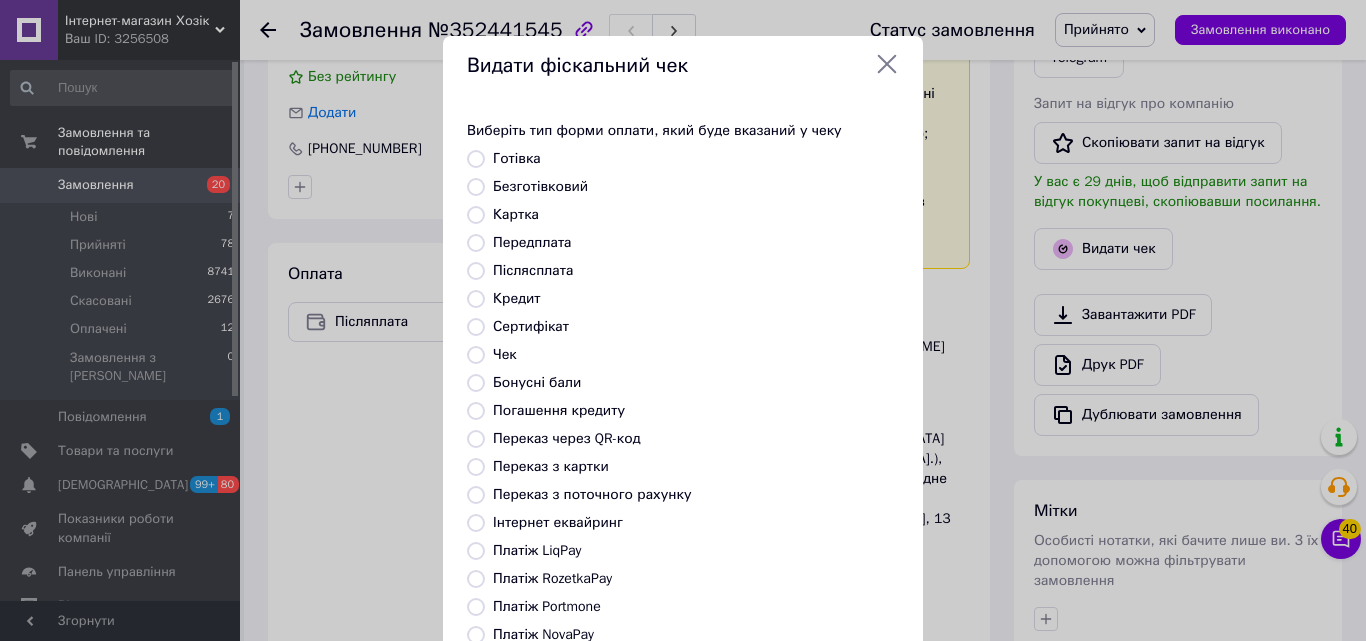 click on "Післясплата" at bounding box center (533, 270) 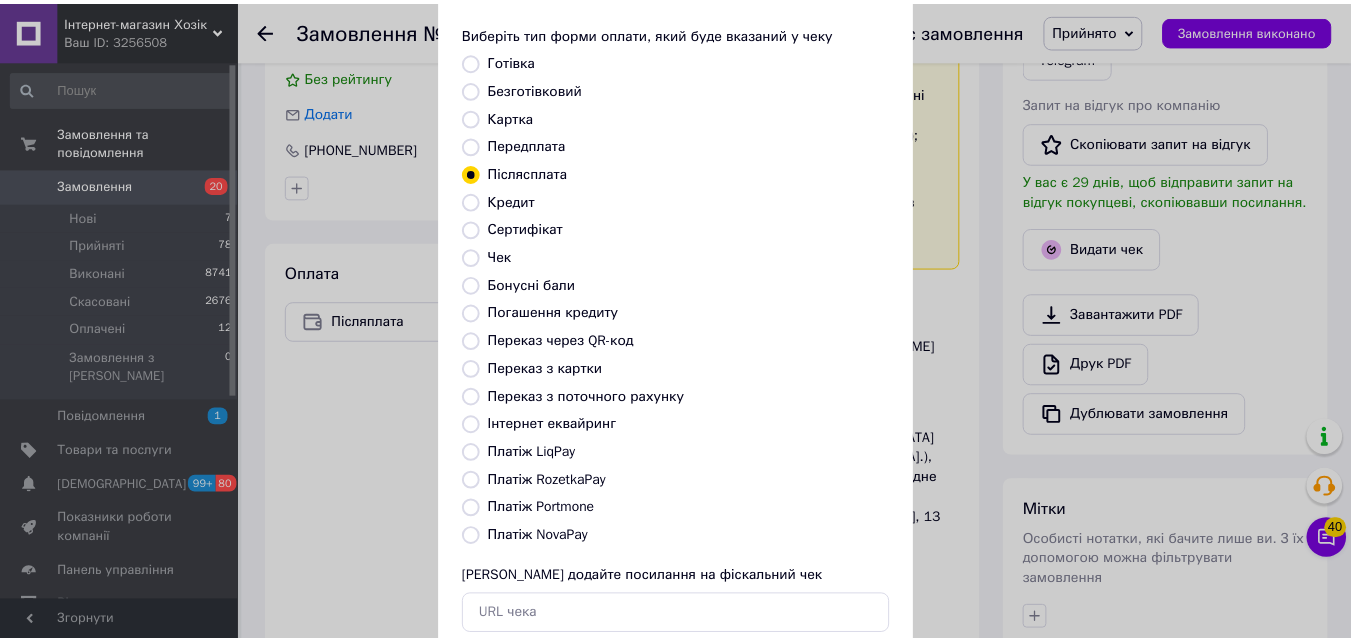 scroll, scrollTop: 218, scrollLeft: 0, axis: vertical 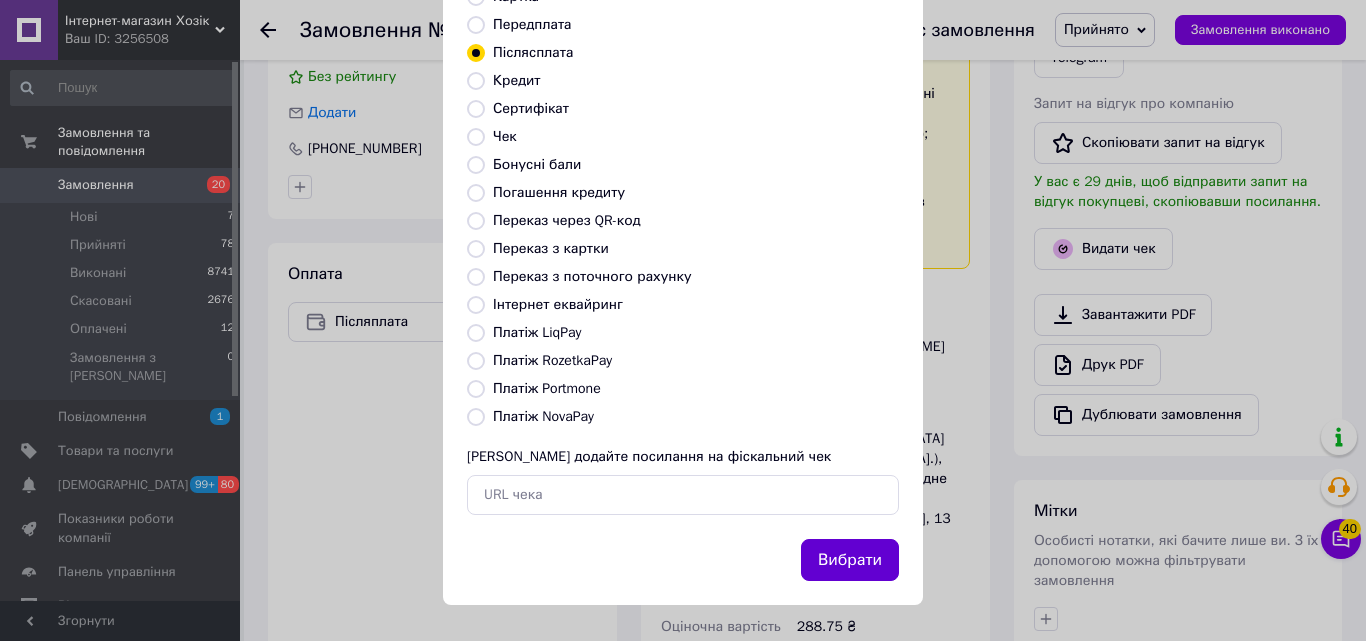 click on "Вибрати" at bounding box center [850, 560] 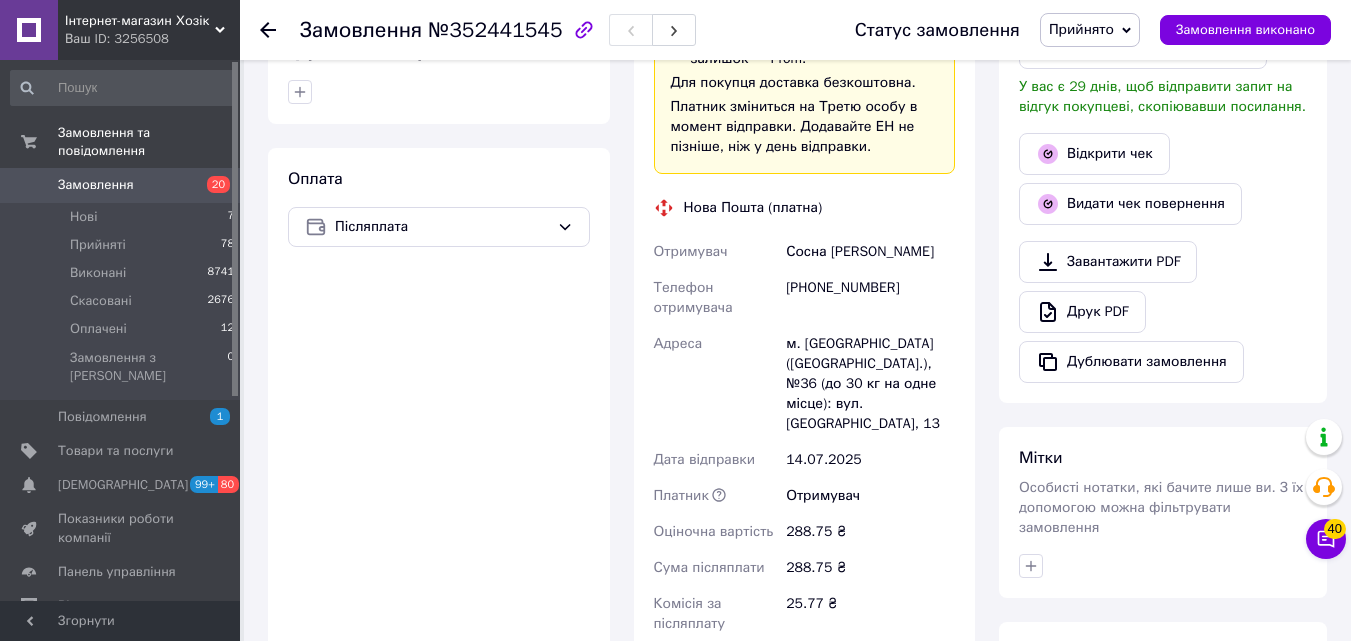 scroll, scrollTop: 300, scrollLeft: 0, axis: vertical 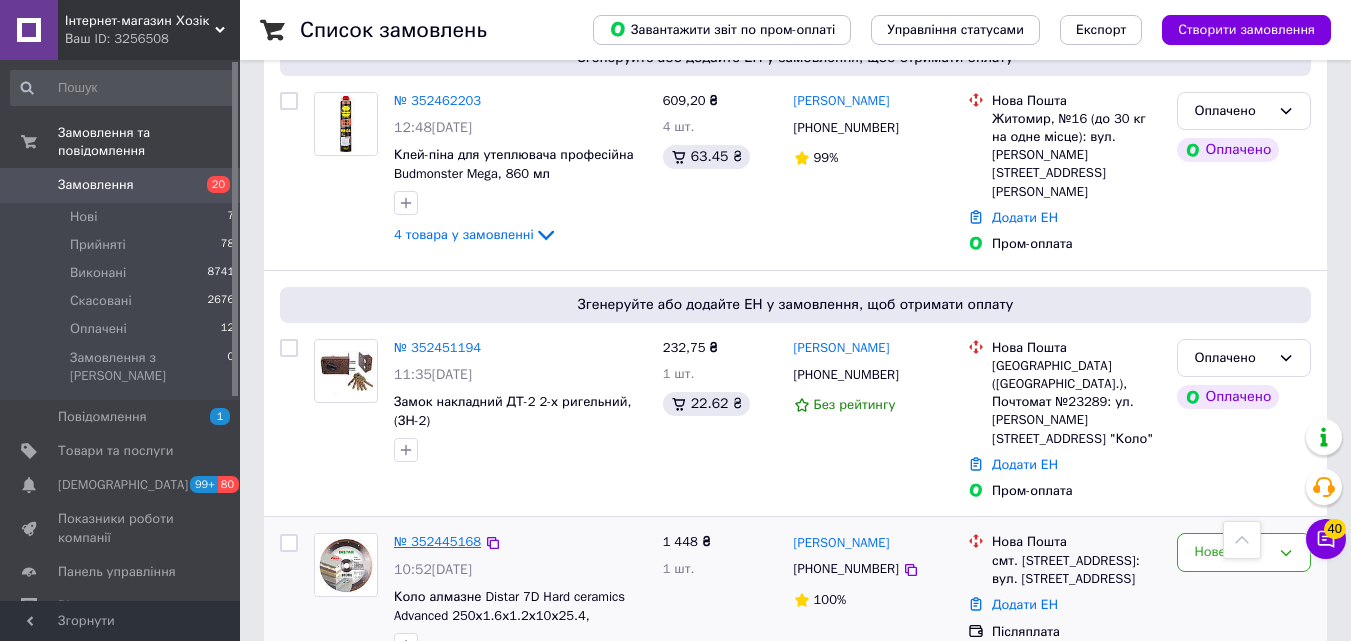 click on "№ 352445168" at bounding box center [437, 541] 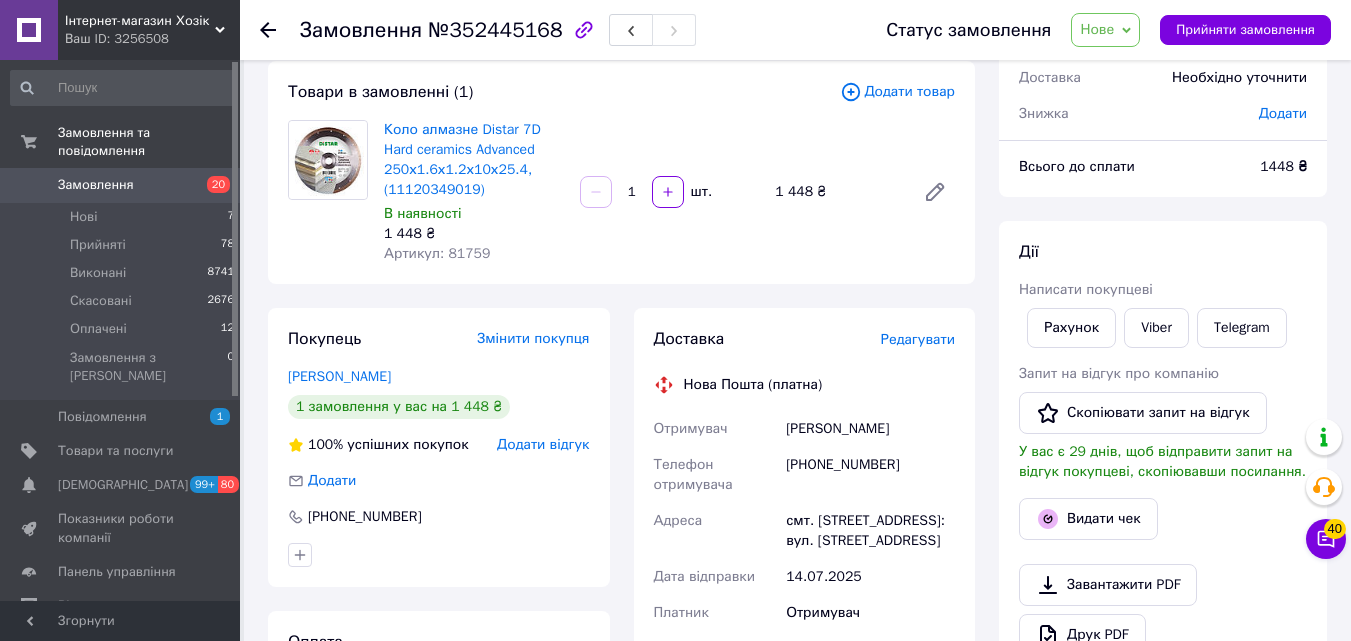 scroll, scrollTop: 104, scrollLeft: 0, axis: vertical 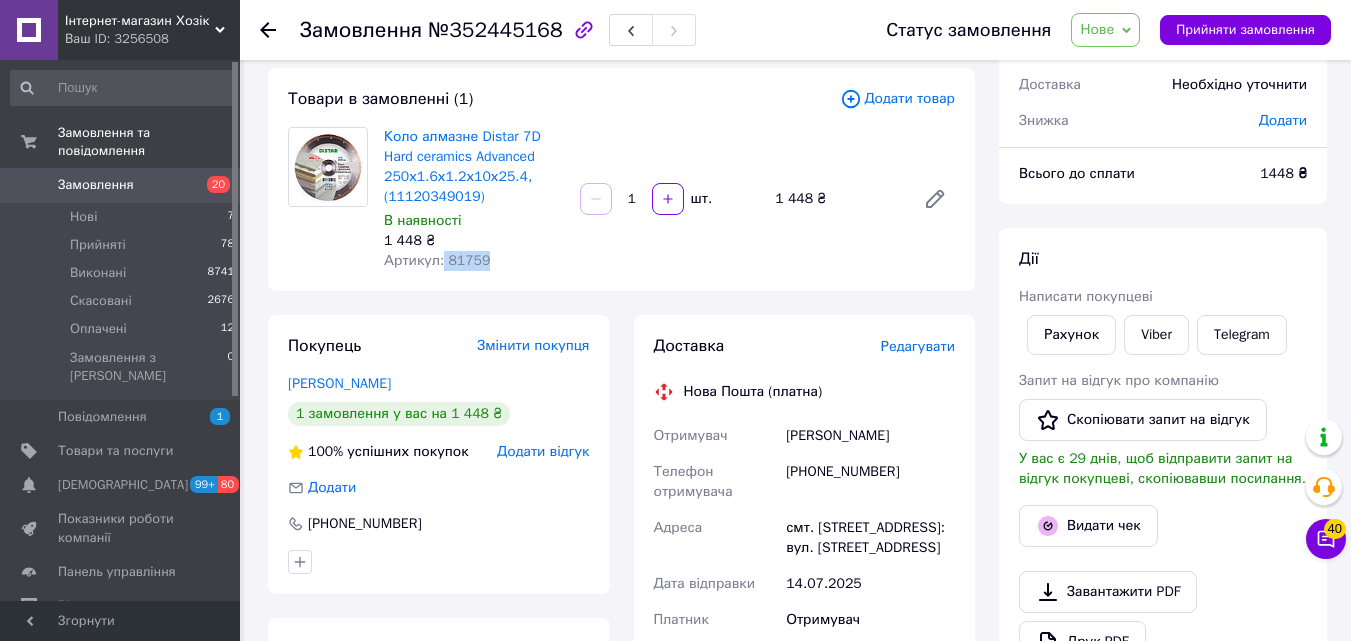 drag, startPoint x: 488, startPoint y: 261, endPoint x: 441, endPoint y: 258, distance: 47.095646 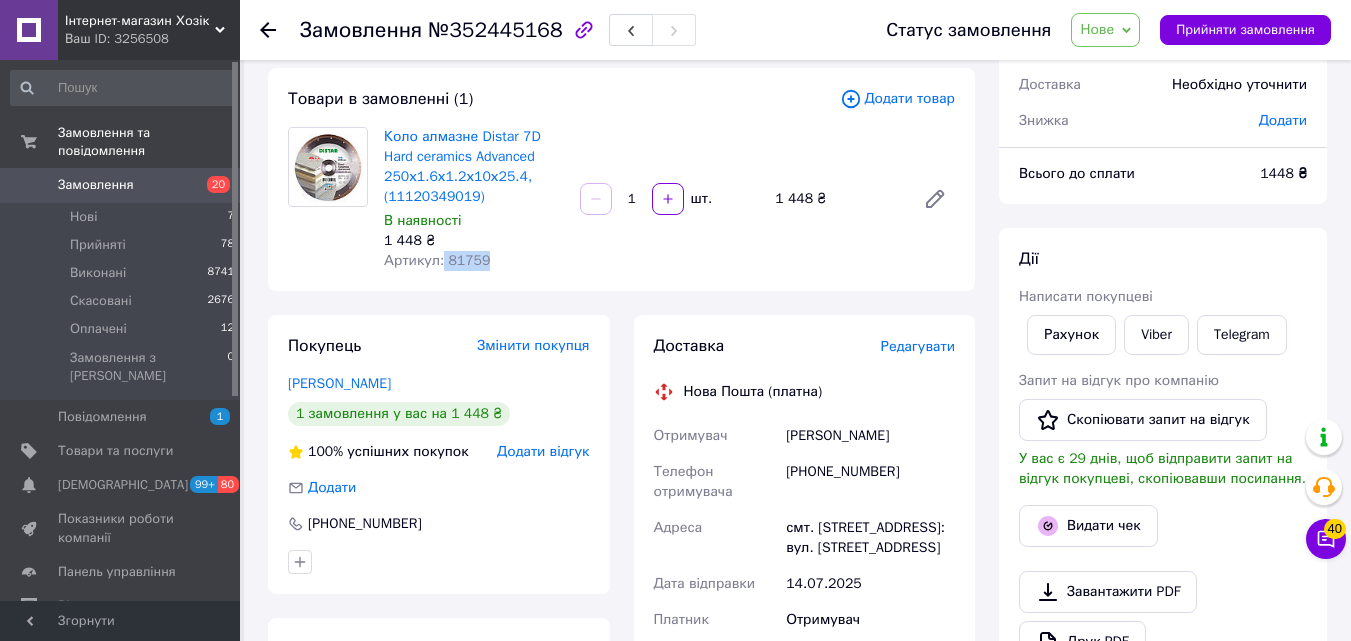 click on "Артикул: 81759" at bounding box center (474, 261) 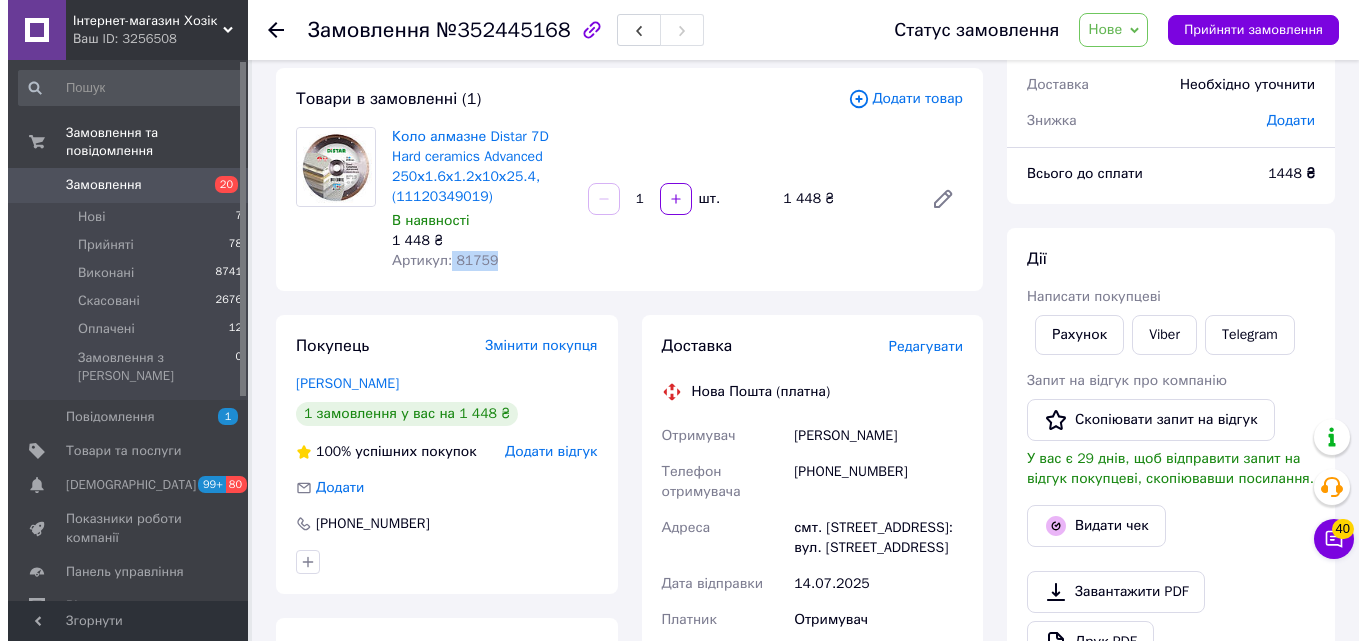 scroll, scrollTop: 204, scrollLeft: 0, axis: vertical 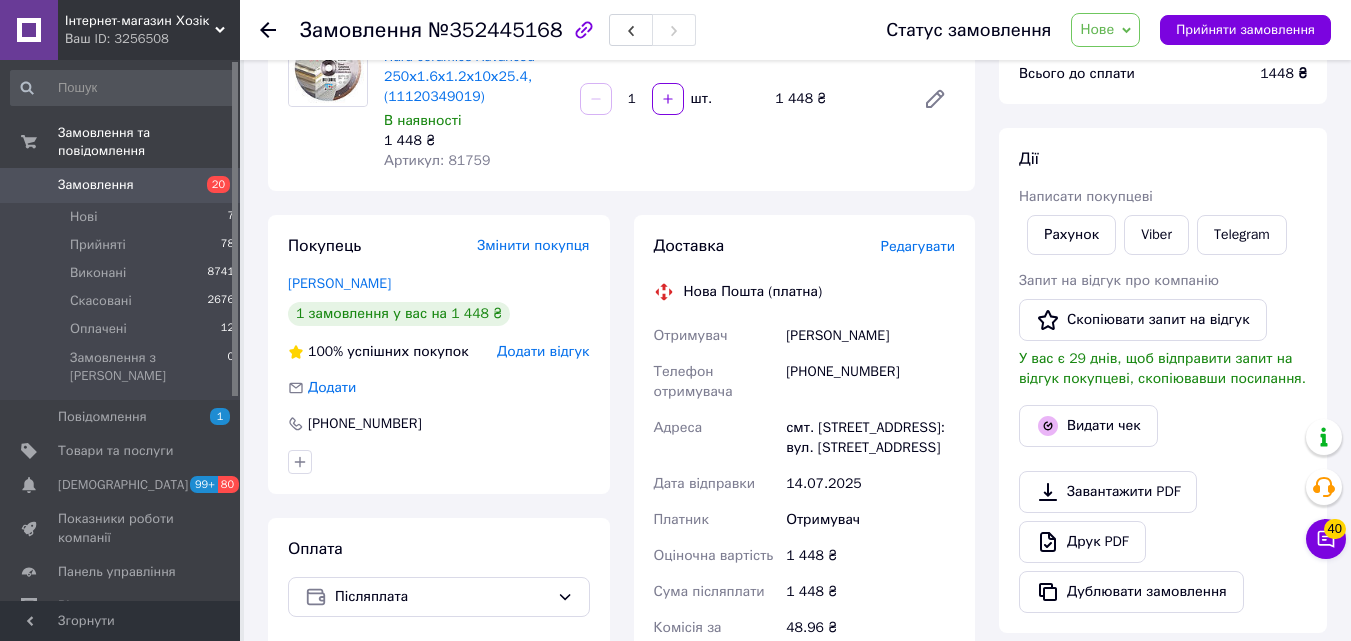 click on "Видати чек" at bounding box center (1163, 426) 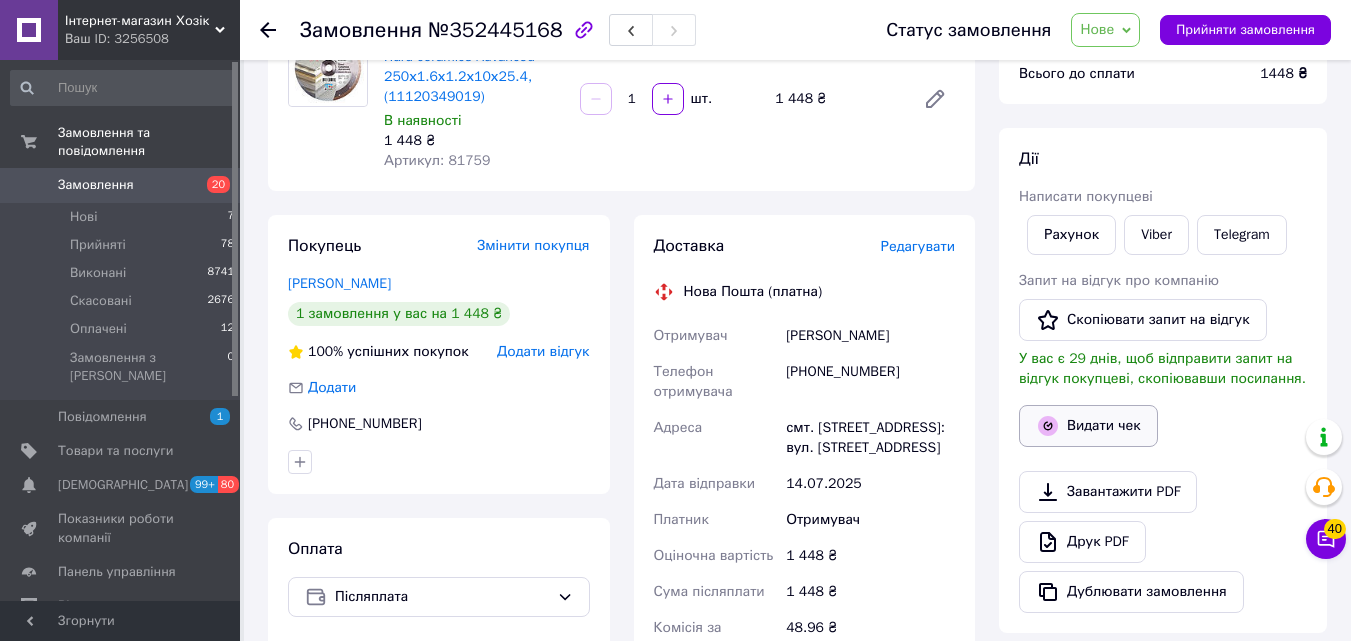 click on "Видати чек" at bounding box center [1088, 426] 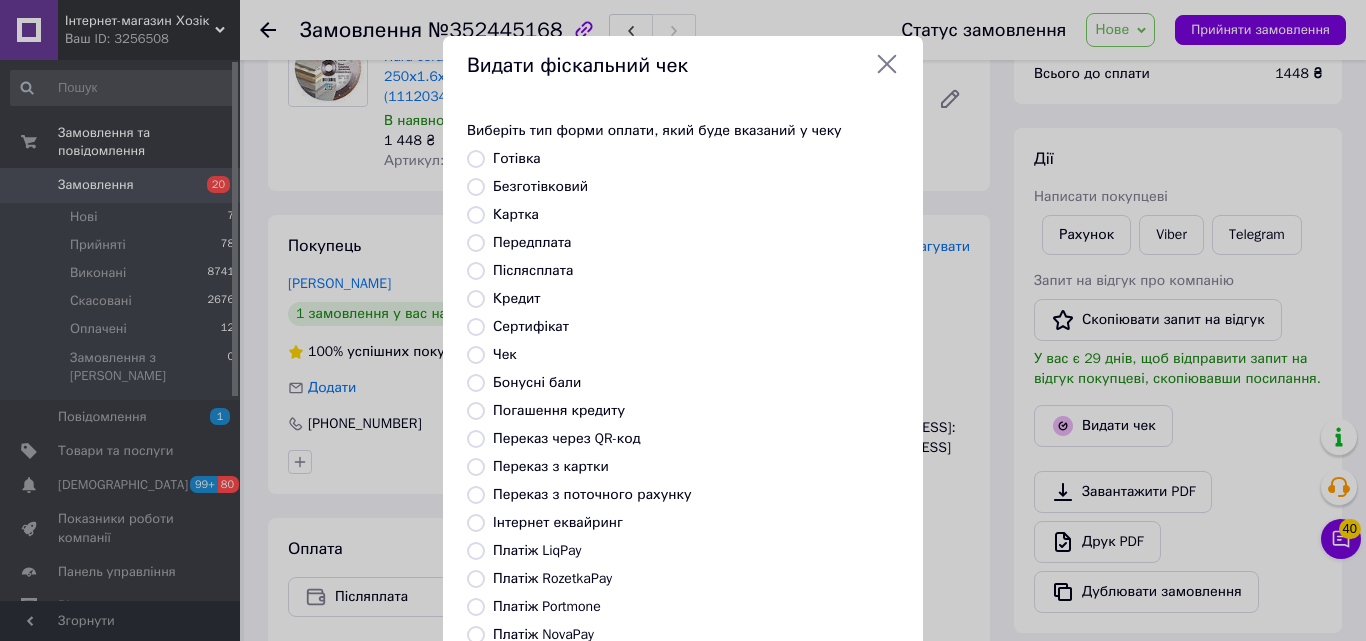 click on "Післясплата" at bounding box center [533, 270] 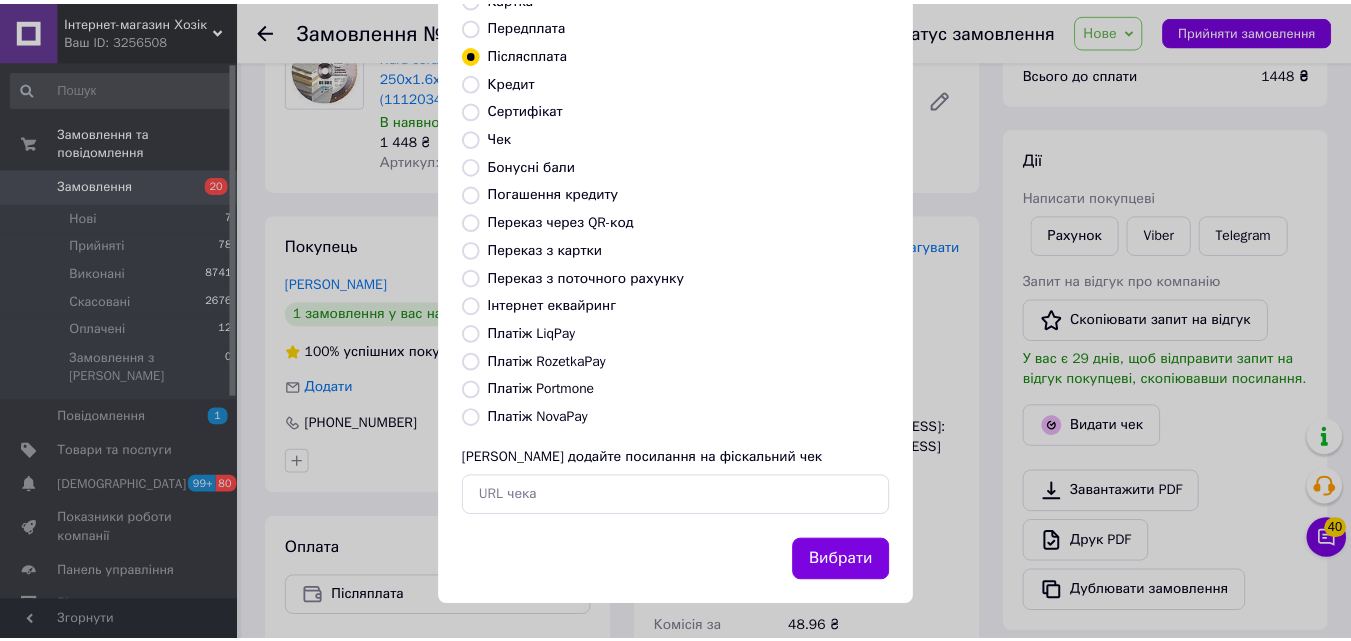 scroll, scrollTop: 218, scrollLeft: 0, axis: vertical 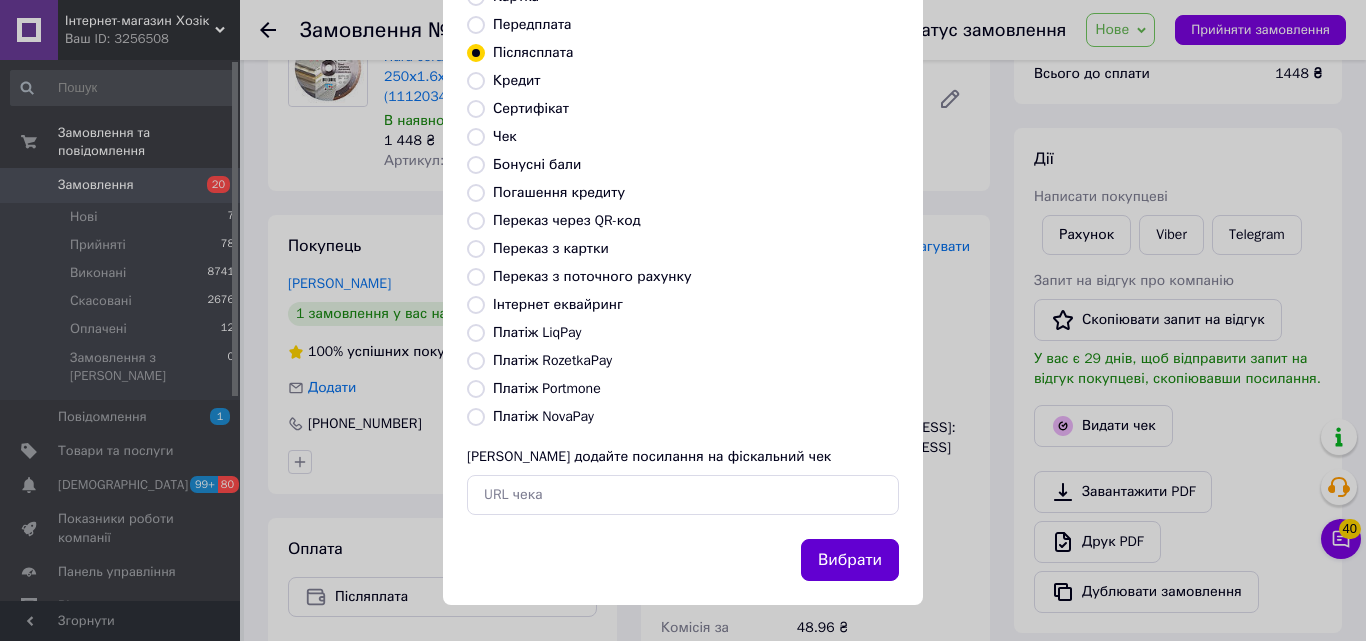click on "Вибрати" at bounding box center (850, 560) 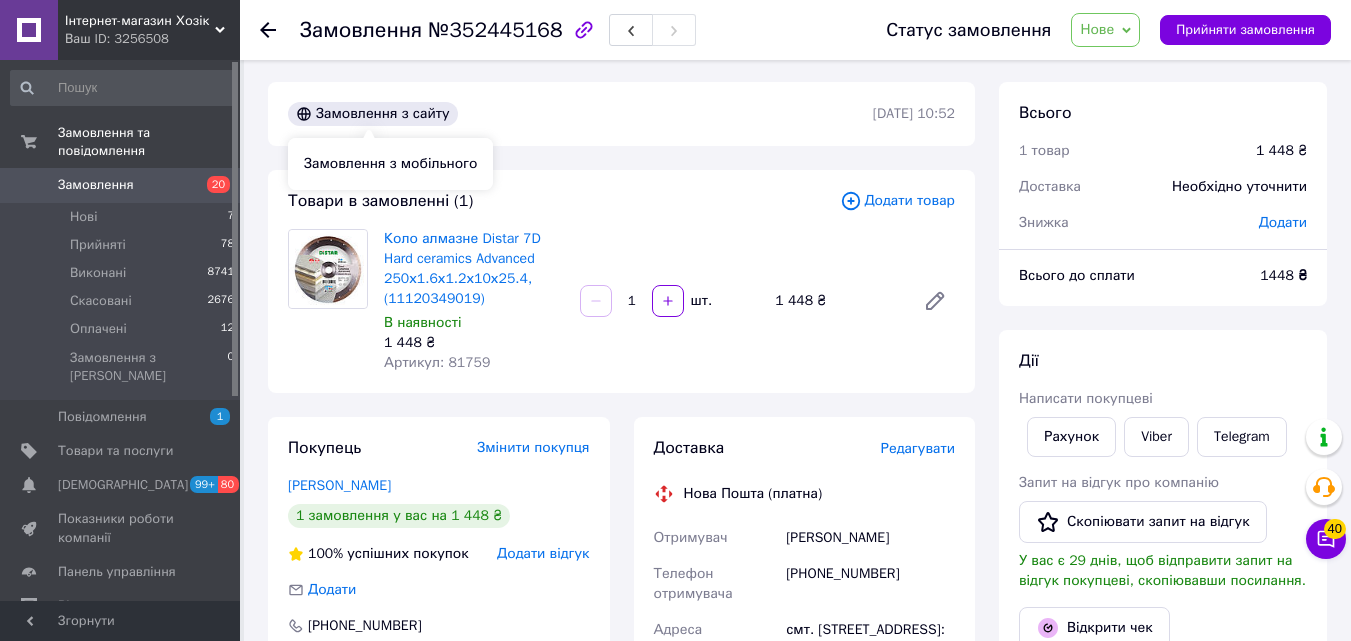 scroll, scrollTop: 0, scrollLeft: 0, axis: both 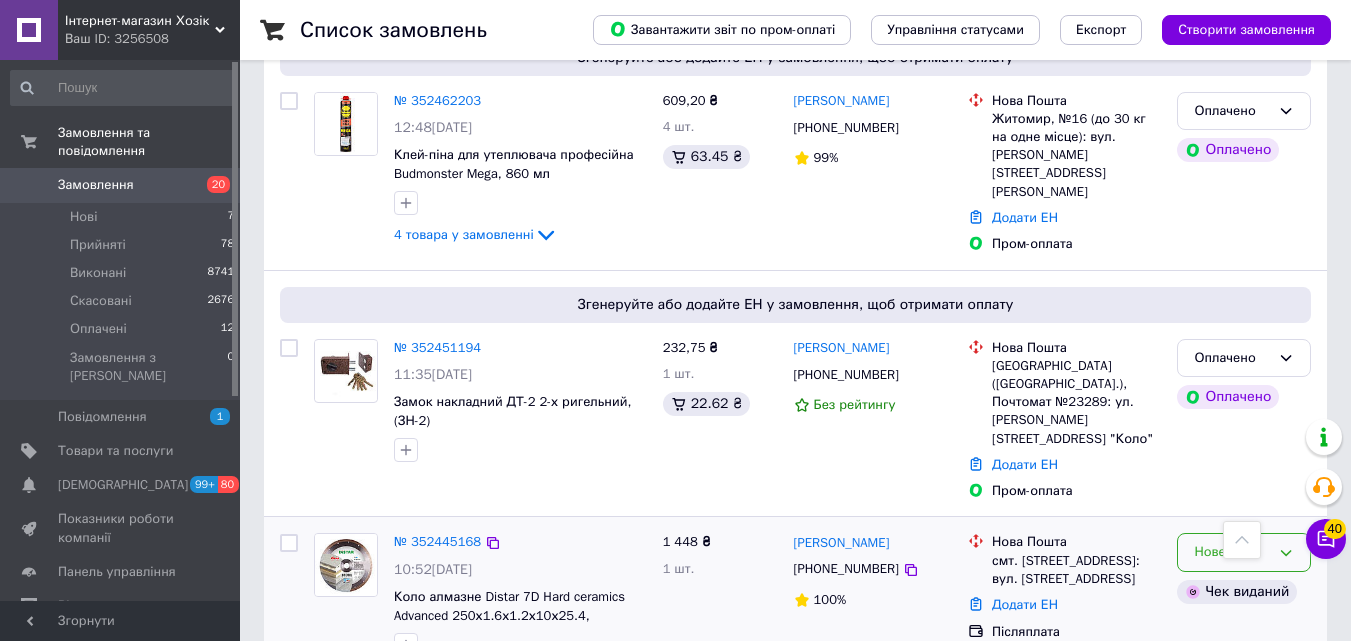 click on "Нове" at bounding box center (1232, 552) 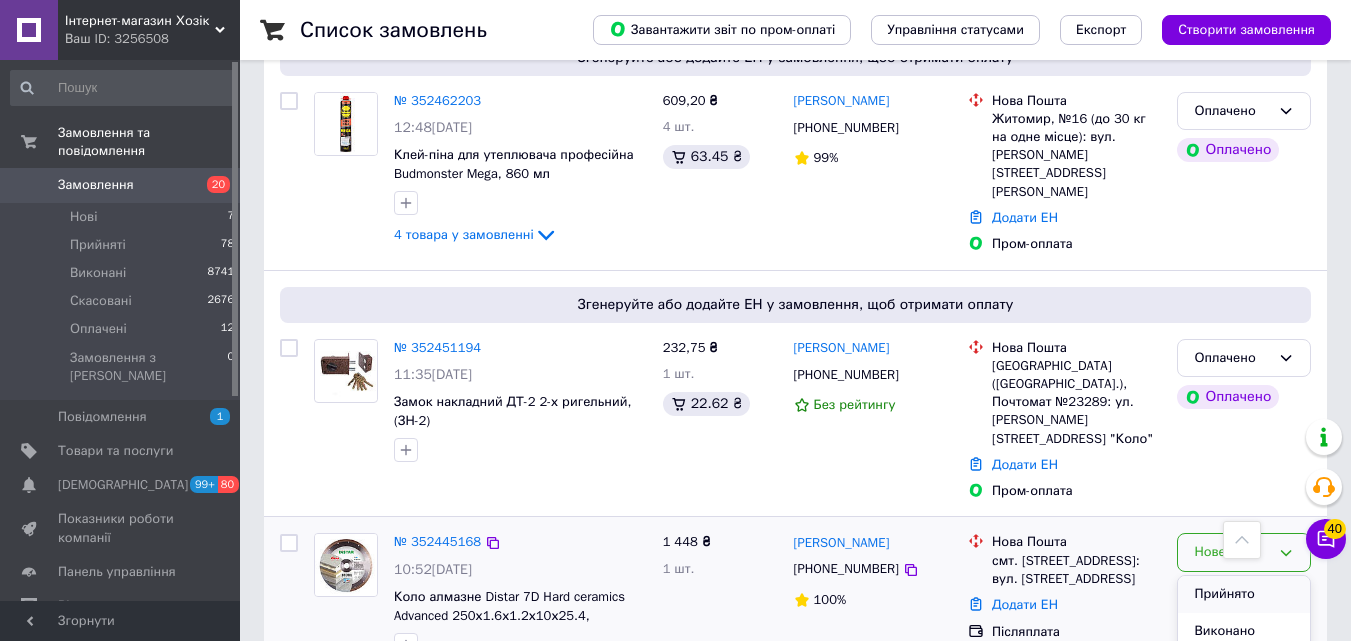 click on "Прийнято" at bounding box center [1244, 594] 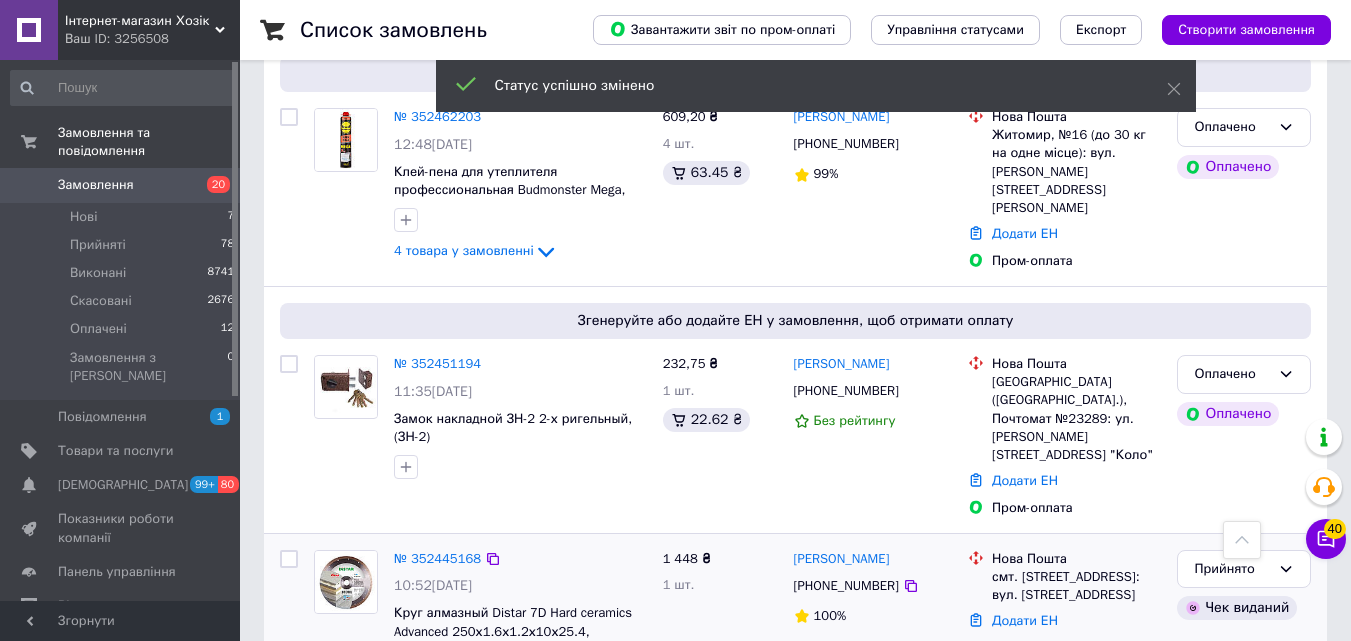scroll, scrollTop: 3718, scrollLeft: 0, axis: vertical 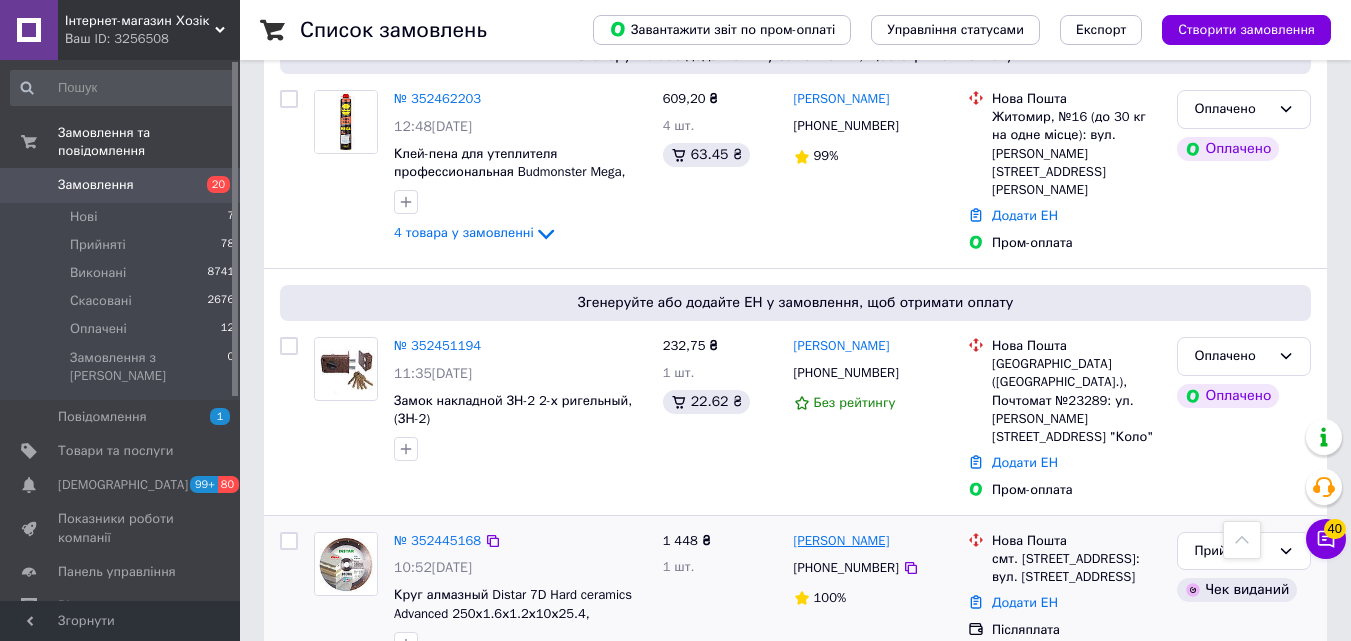drag, startPoint x: 906, startPoint y: 306, endPoint x: 840, endPoint y: 310, distance: 66.1211 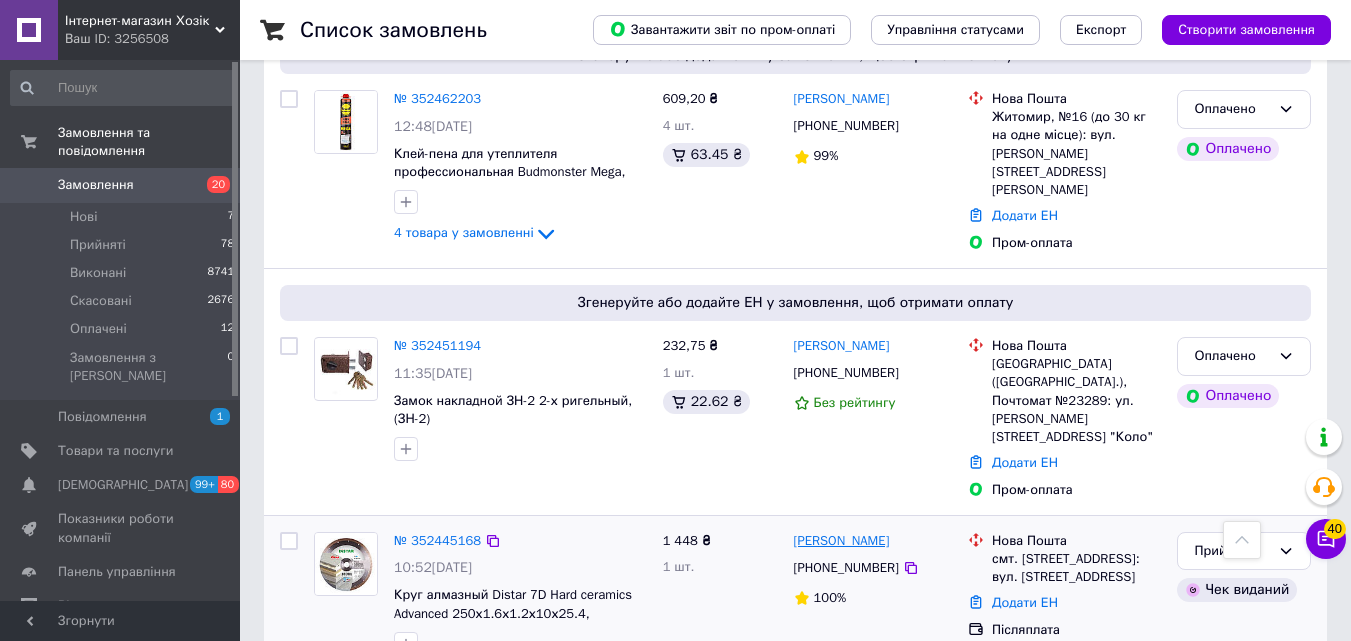 click on "[PERSON_NAME]" at bounding box center (873, 541) 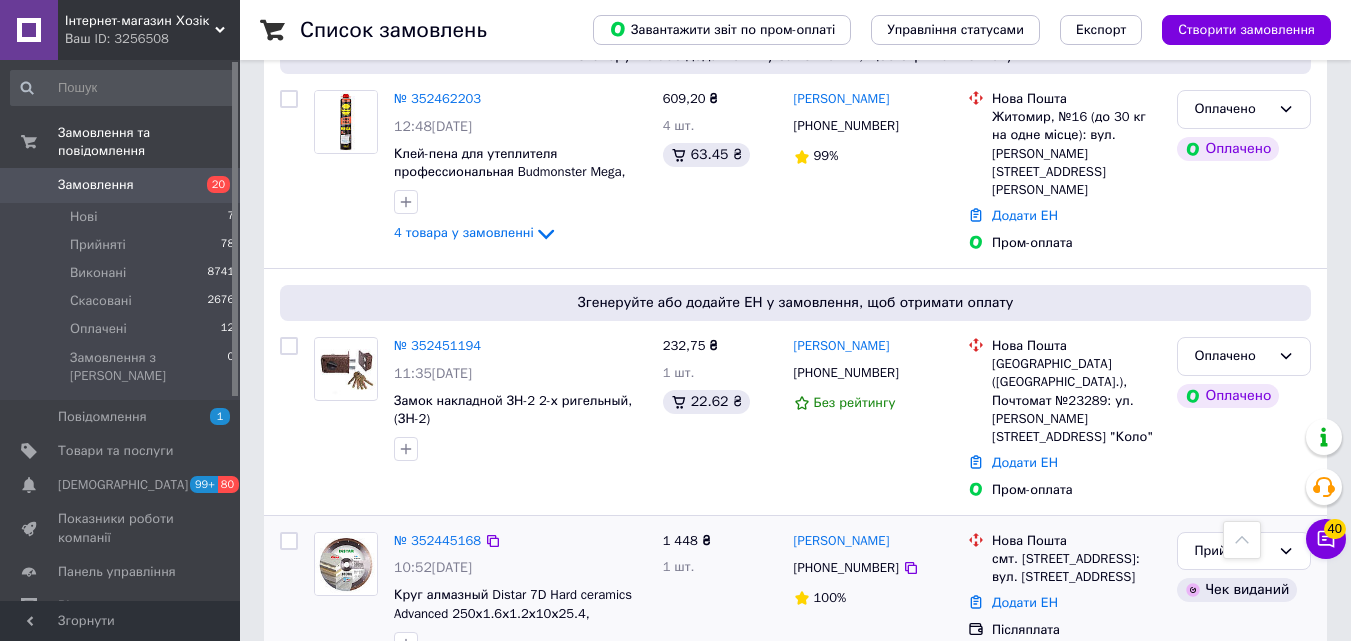 drag, startPoint x: 840, startPoint y: 310, endPoint x: 745, endPoint y: 354, distance: 104.69479 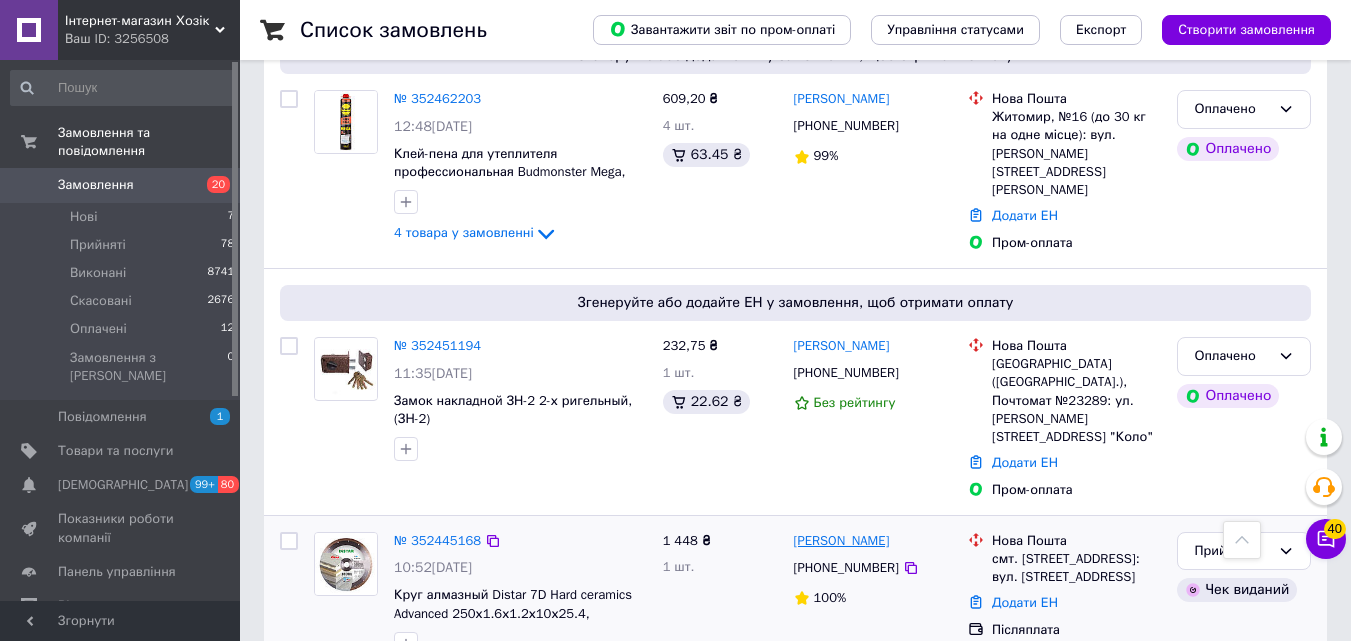 drag, startPoint x: 913, startPoint y: 304, endPoint x: 834, endPoint y: 311, distance: 79.30952 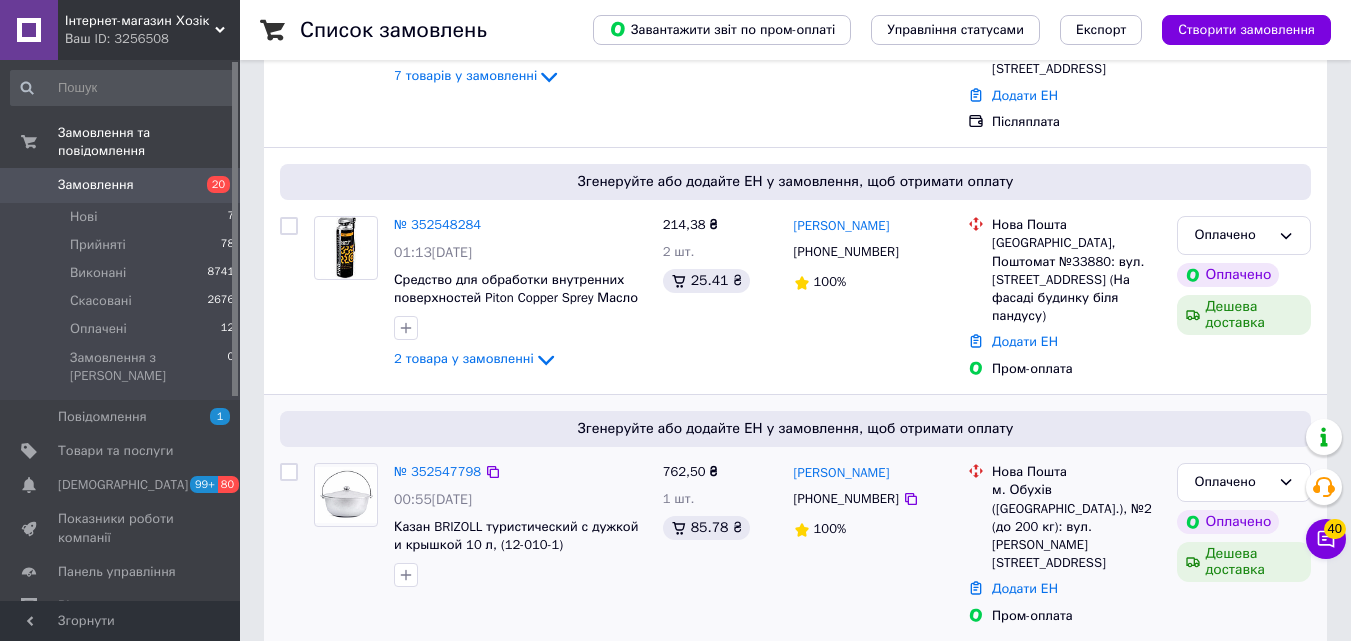 scroll, scrollTop: 1300, scrollLeft: 0, axis: vertical 